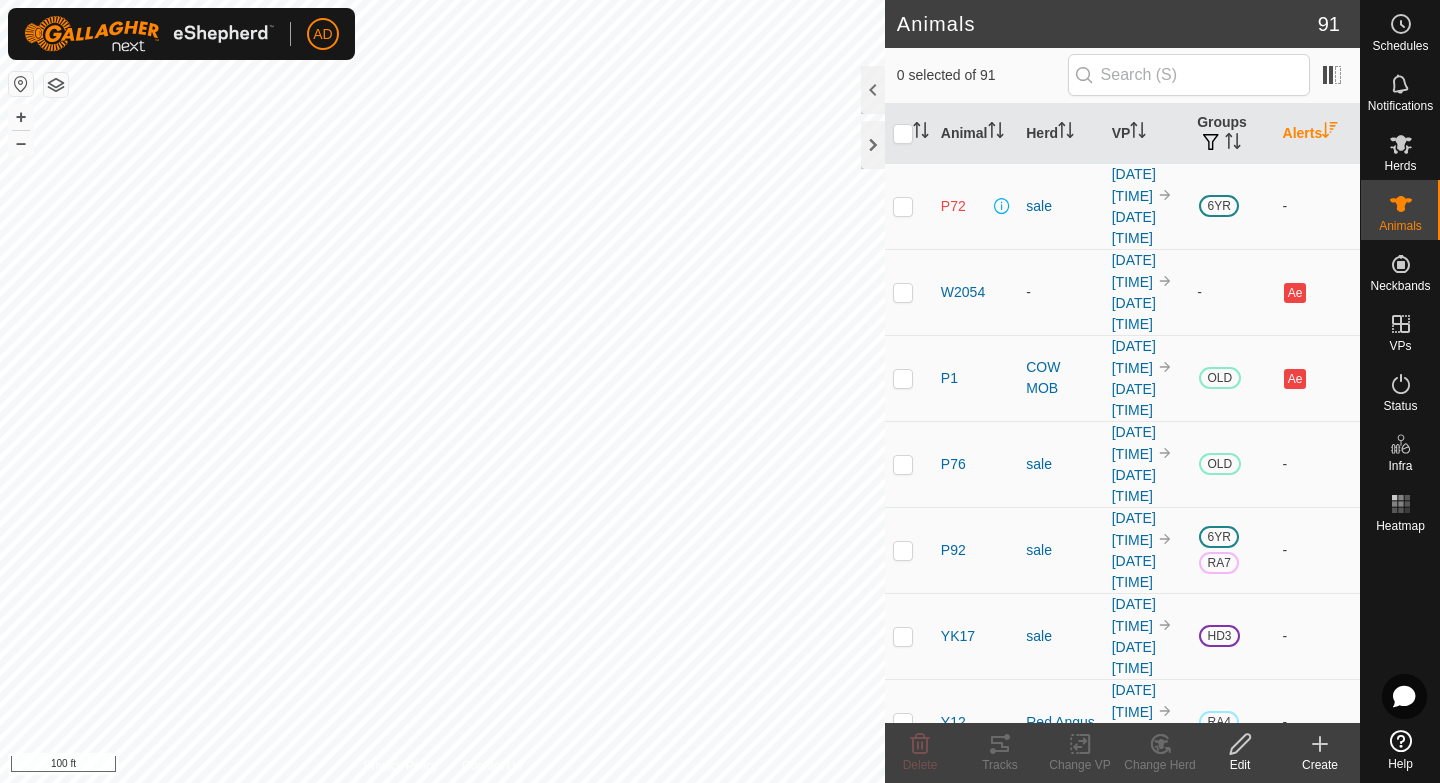 scroll, scrollTop: 0, scrollLeft: 0, axis: both 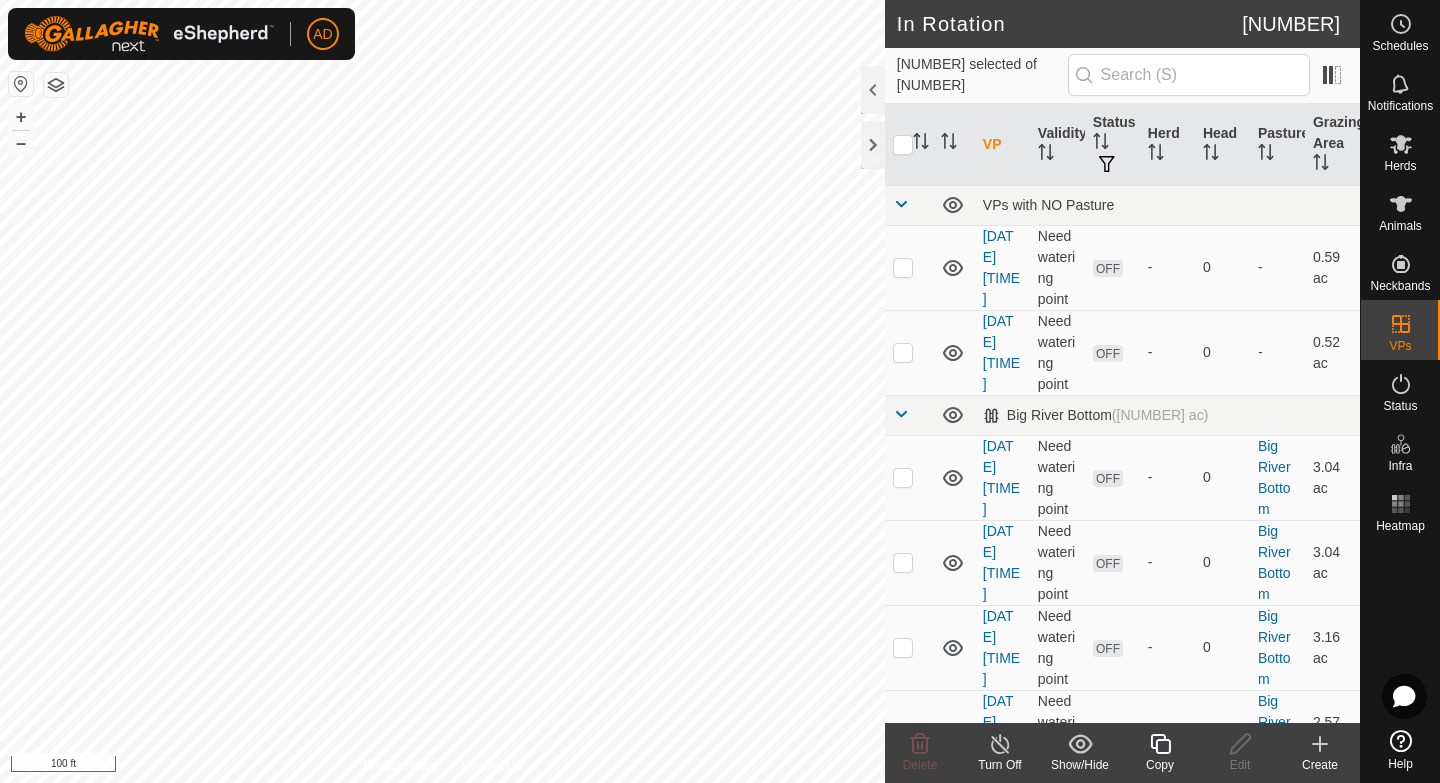 checkbox on "true" 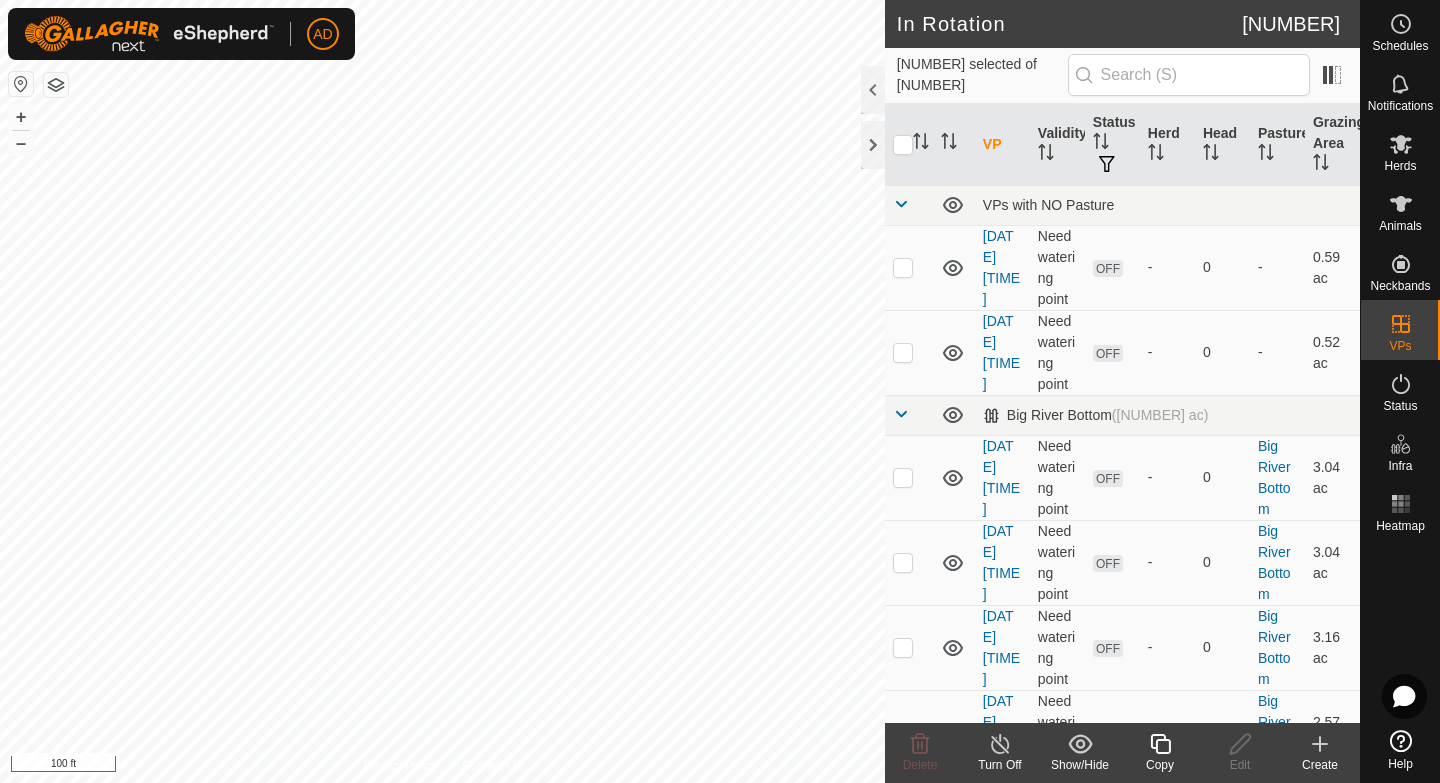checkbox on "false" 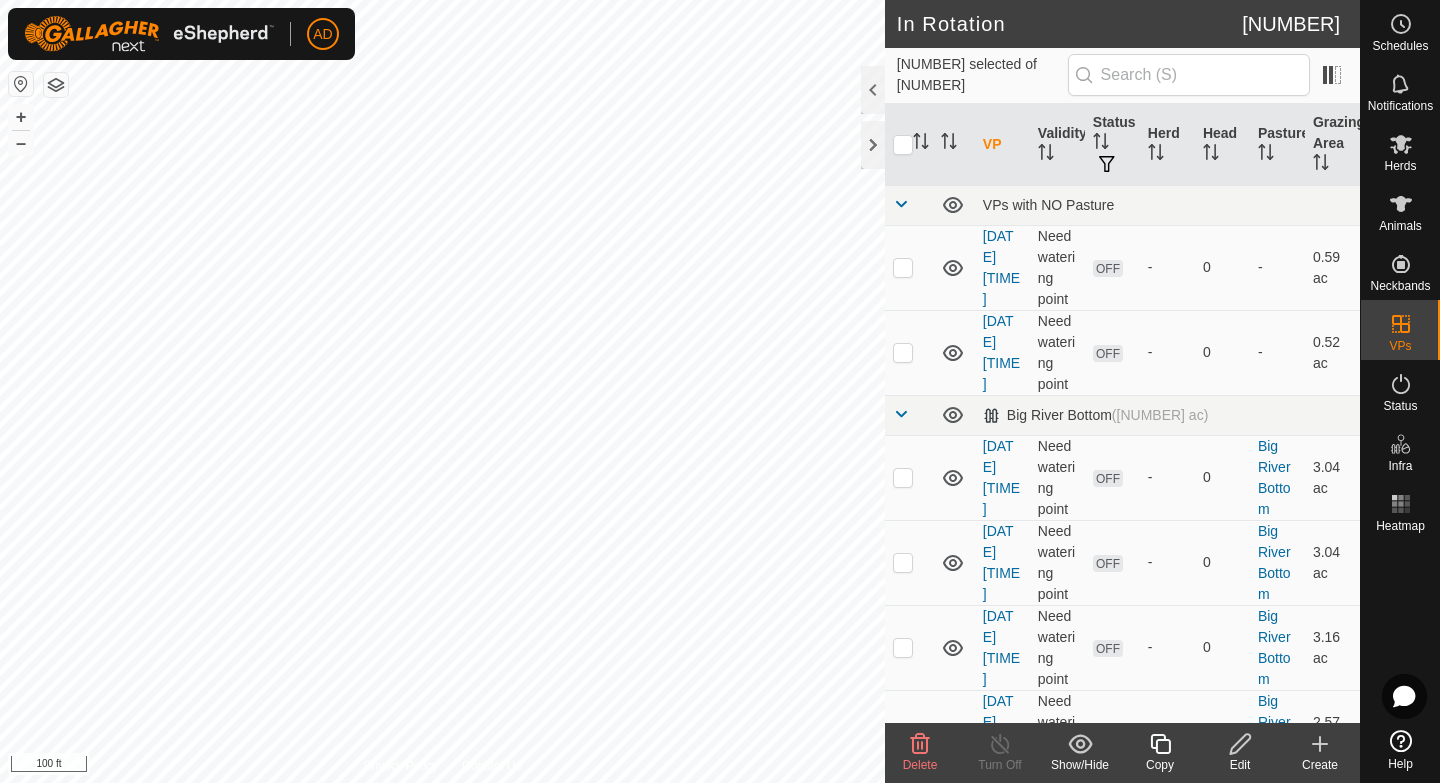 click on "Edit" 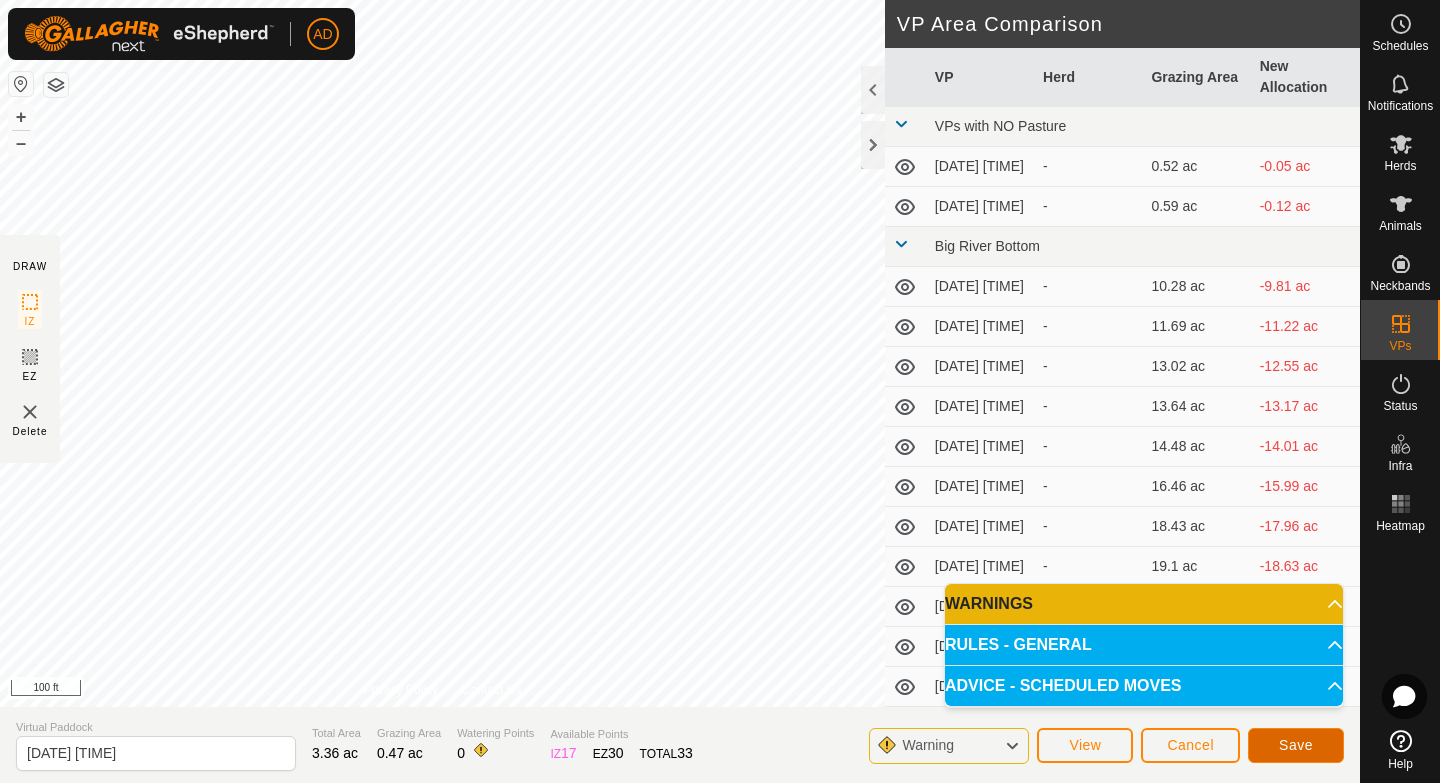 click on "Save" 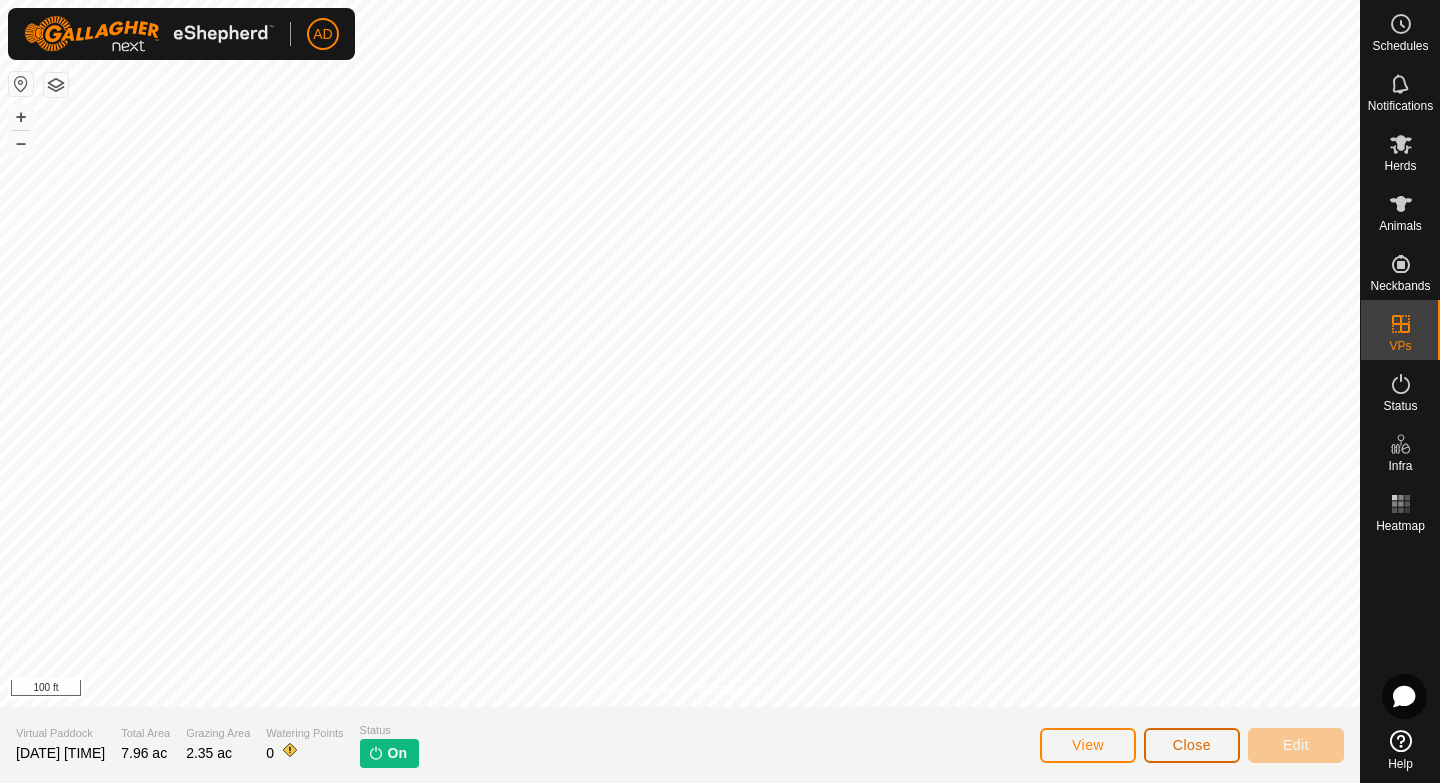 click on "Close" 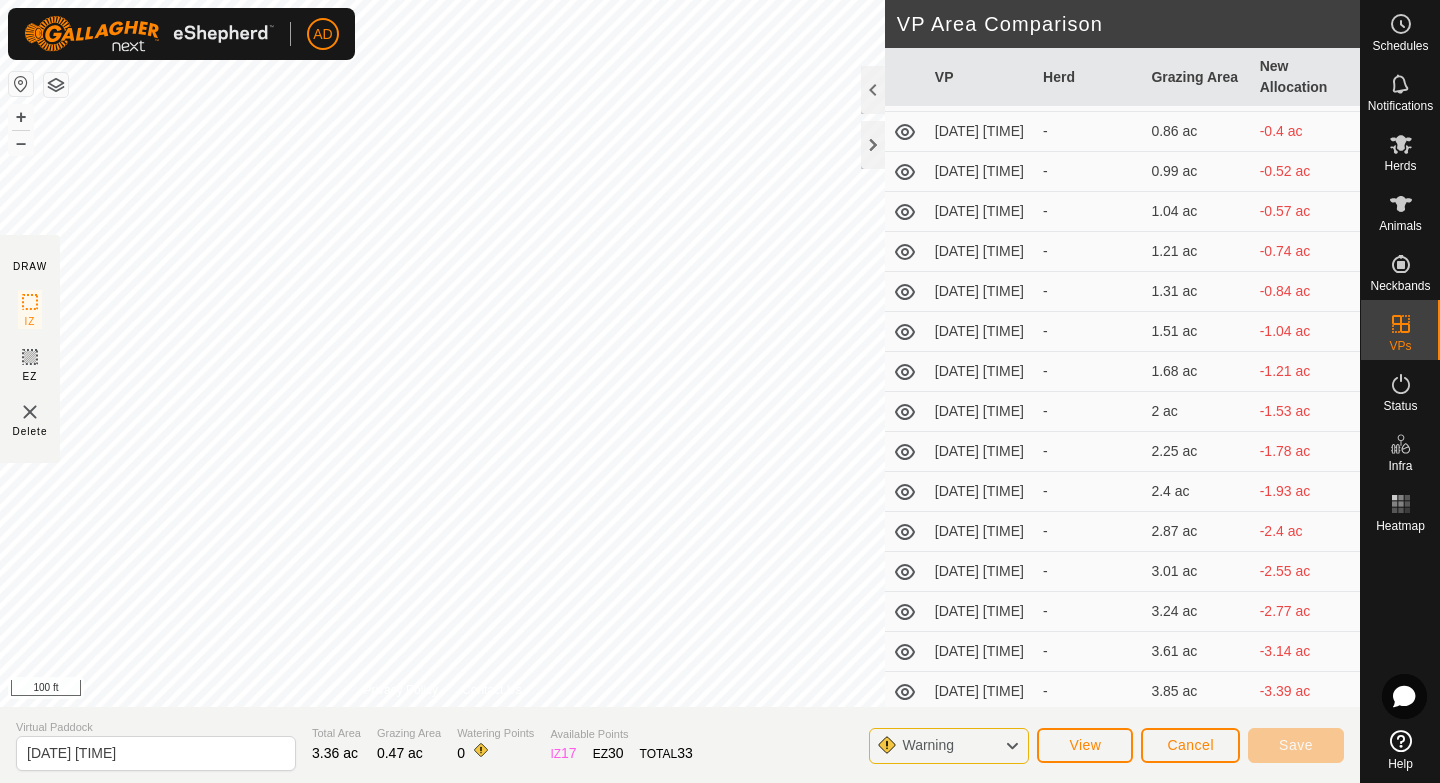 scroll, scrollTop: 2841, scrollLeft: 0, axis: vertical 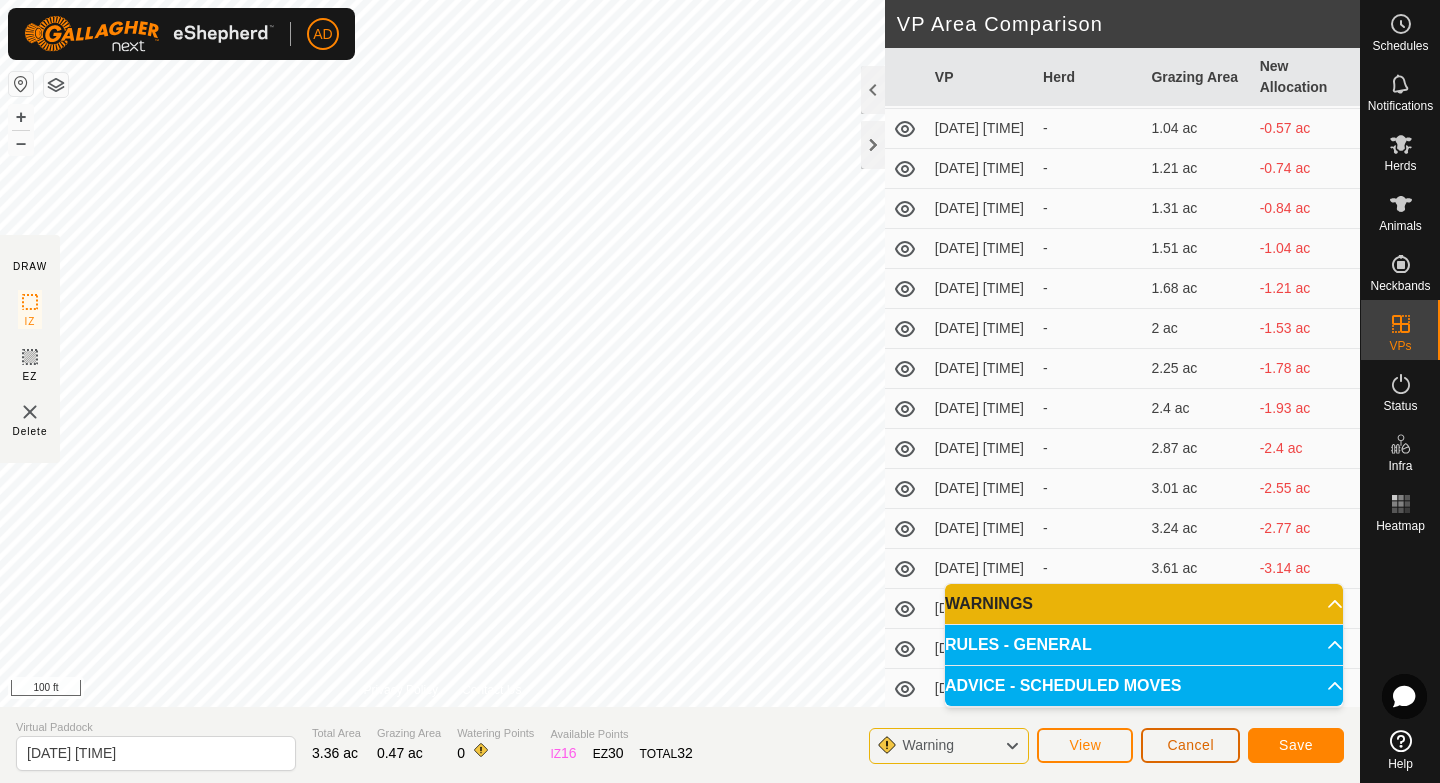 click on "Cancel" 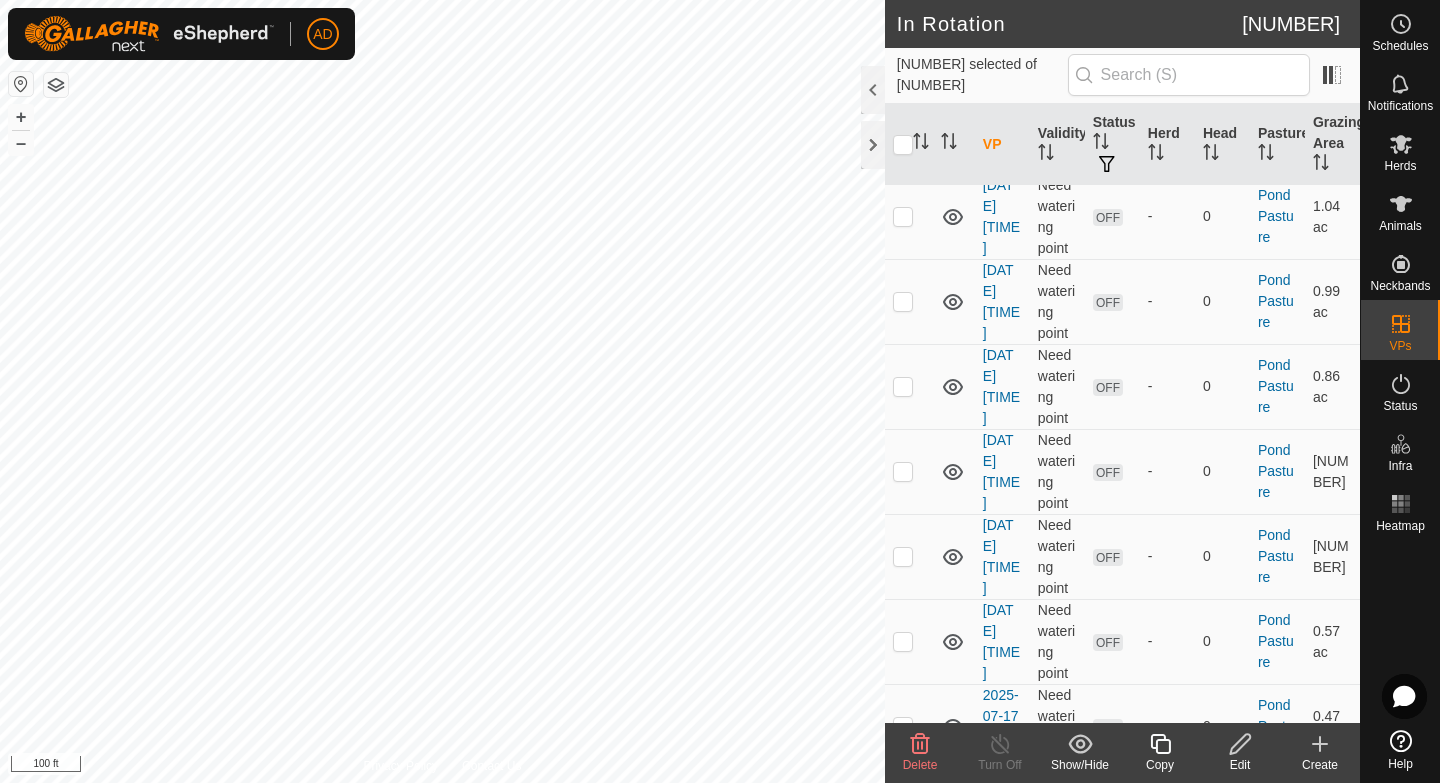 scroll, scrollTop: 10699, scrollLeft: 0, axis: vertical 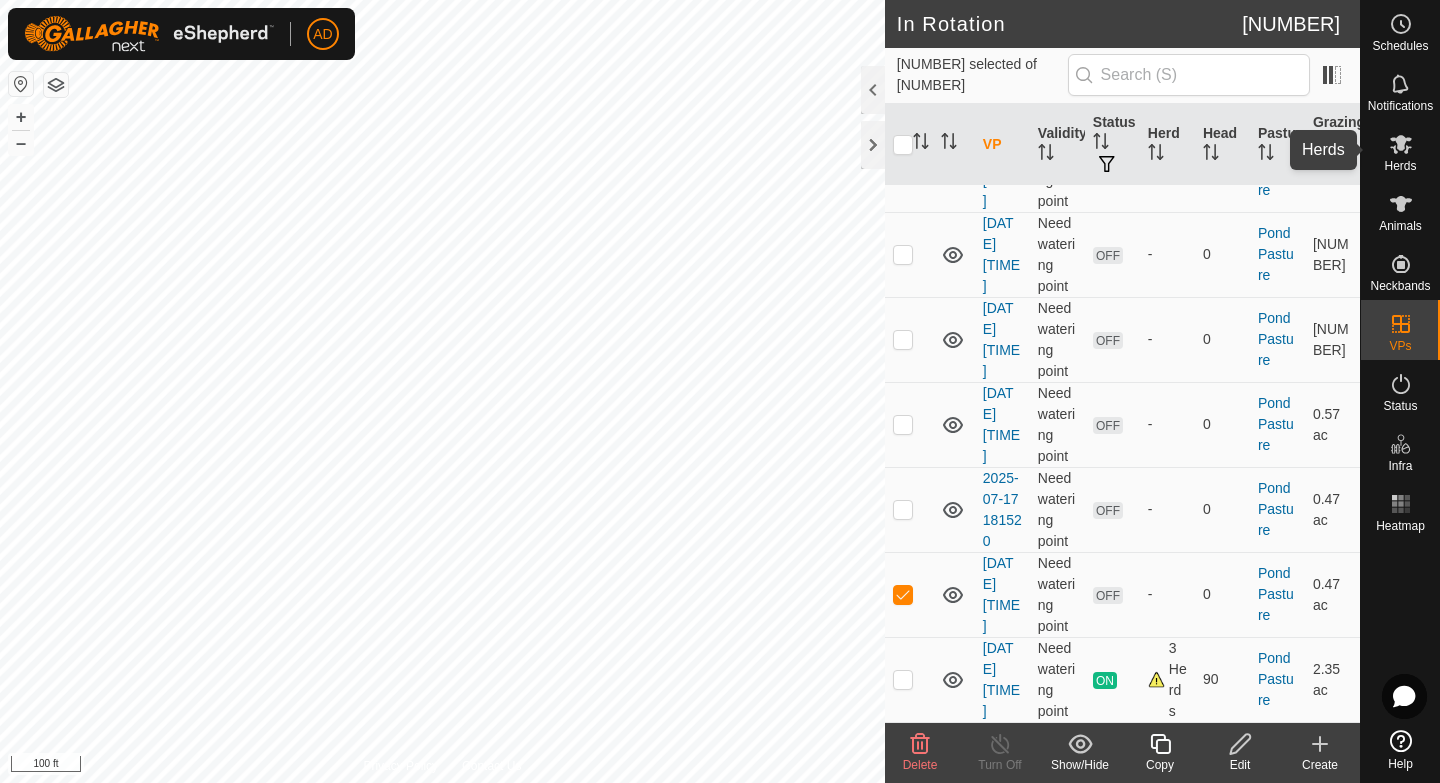 click 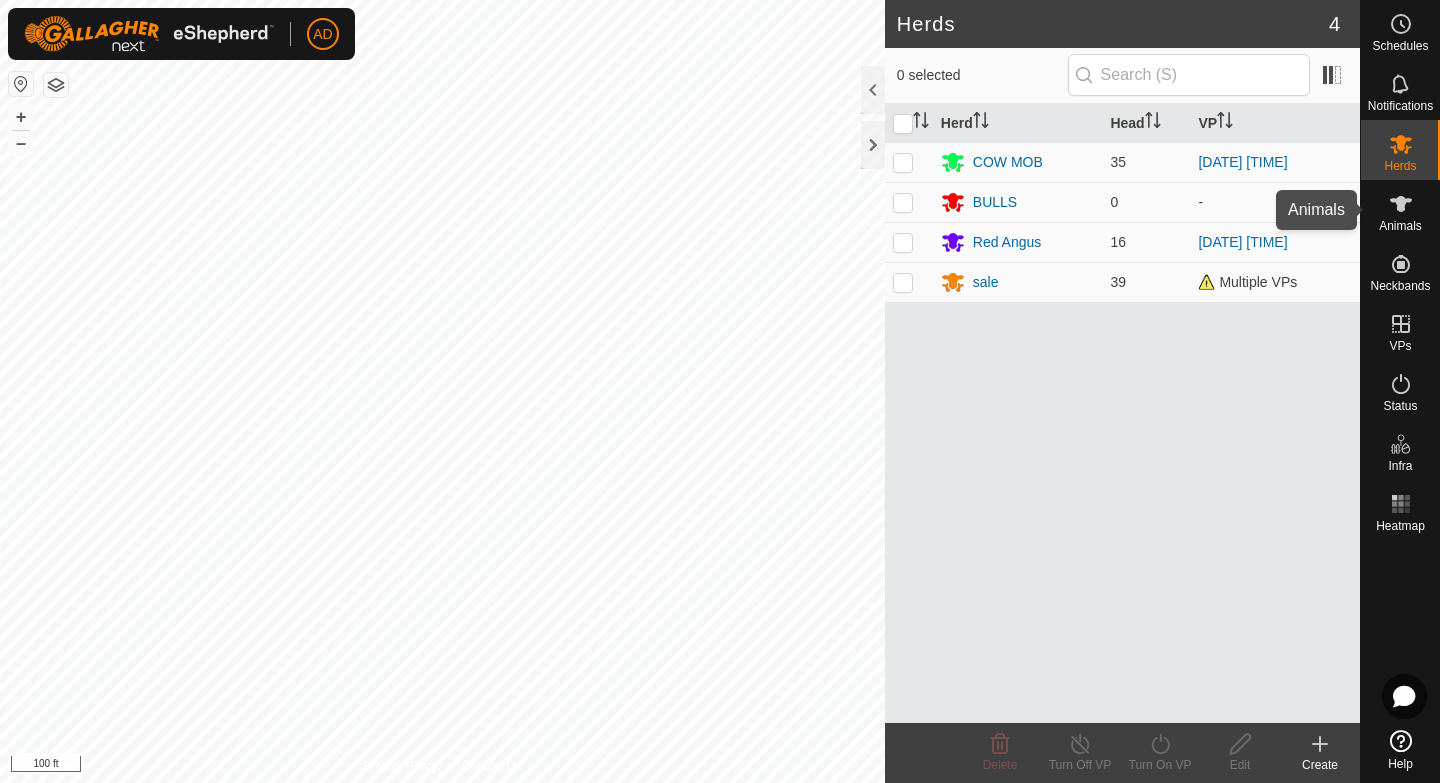 click 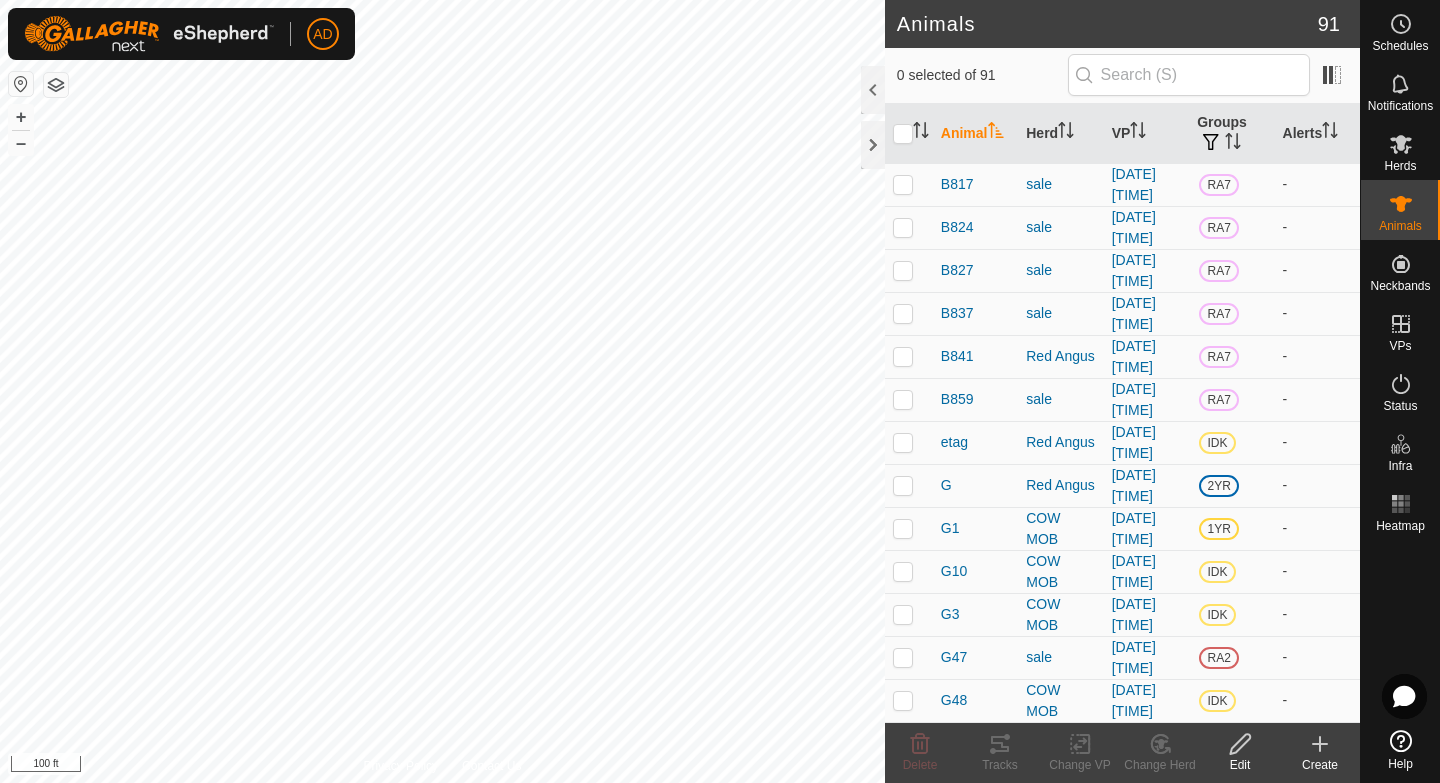 click at bounding box center [903, 134] 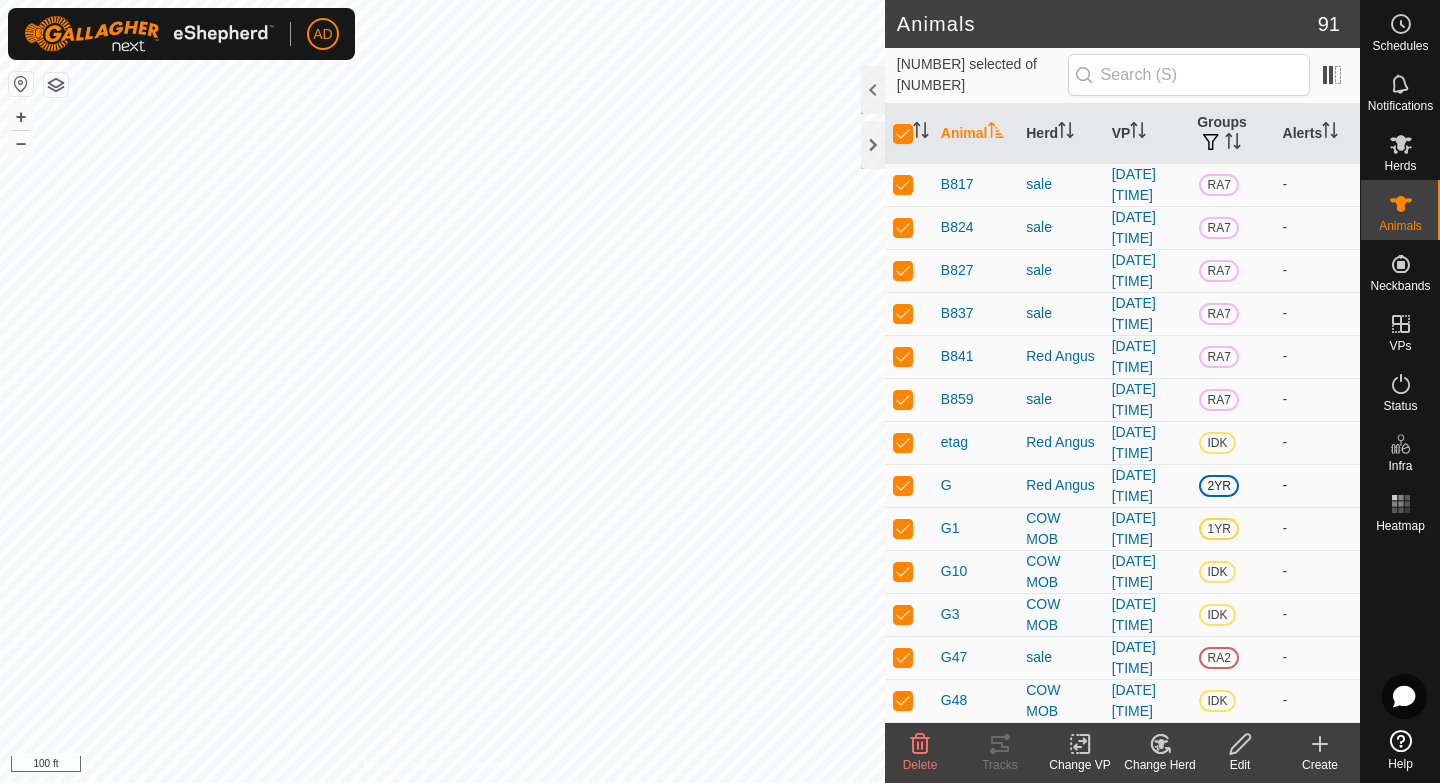 checkbox on "true" 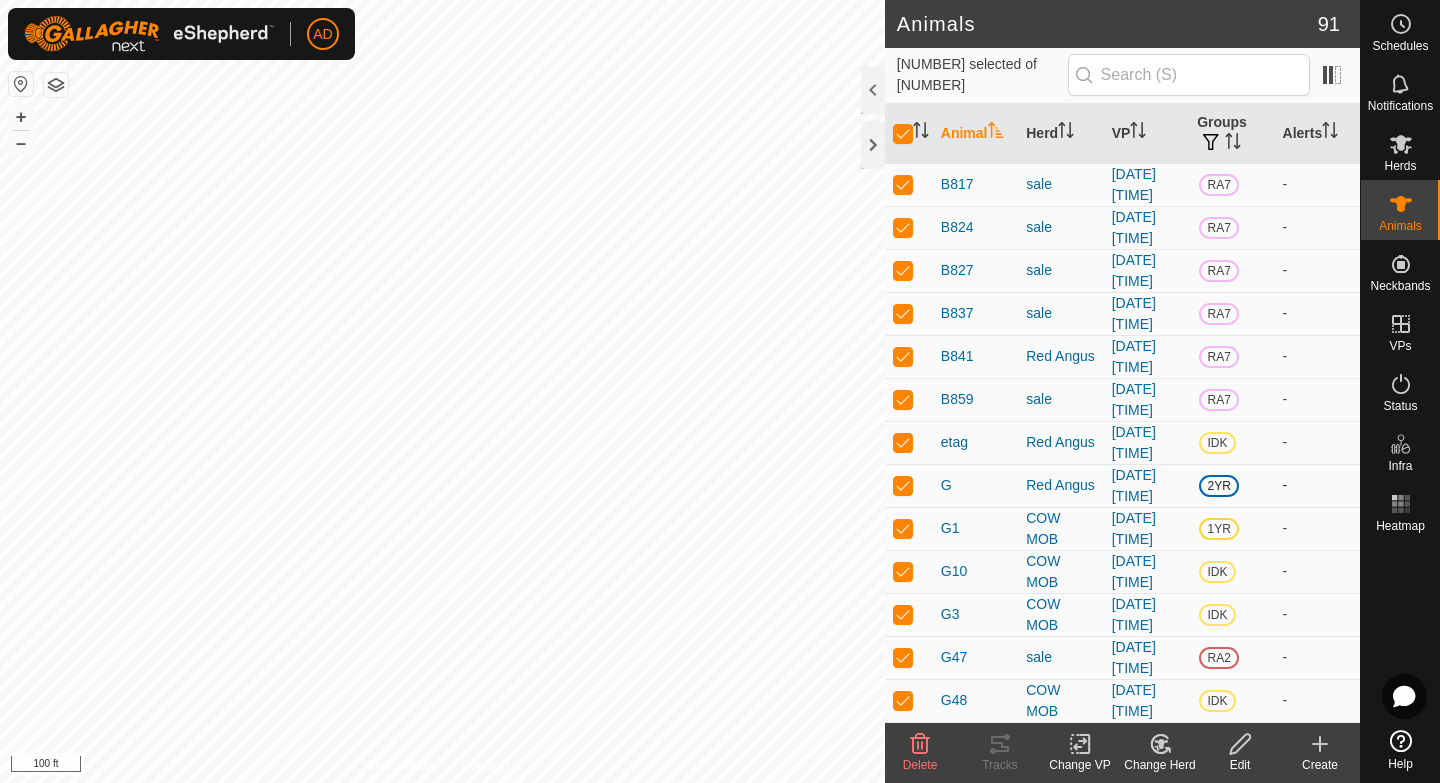 checkbox on "true" 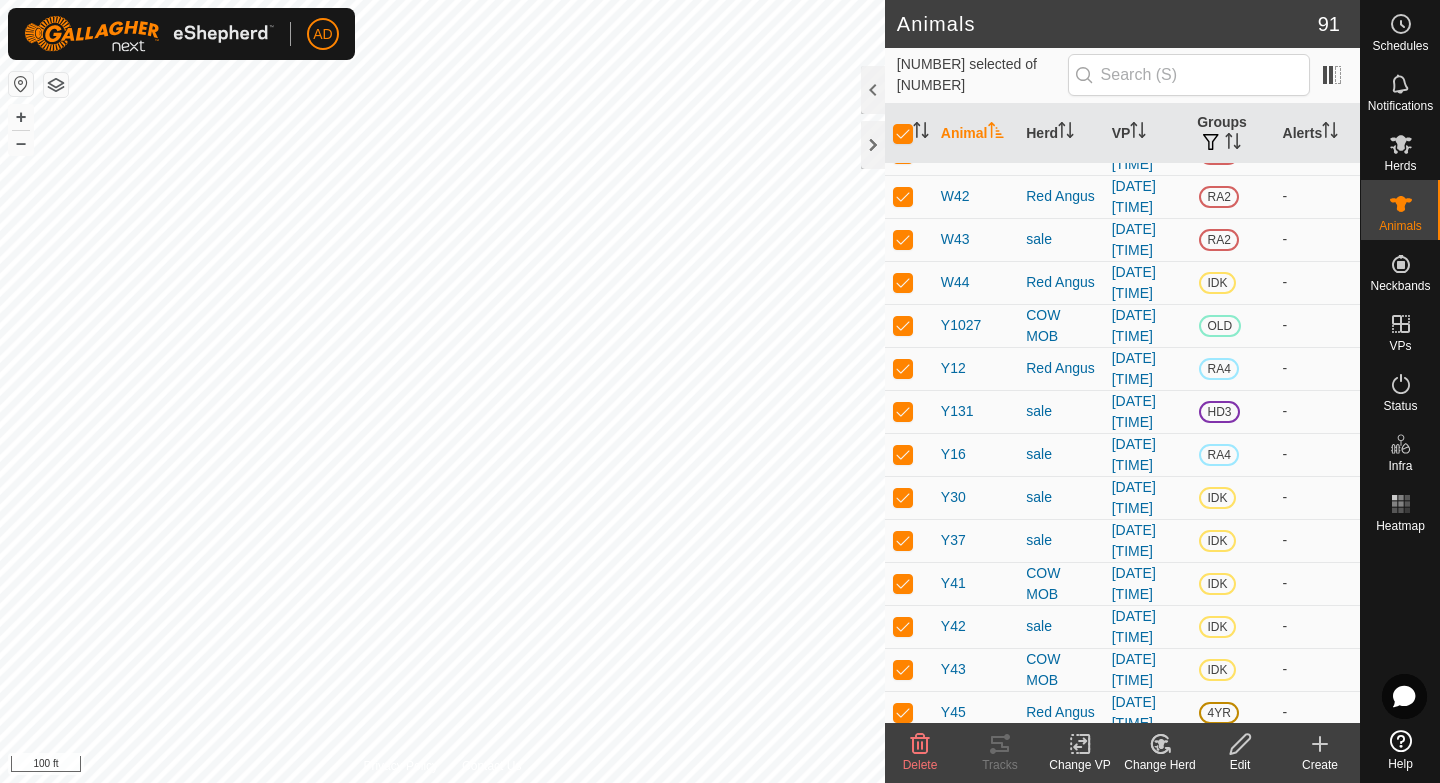 scroll, scrollTop: 3427, scrollLeft: 0, axis: vertical 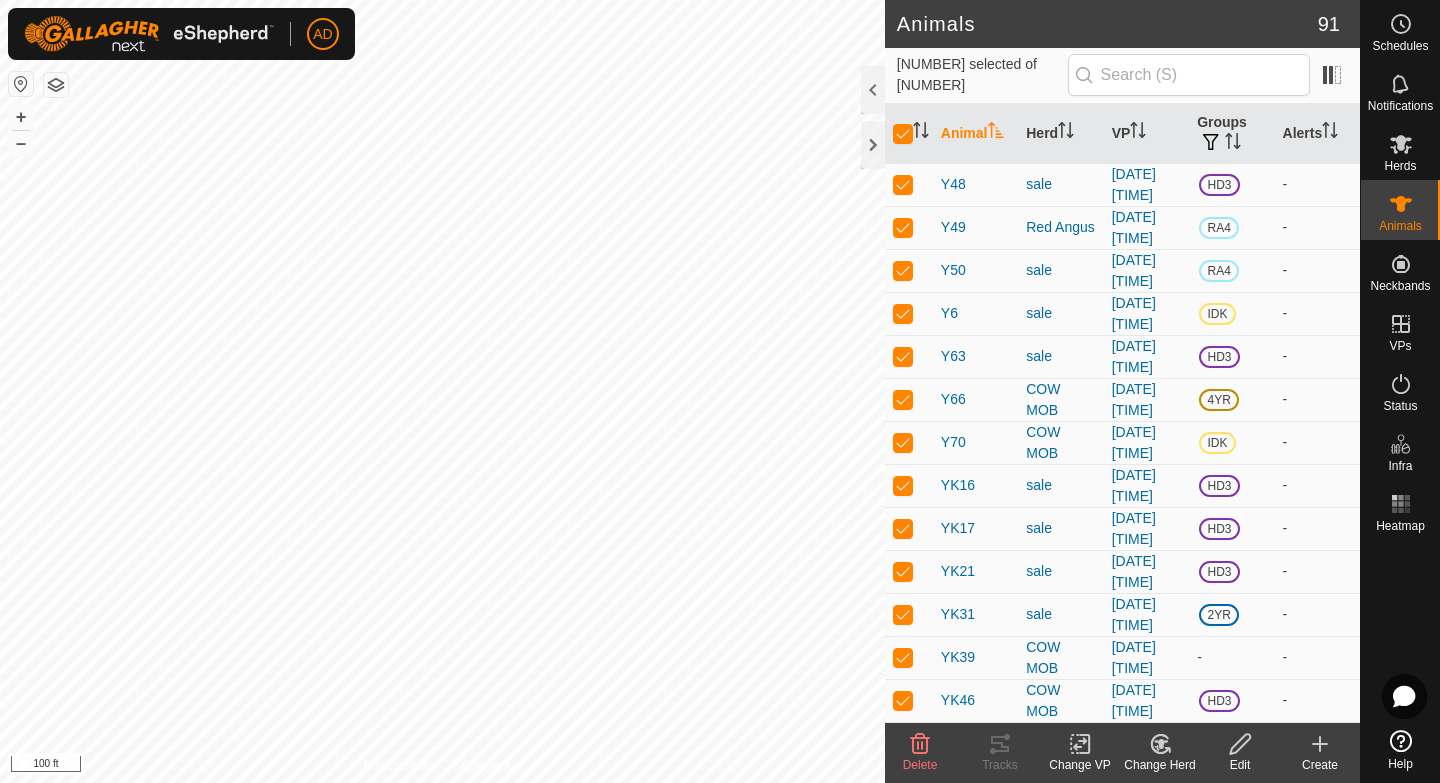 click on "Change VP" 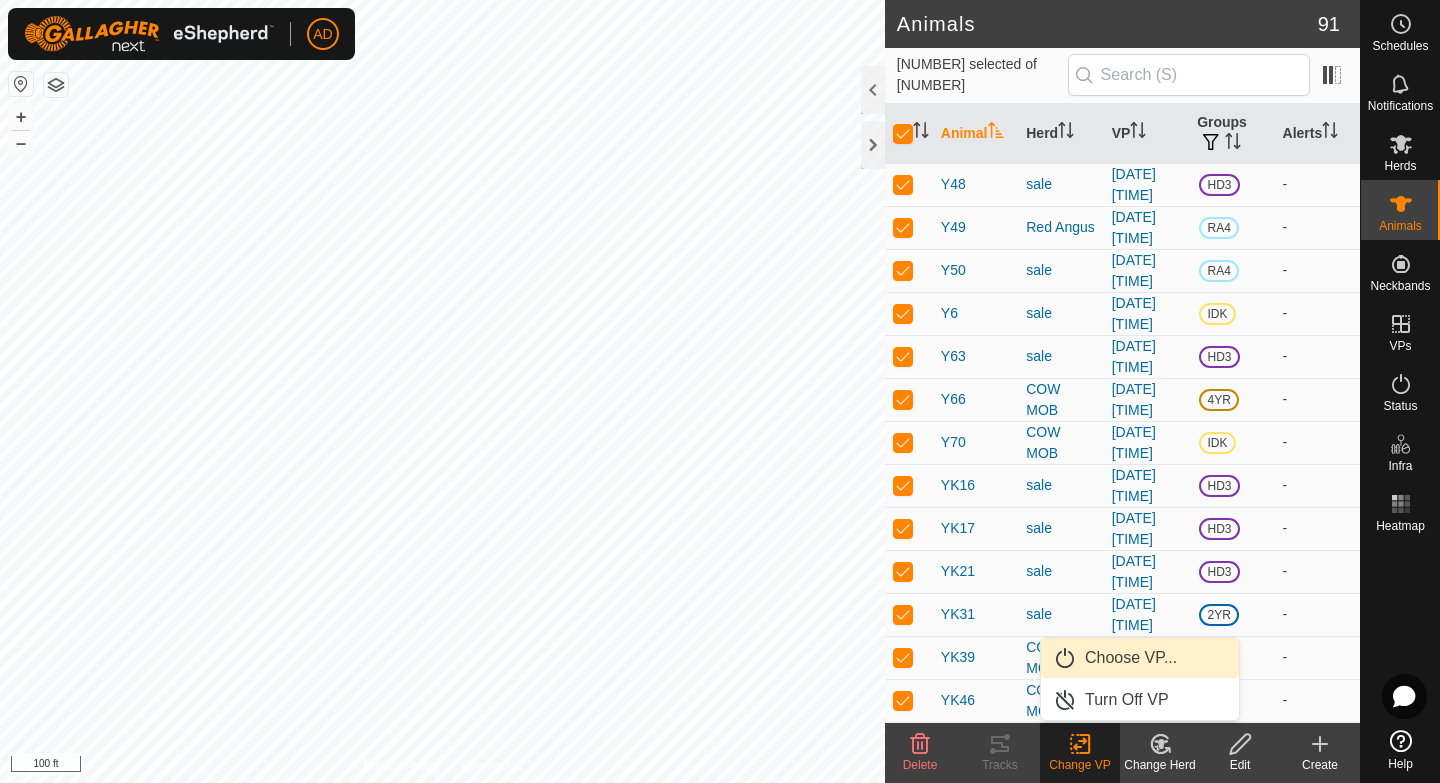 click on "Choose VP..." at bounding box center (1131, 658) 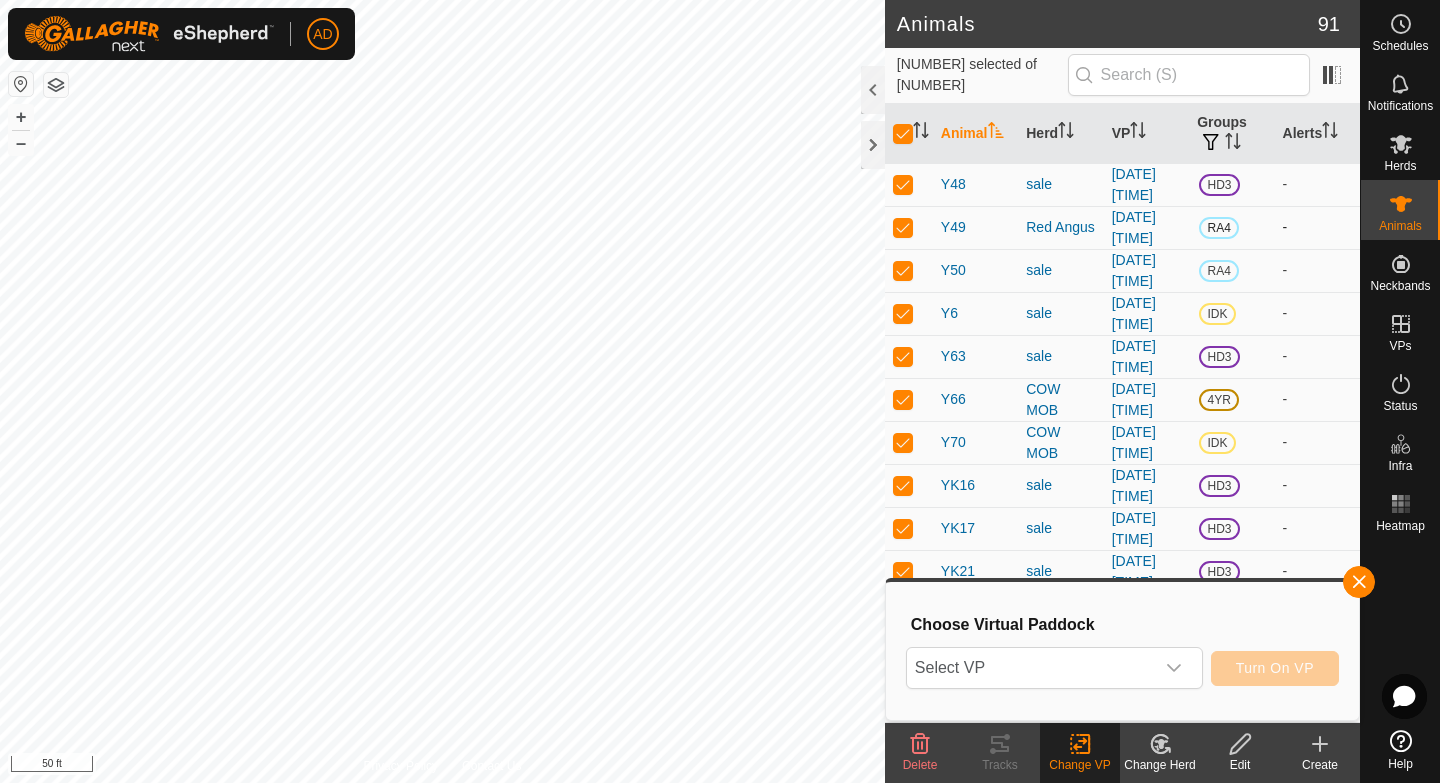 click at bounding box center [903, 227] 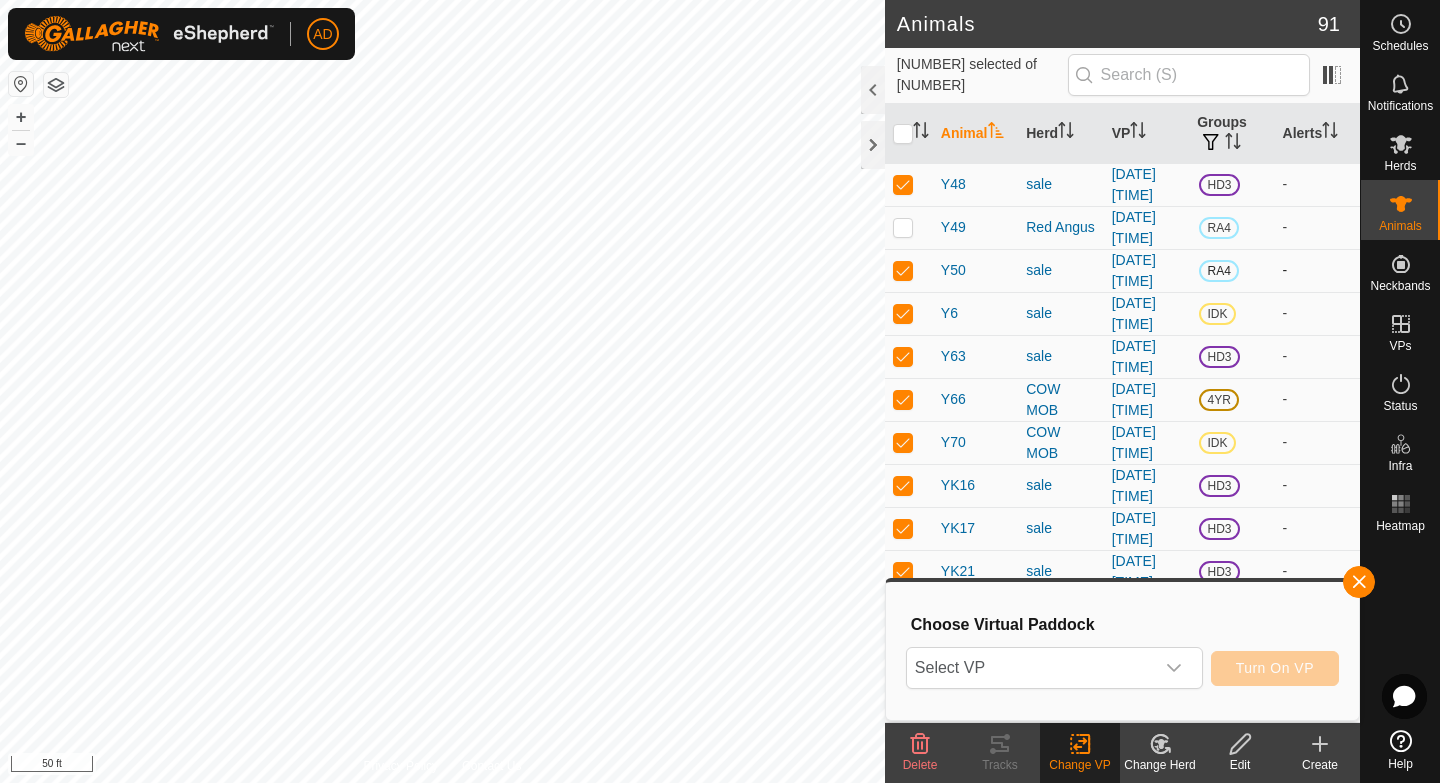 click at bounding box center [903, 270] 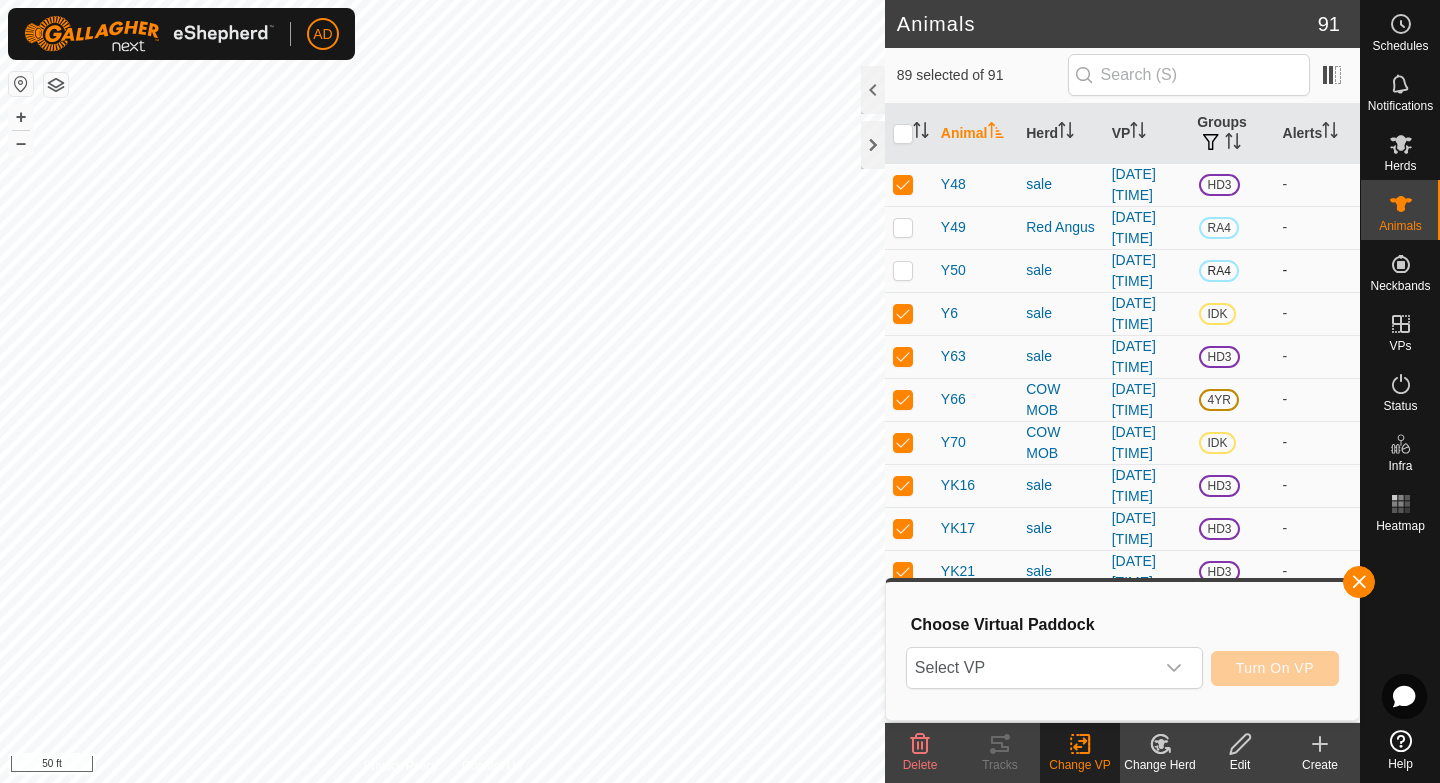 click at bounding box center (903, 270) 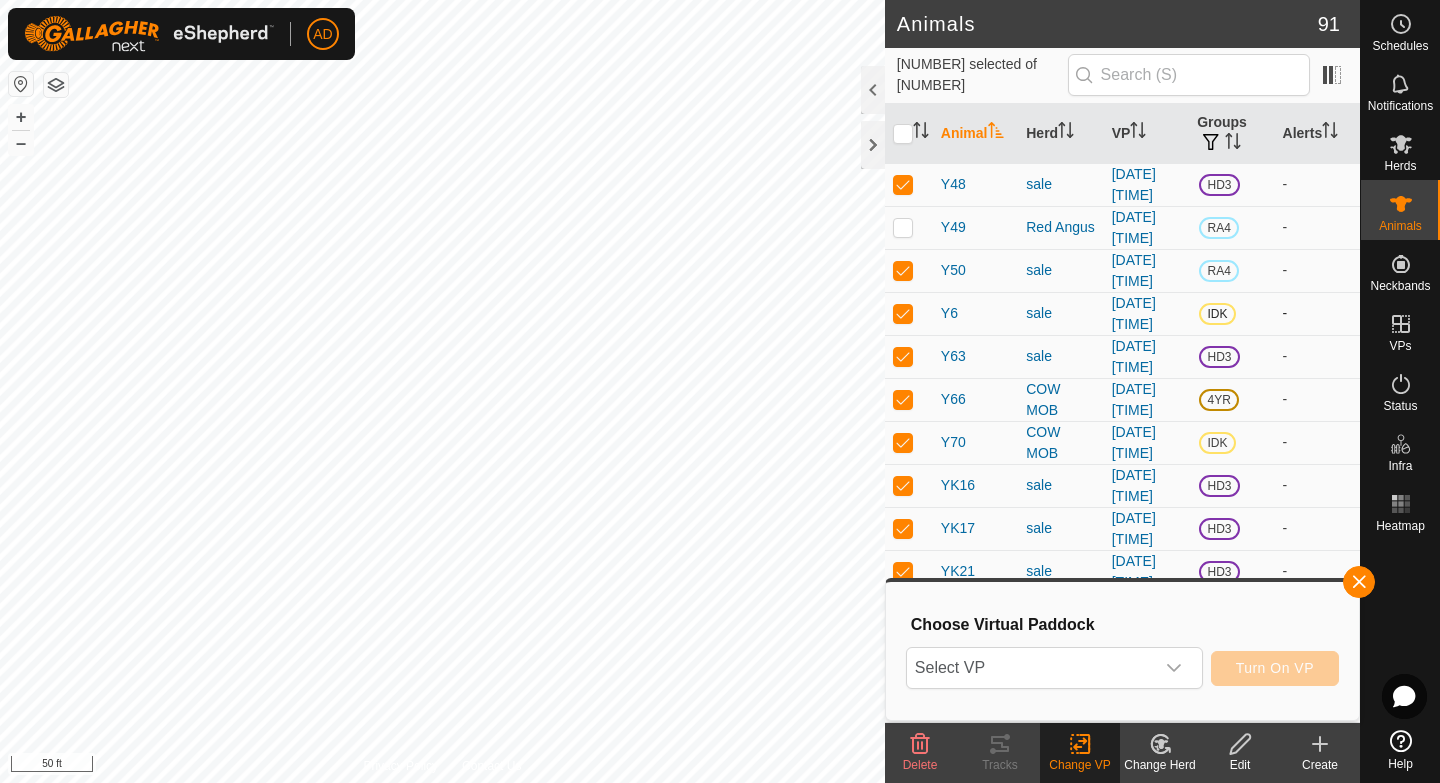click at bounding box center [903, 313] 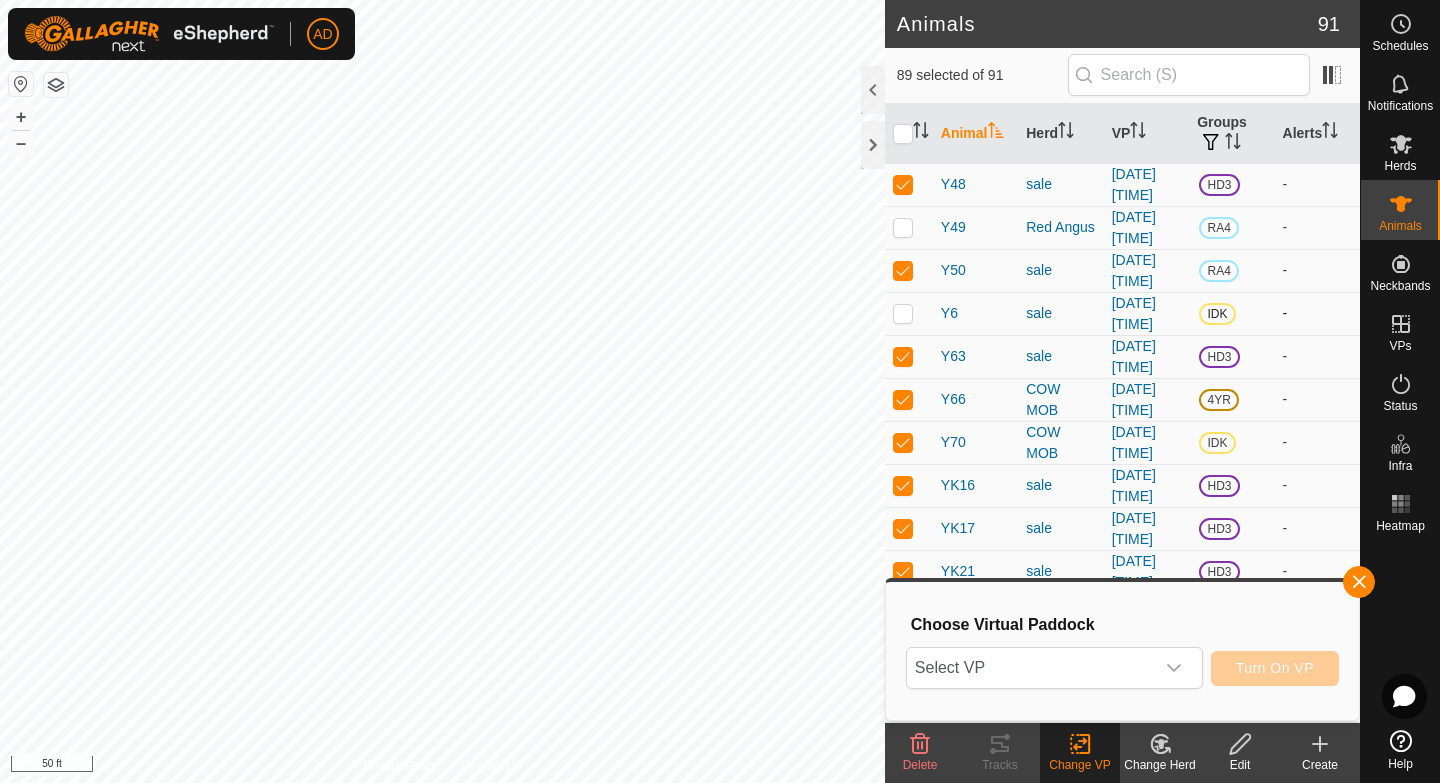 click at bounding box center [903, 313] 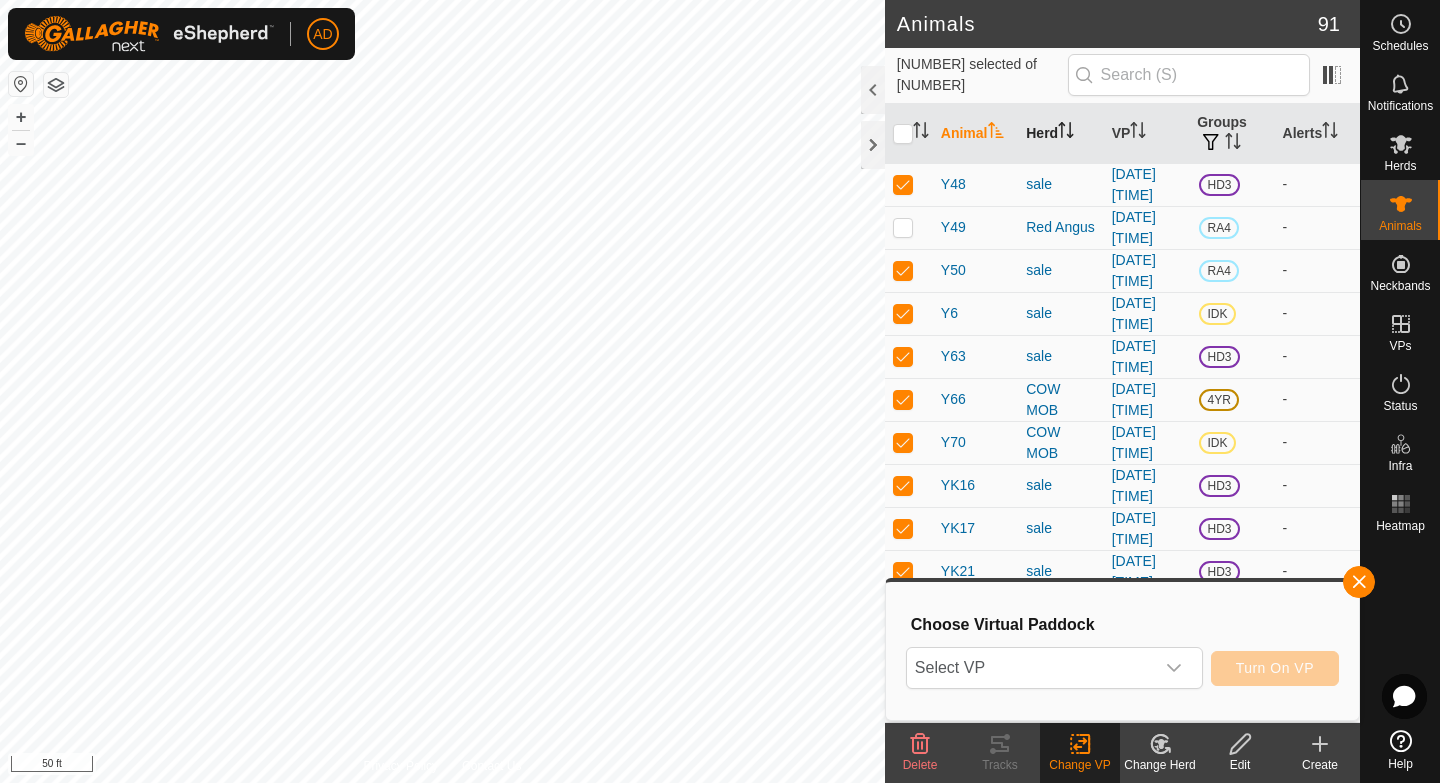 click 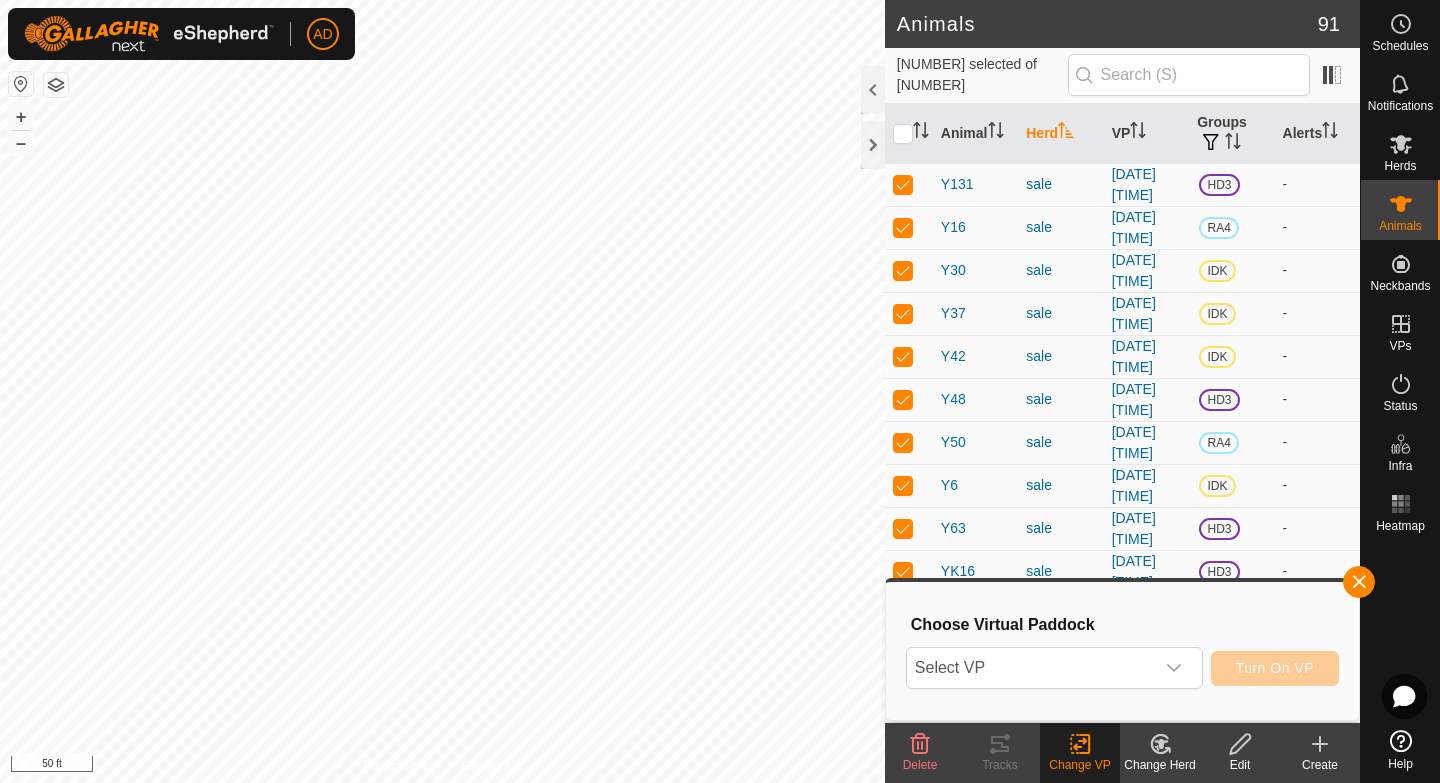 scroll, scrollTop: 0, scrollLeft: 0, axis: both 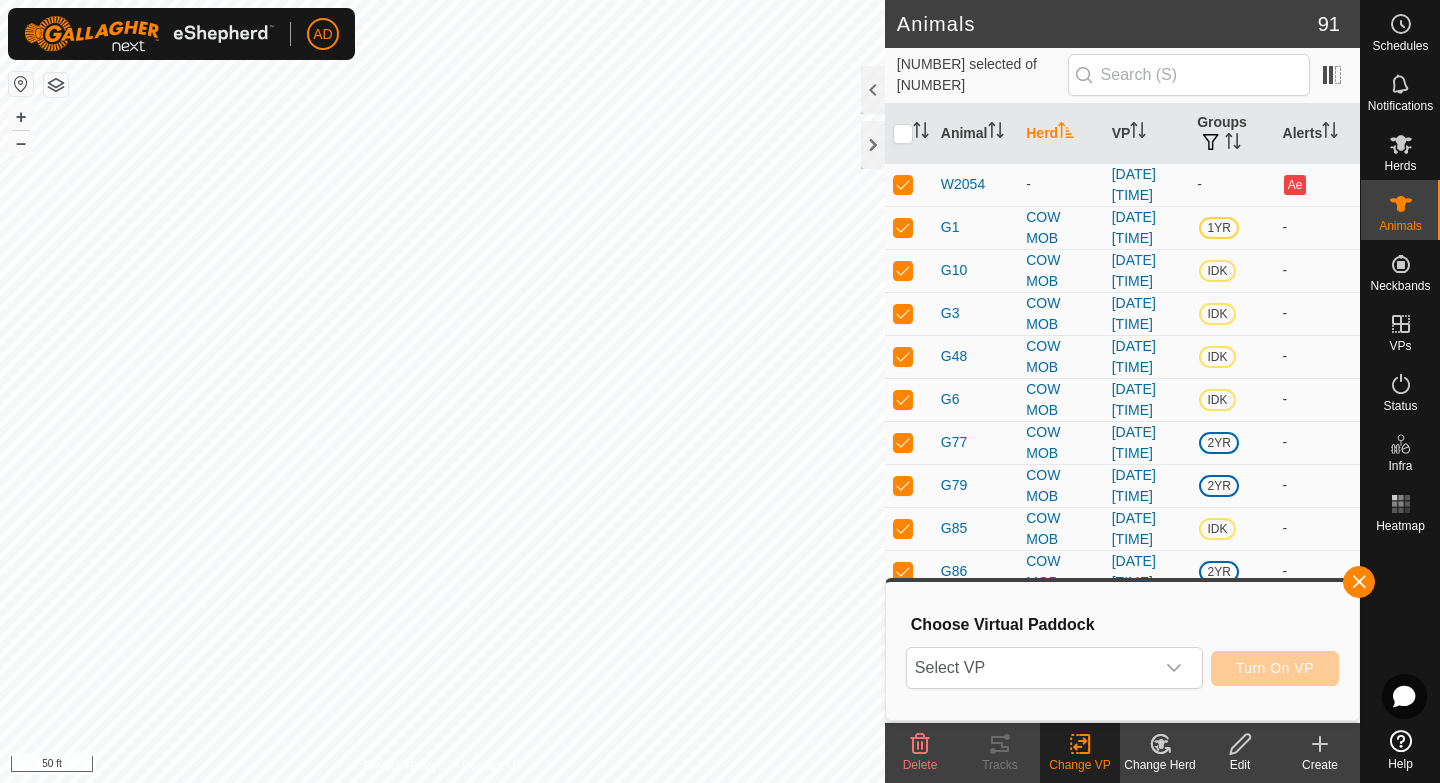 click 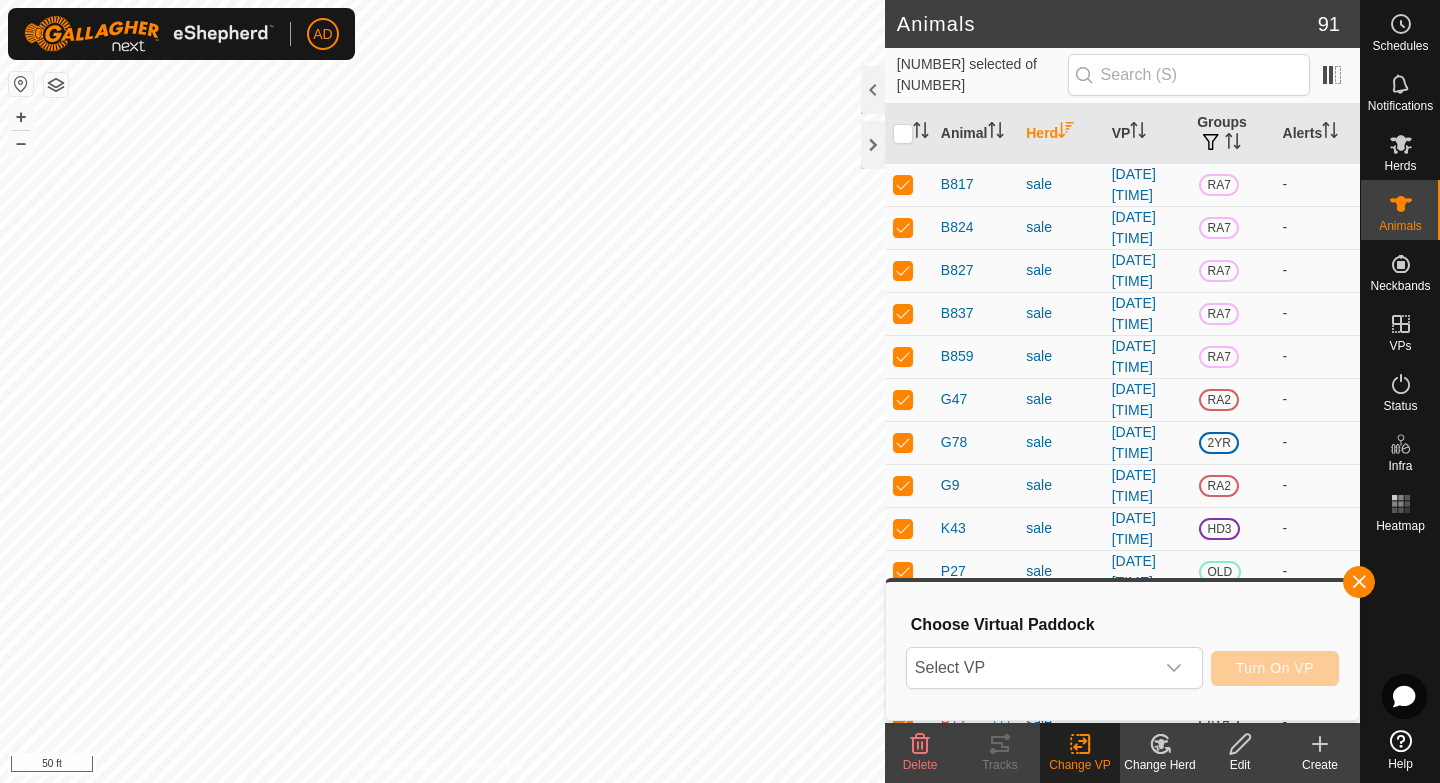 click 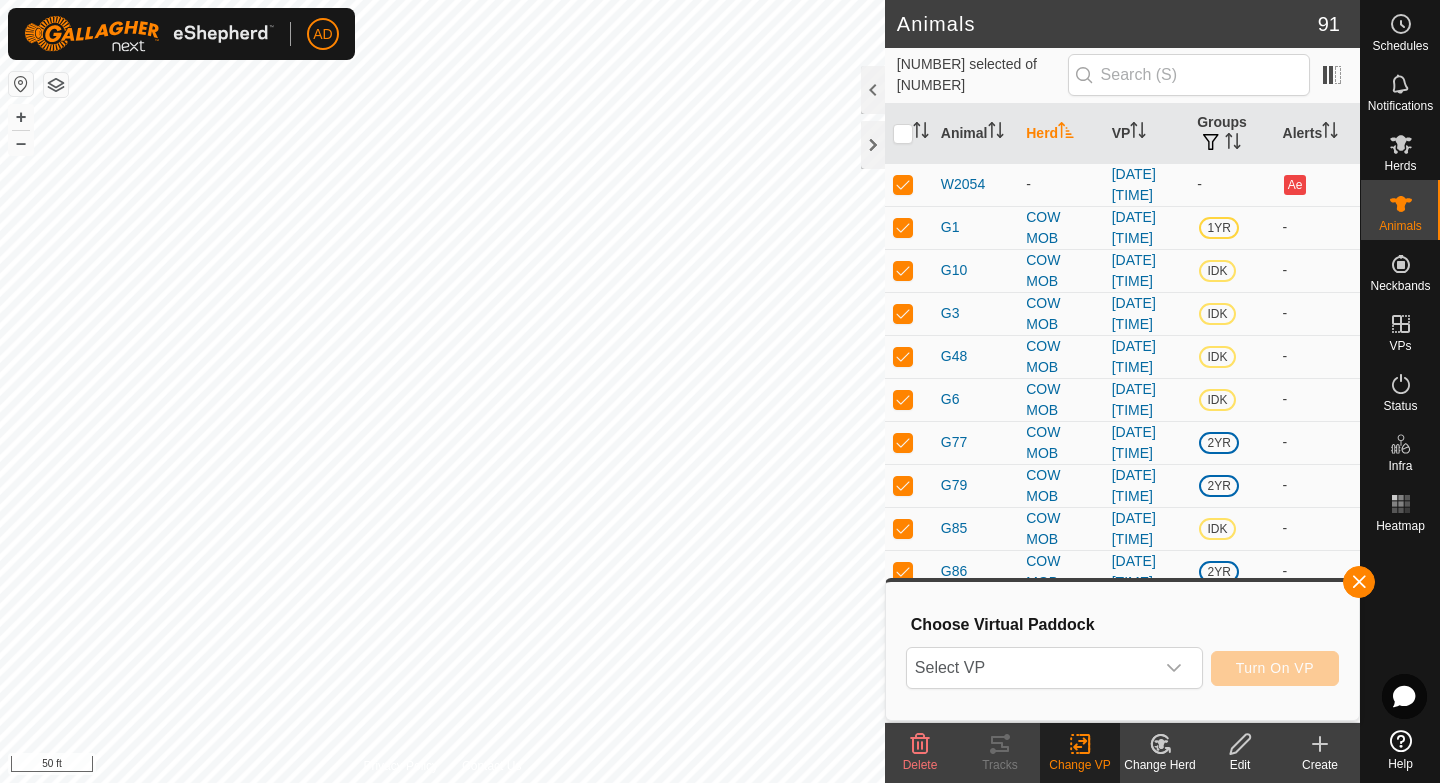 click on "Herd" at bounding box center (1060, 134) 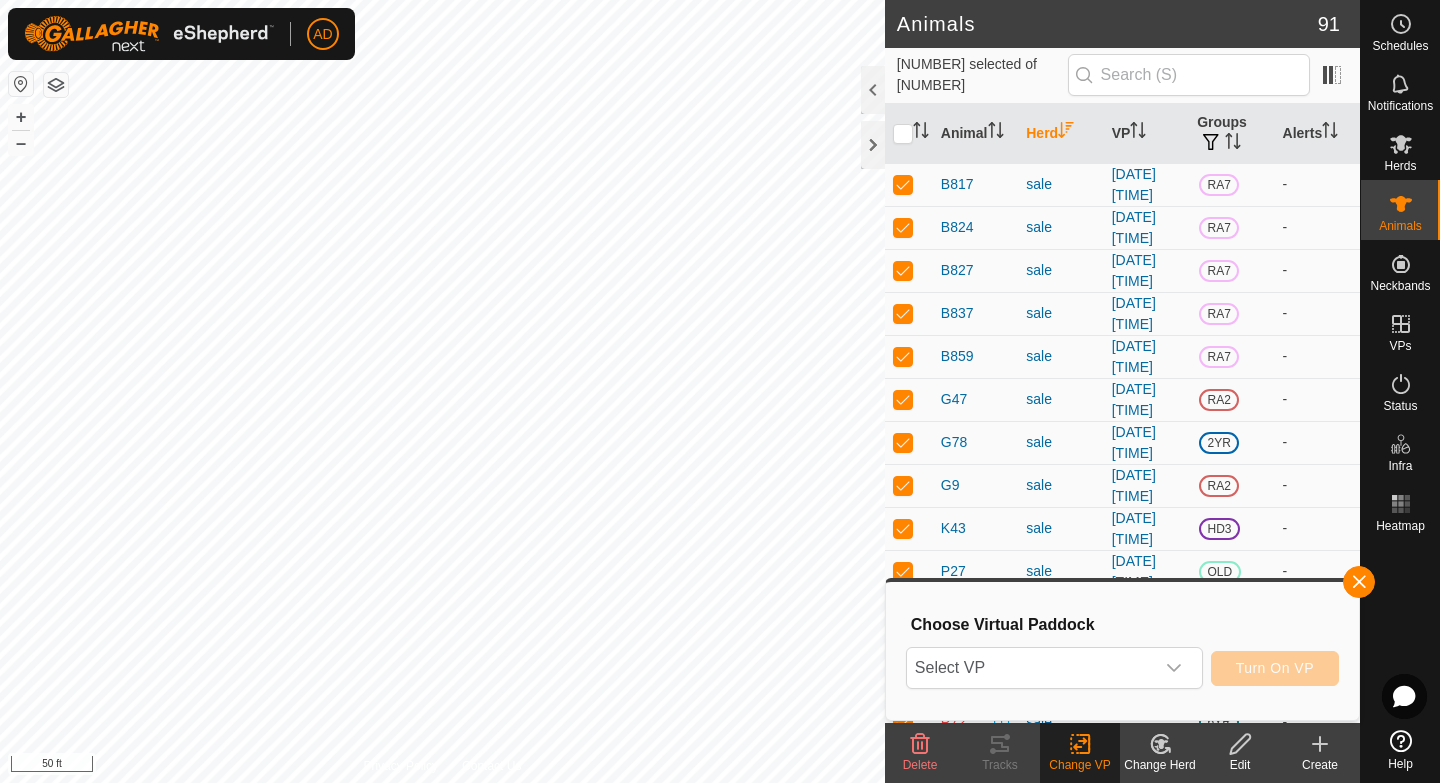 click on "Herd" at bounding box center [1060, 134] 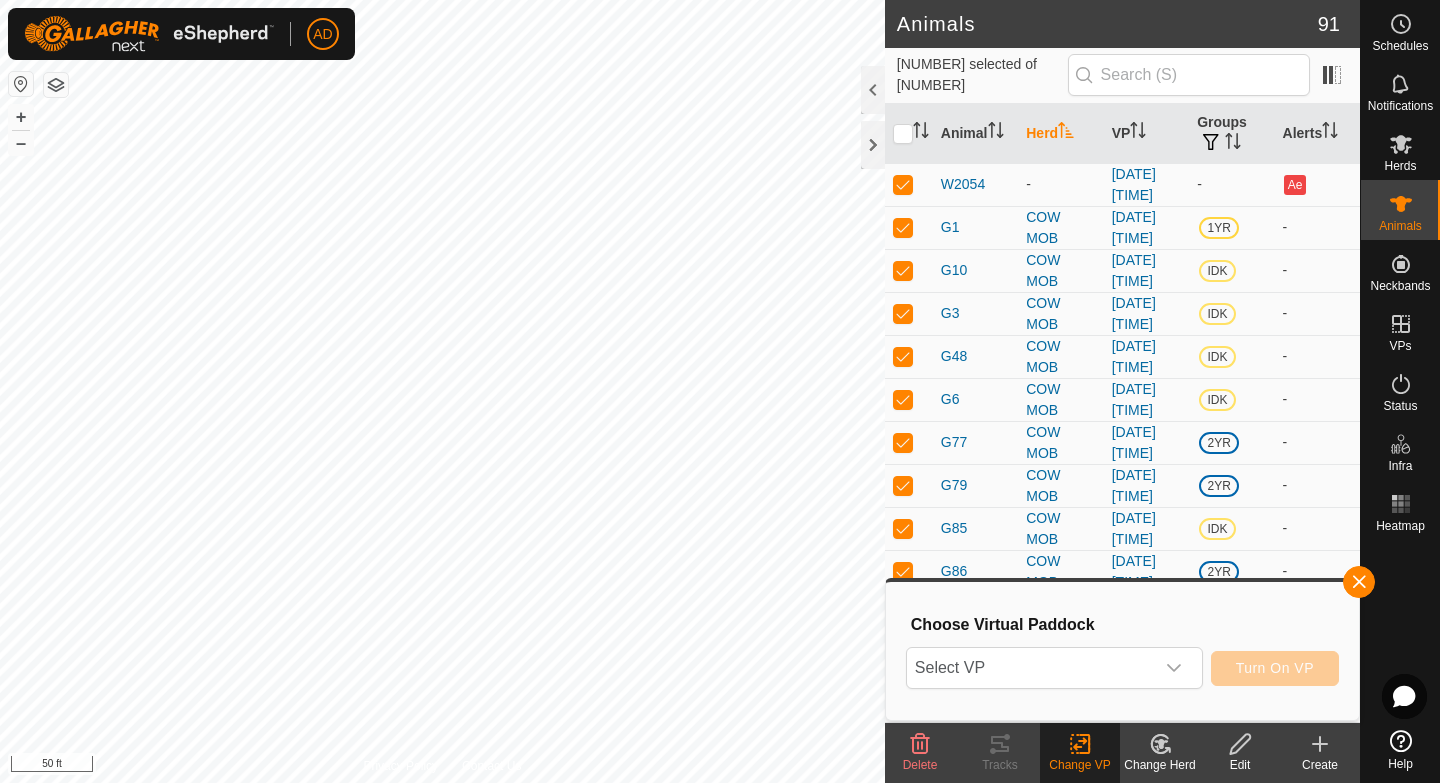 click on "Herd" at bounding box center (1060, 134) 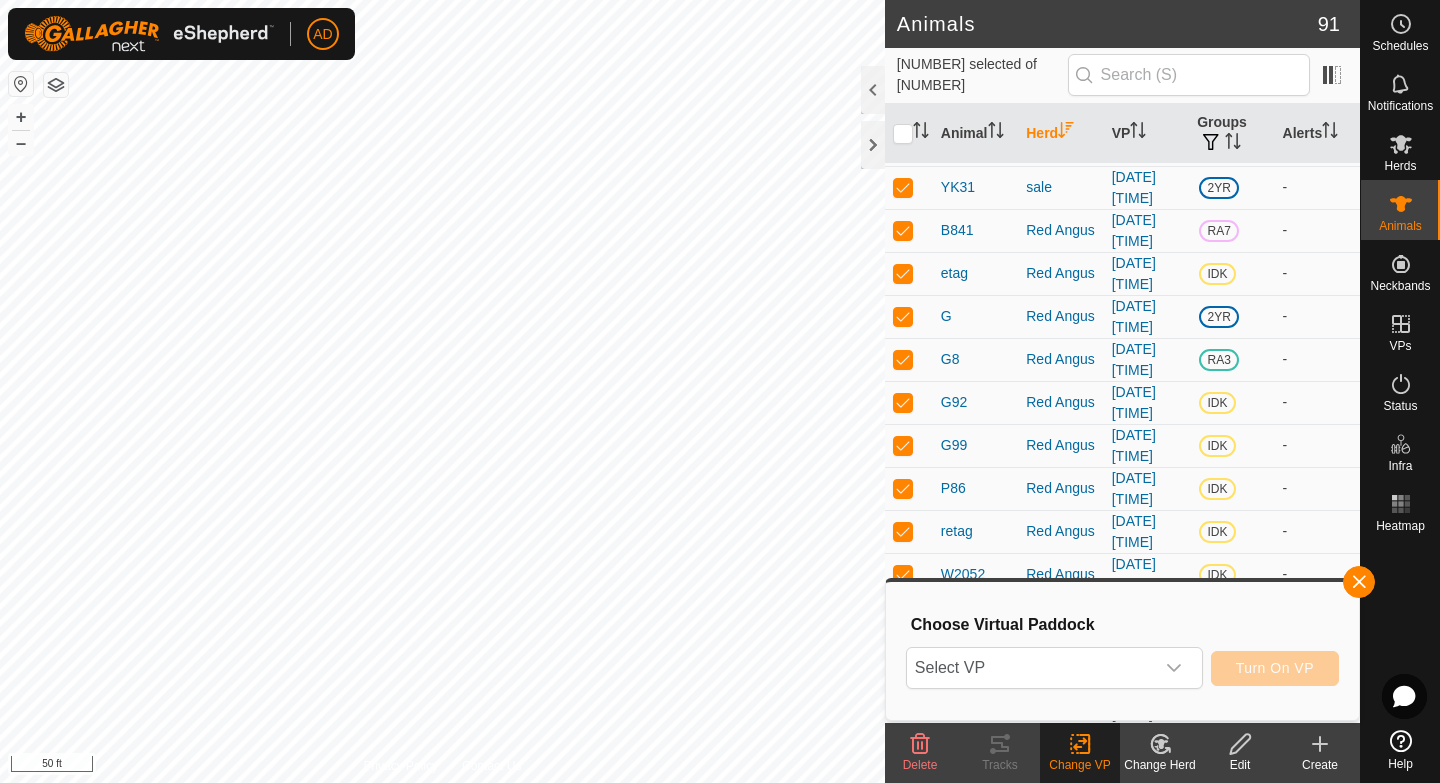 scroll, scrollTop: 1673, scrollLeft: 0, axis: vertical 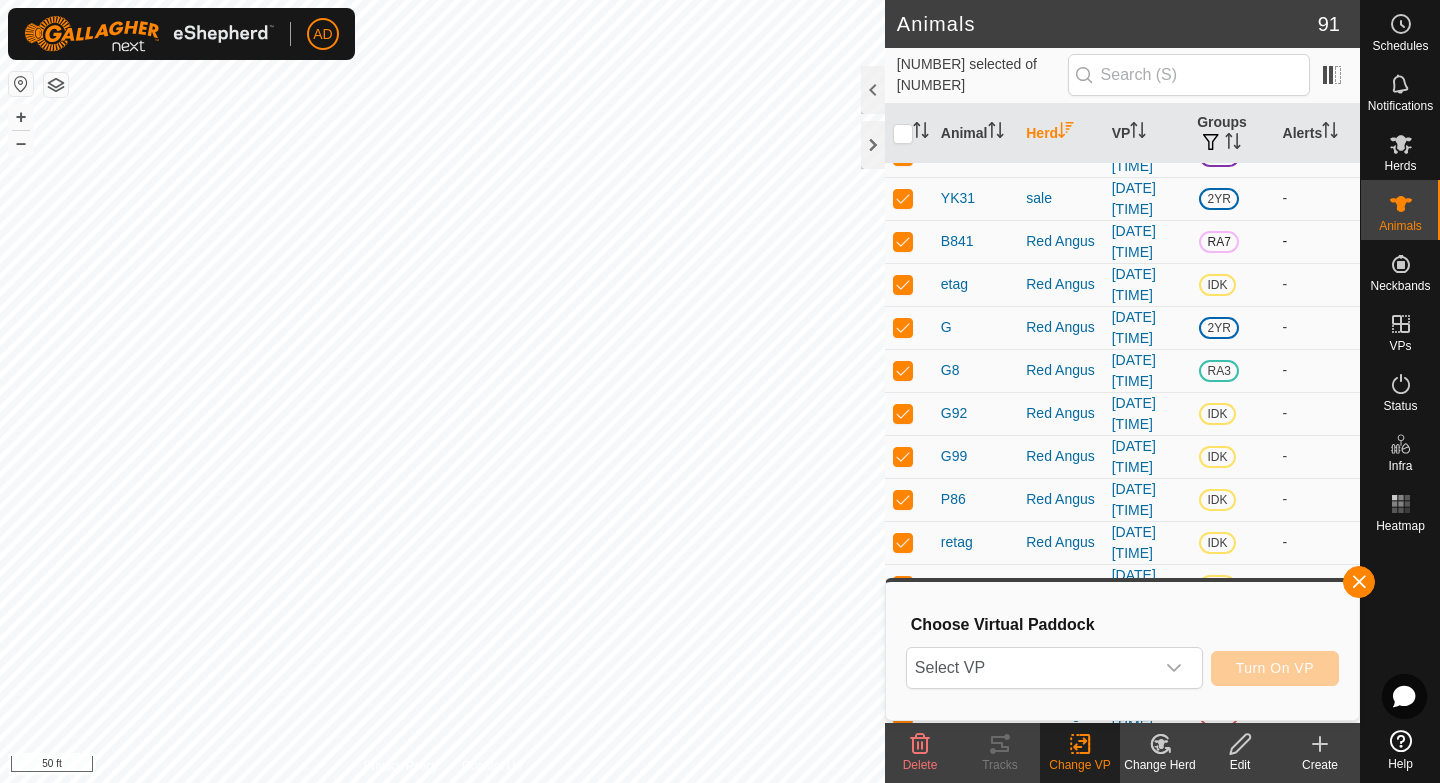 click at bounding box center [903, 241] 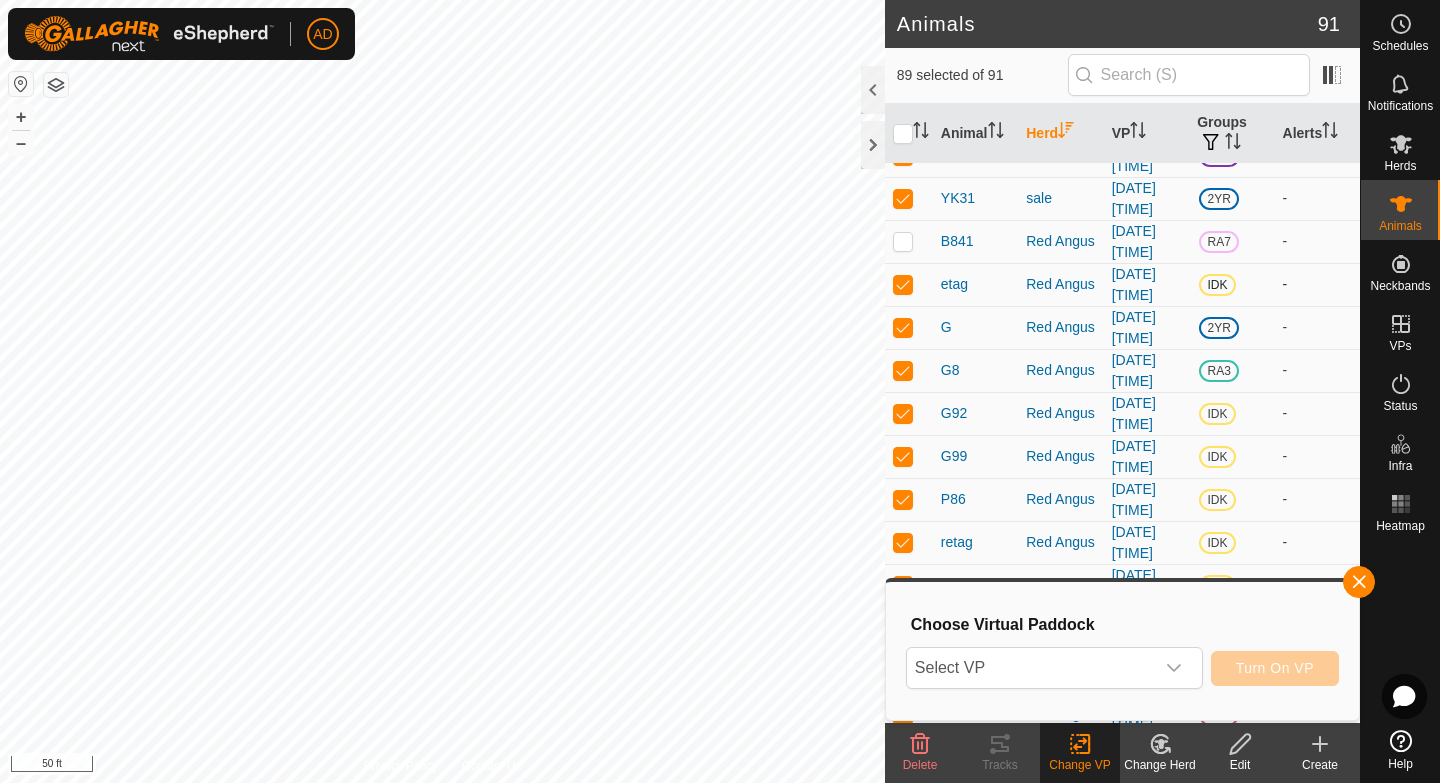 click at bounding box center (903, 284) 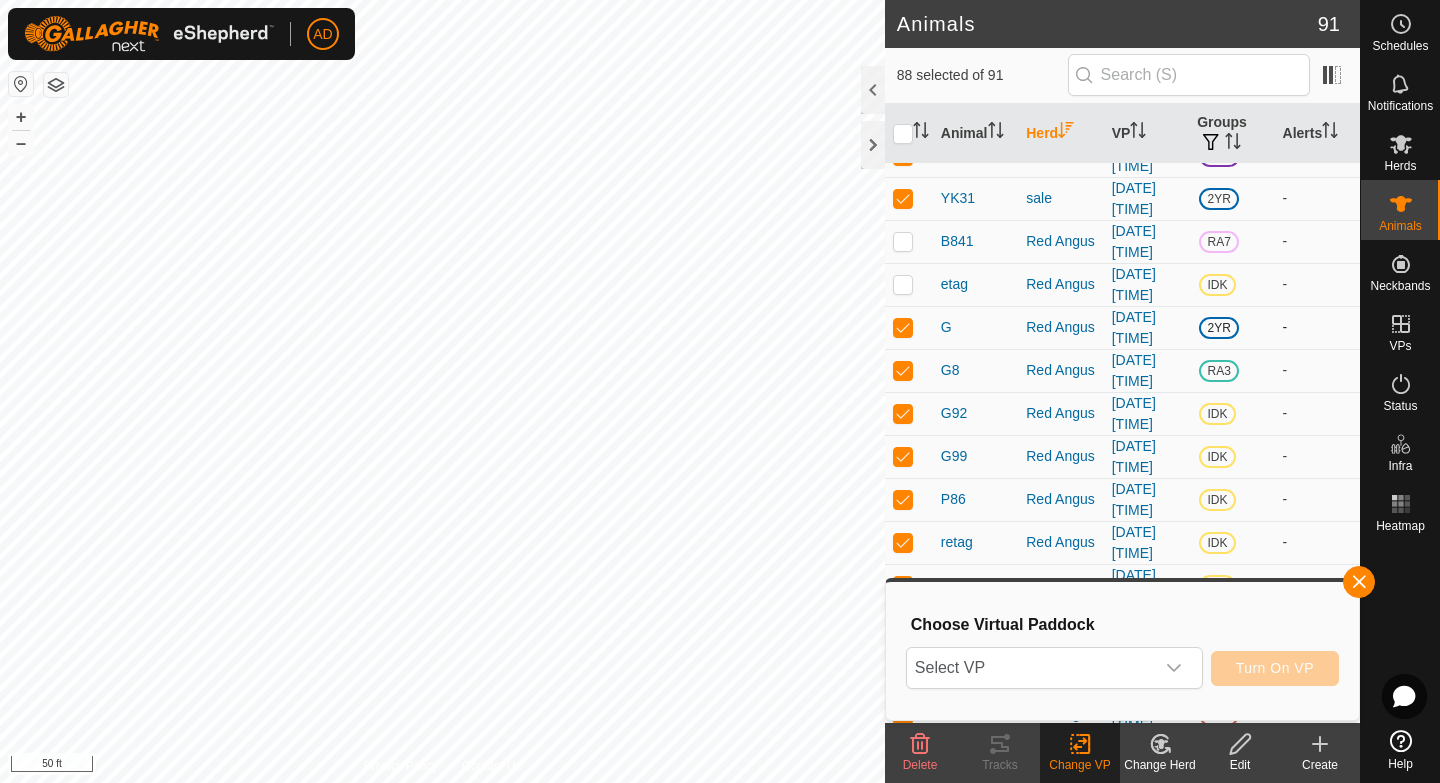 click at bounding box center (903, 327) 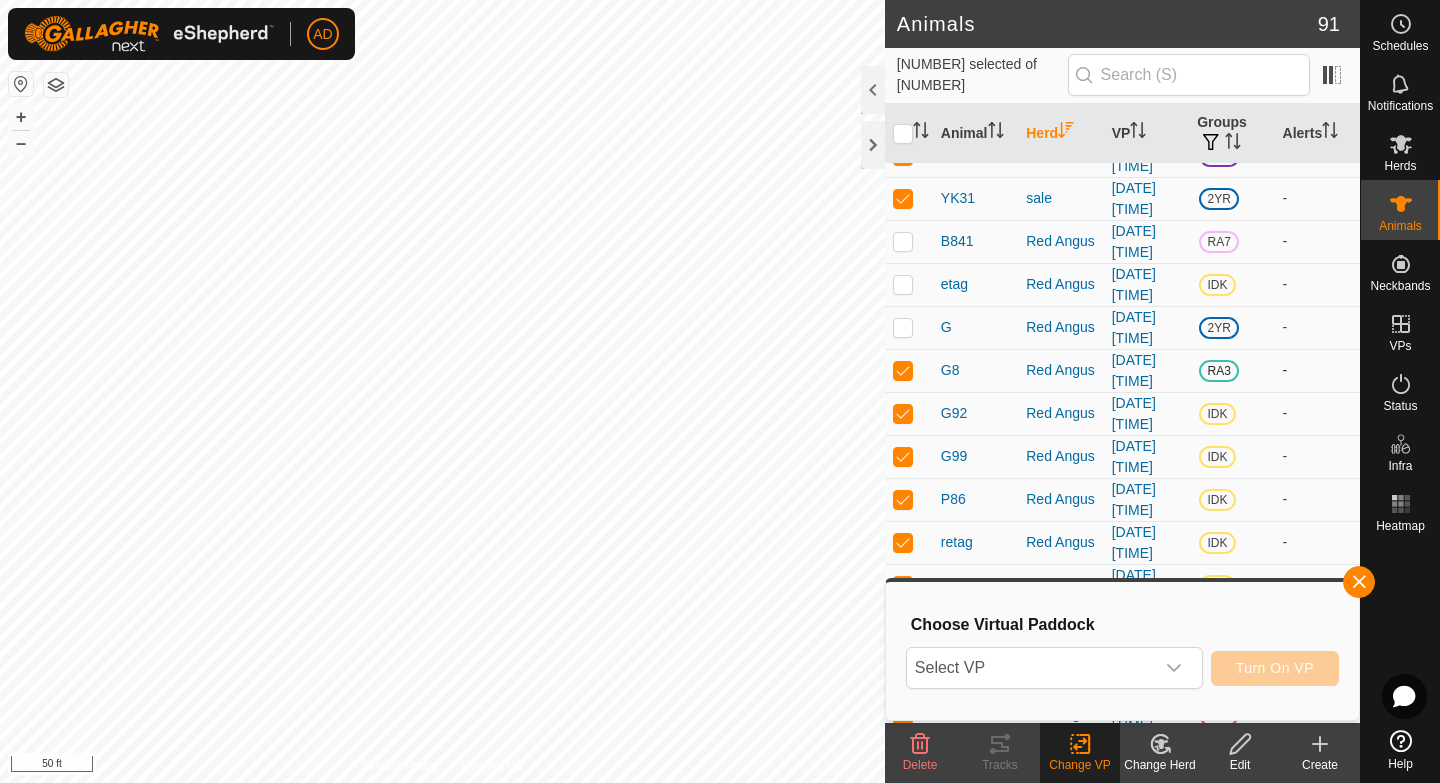 click at bounding box center (903, 370) 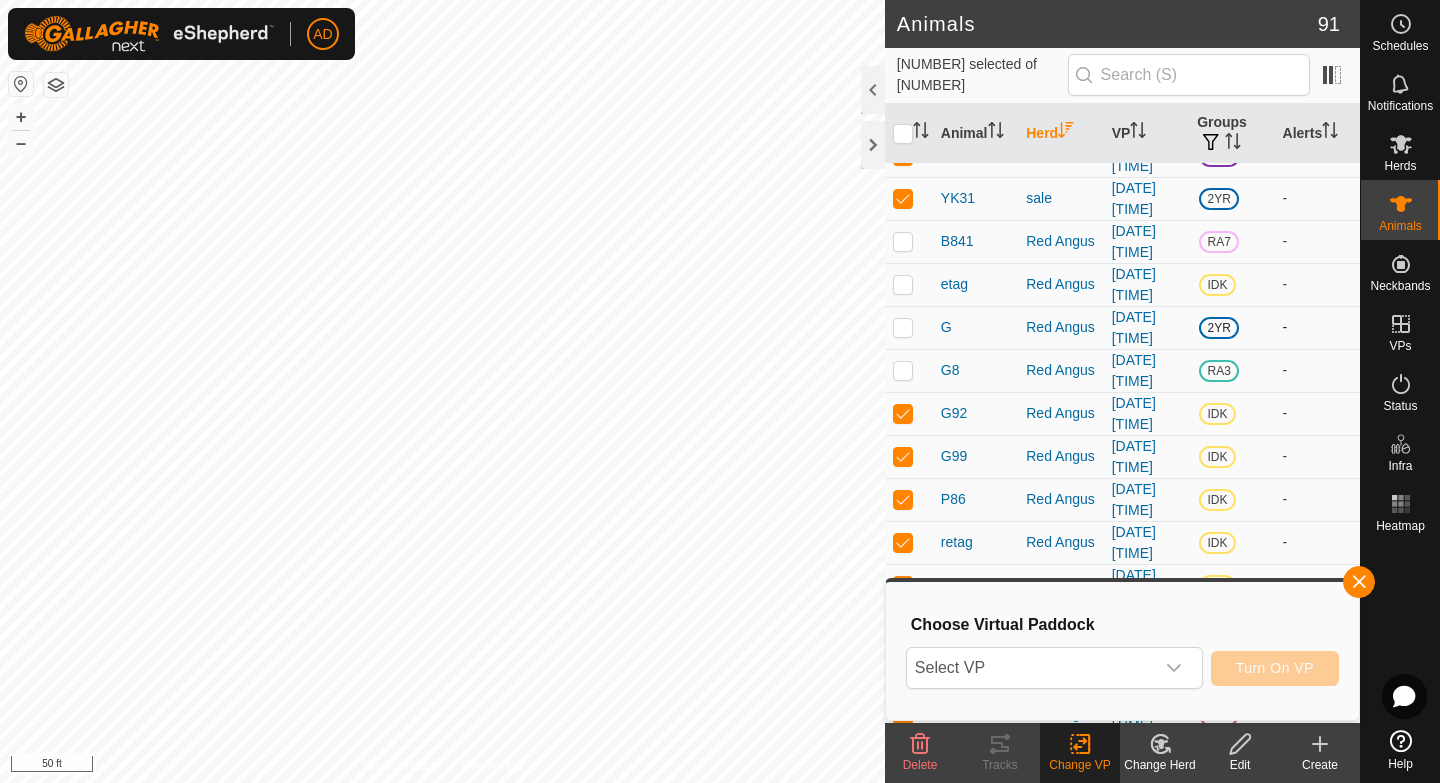click at bounding box center (903, 327) 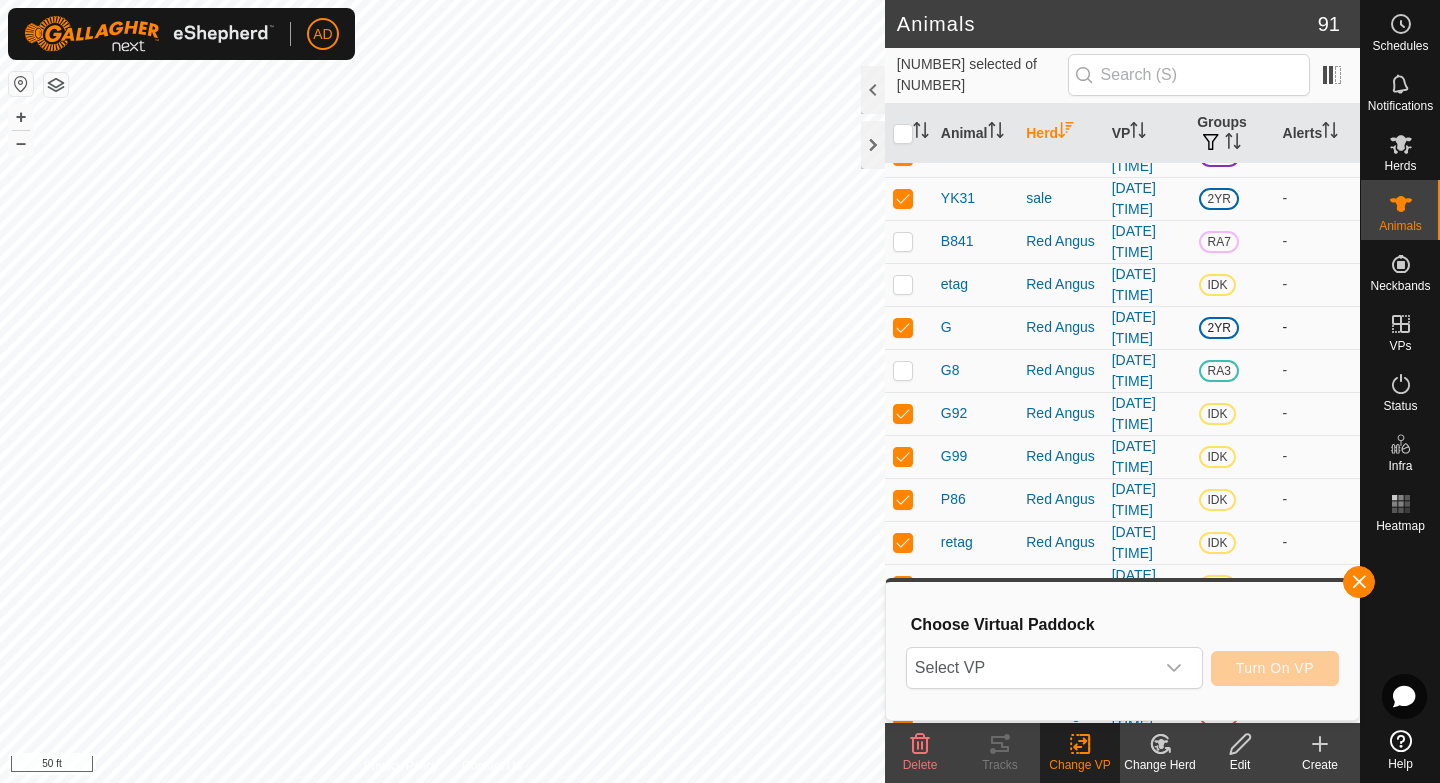 click at bounding box center (903, 327) 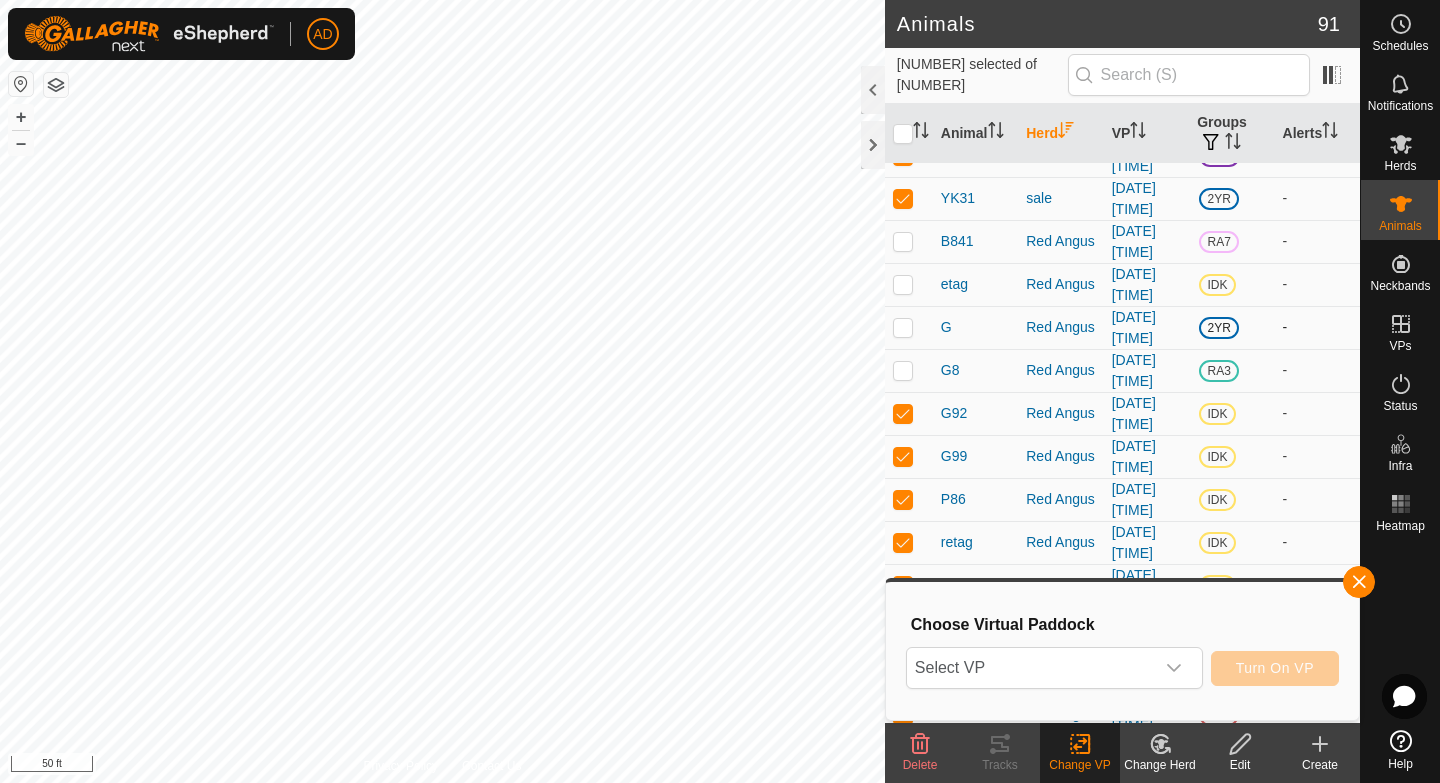 click at bounding box center (903, 327) 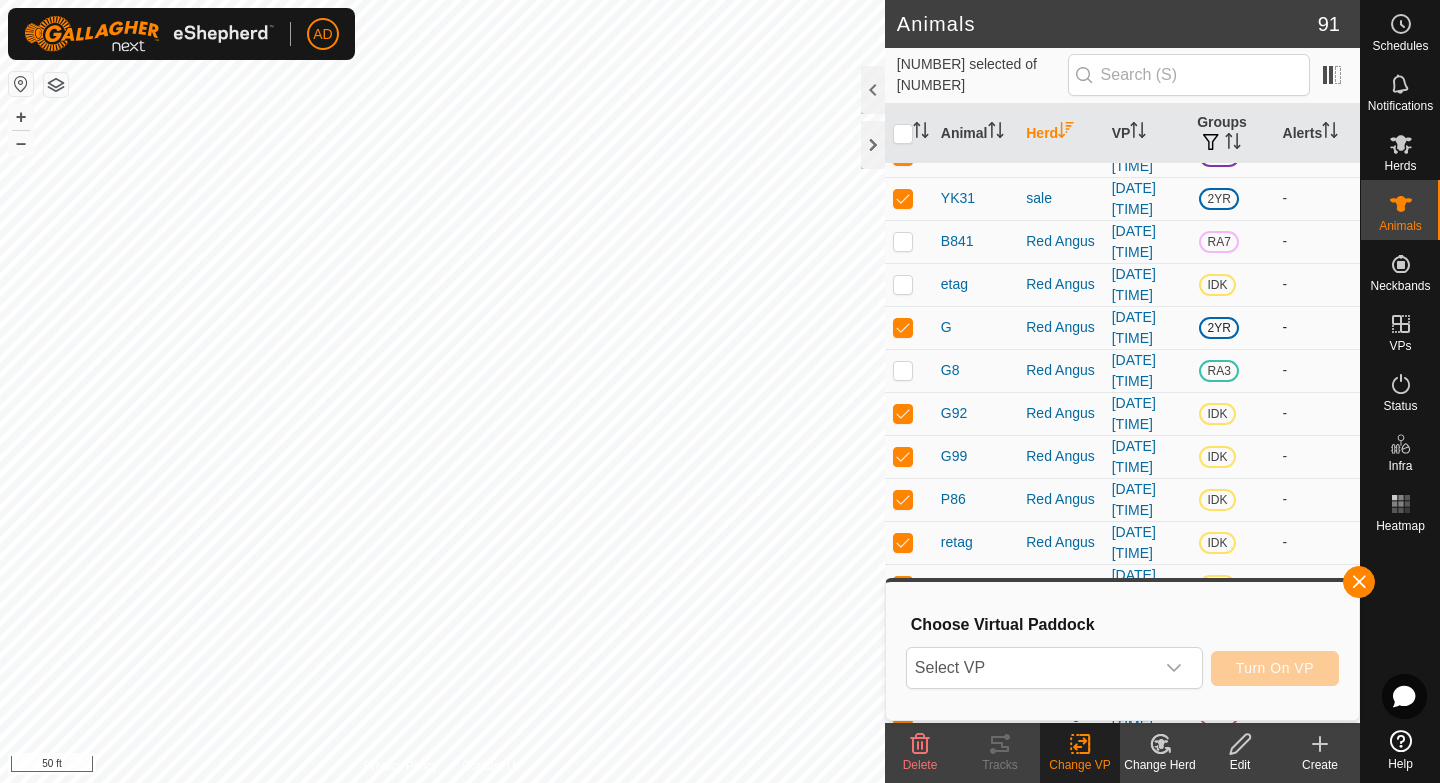 click at bounding box center [903, 327] 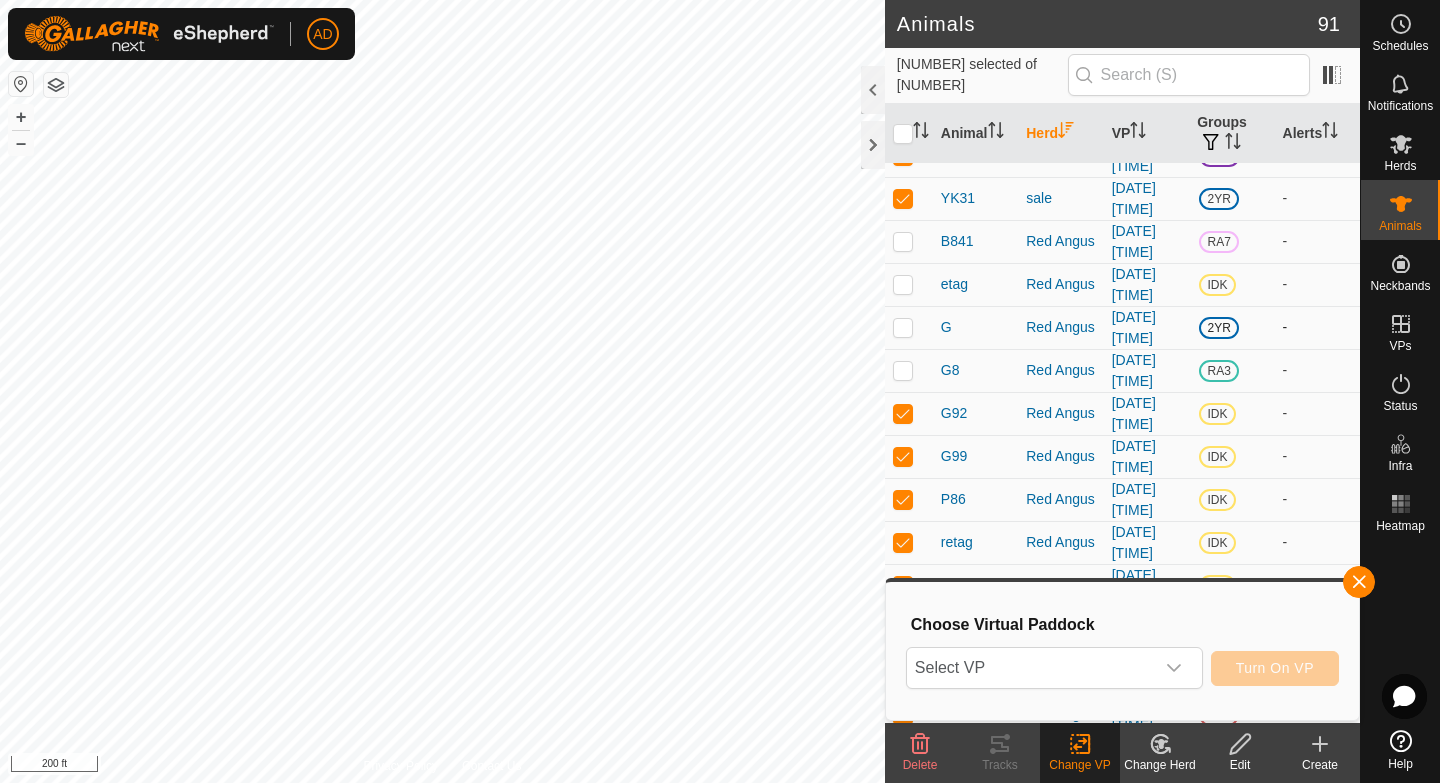click at bounding box center [903, 327] 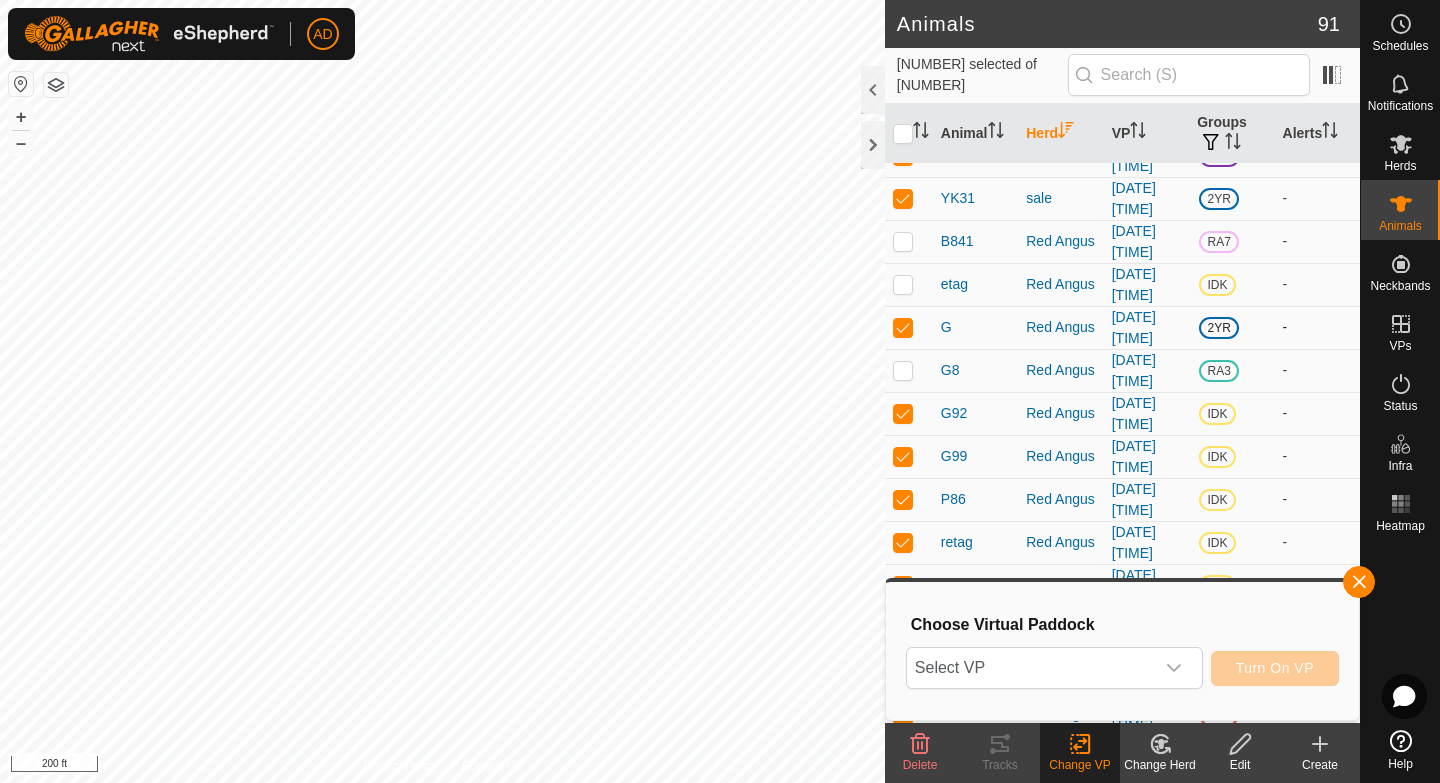 click at bounding box center (903, 327) 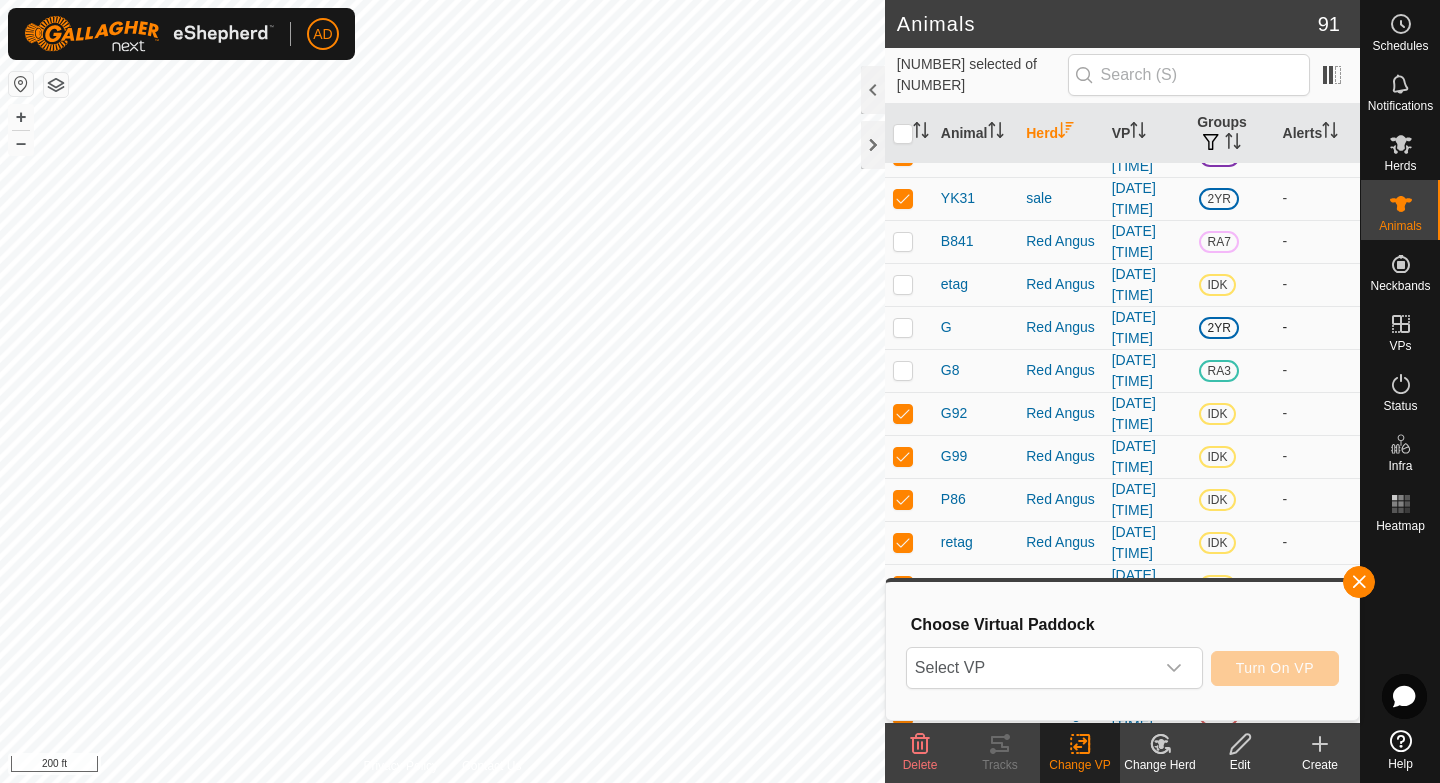 click at bounding box center [903, 327] 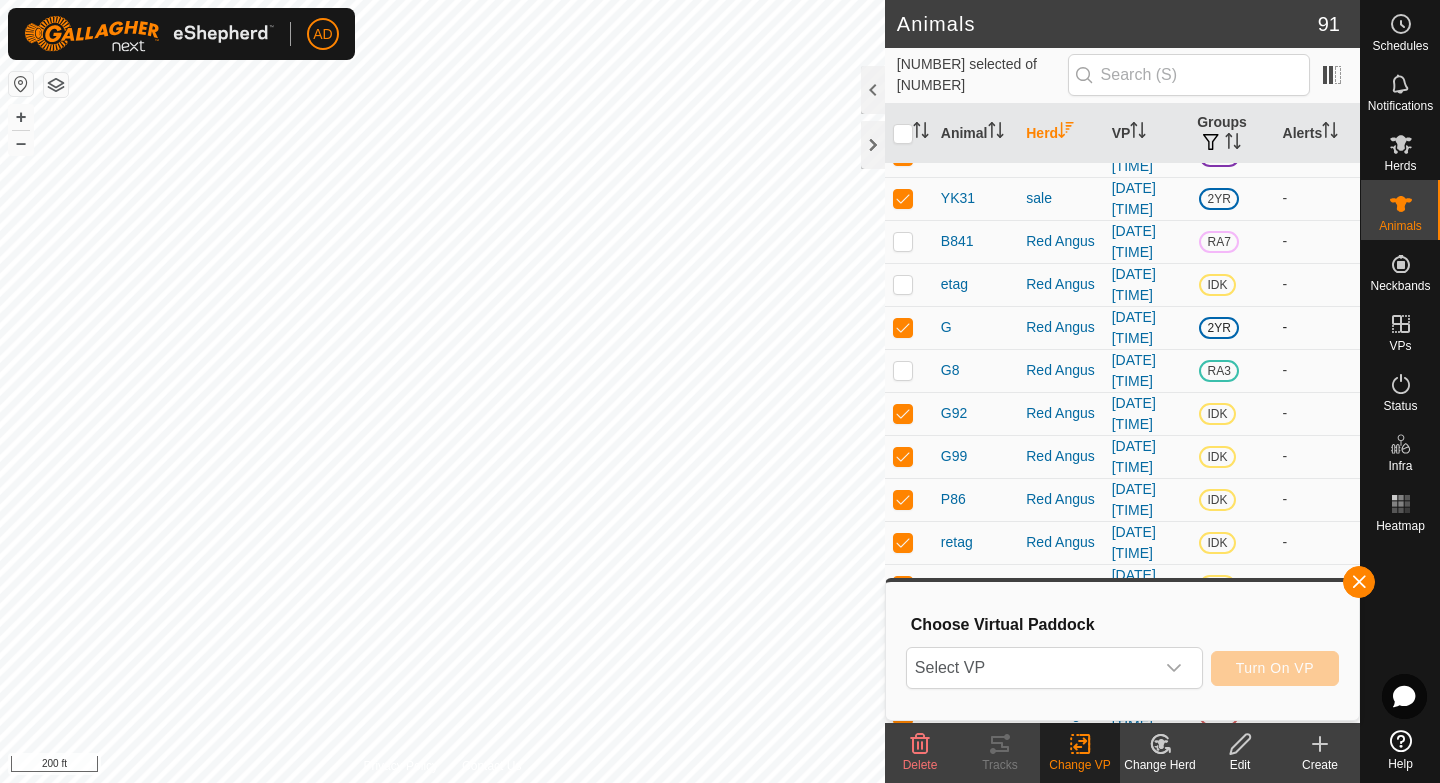 click at bounding box center [903, 327] 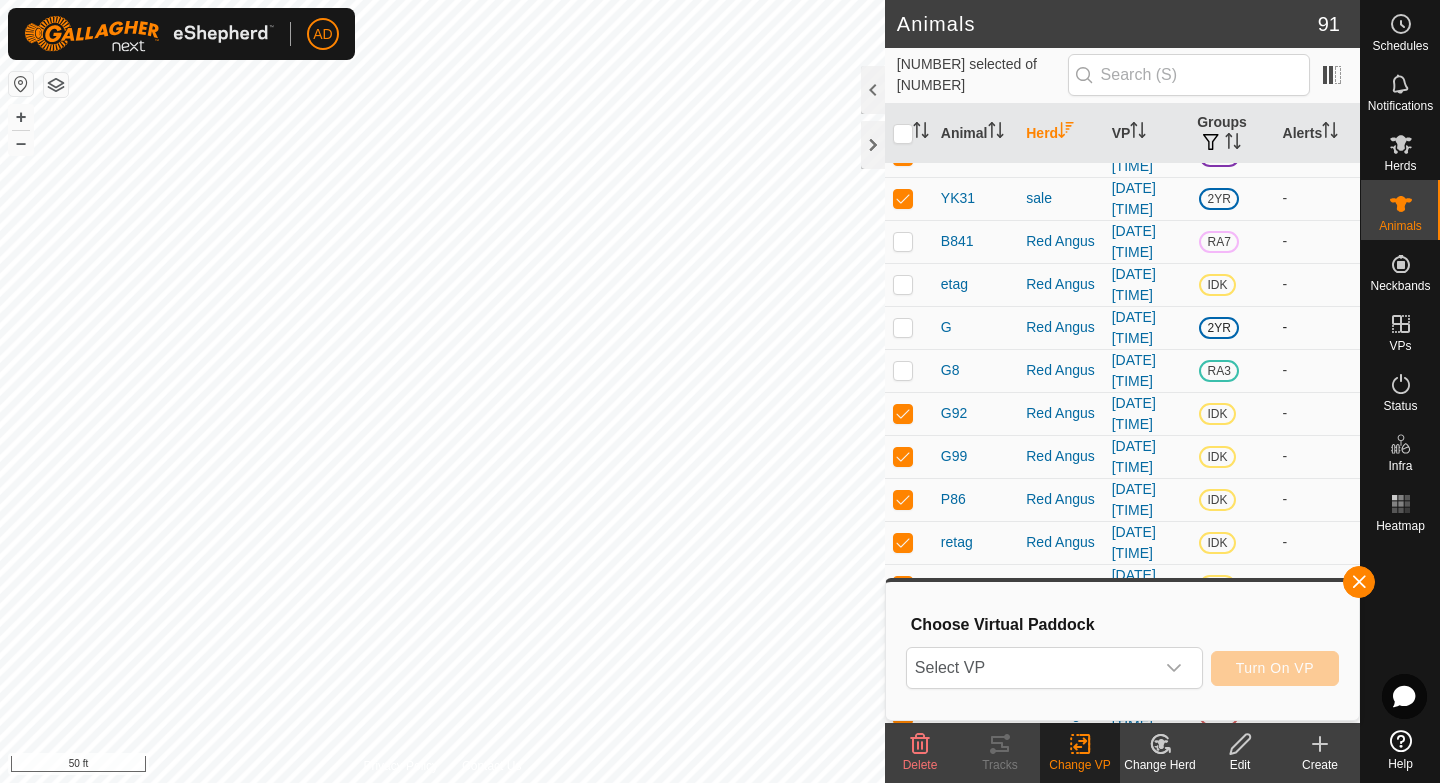 click at bounding box center [903, 327] 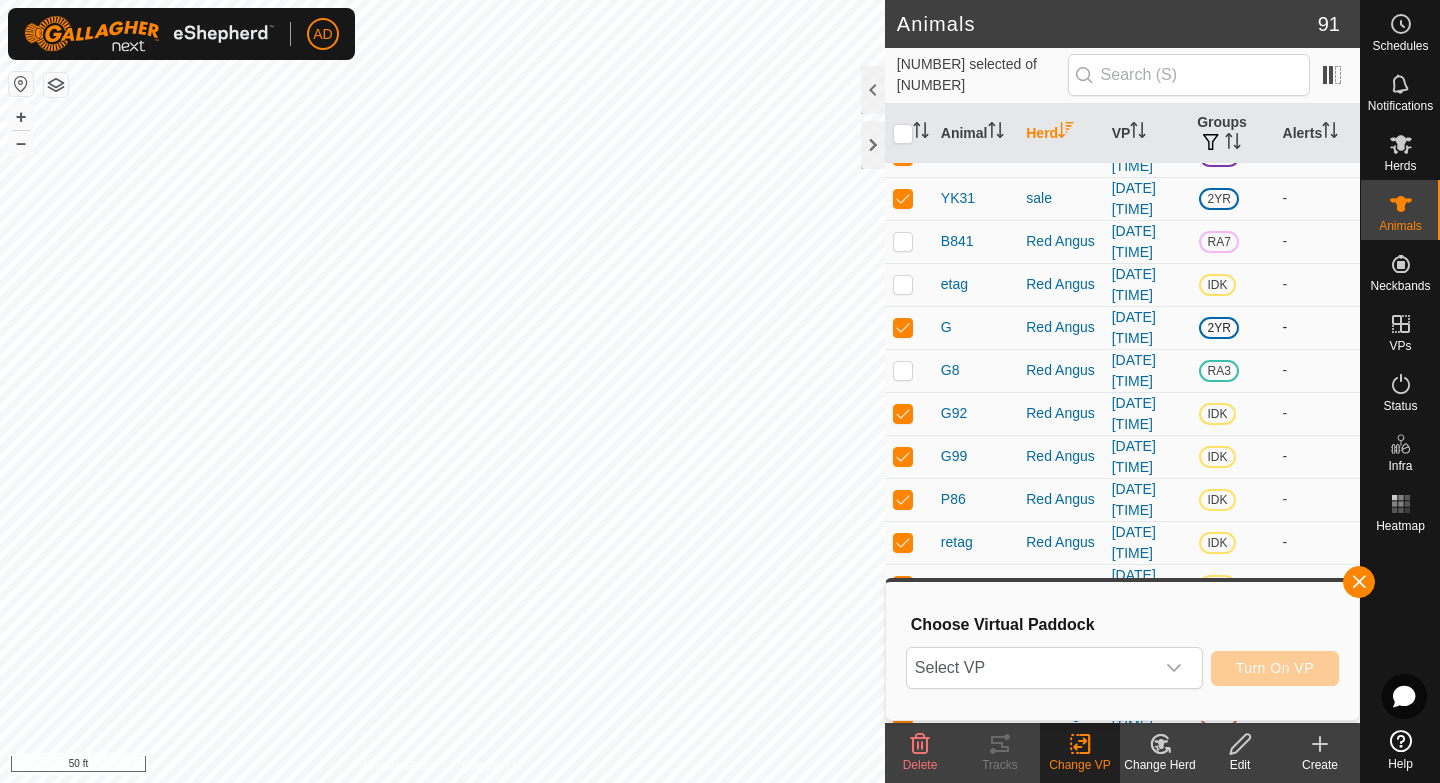 click at bounding box center (903, 327) 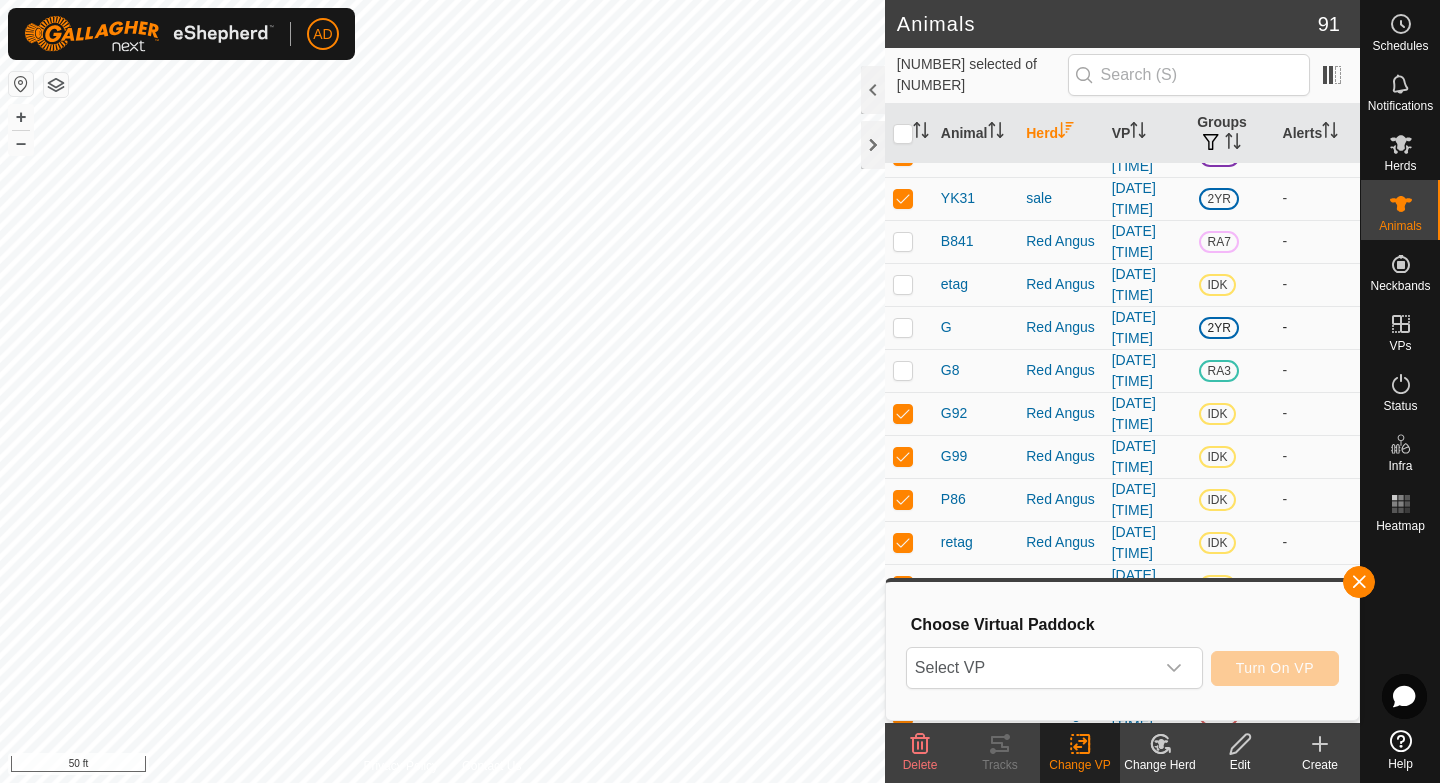 click at bounding box center [903, 327] 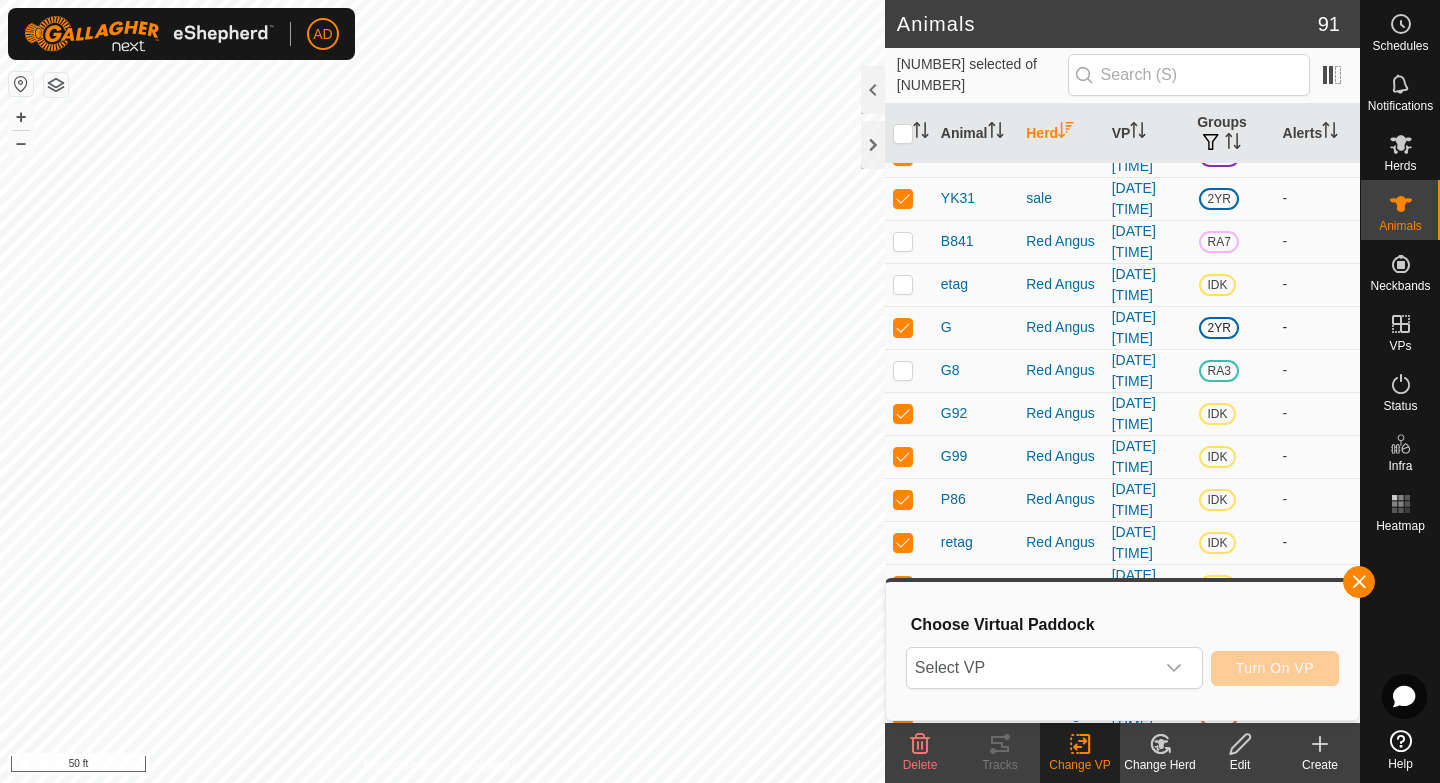click at bounding box center [903, 327] 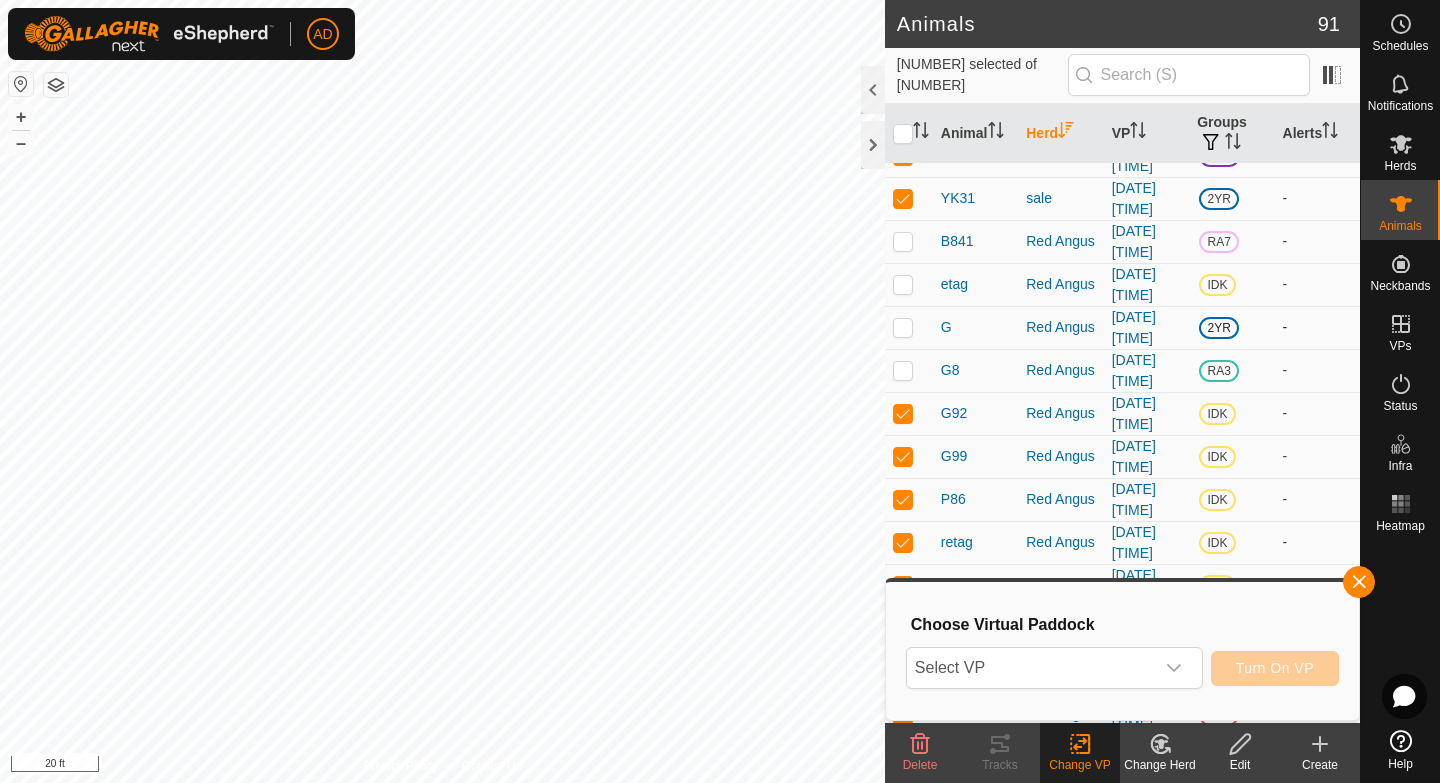 click at bounding box center [903, 327] 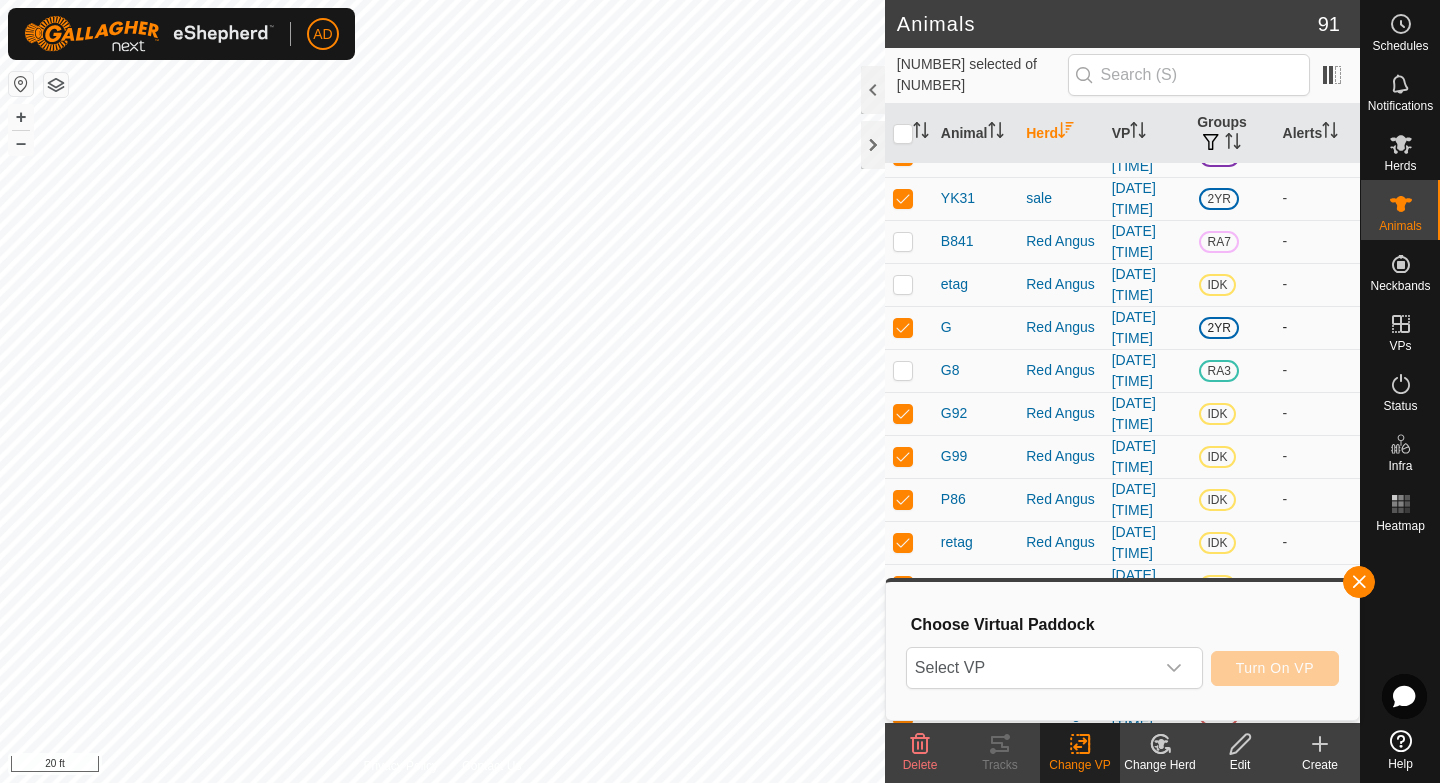 click at bounding box center (903, 327) 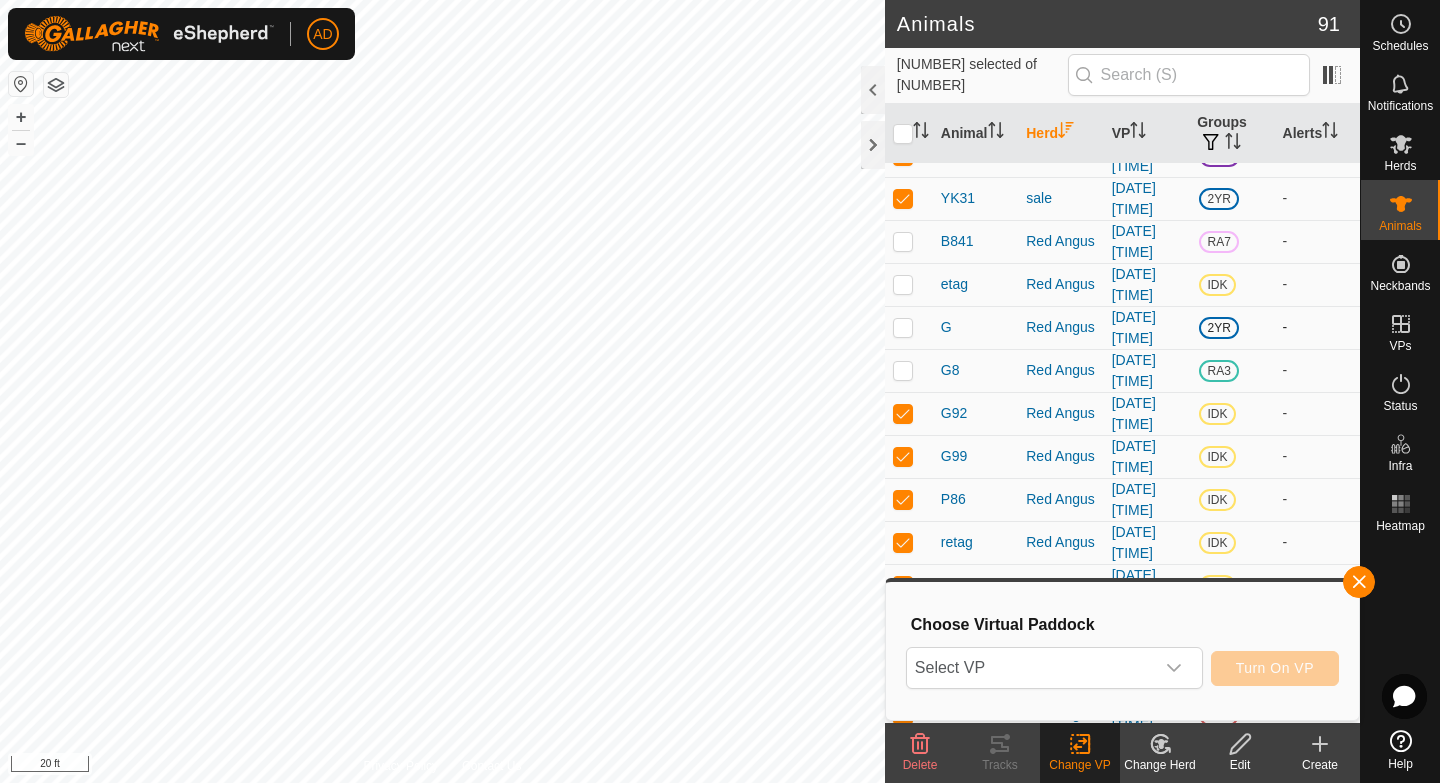 click at bounding box center [903, 327] 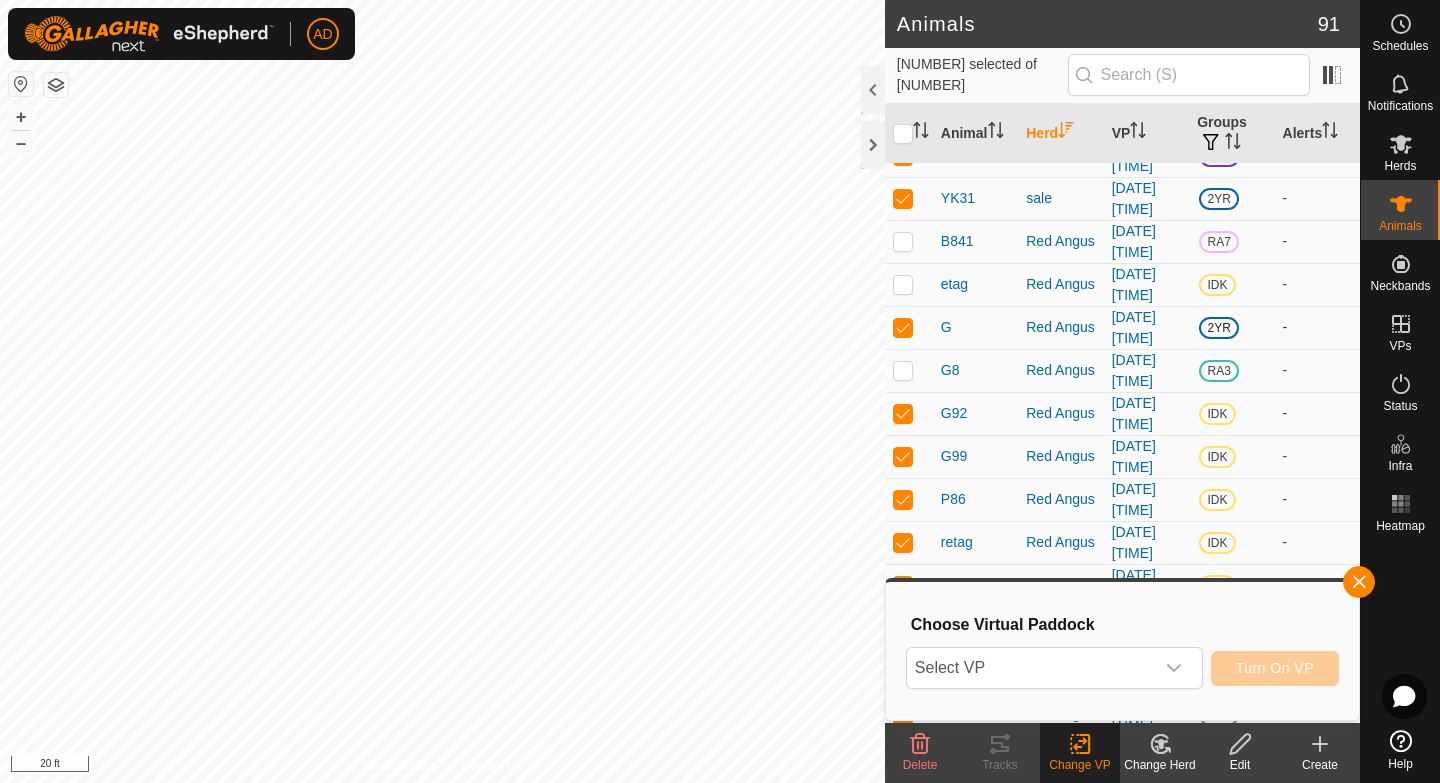 click at bounding box center [903, 327] 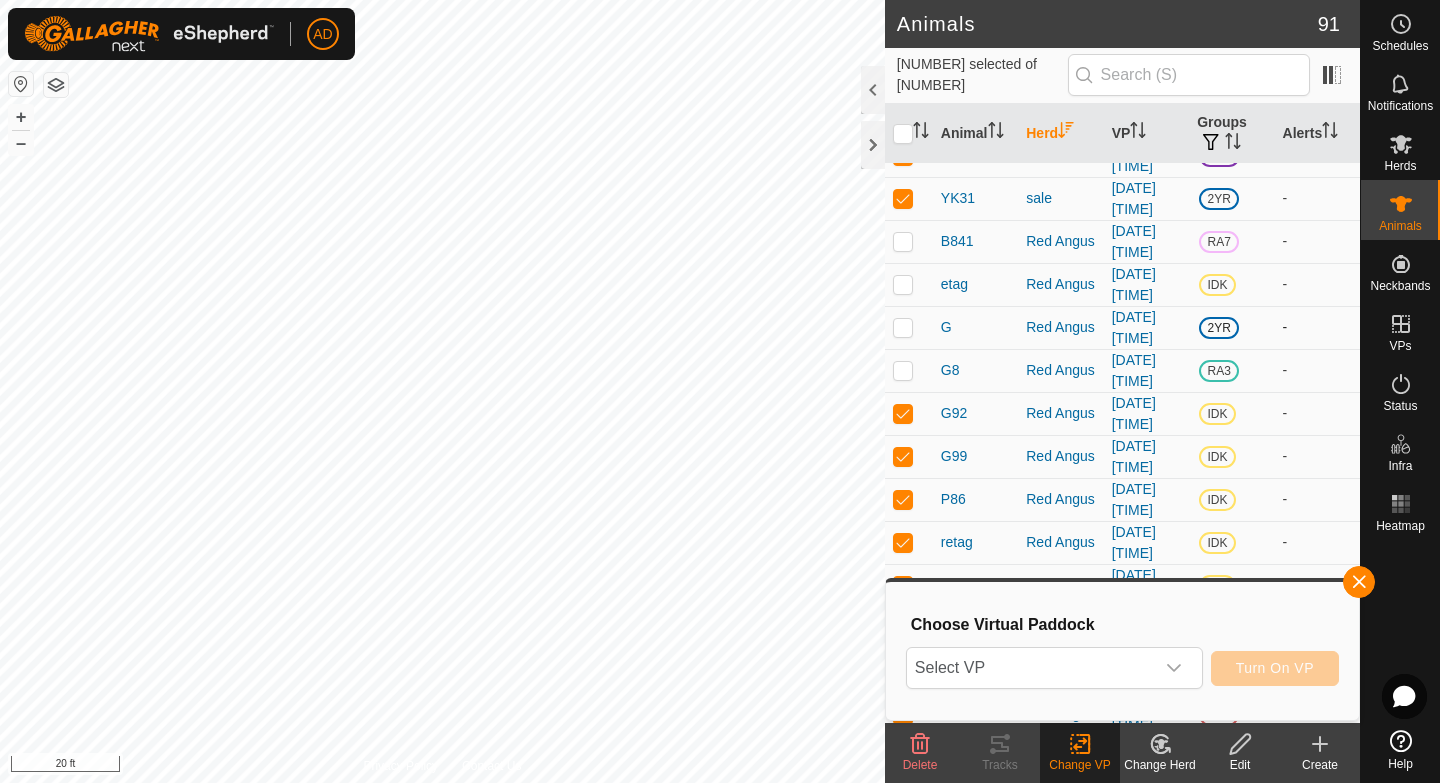 click at bounding box center [903, 327] 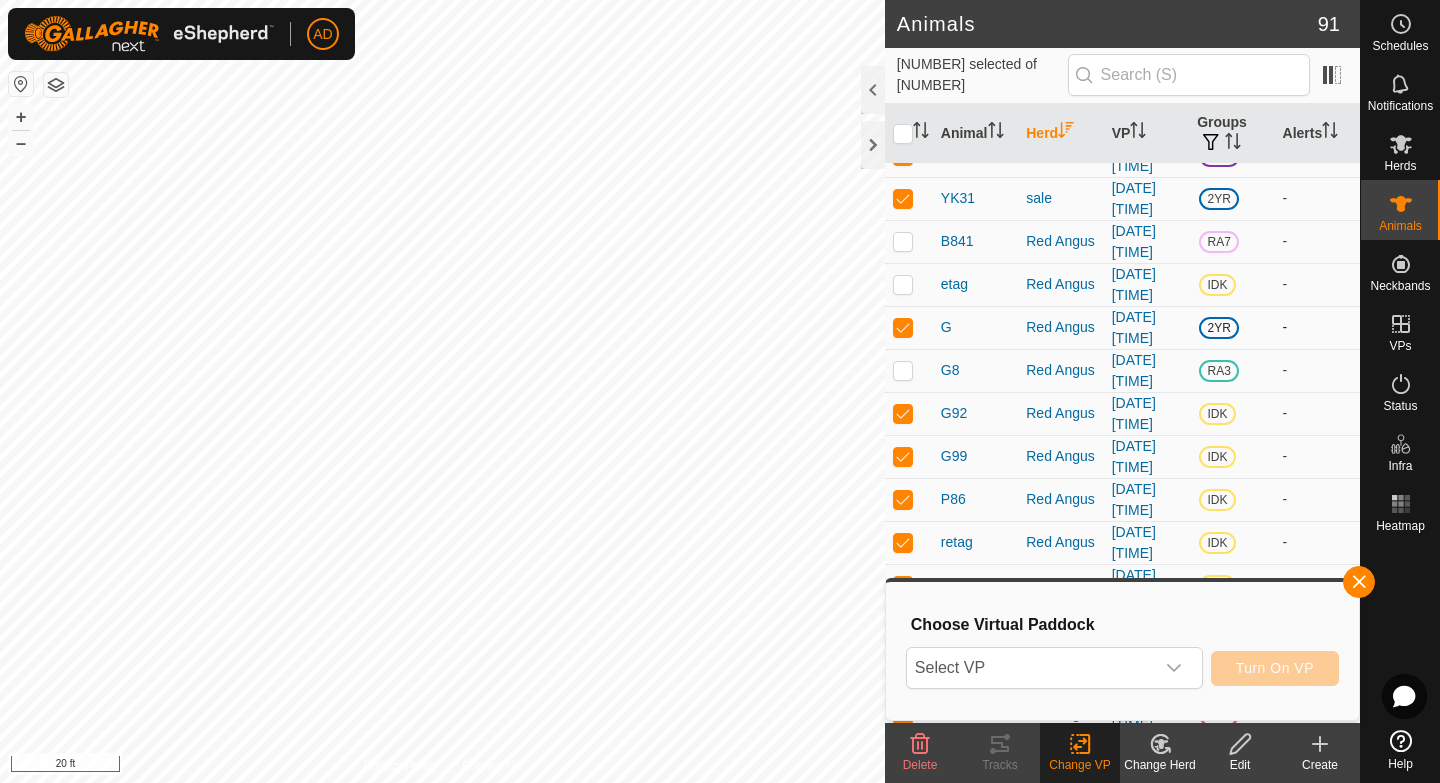 click at bounding box center [903, 327] 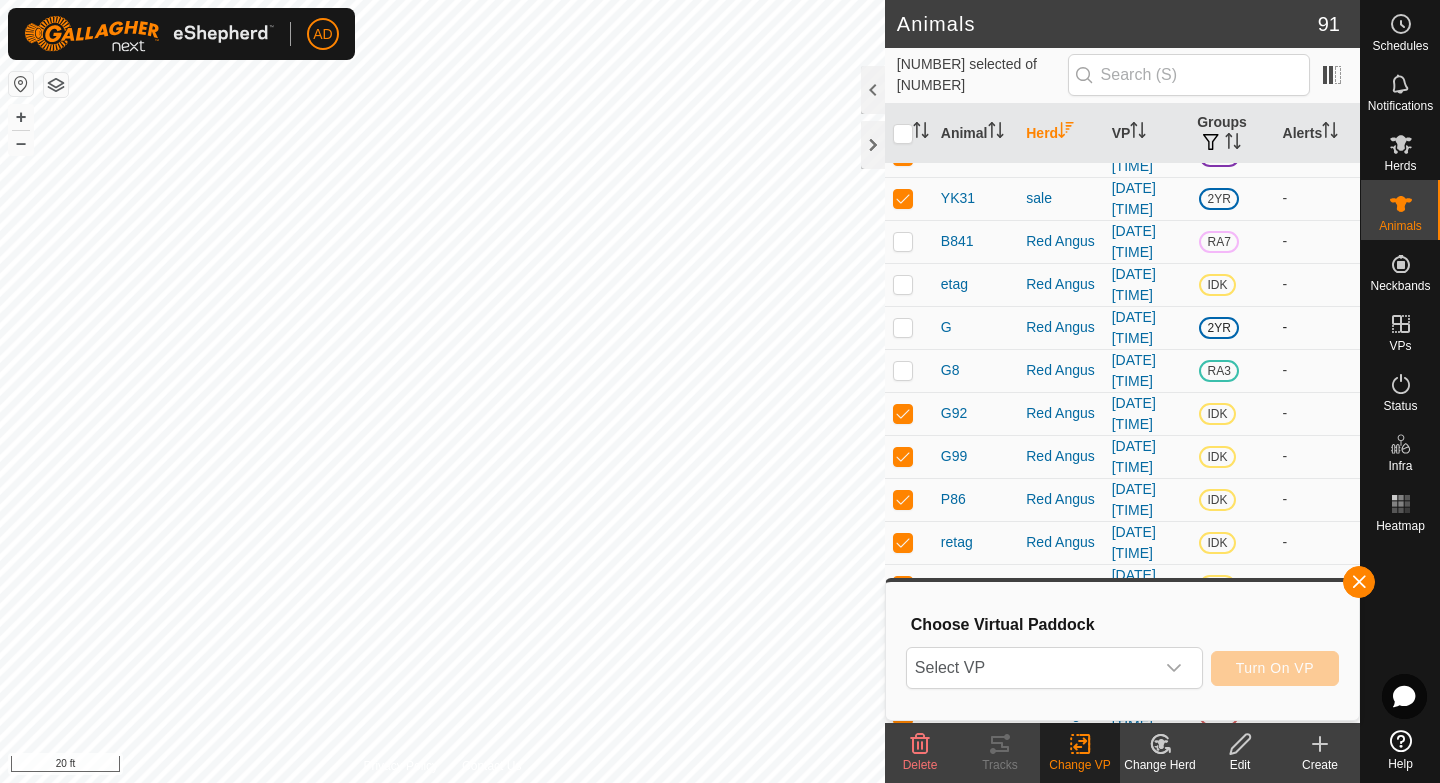 click at bounding box center (903, 327) 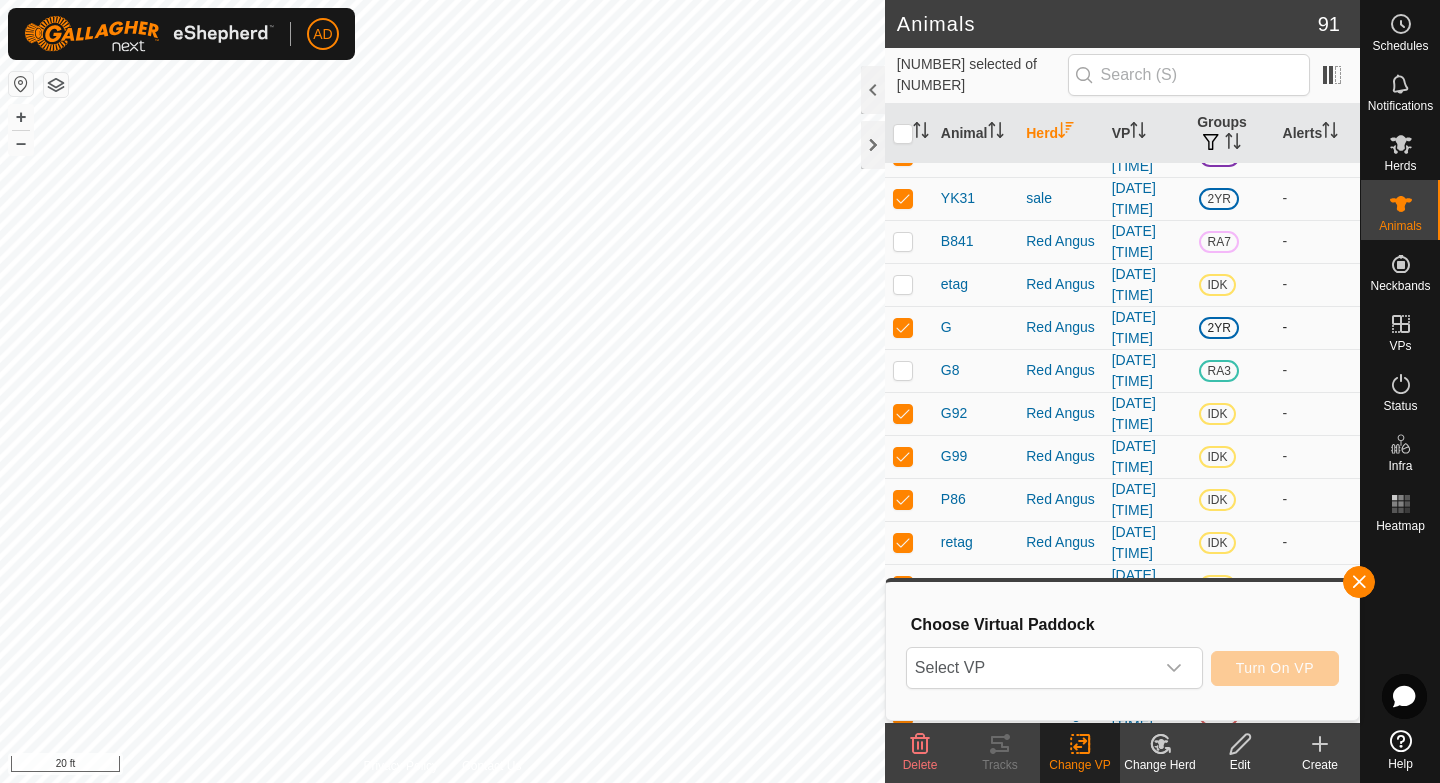 click at bounding box center (903, 327) 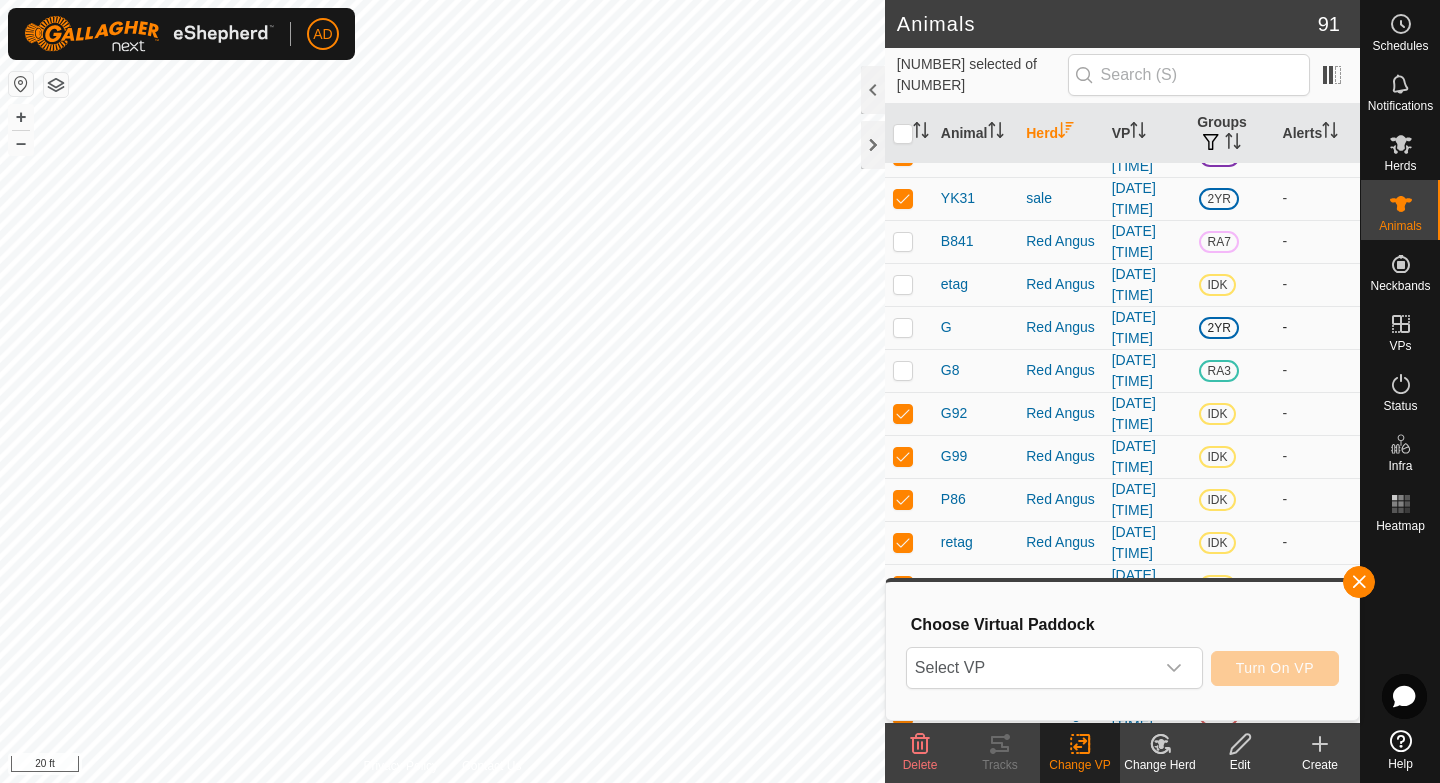 click at bounding box center (903, 327) 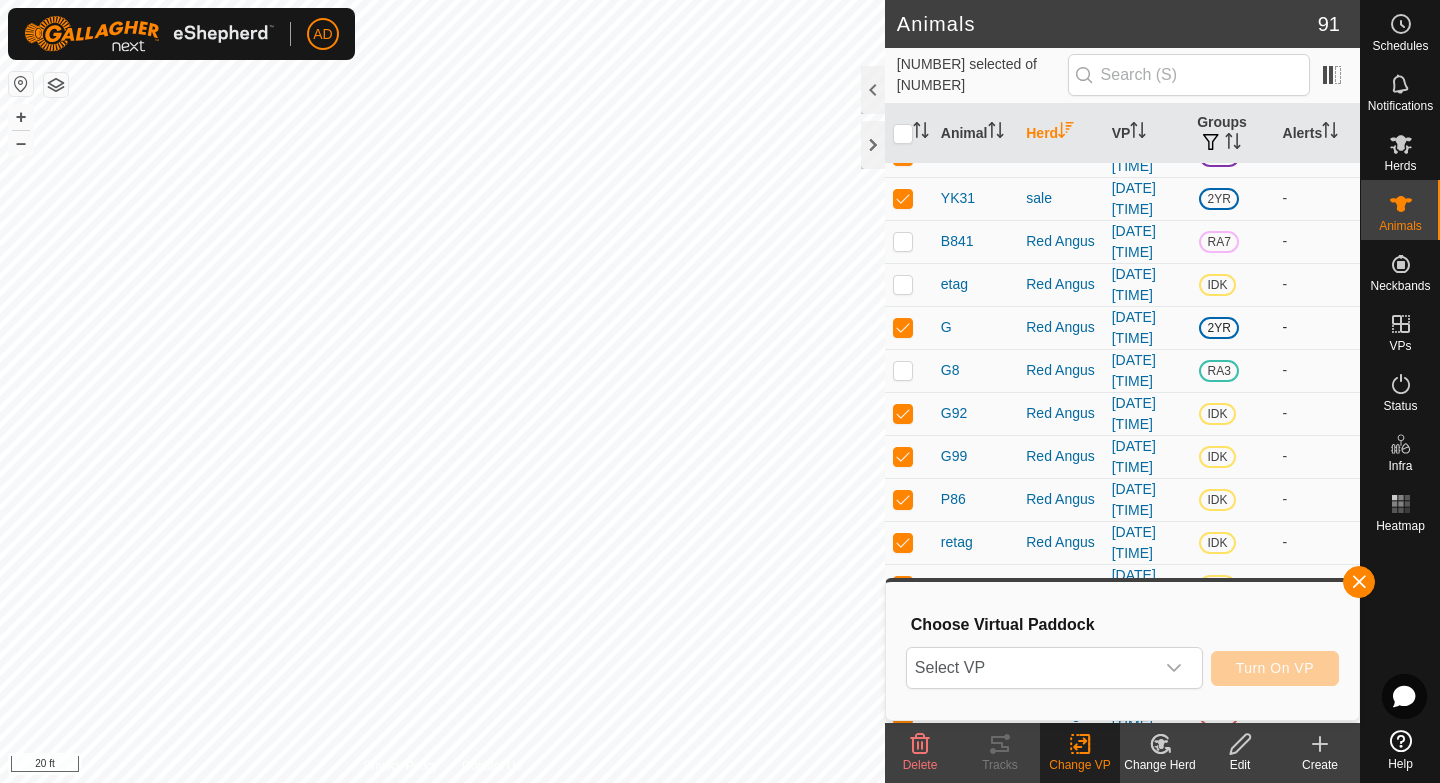 click at bounding box center (903, 327) 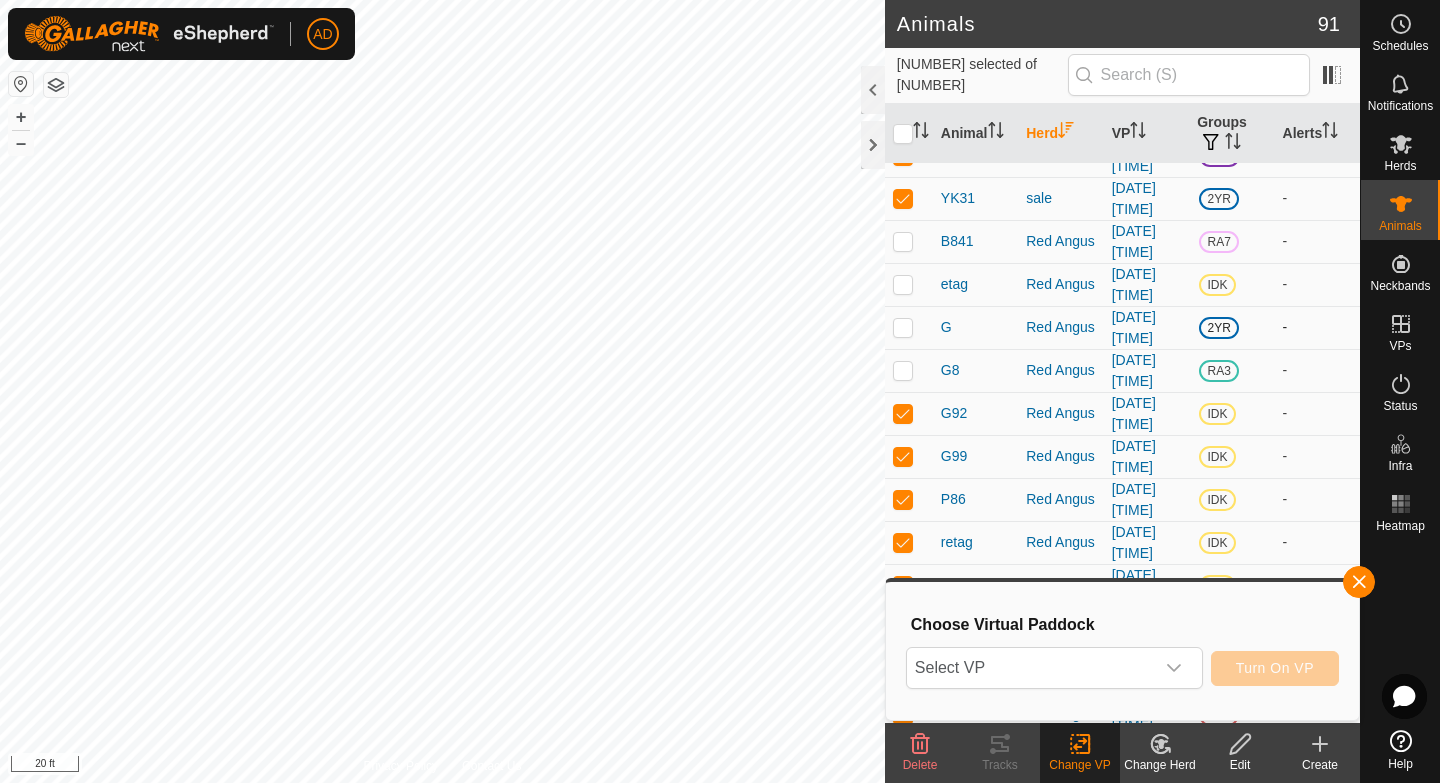 click at bounding box center (903, 327) 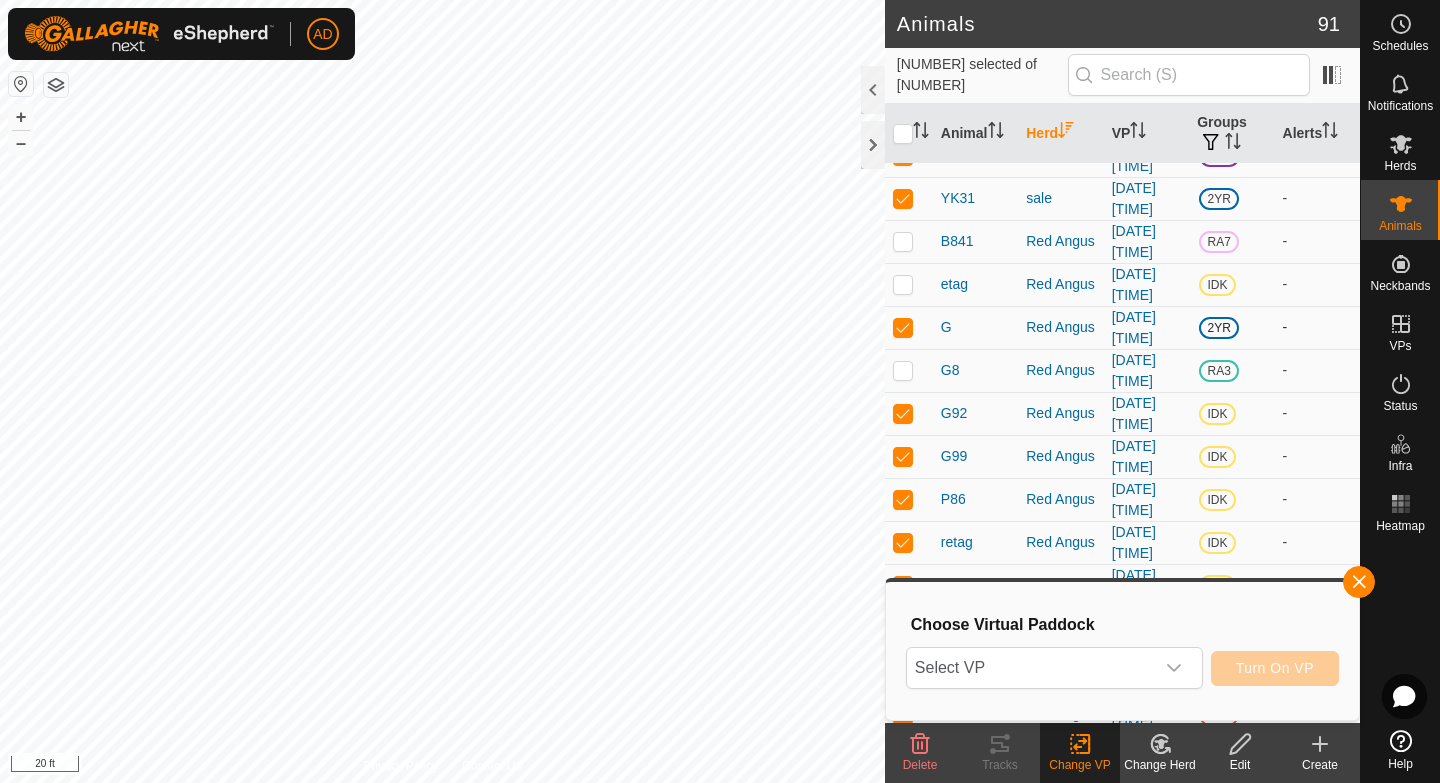 click at bounding box center [903, 327] 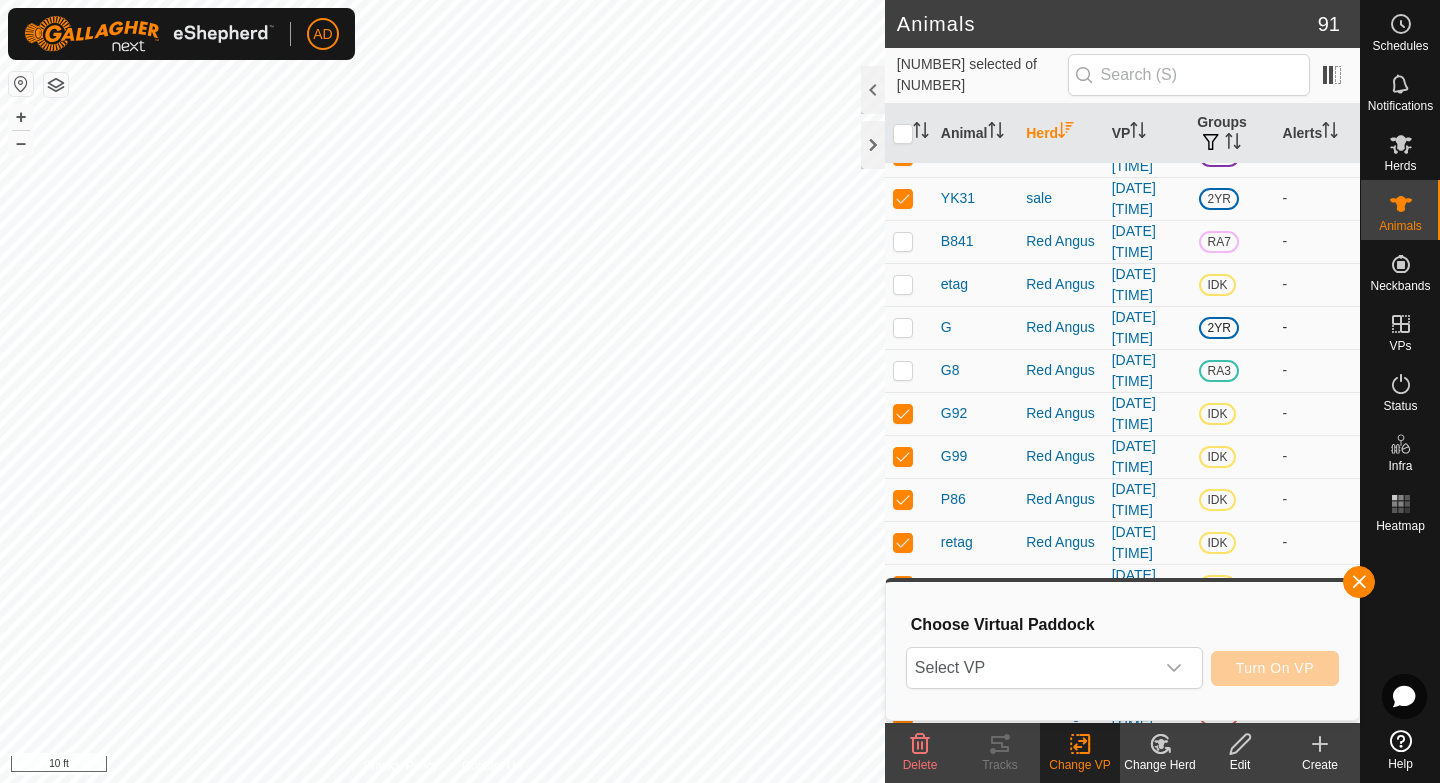 click at bounding box center [903, 327] 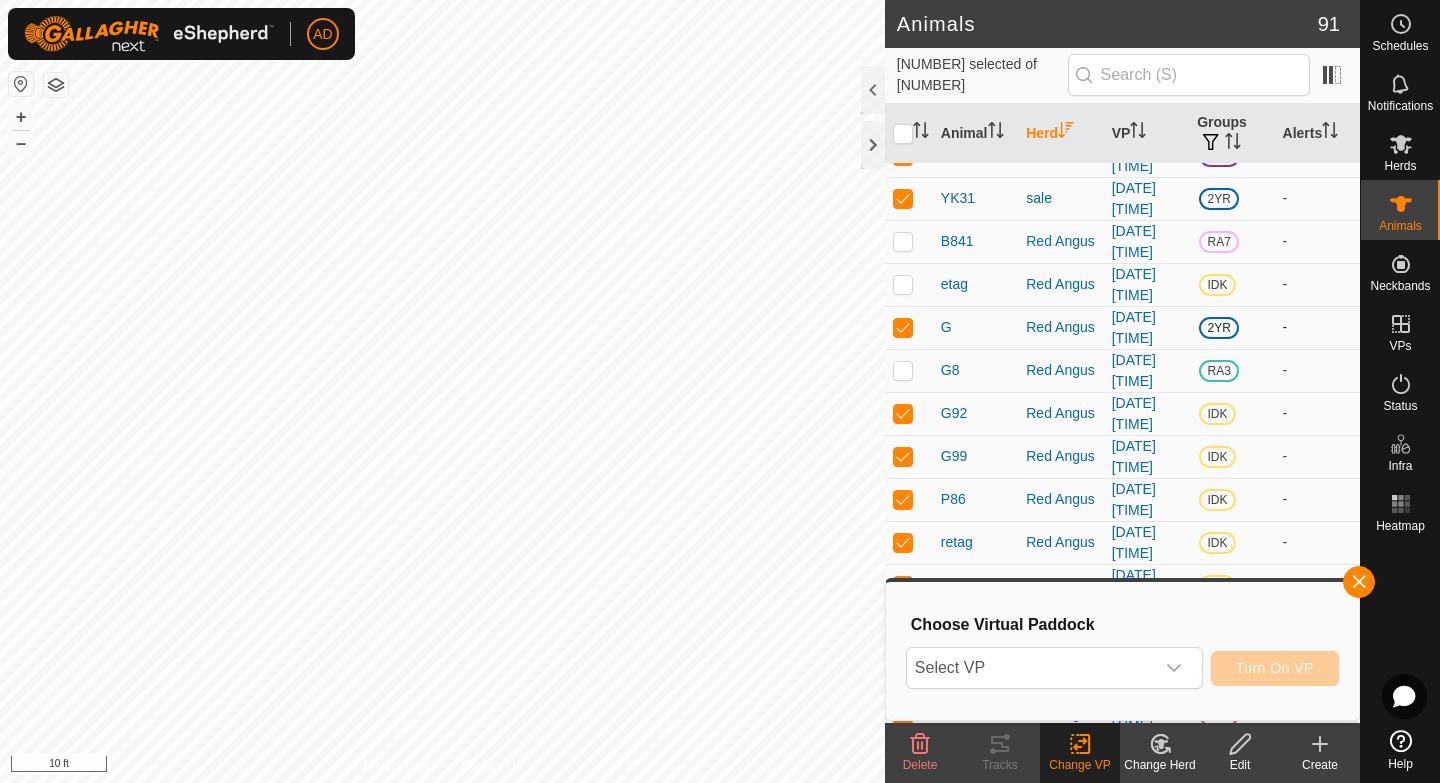 click at bounding box center [903, 327] 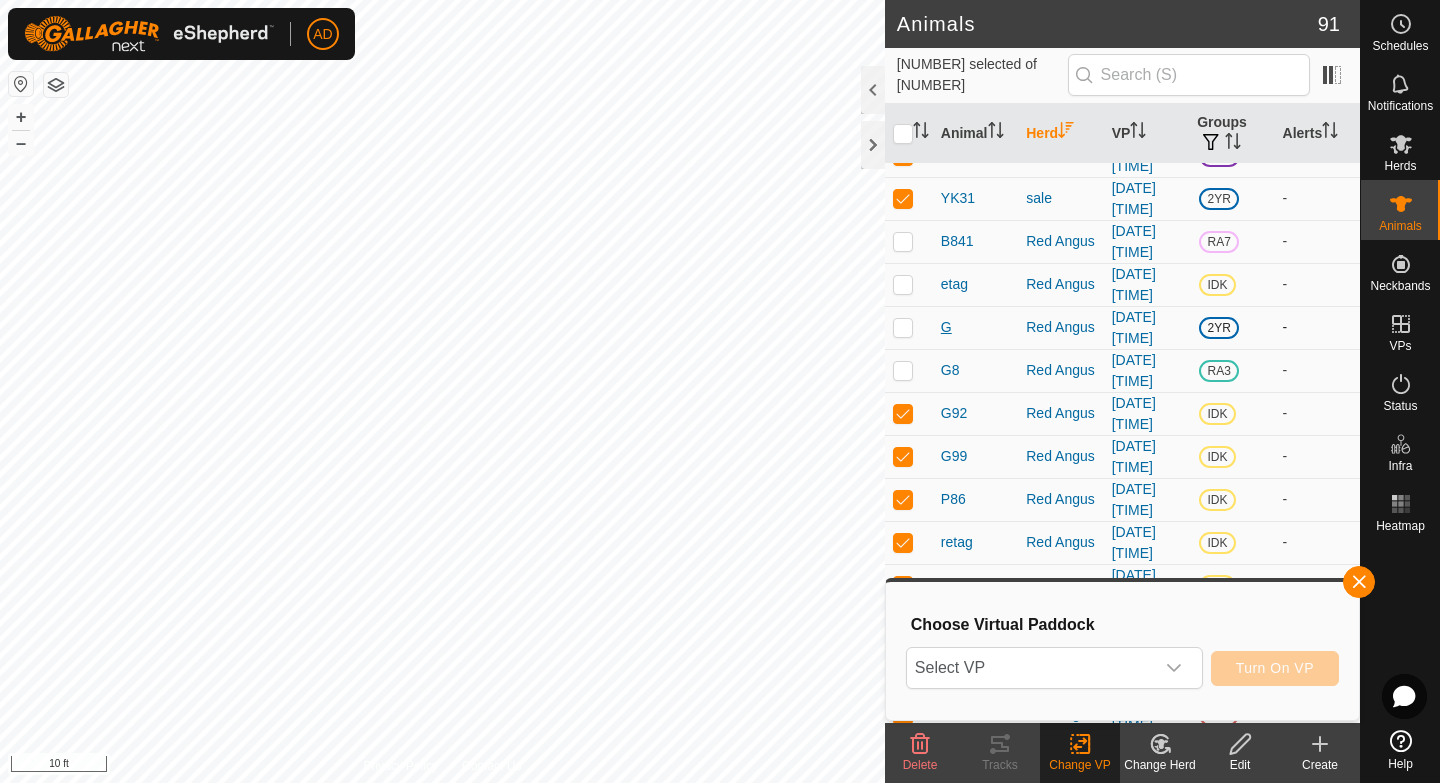 click on "G" at bounding box center (946, 327) 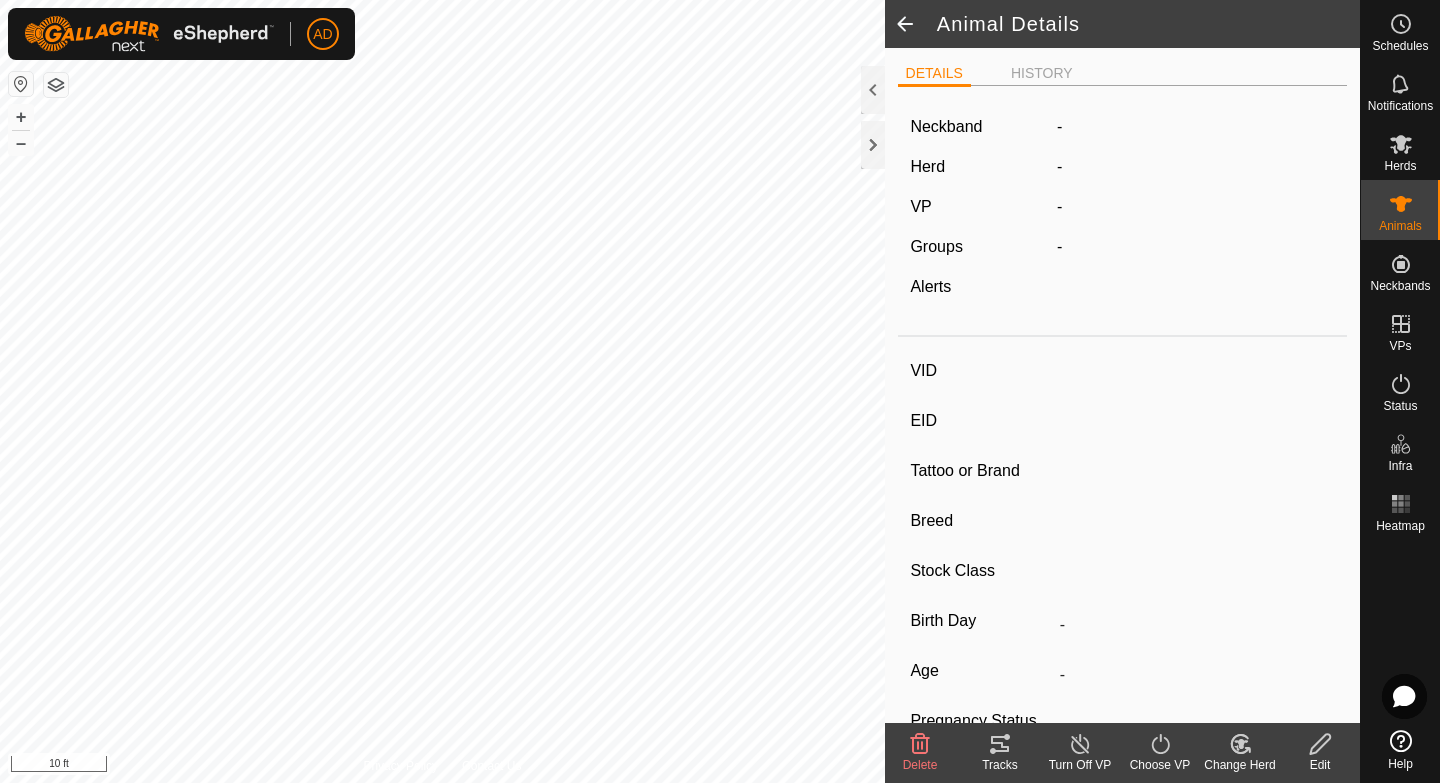 type on "G" 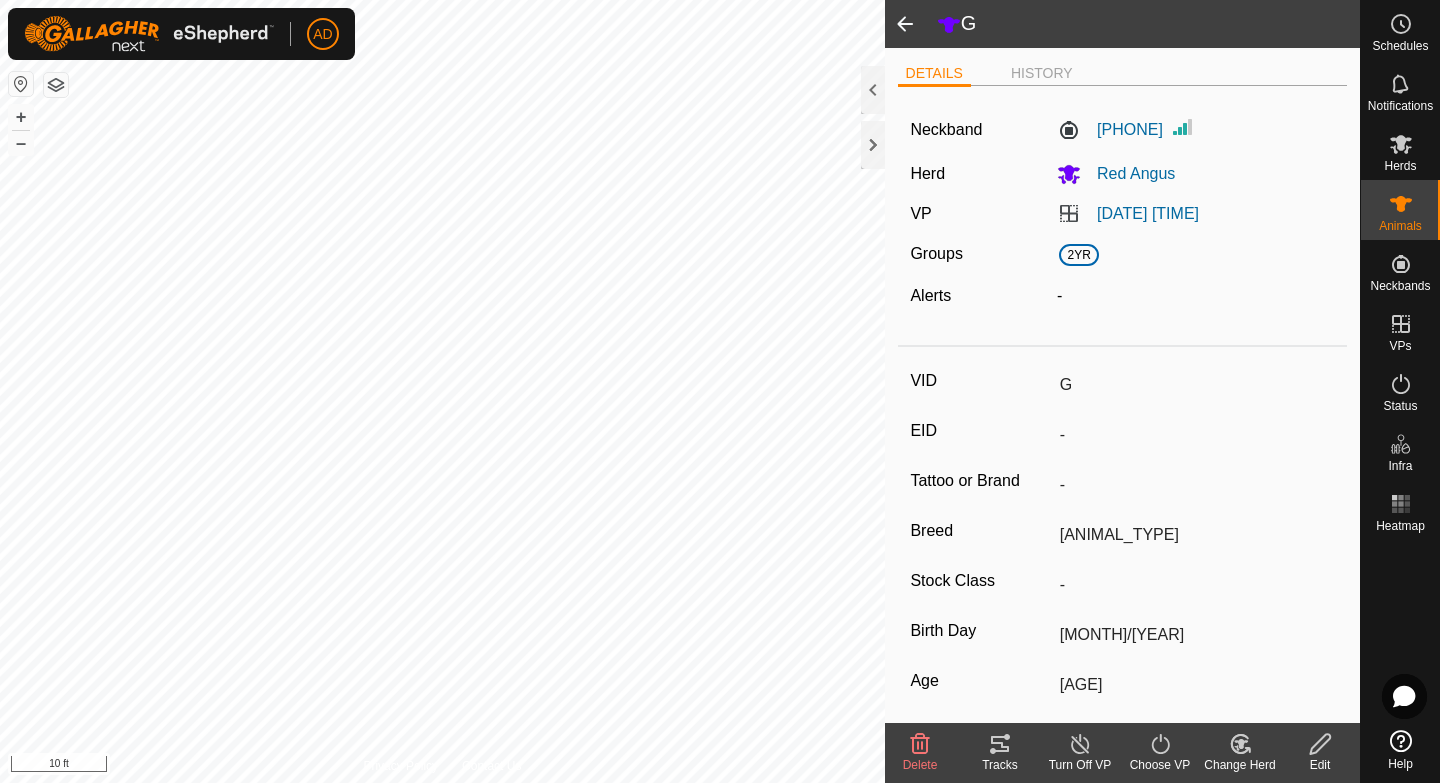 click 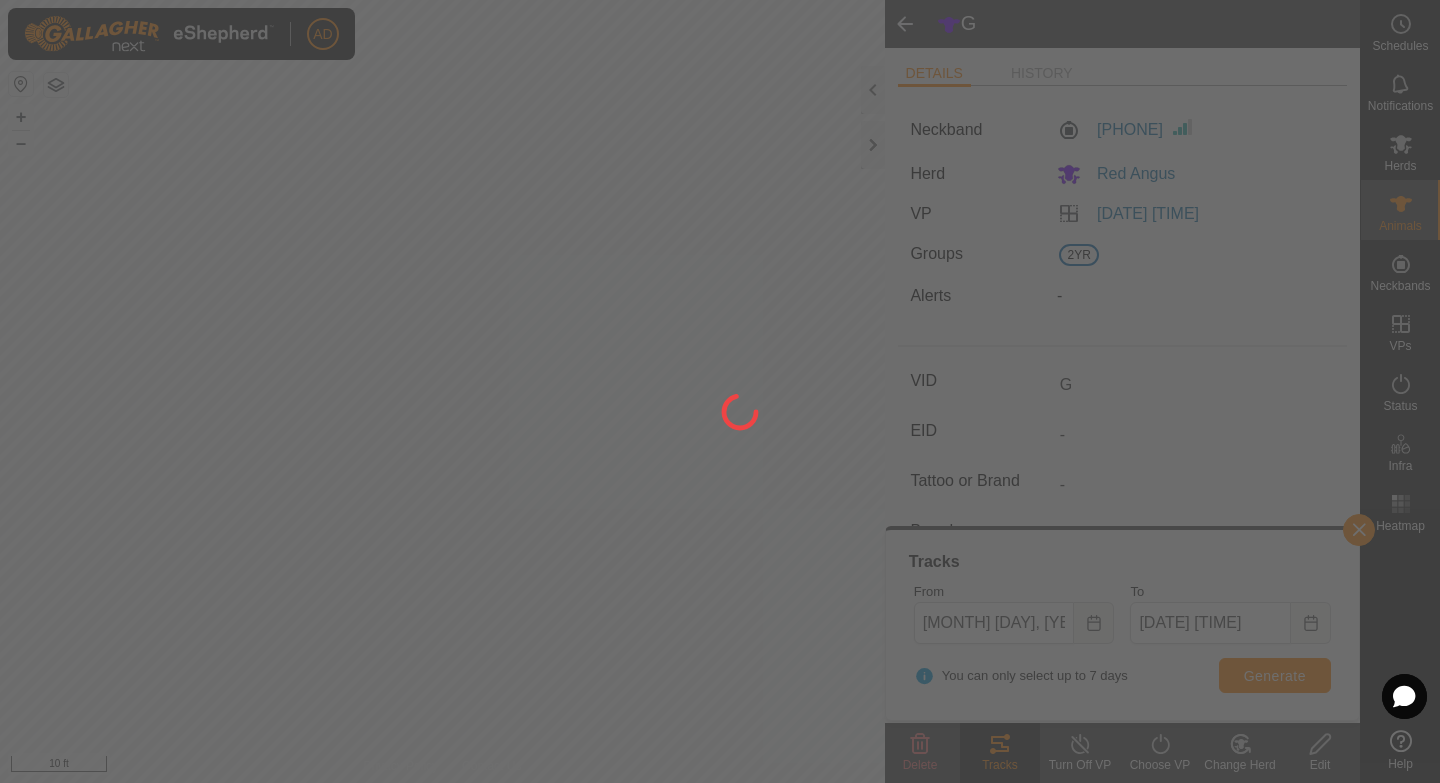 click 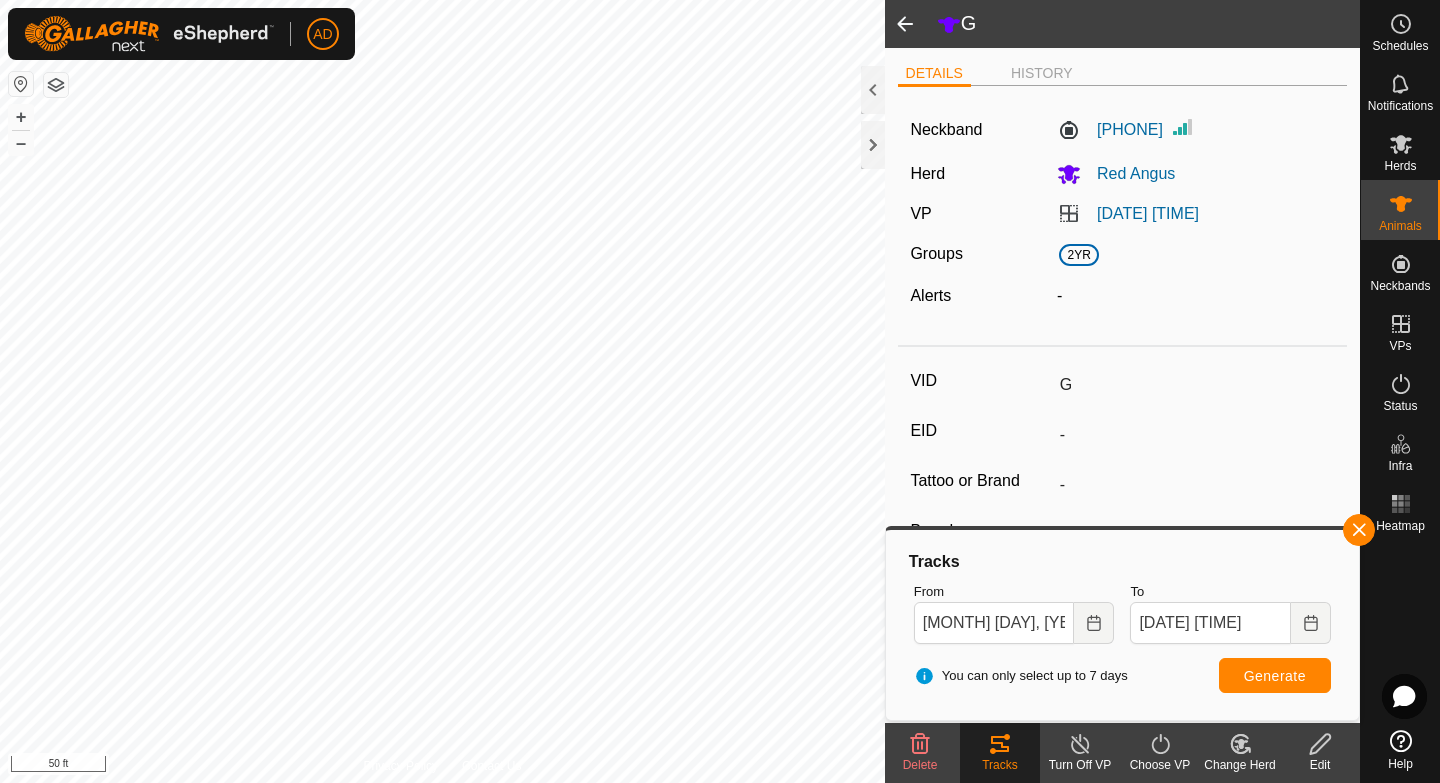 click 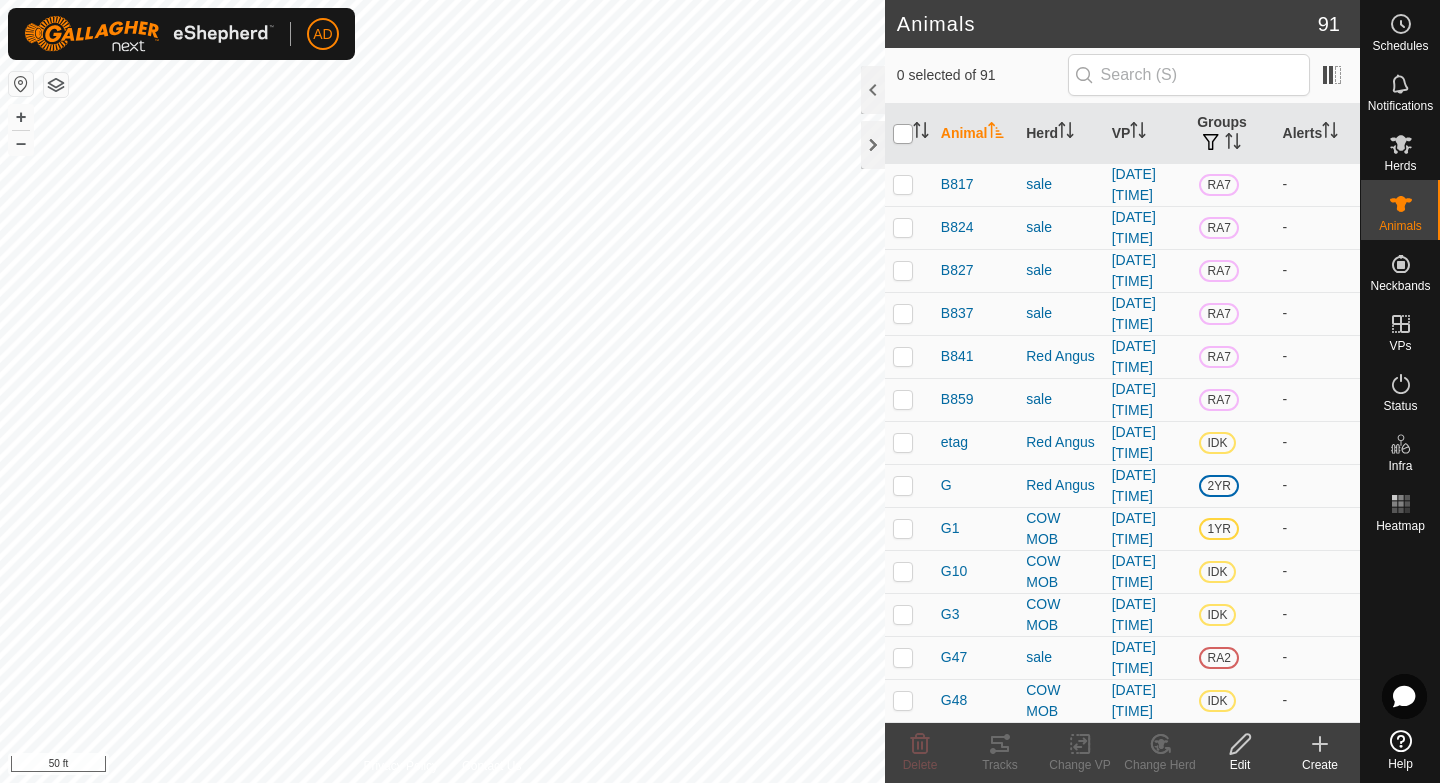 click at bounding box center [903, 134] 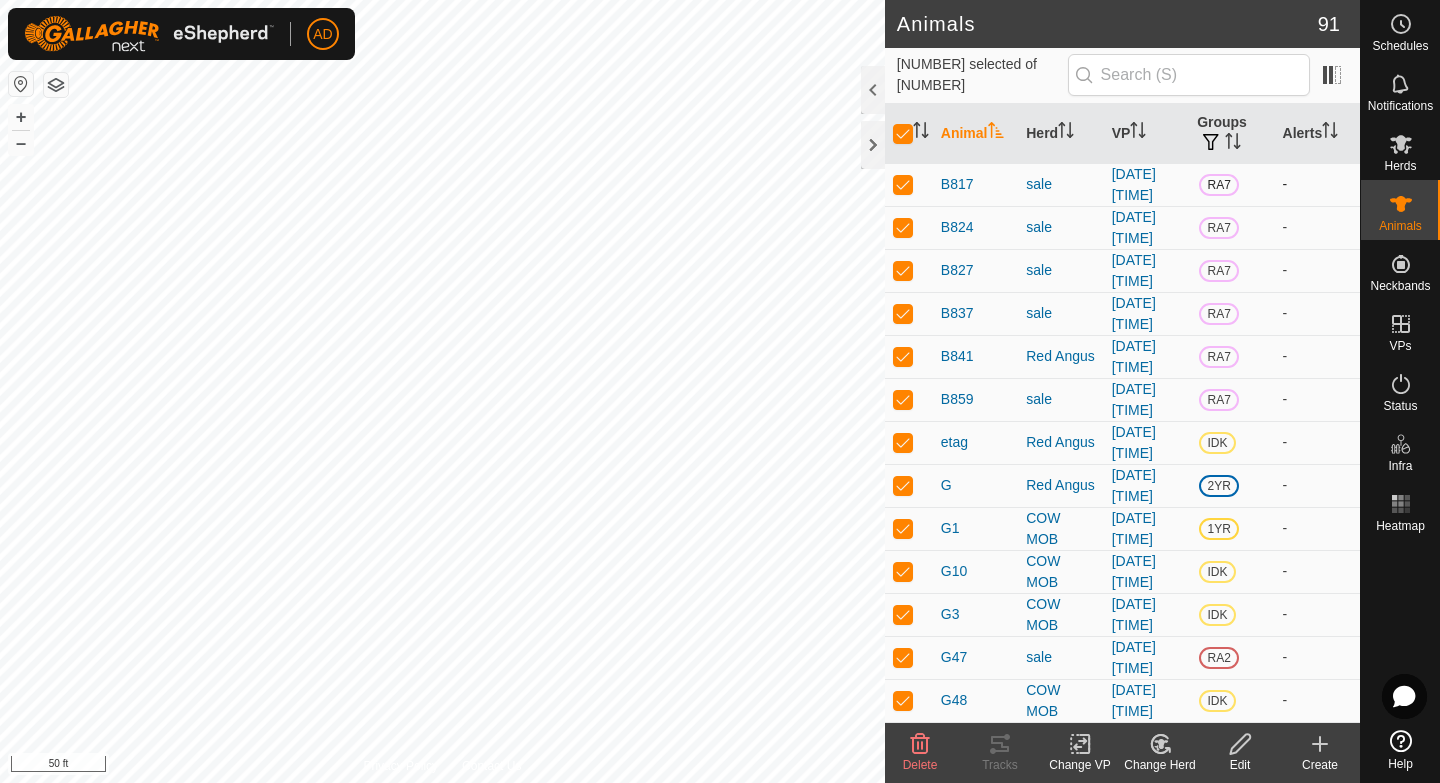 click at bounding box center (903, 184) 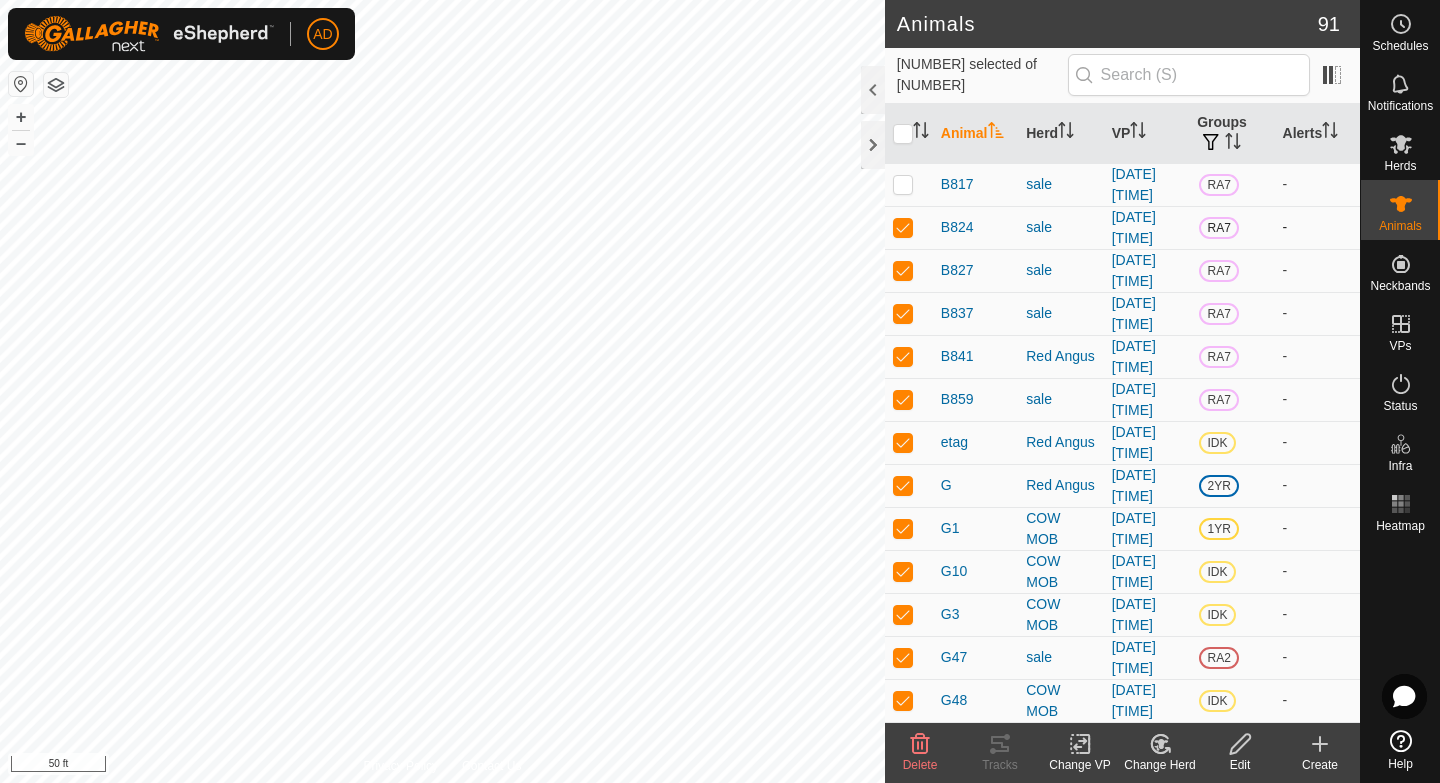 click at bounding box center (903, 227) 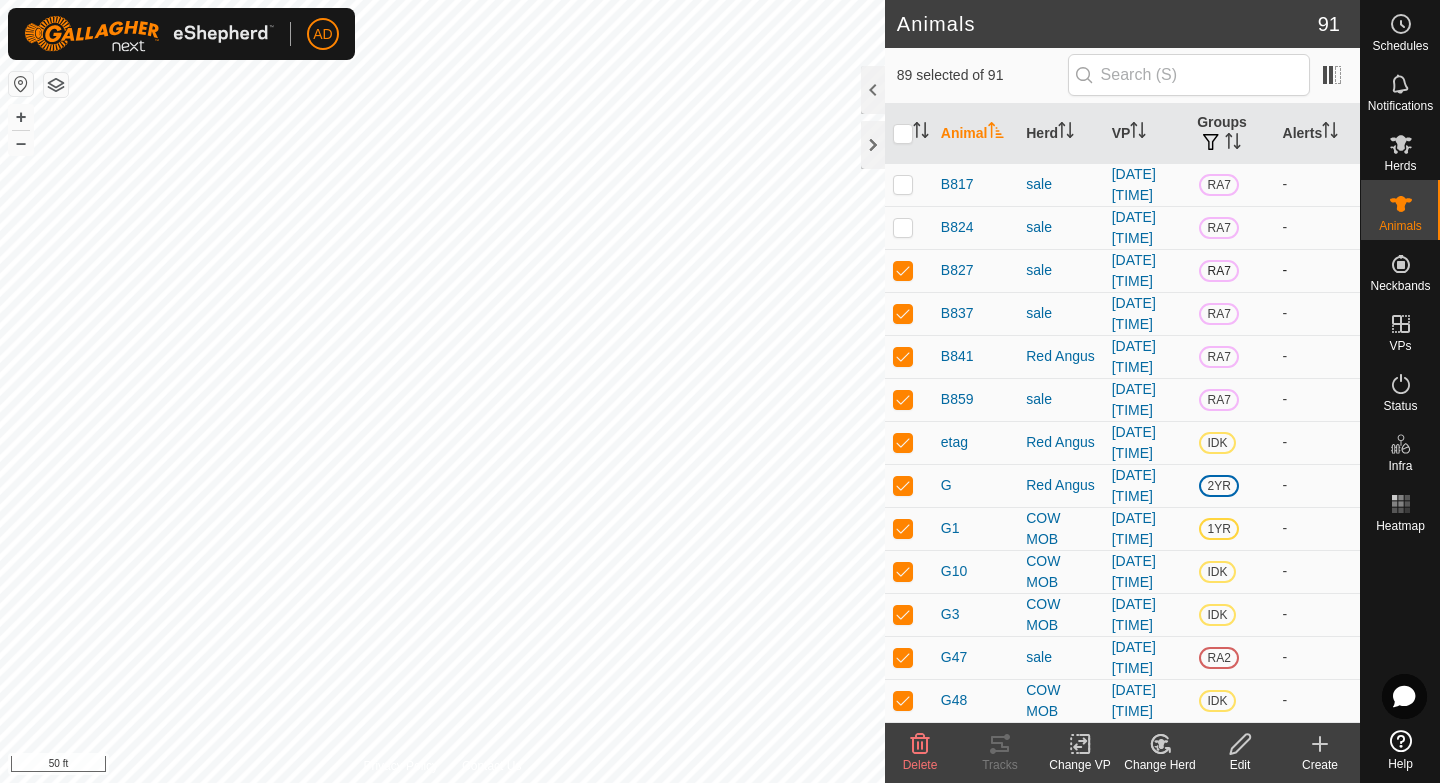 click at bounding box center [903, 270] 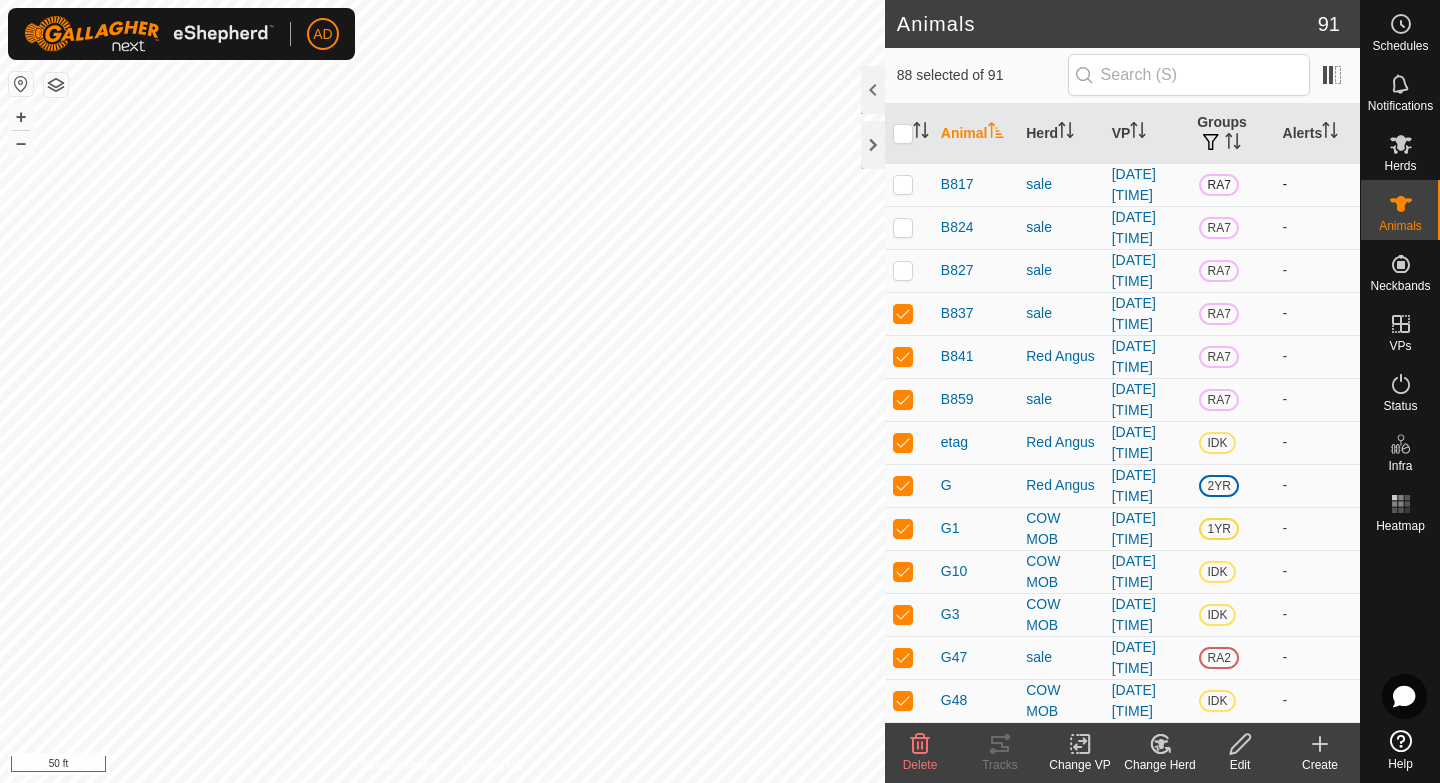 click at bounding box center (903, 184) 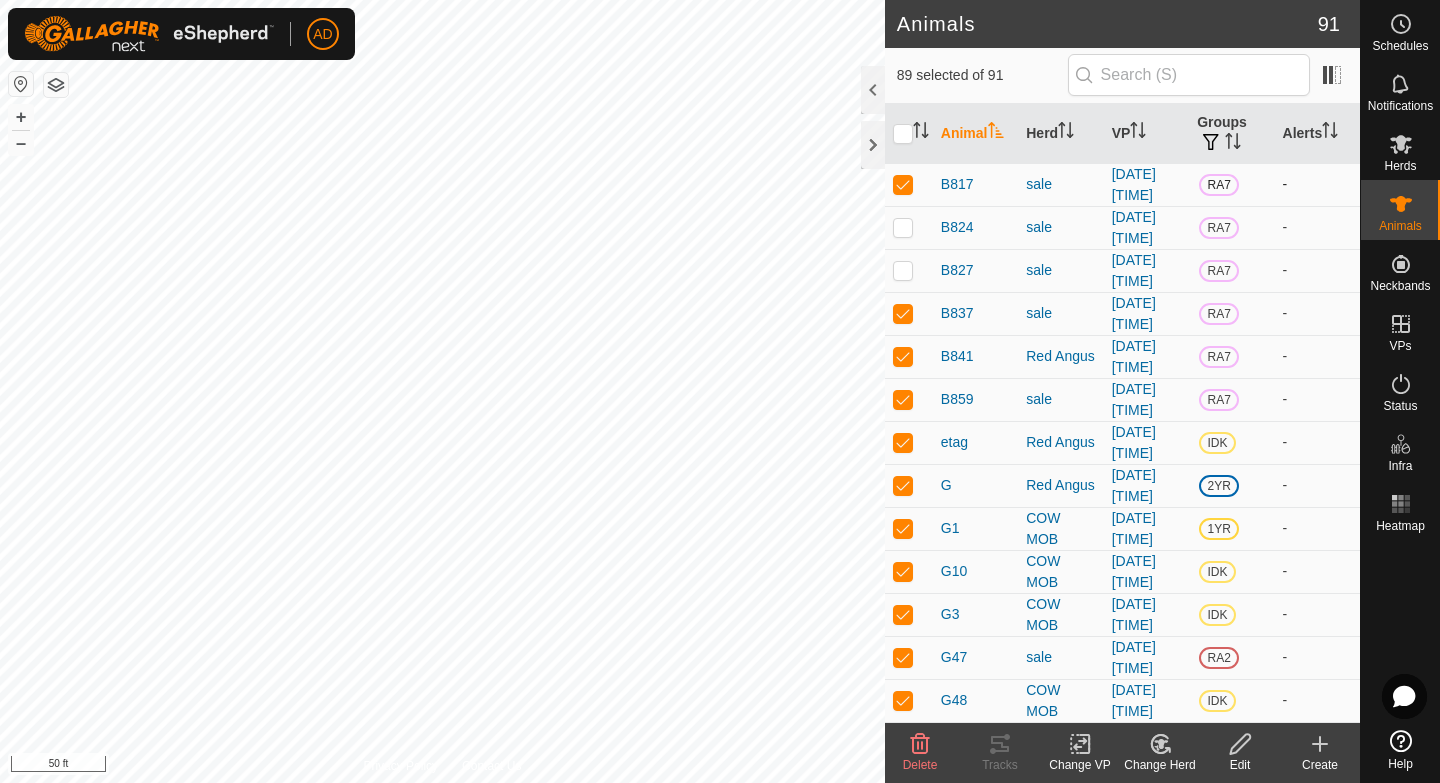 click at bounding box center (903, 184) 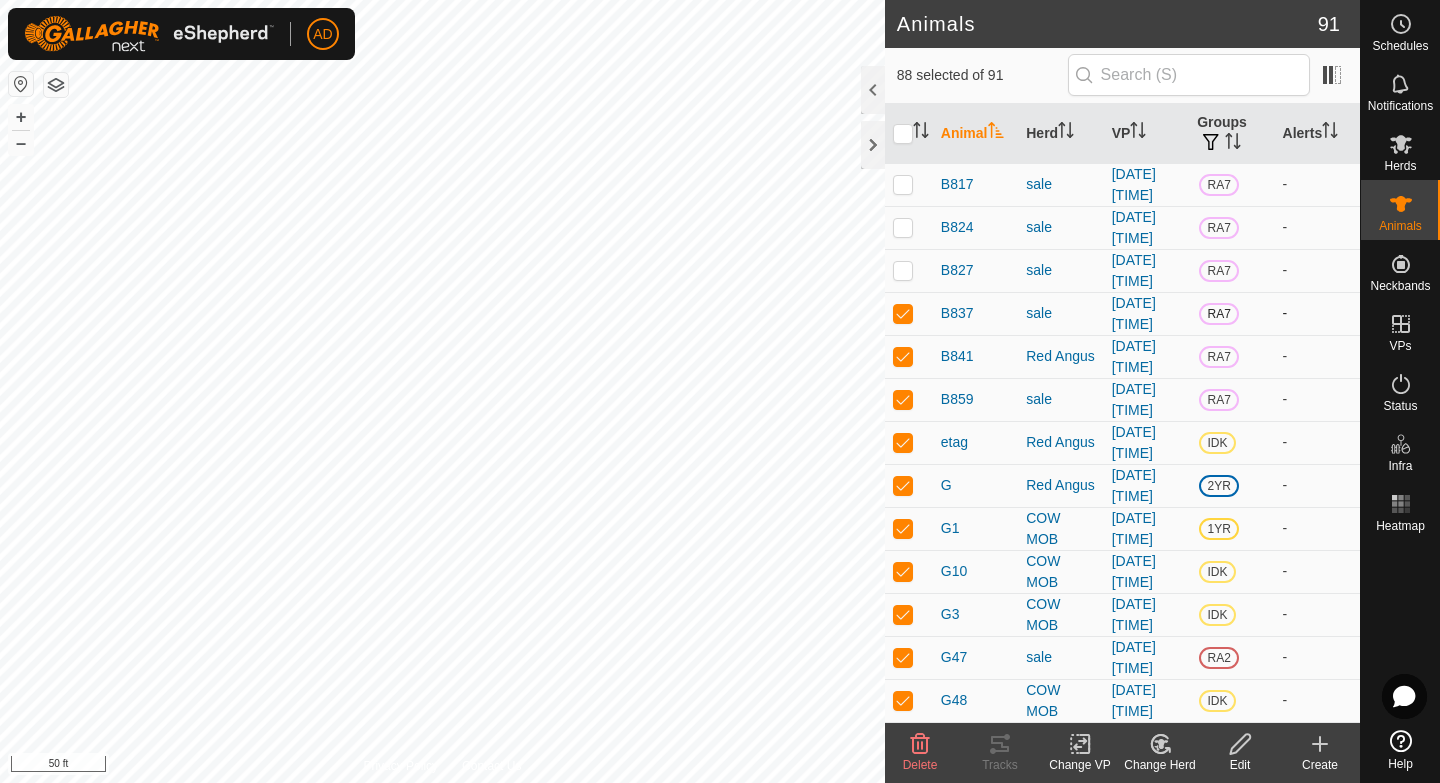 click at bounding box center [903, 313] 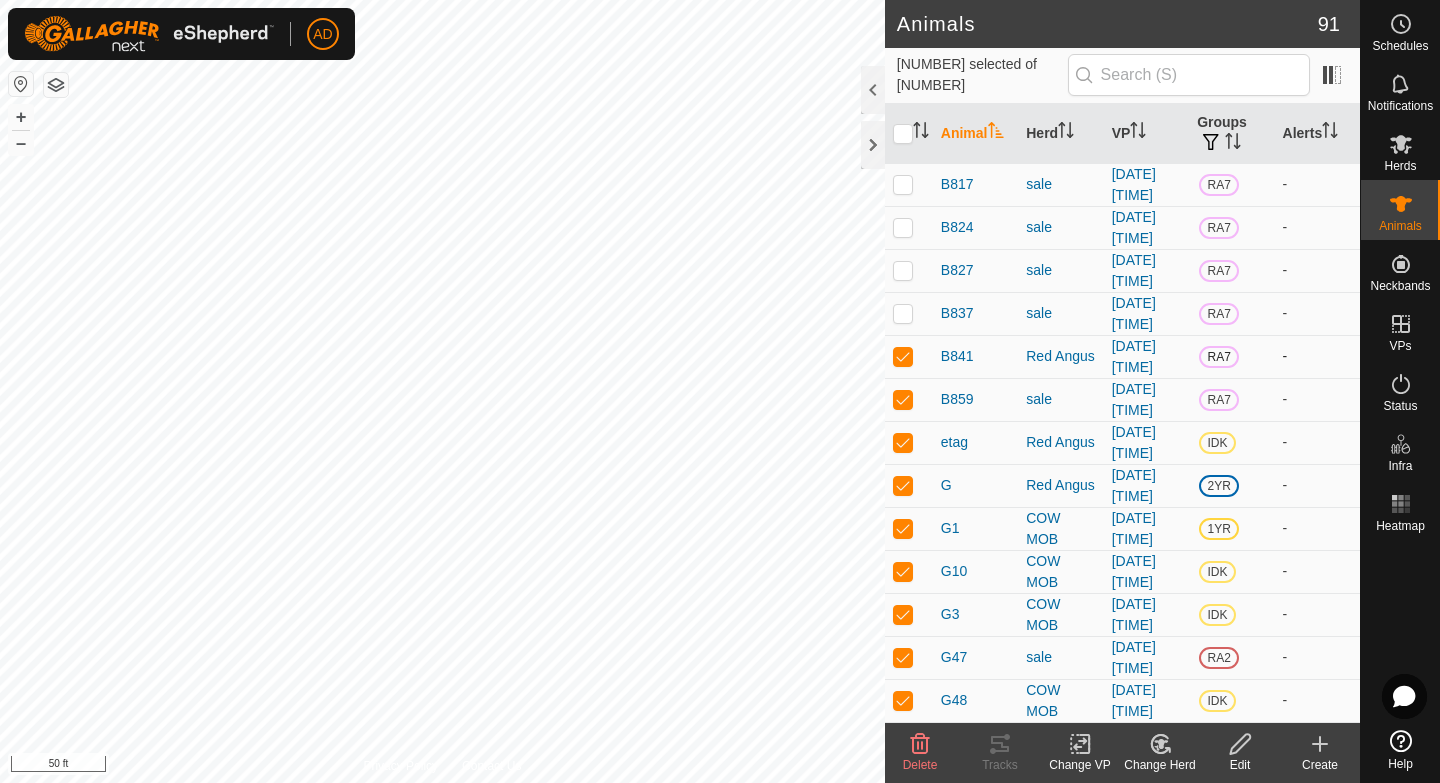 click at bounding box center (909, 356) 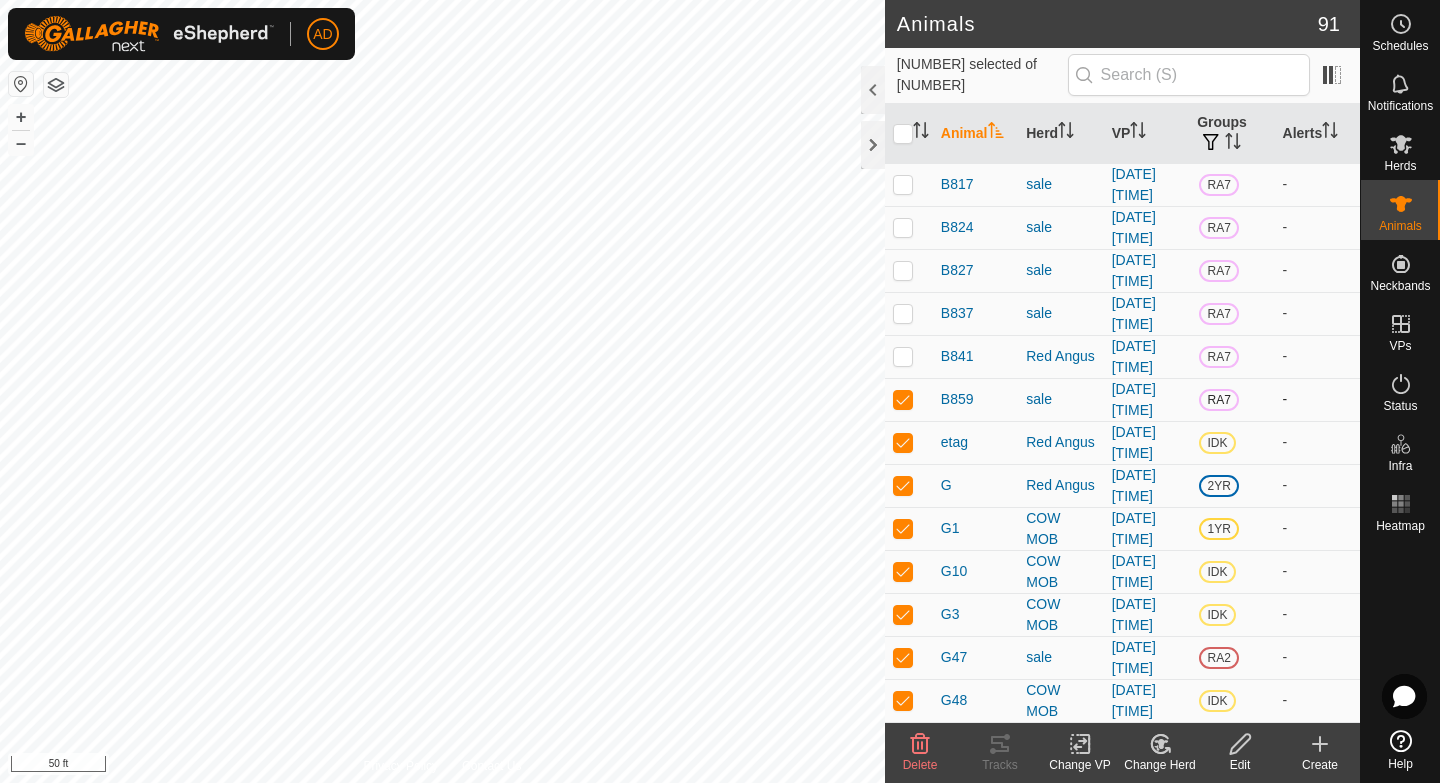 click at bounding box center [903, 399] 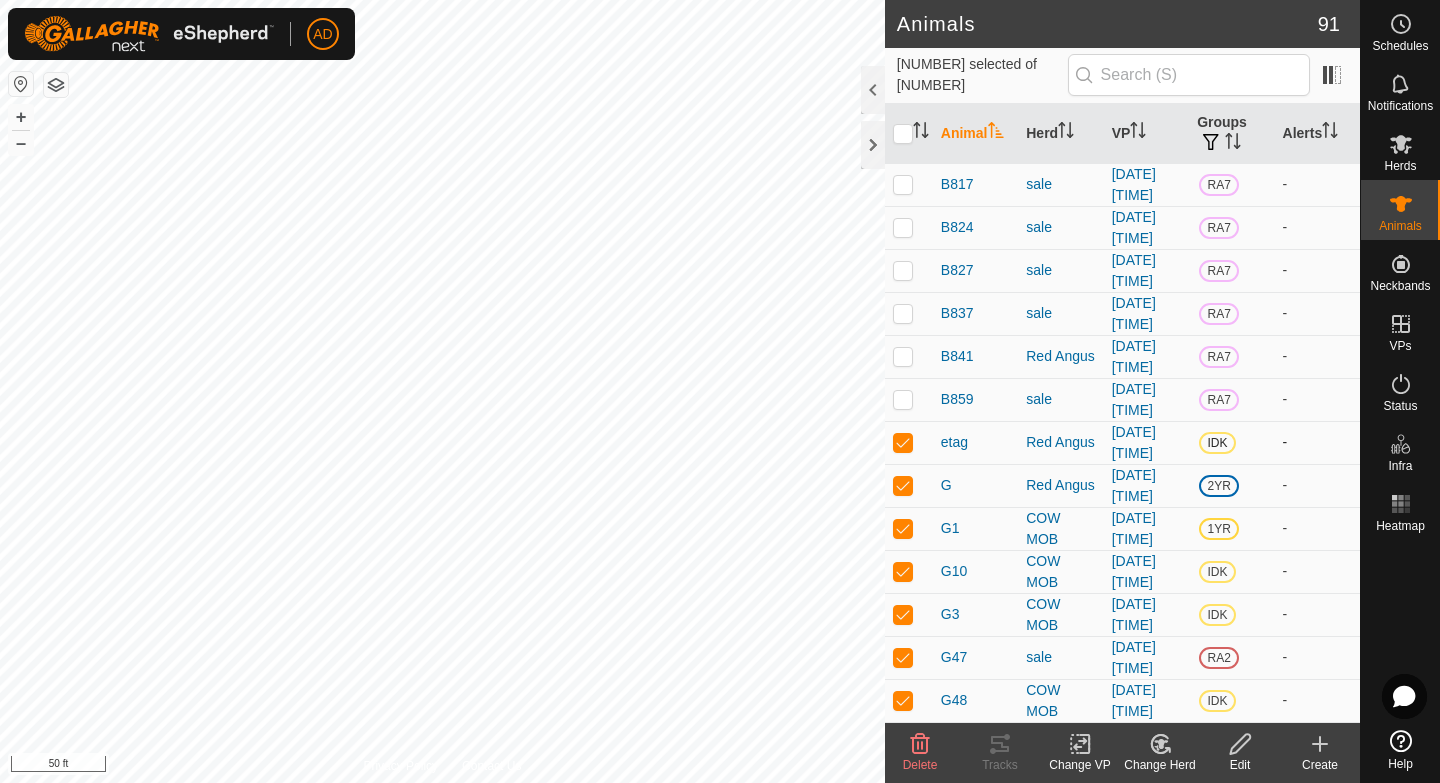 click at bounding box center (903, 442) 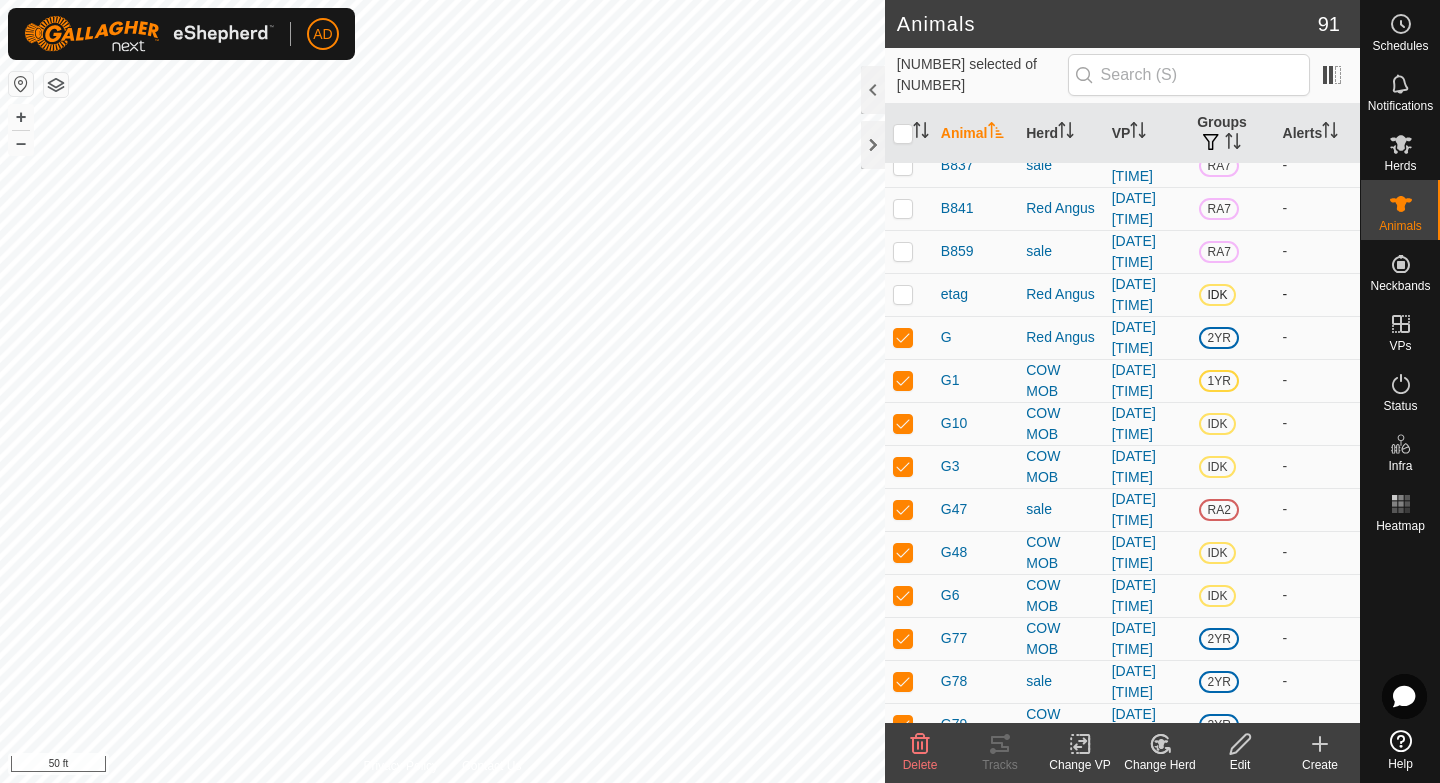 scroll, scrollTop: 149, scrollLeft: 0, axis: vertical 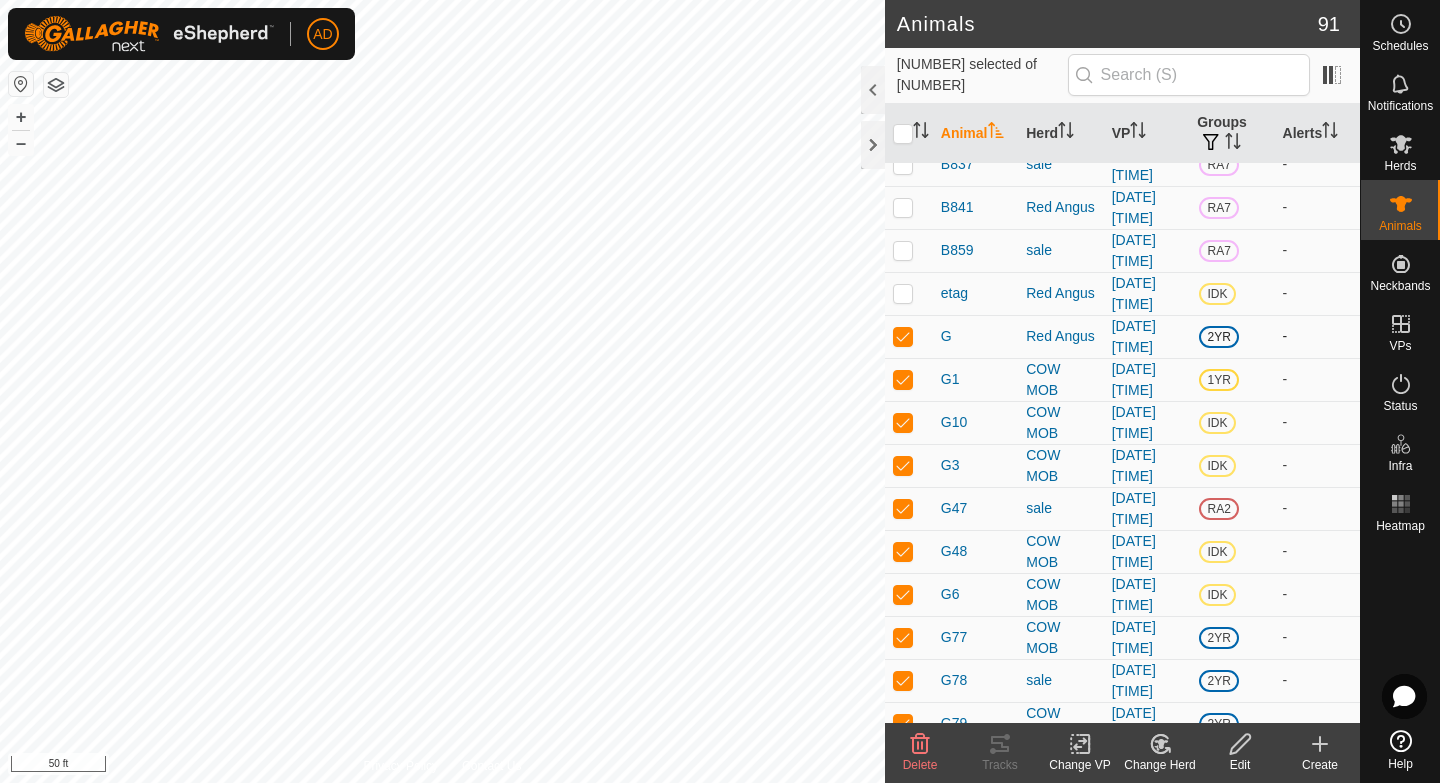 click at bounding box center [903, 336] 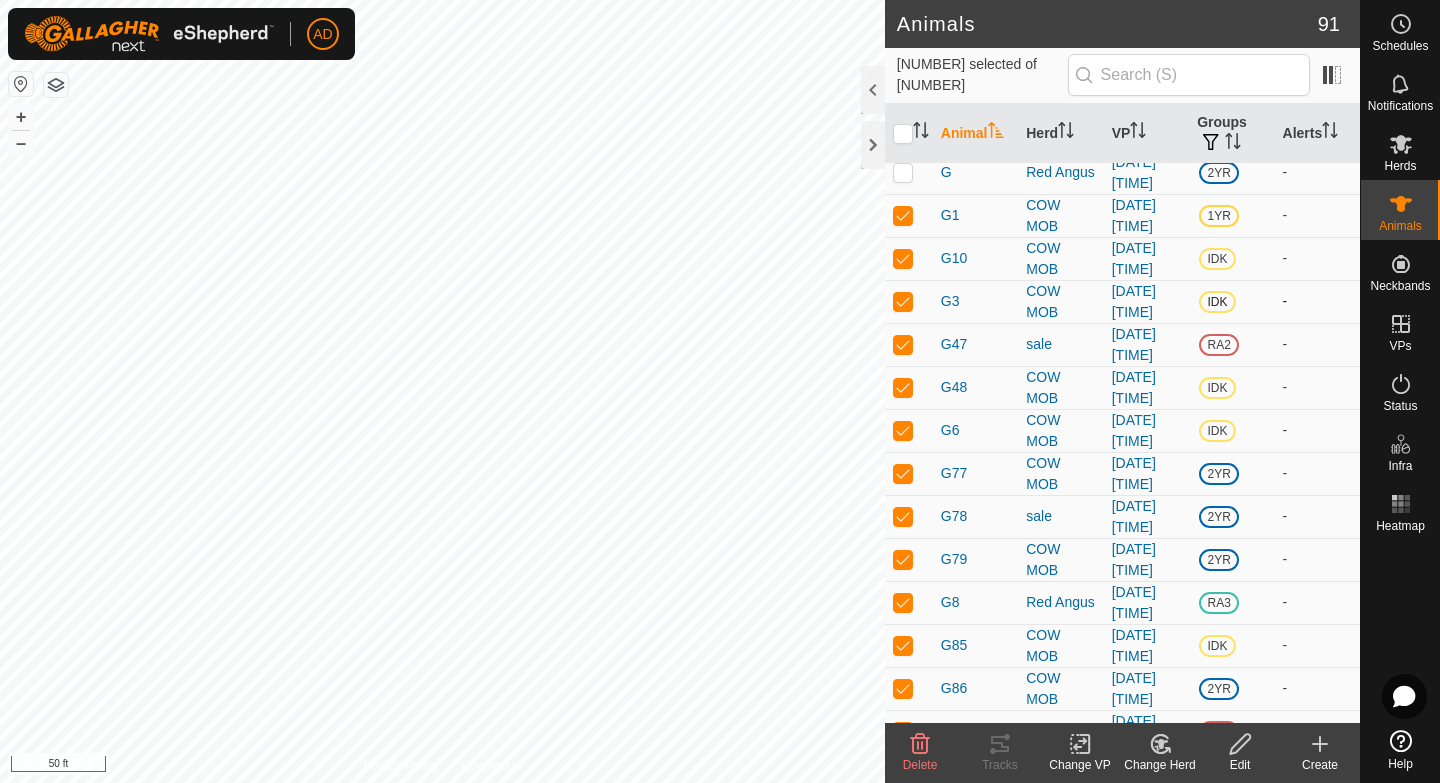 scroll, scrollTop: 291, scrollLeft: 0, axis: vertical 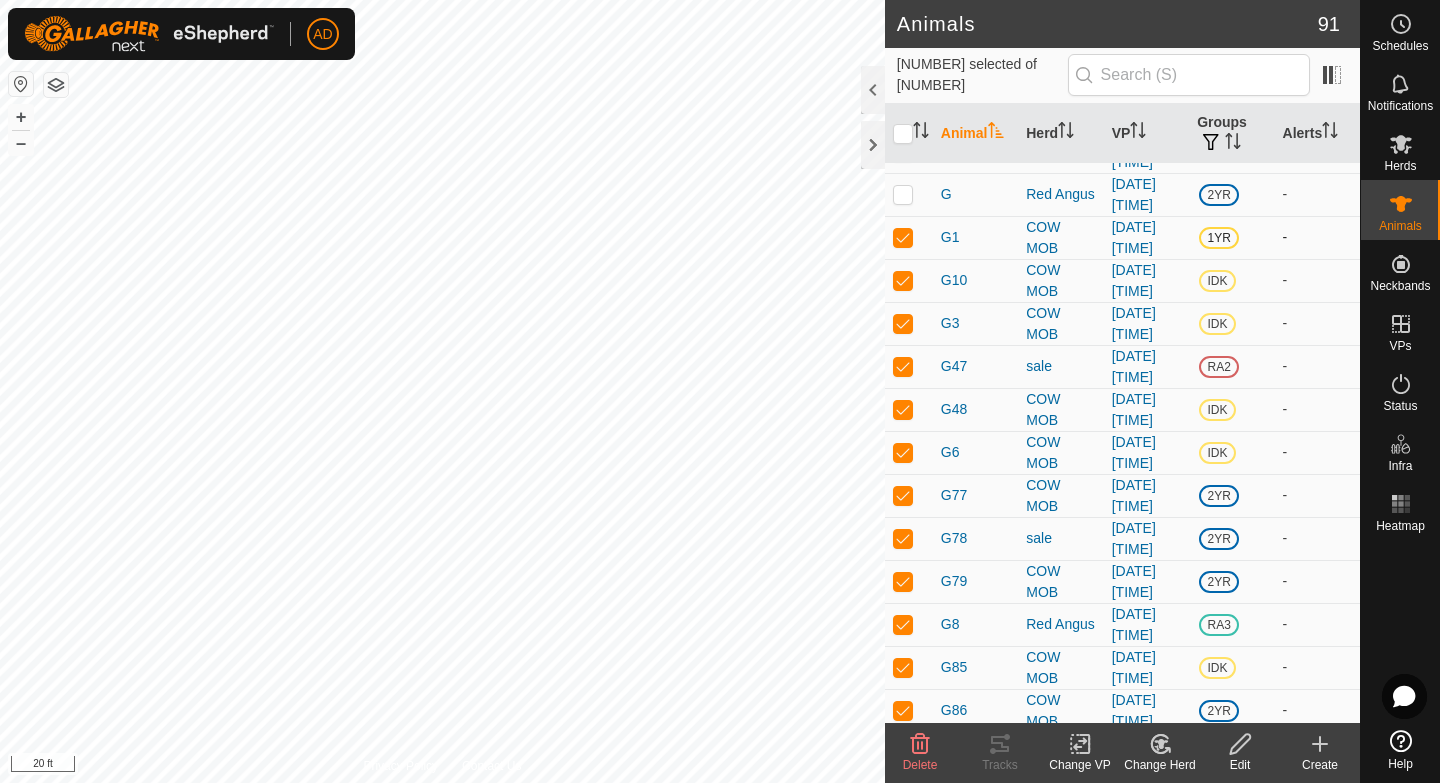 click at bounding box center (903, 237) 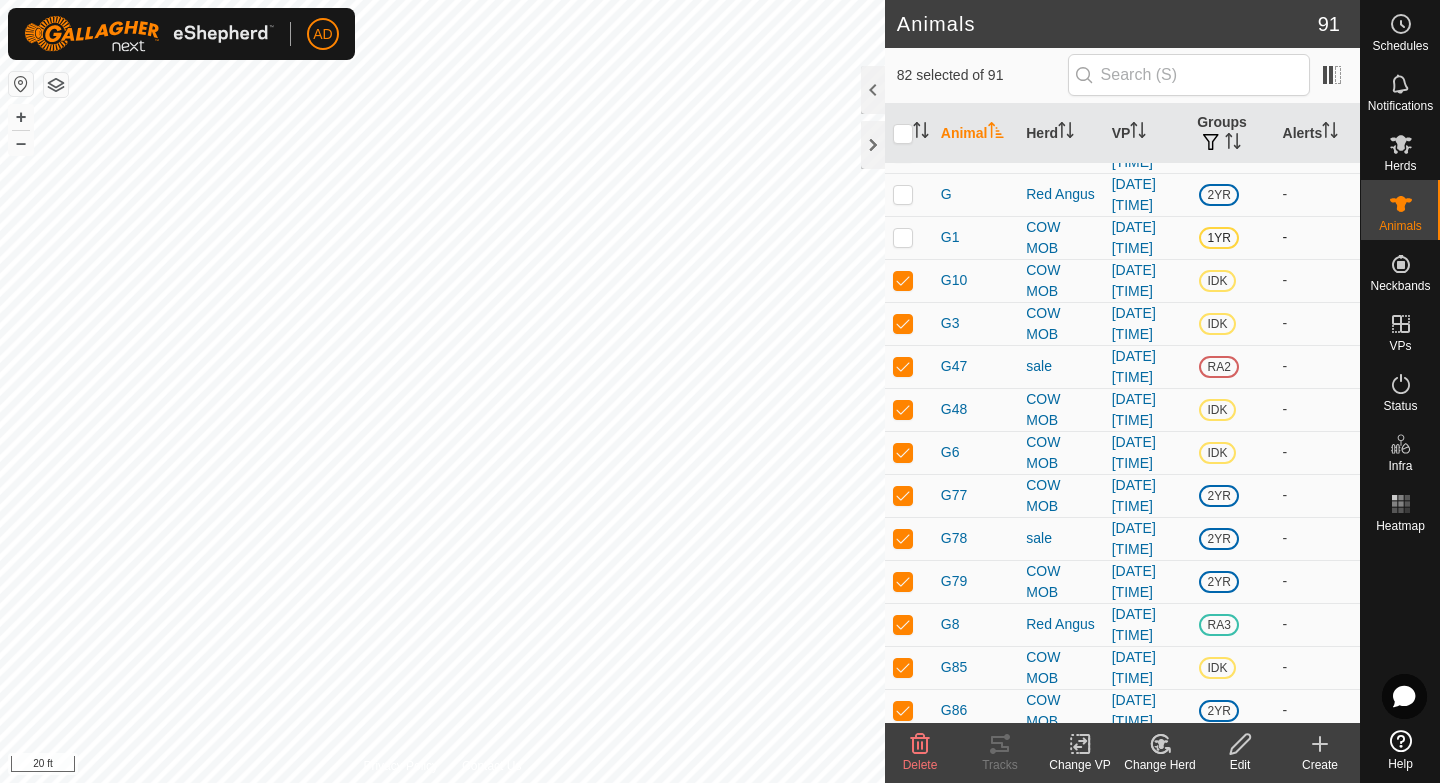 click at bounding box center [903, 237] 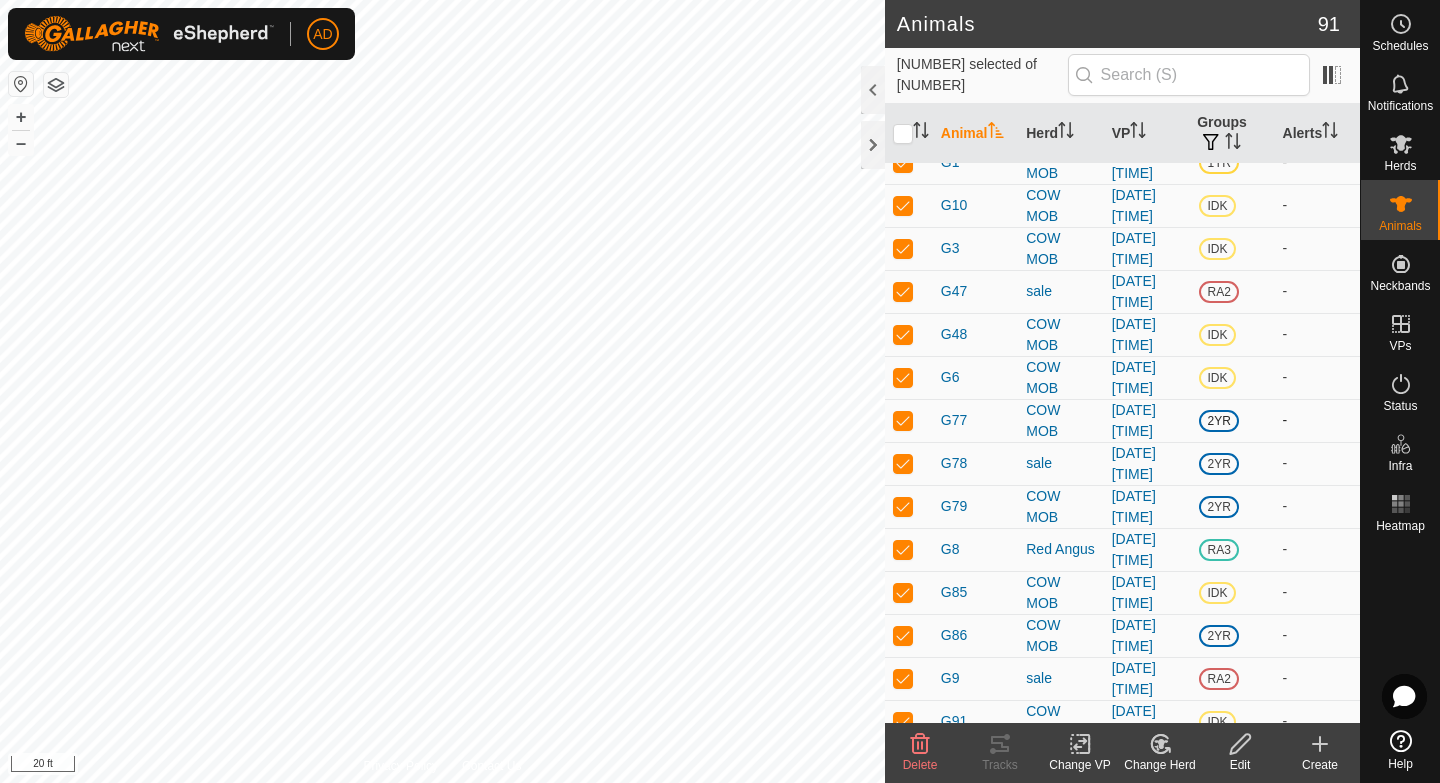 scroll, scrollTop: 367, scrollLeft: 0, axis: vertical 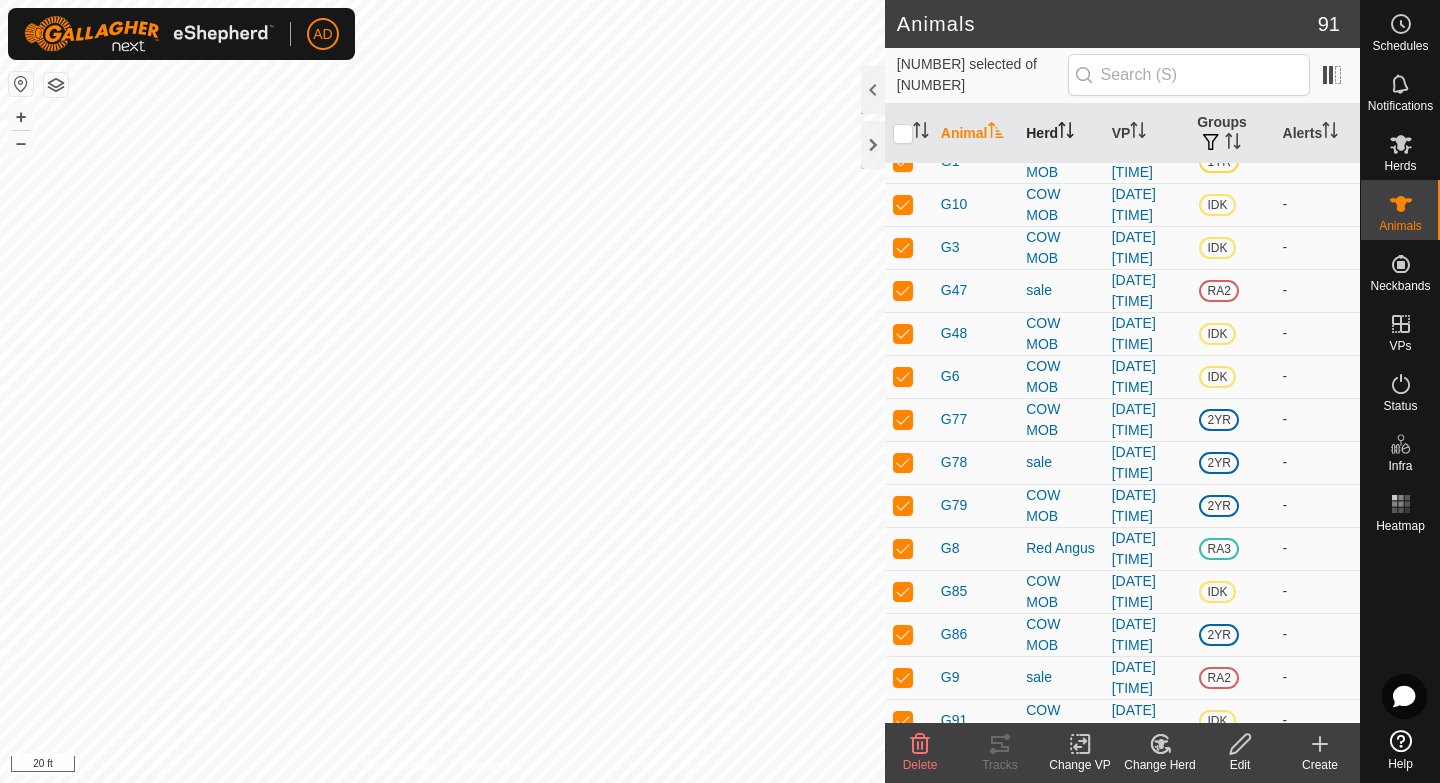 click on "Herd" at bounding box center (1060, 134) 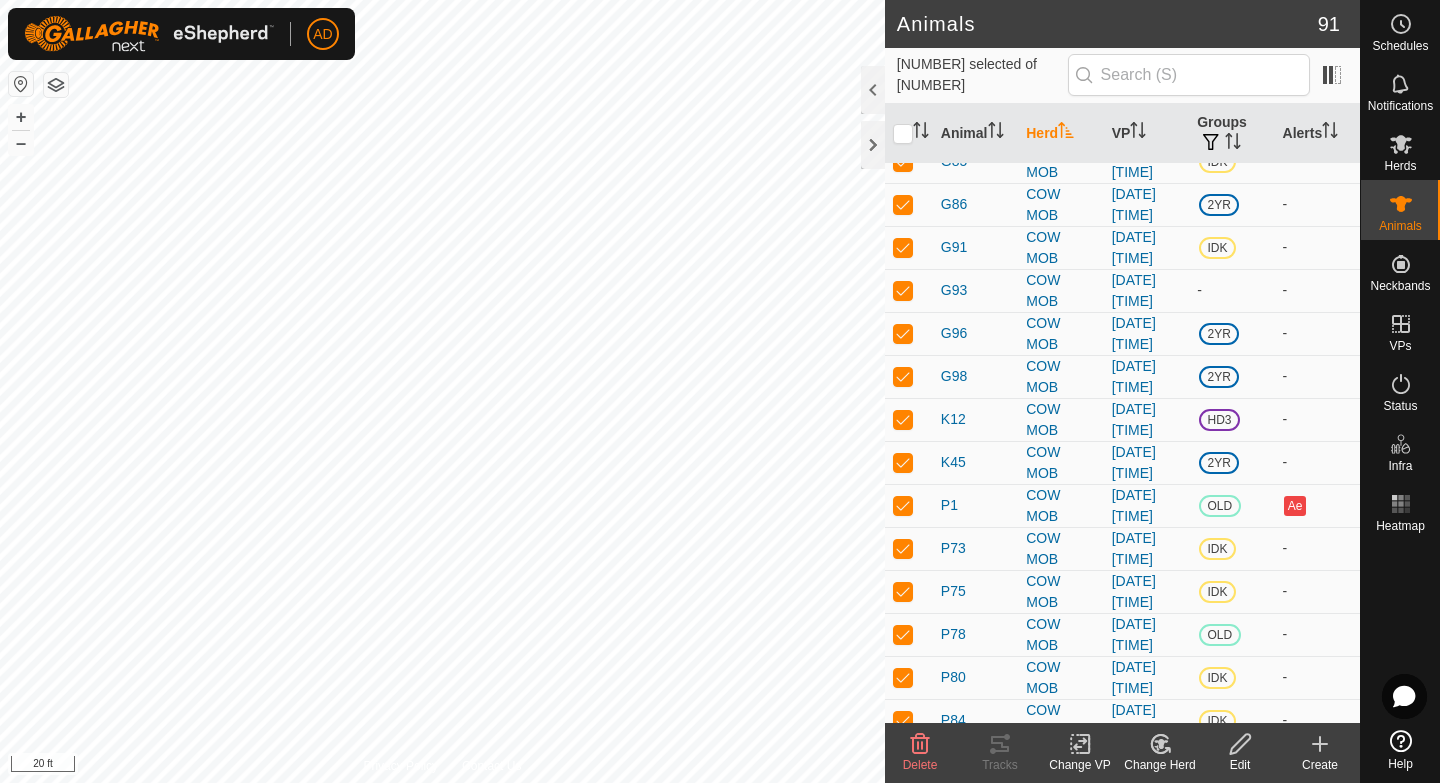 scroll, scrollTop: 0, scrollLeft: 0, axis: both 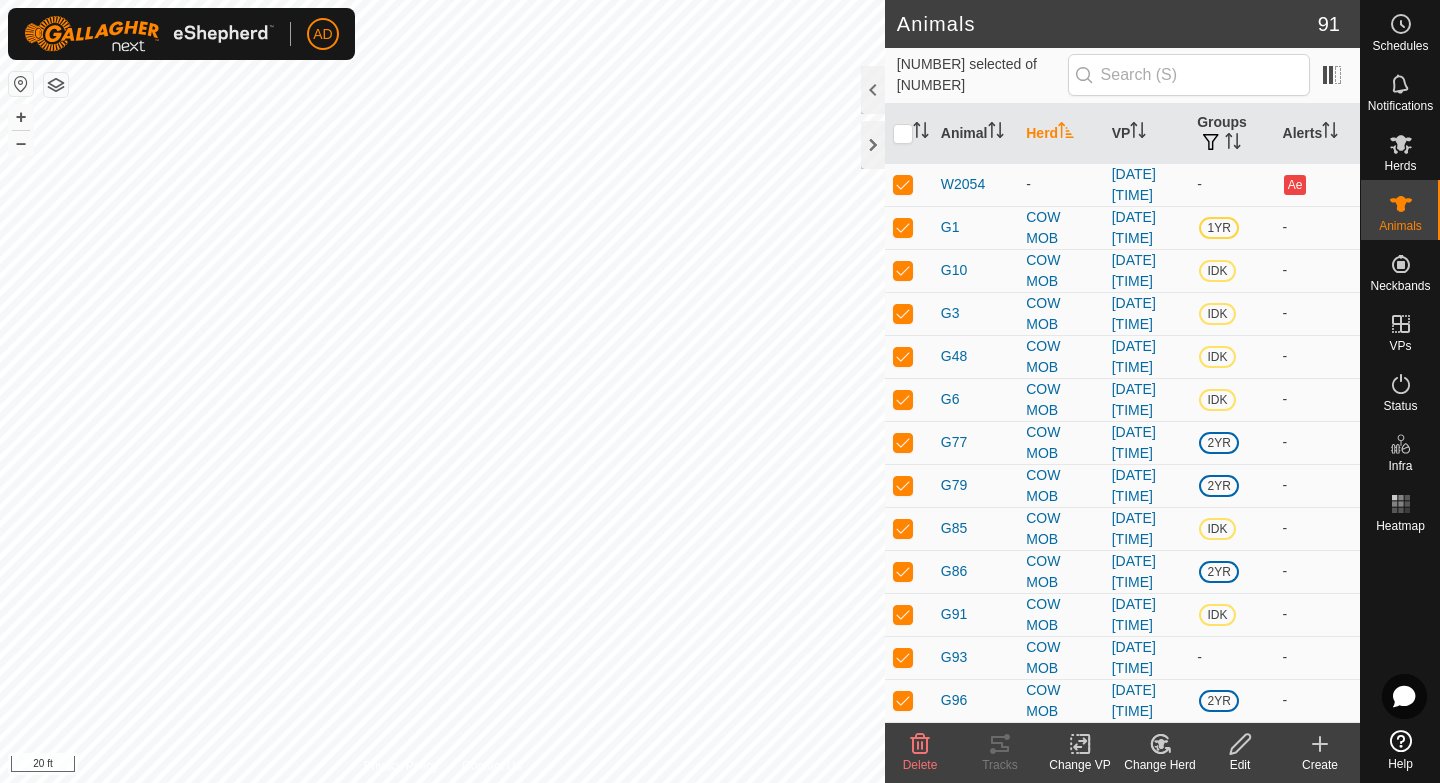 click on "Herd" at bounding box center [1060, 134] 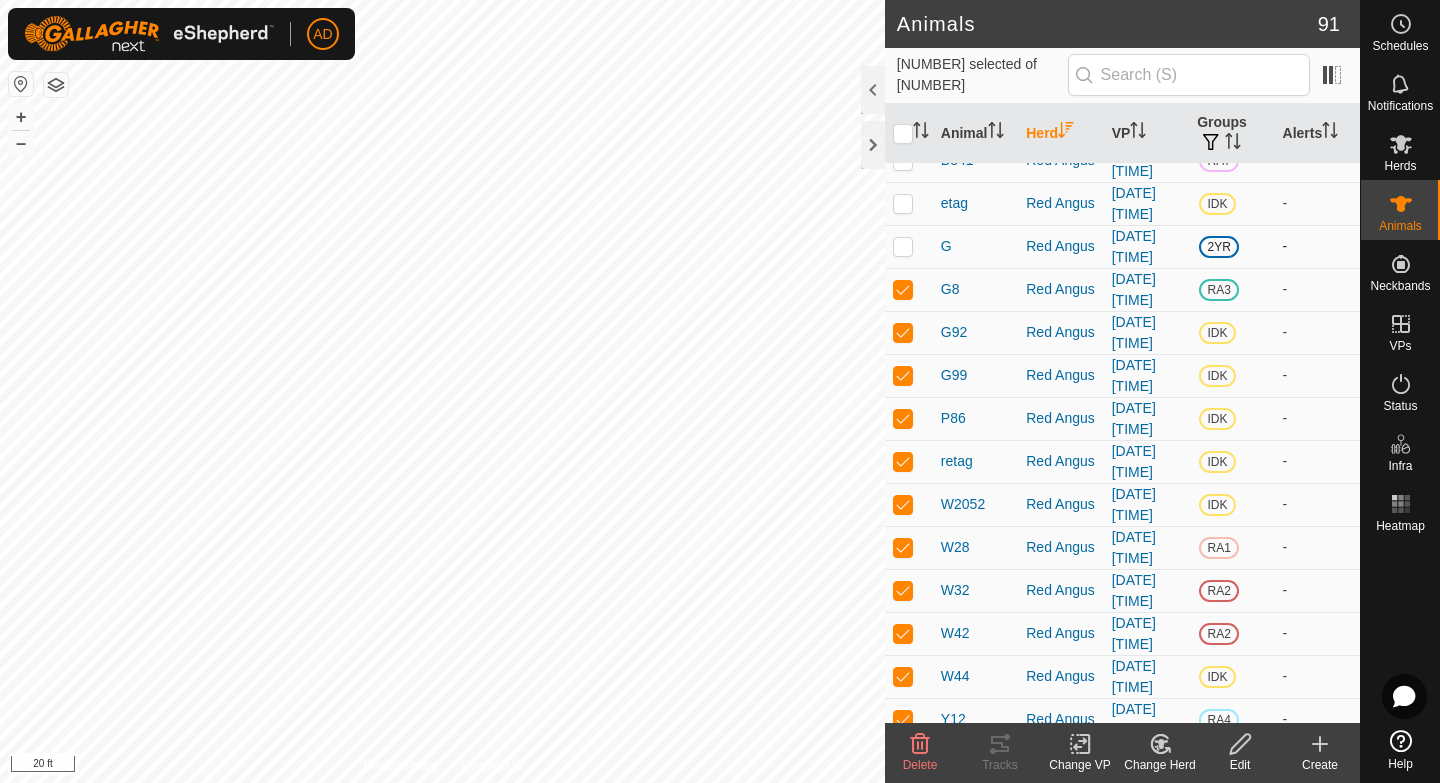 scroll, scrollTop: 1755, scrollLeft: 0, axis: vertical 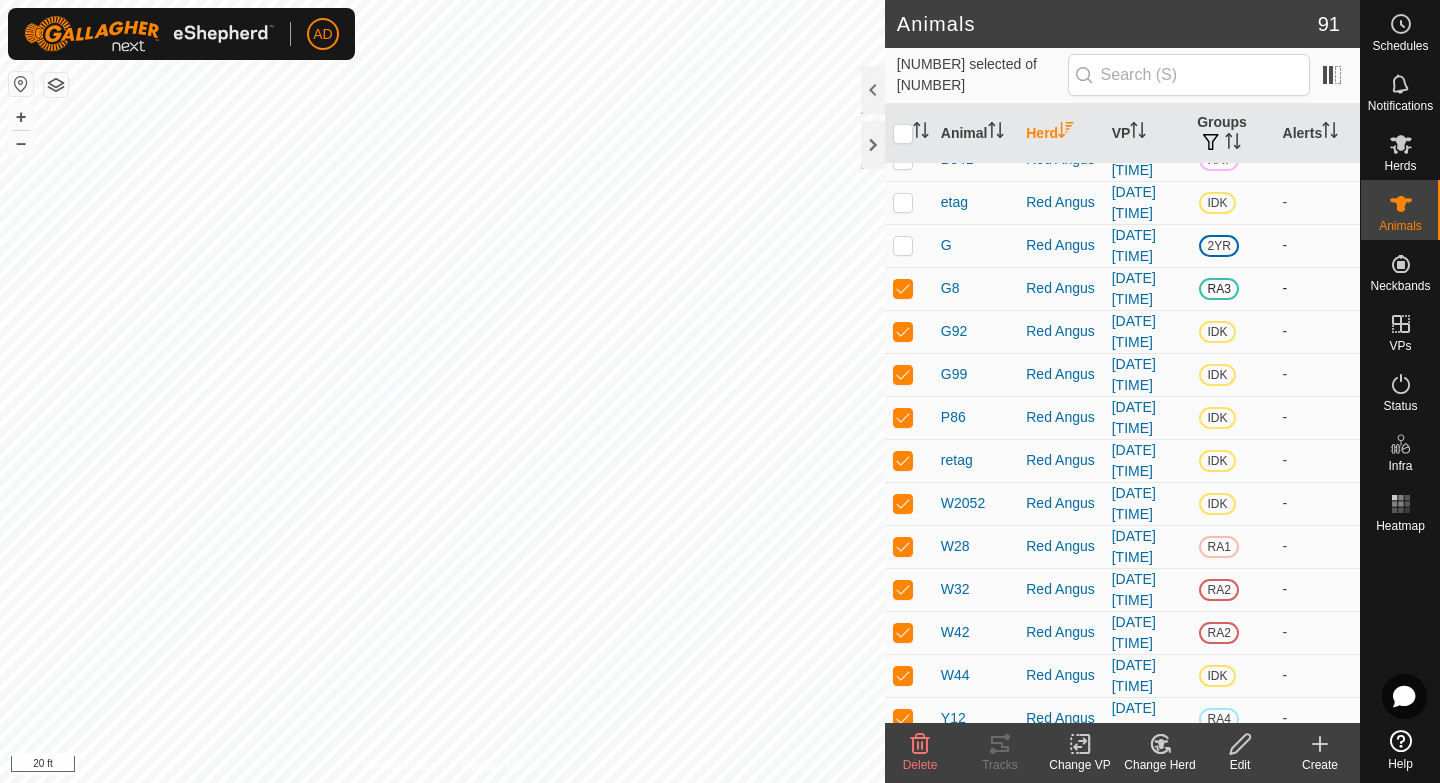 click at bounding box center (903, 288) 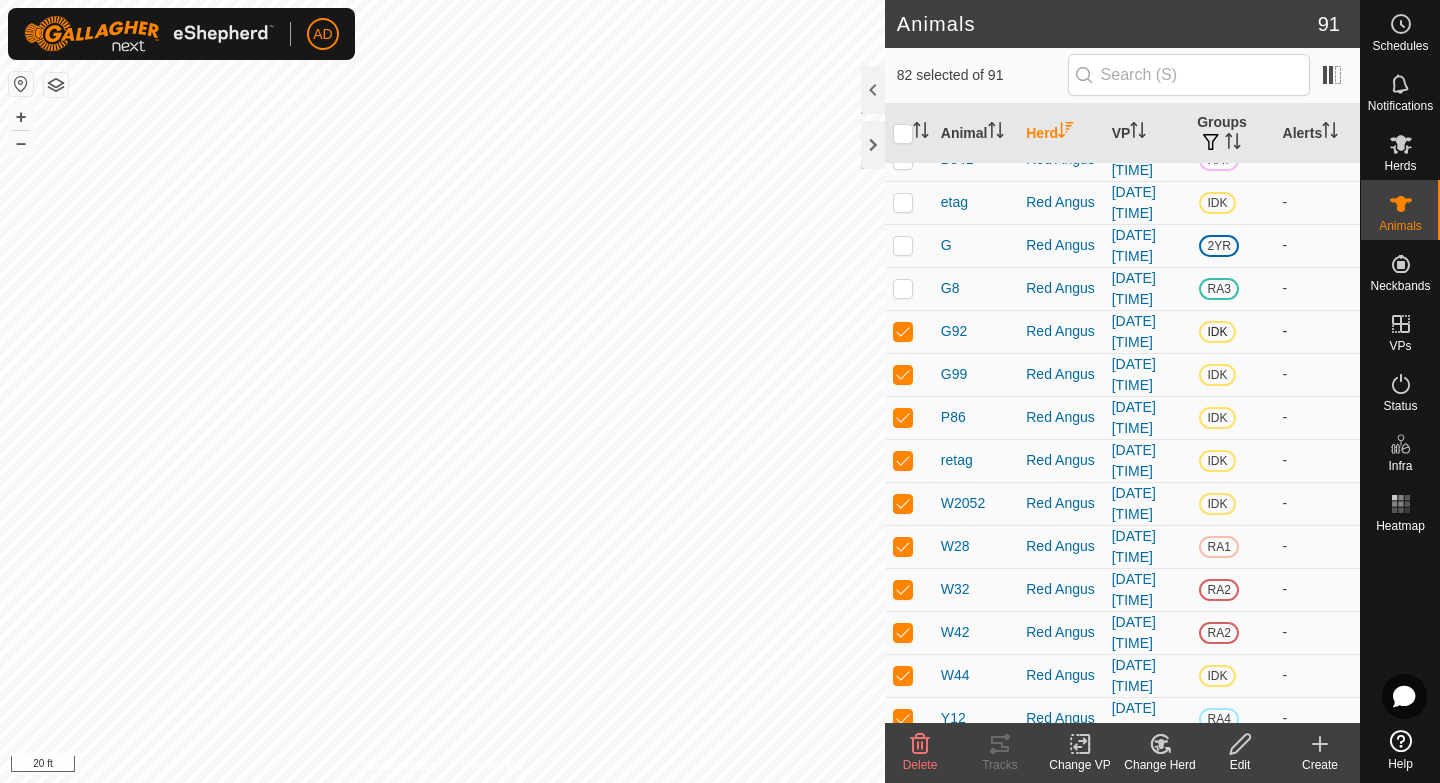 click at bounding box center (903, 331) 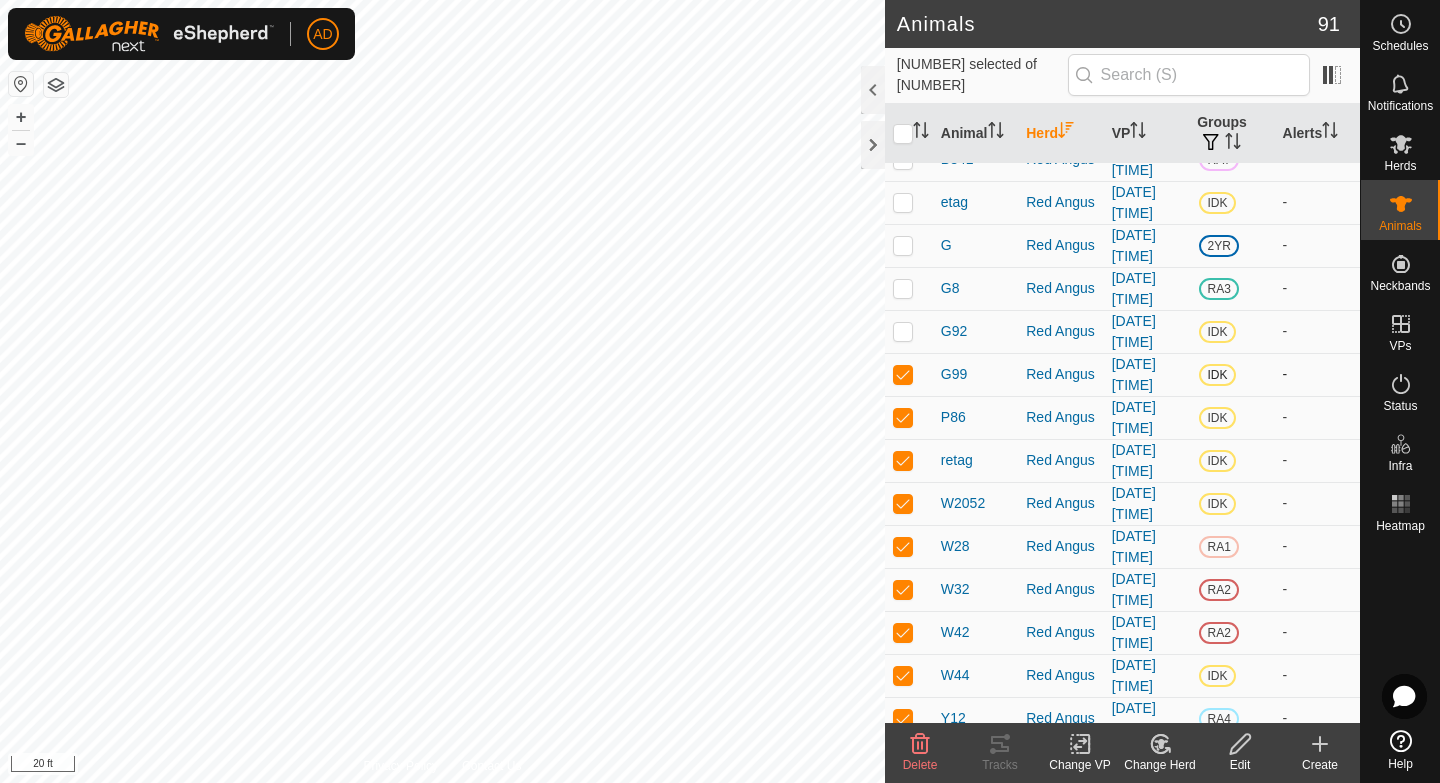 click at bounding box center (903, 374) 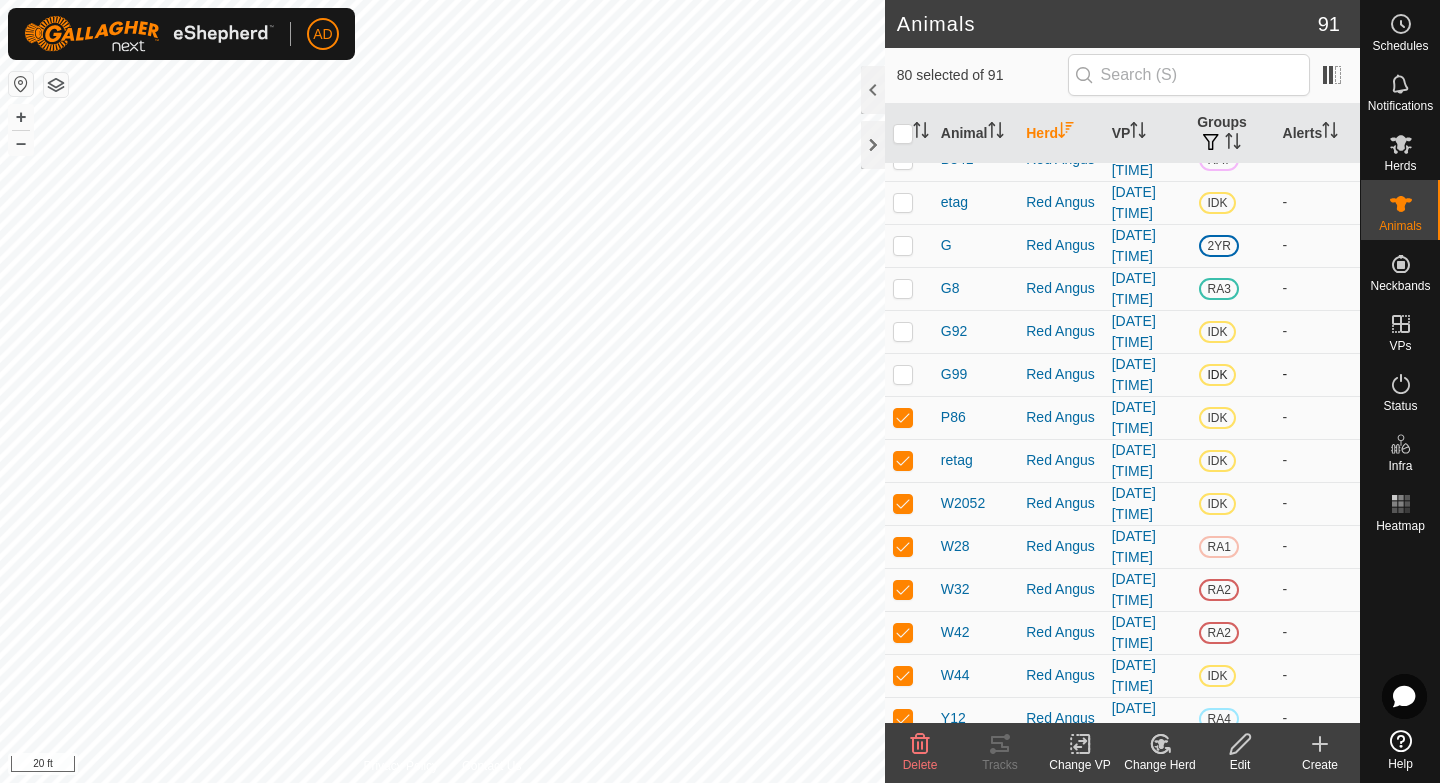 click at bounding box center (909, 374) 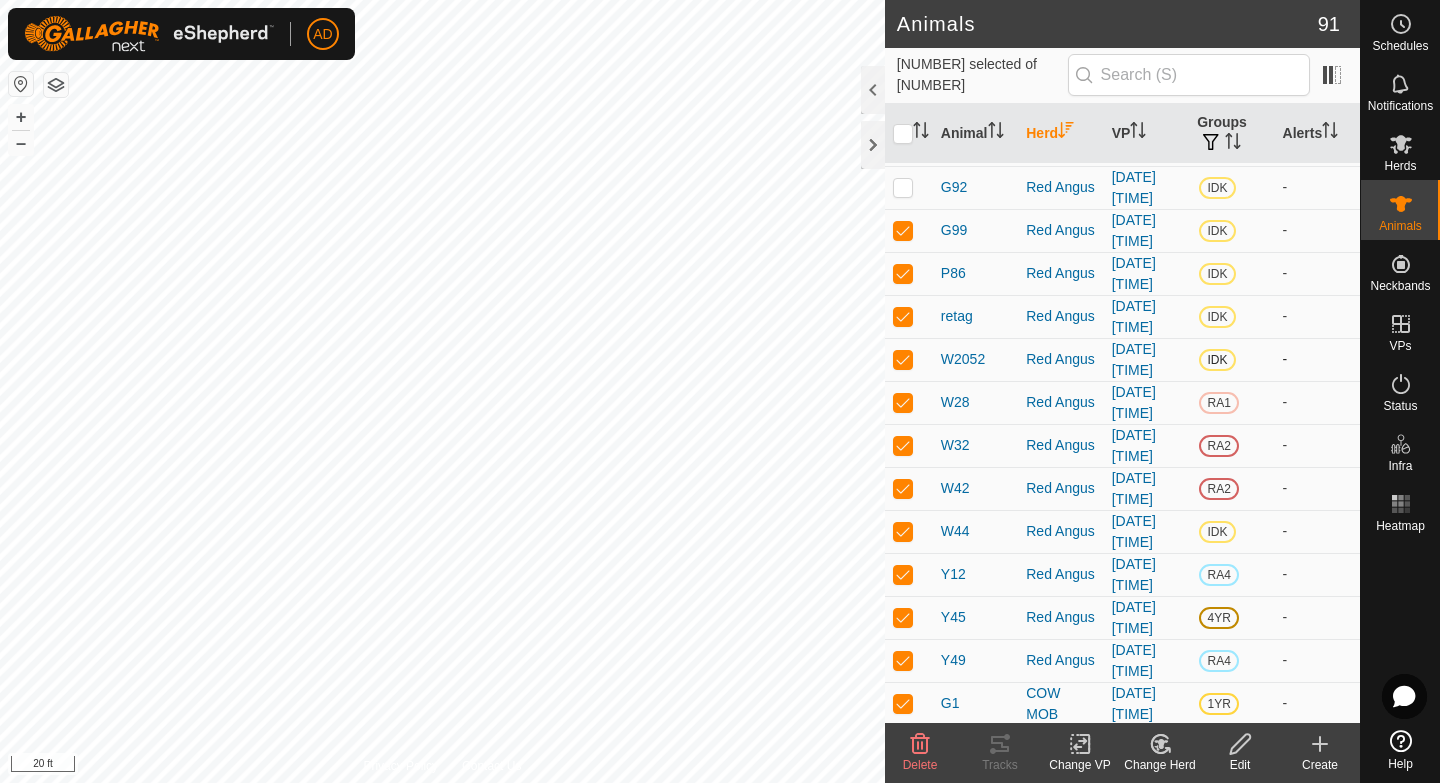 scroll, scrollTop: 1903, scrollLeft: 0, axis: vertical 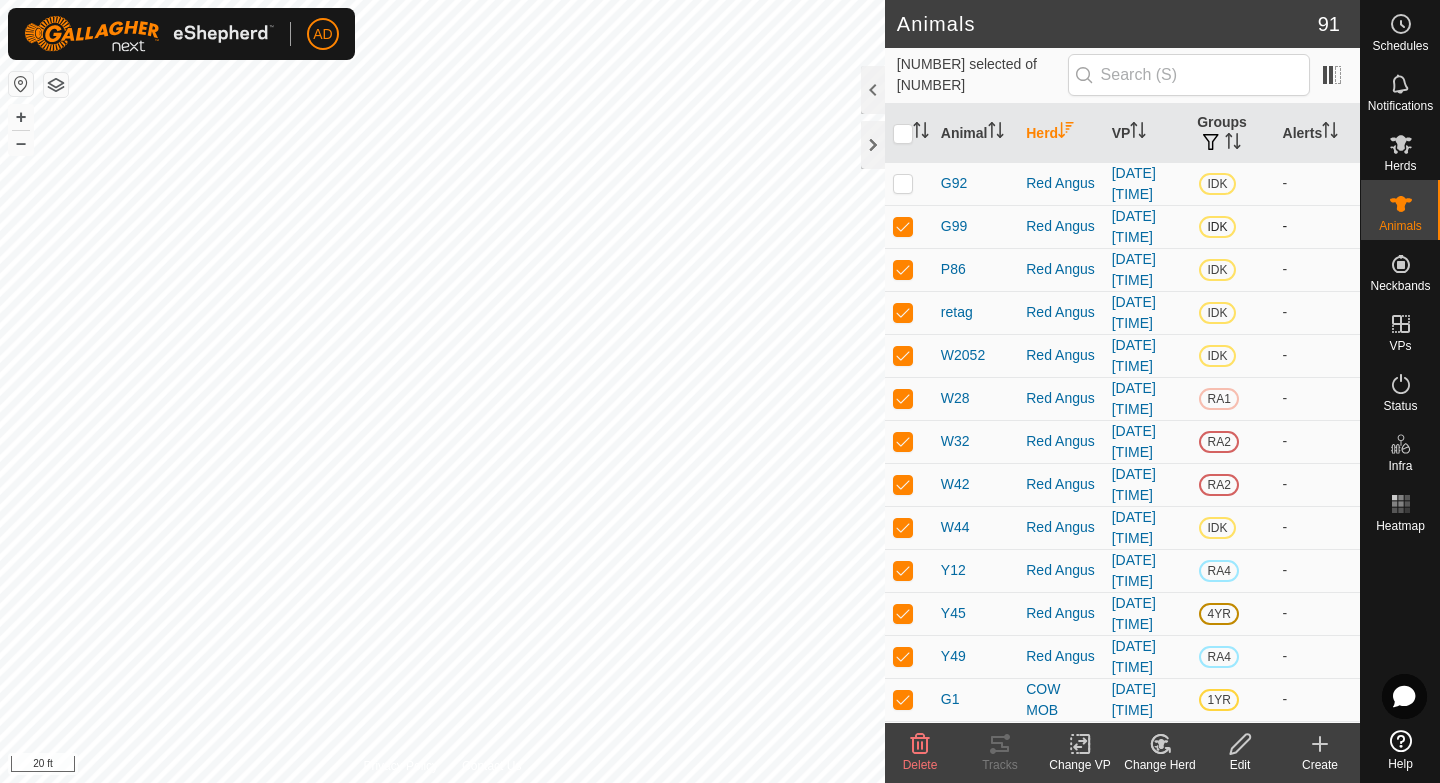 click at bounding box center [903, 226] 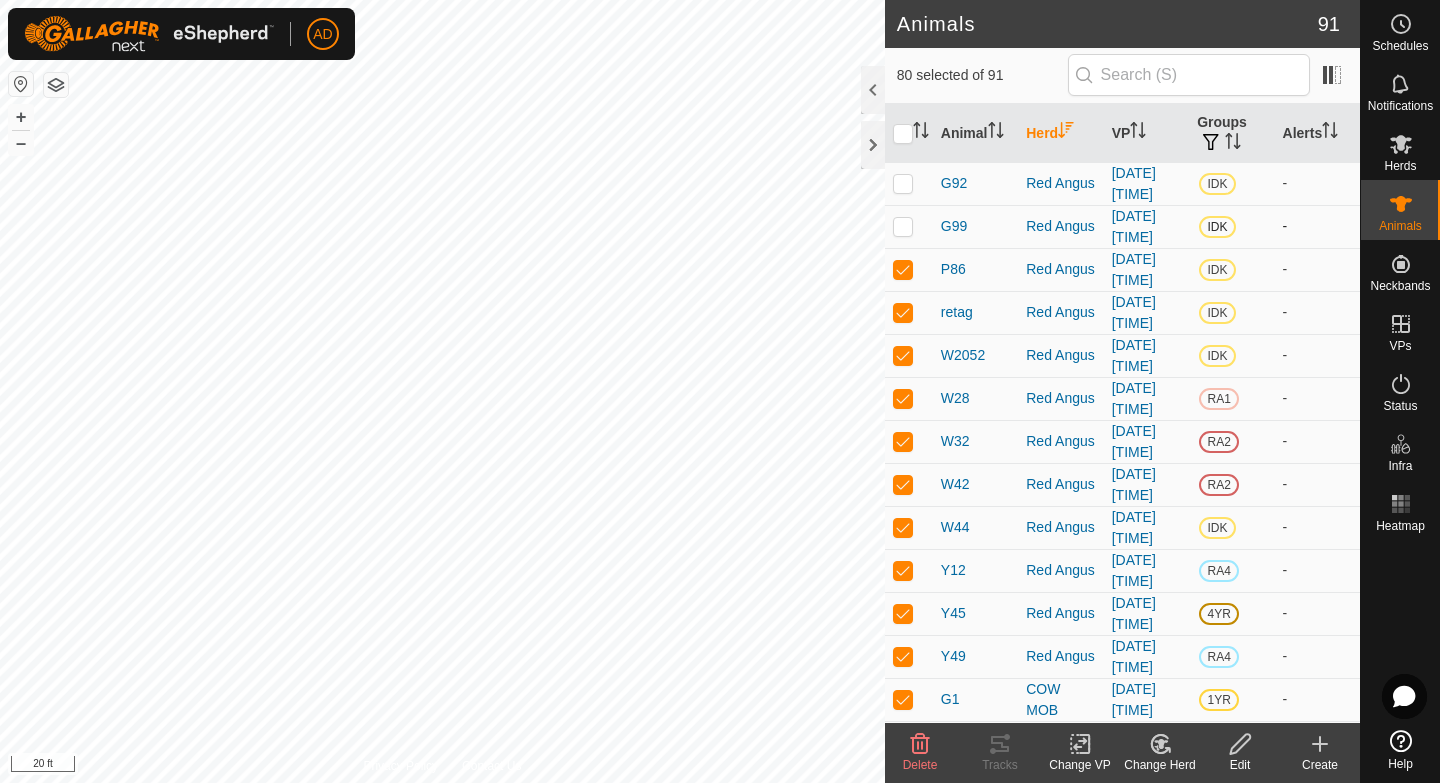 click at bounding box center [903, 226] 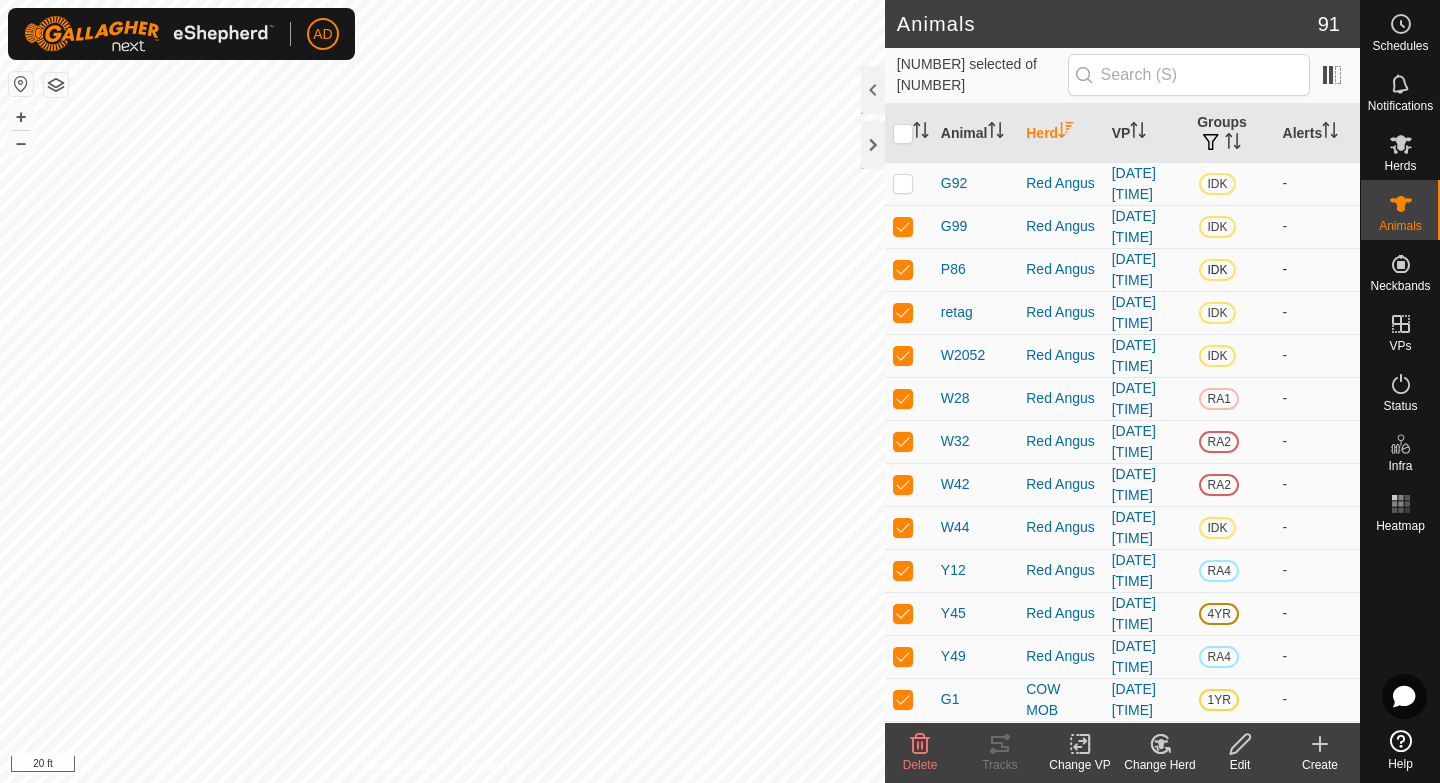 click at bounding box center (903, 269) 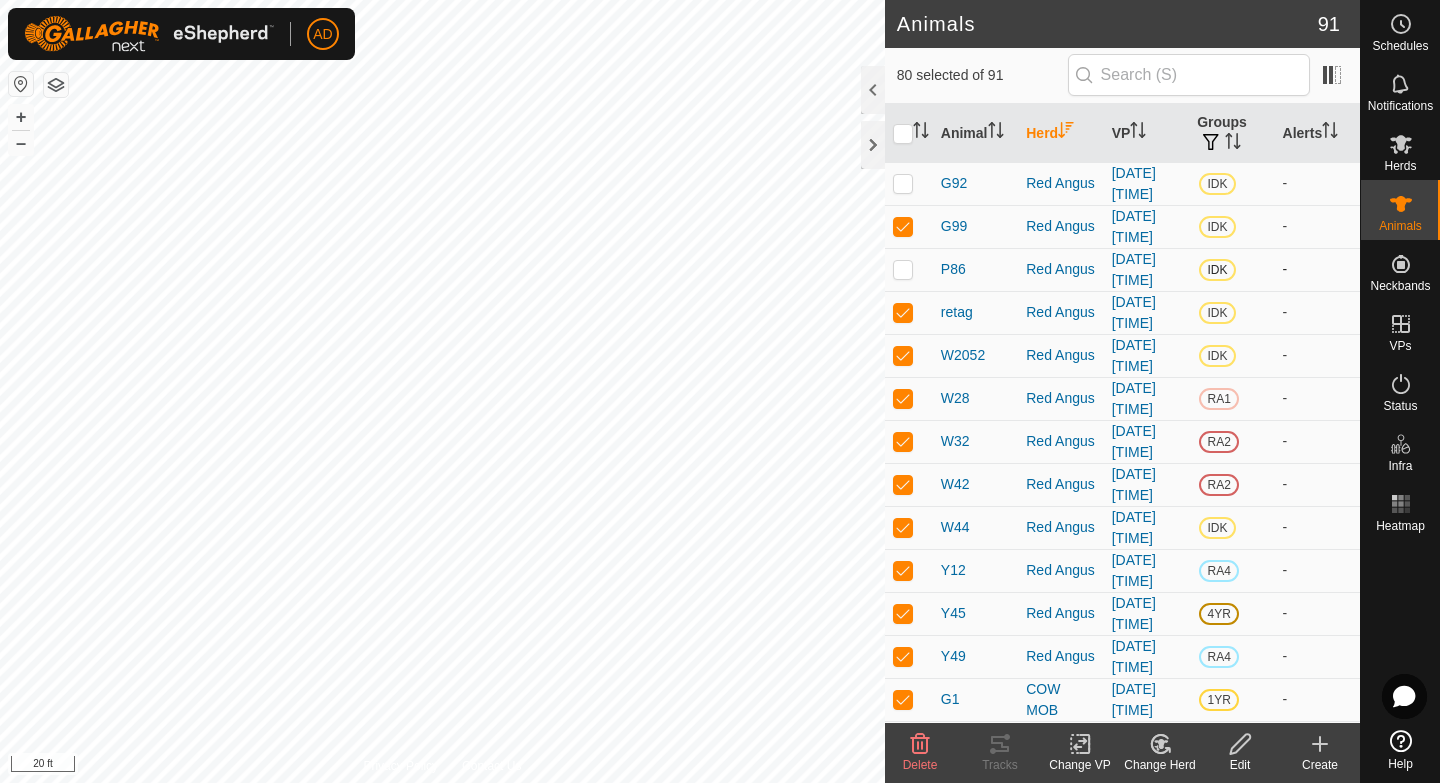 click at bounding box center (903, 269) 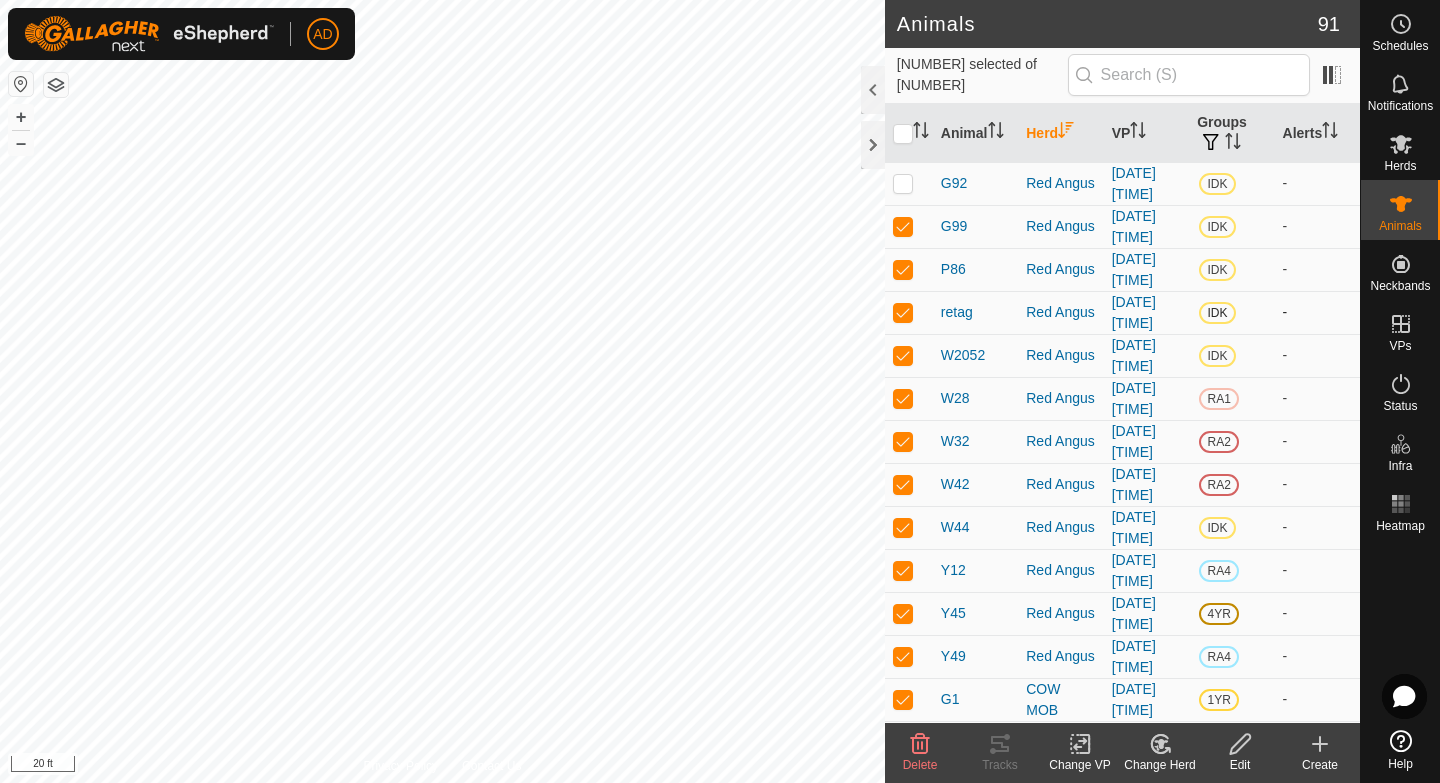 click at bounding box center (903, 312) 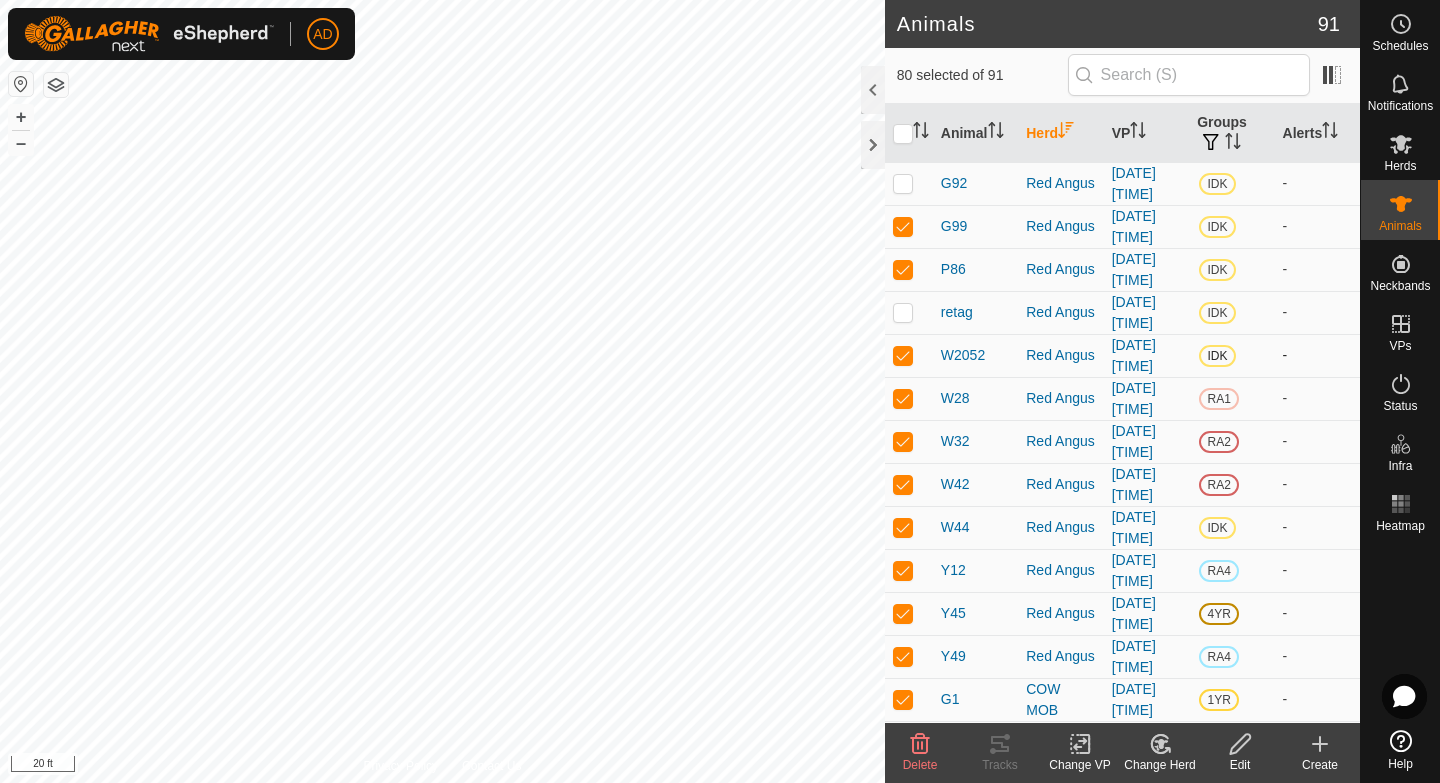 click at bounding box center (903, 355) 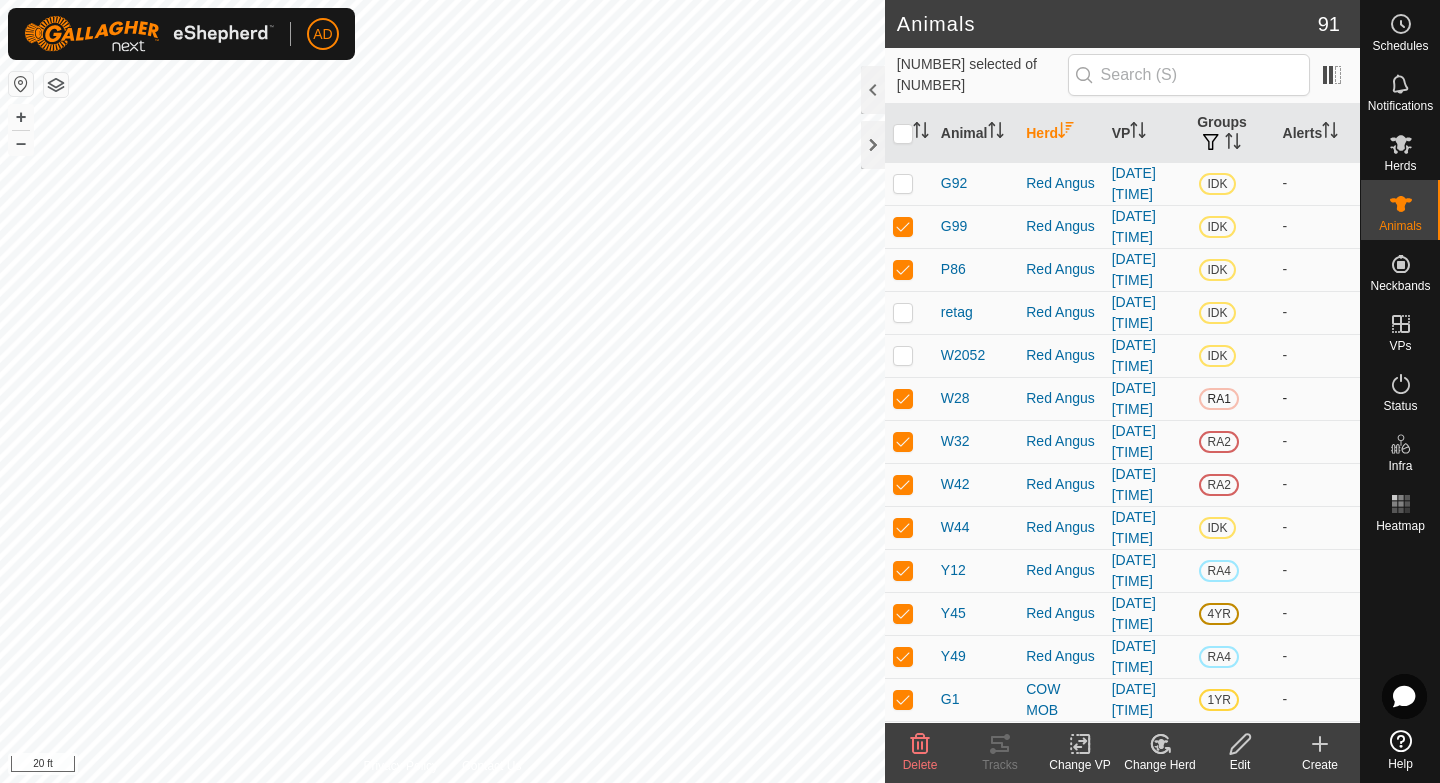 click at bounding box center (903, 398) 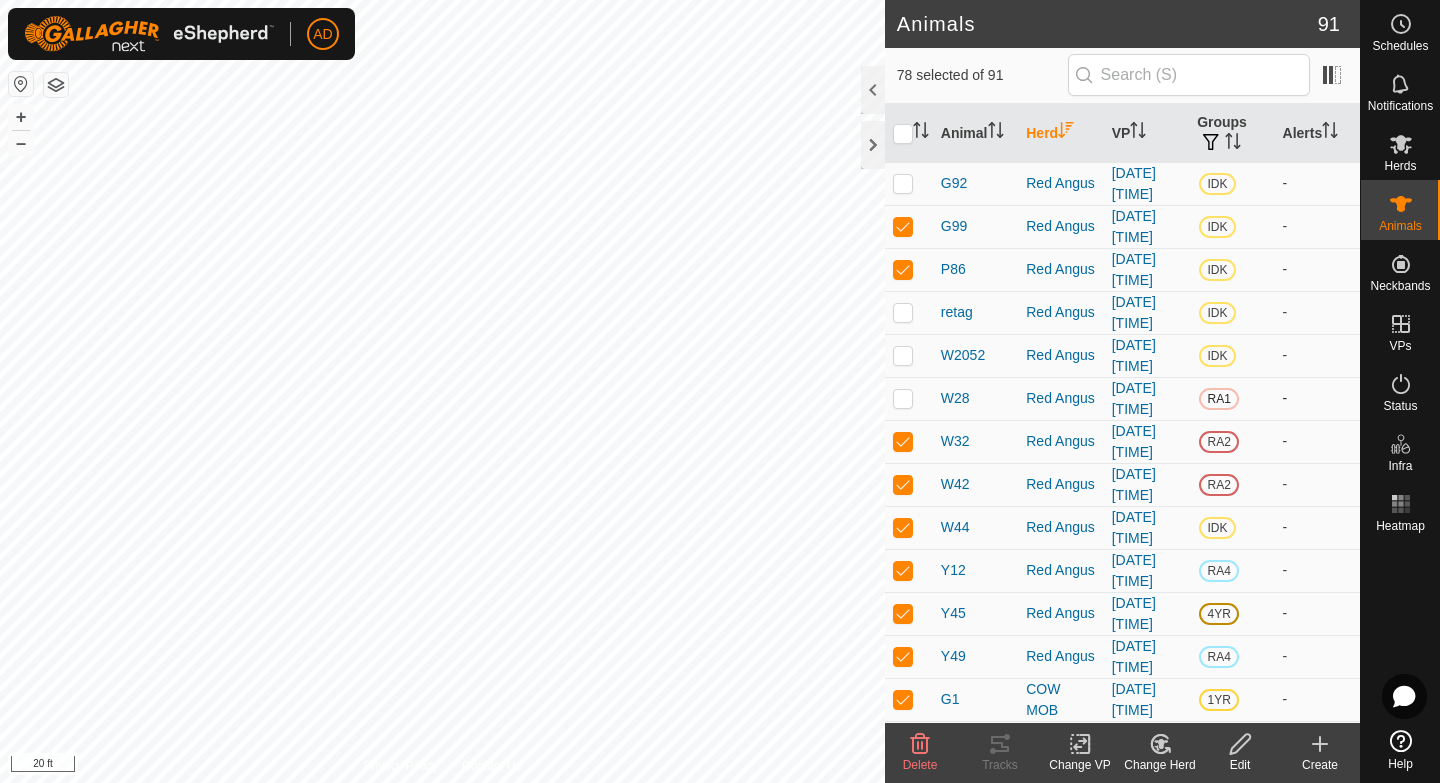 click at bounding box center [903, 398] 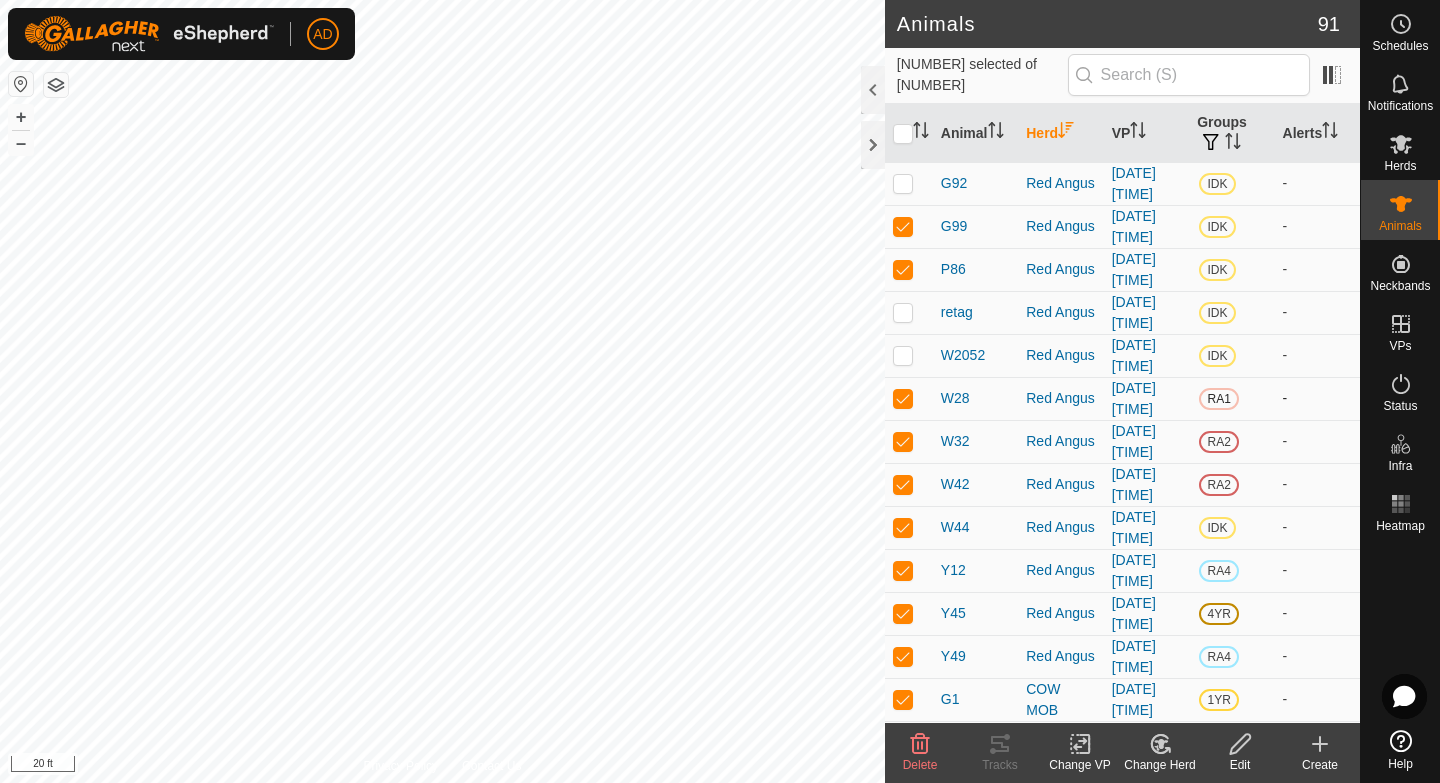 click at bounding box center (903, 398) 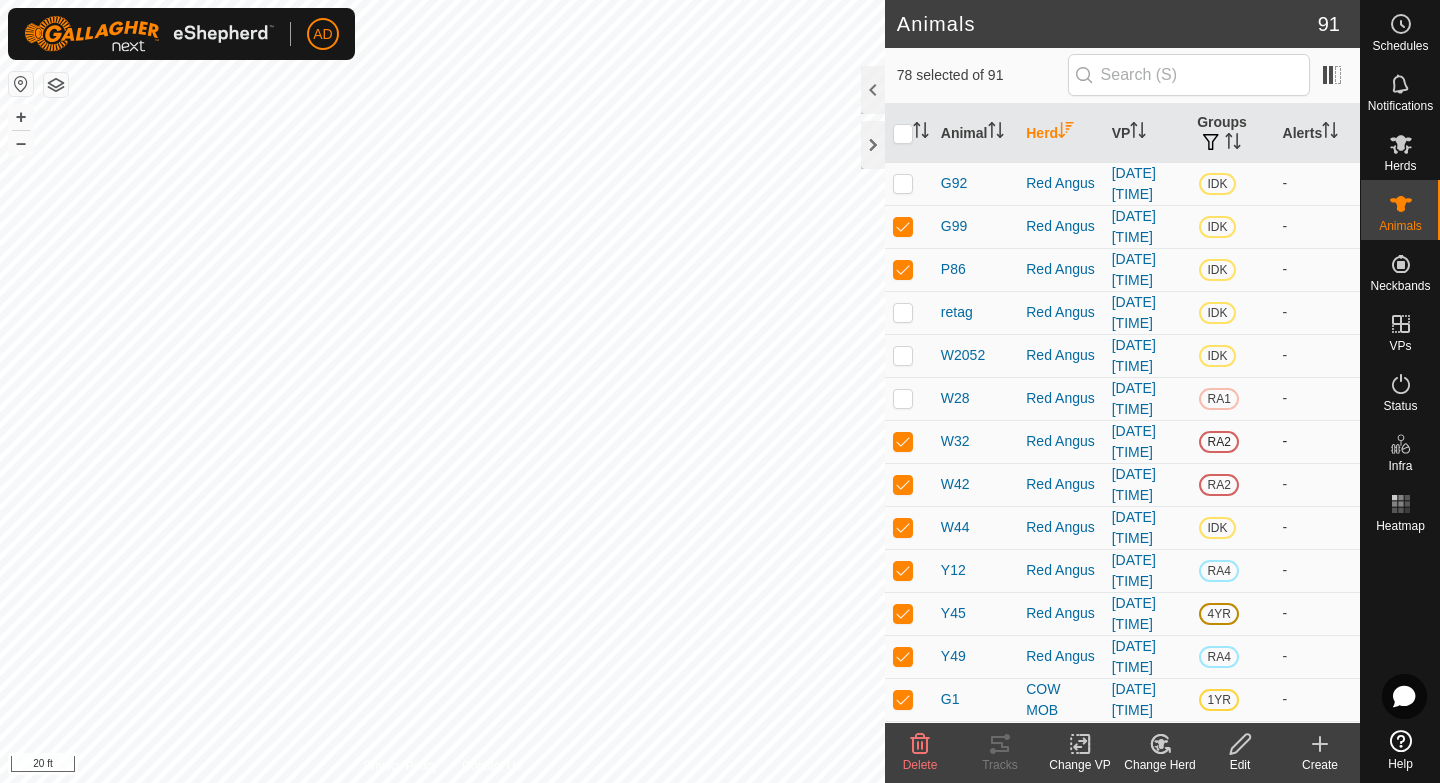 click at bounding box center [909, 441] 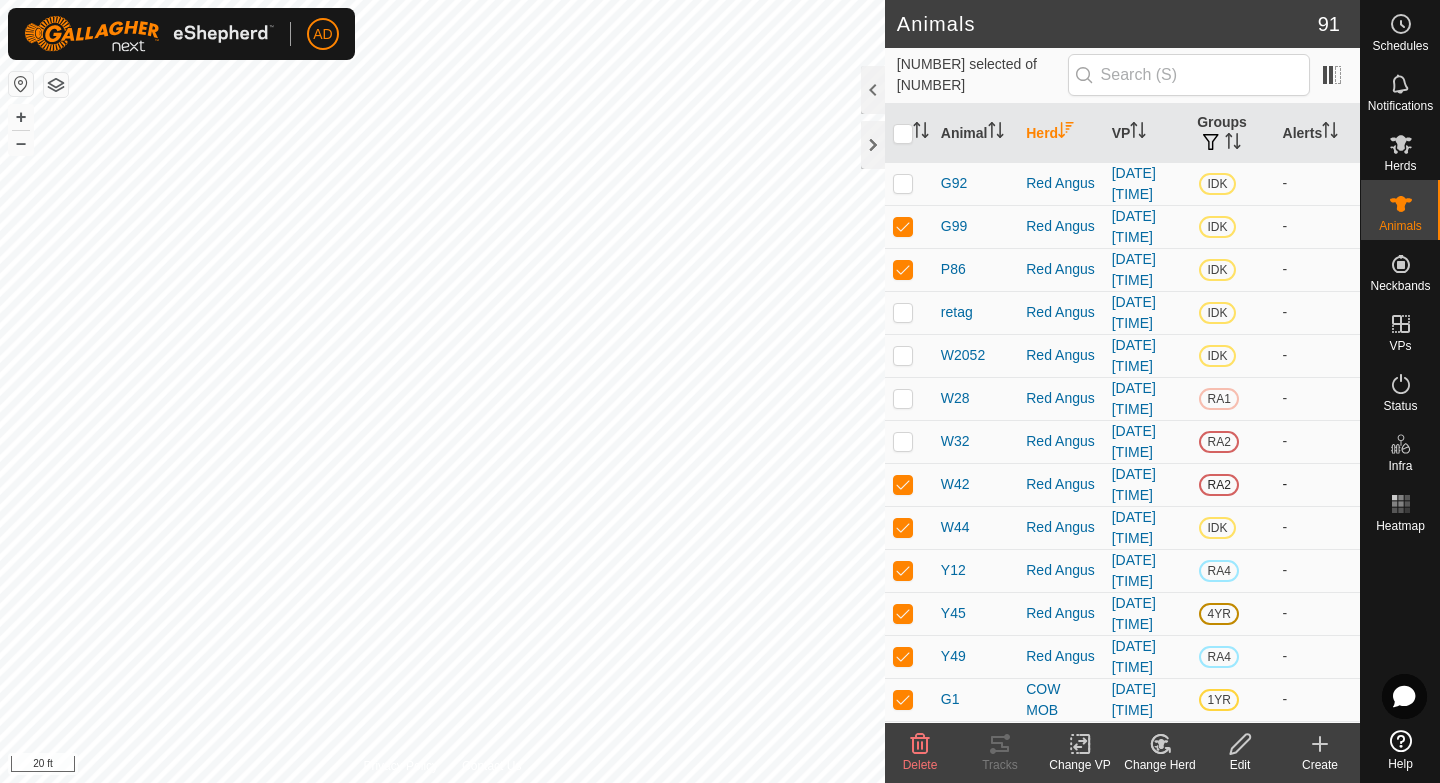 click at bounding box center (903, 484) 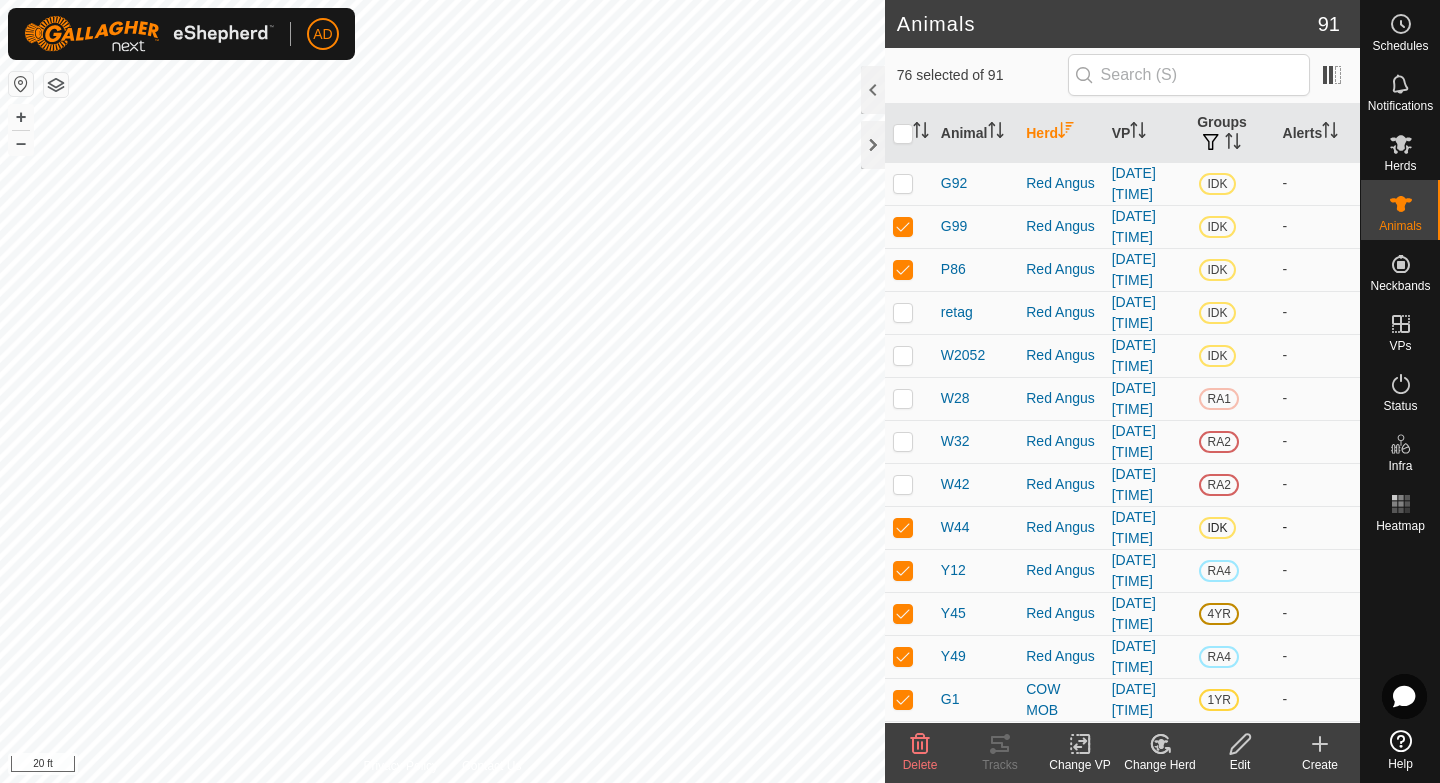 click at bounding box center [903, 527] 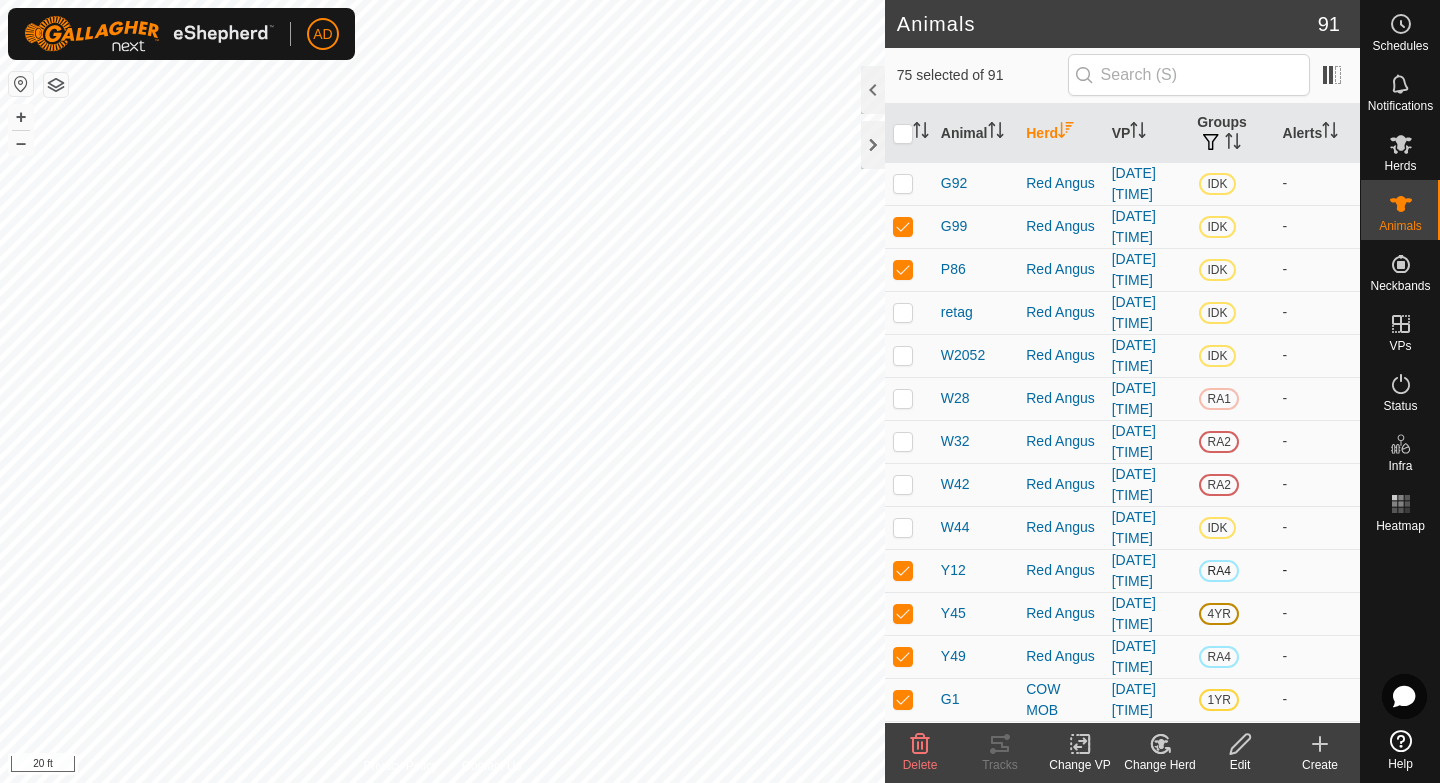 click at bounding box center (903, 570) 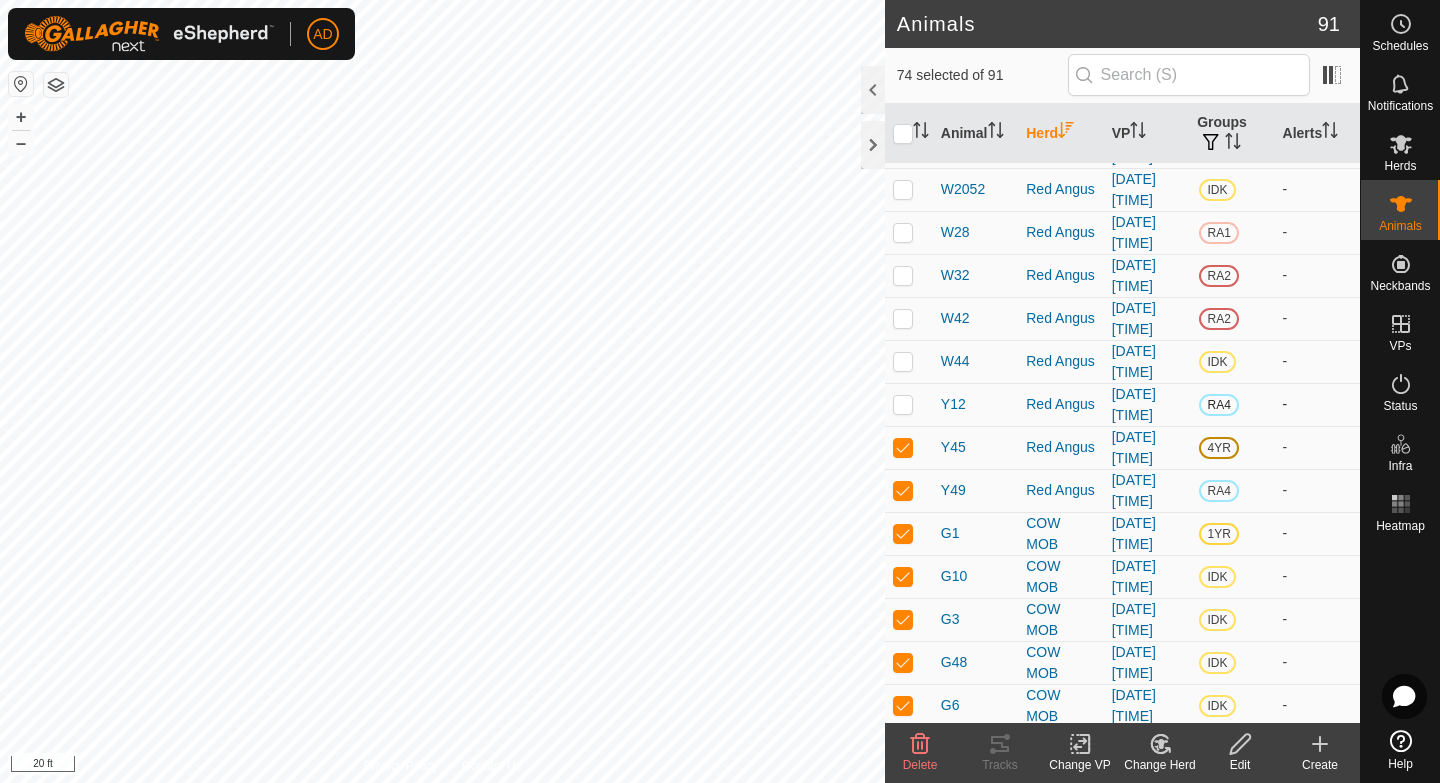 scroll, scrollTop: 2073, scrollLeft: 0, axis: vertical 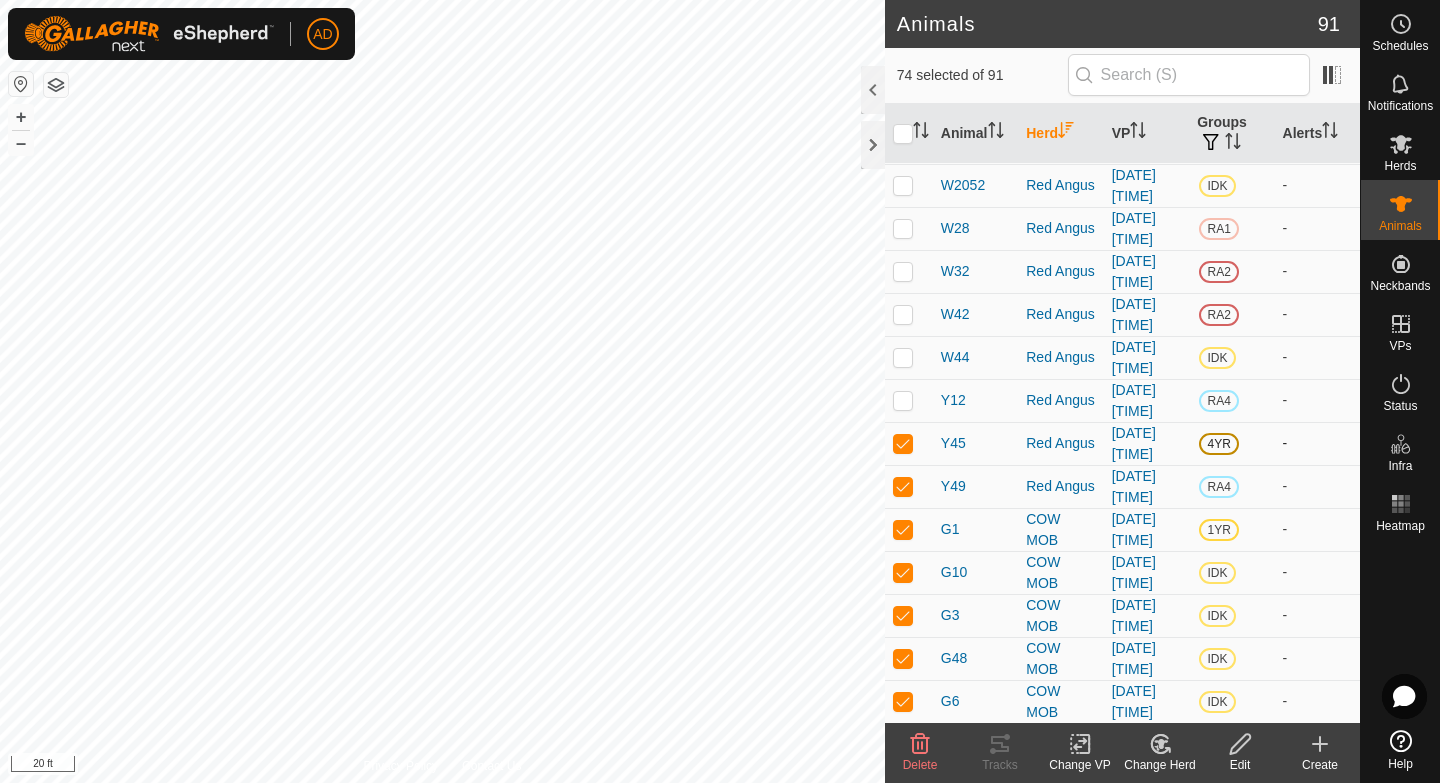 click at bounding box center (903, 443) 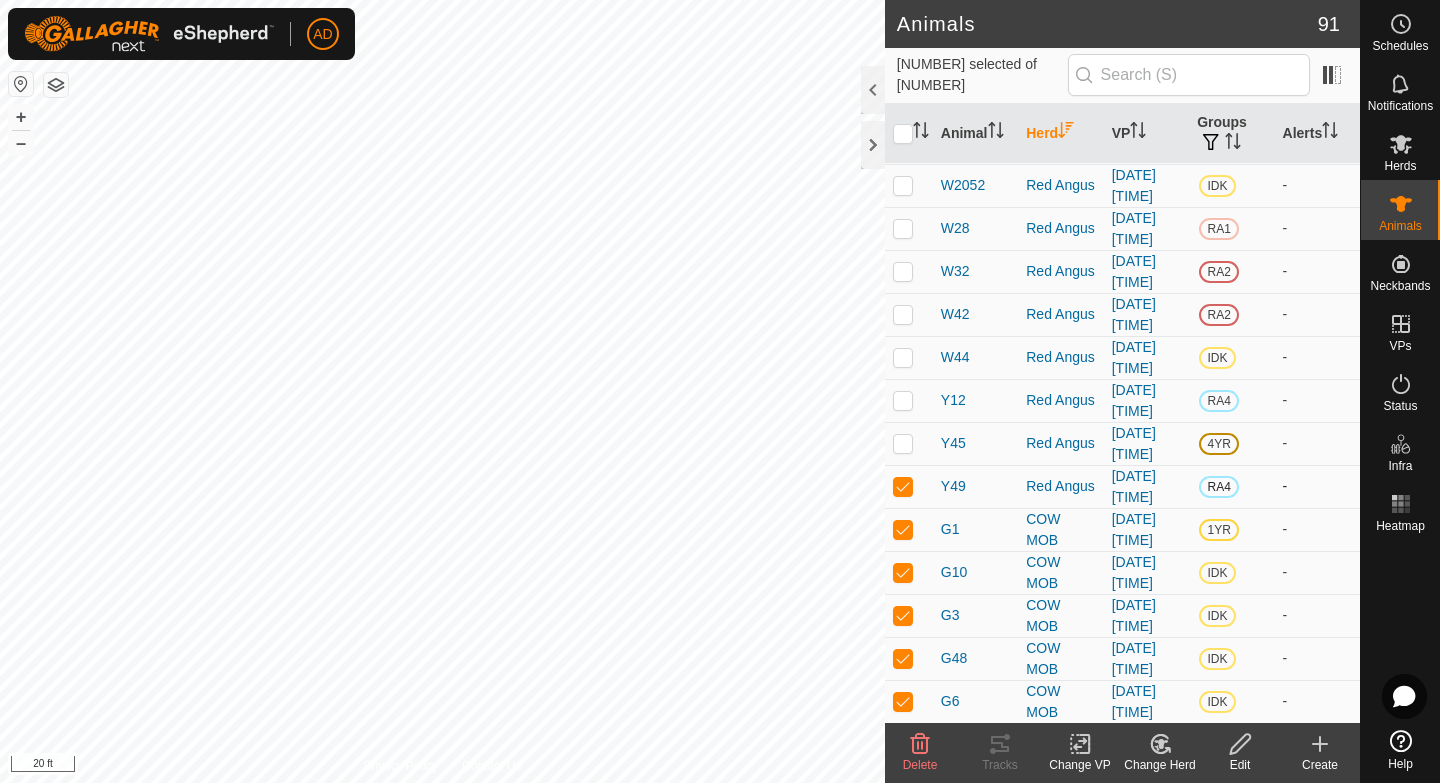 click at bounding box center (903, 486) 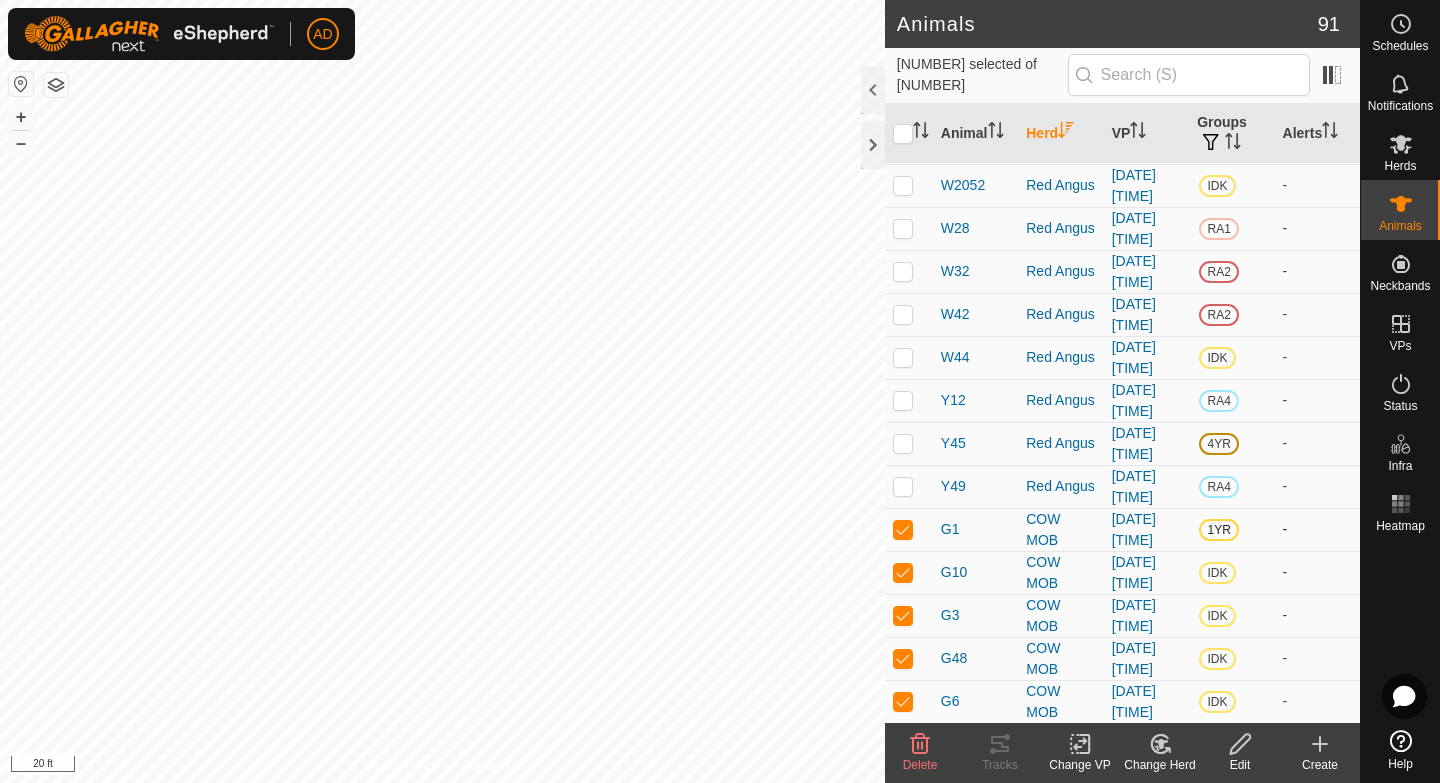 click at bounding box center (903, 529) 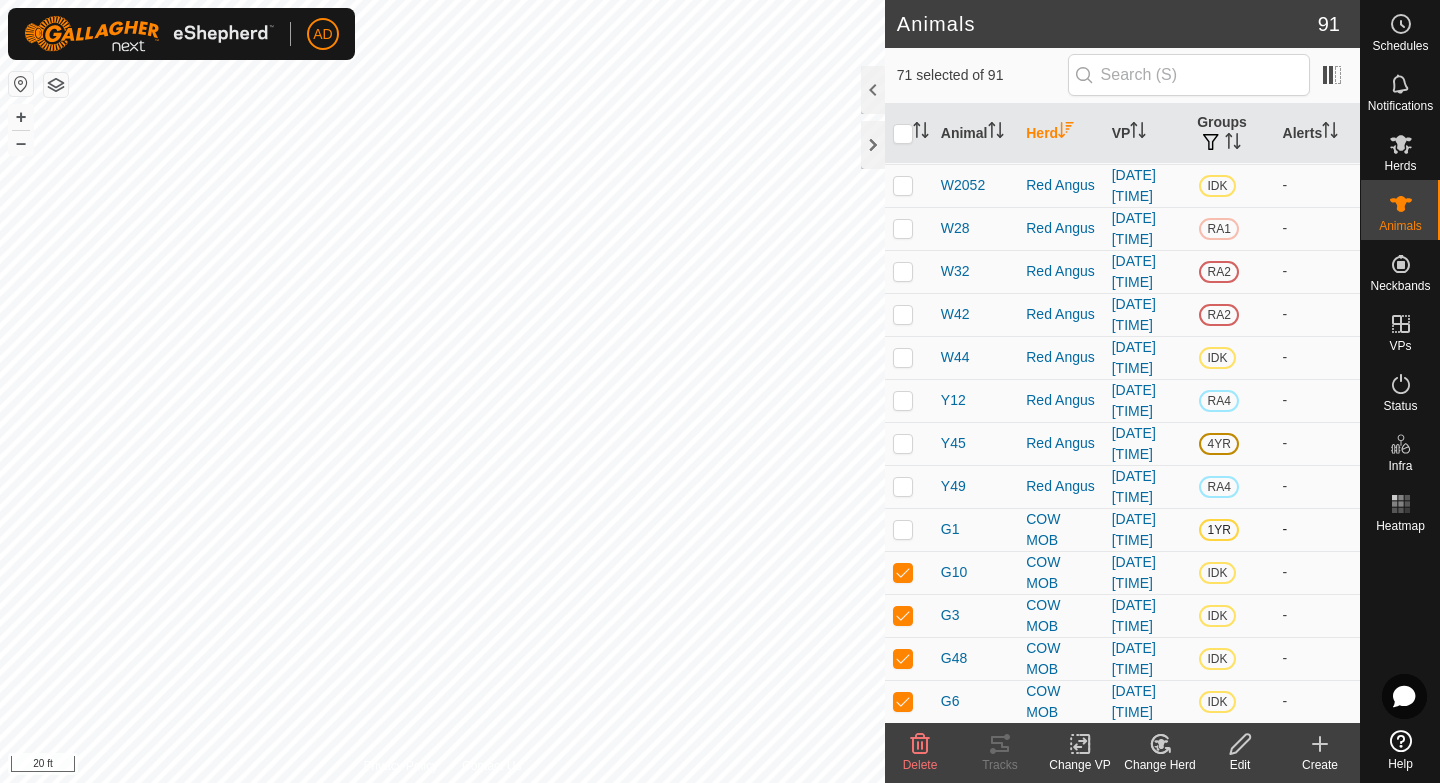 click at bounding box center [909, 529] 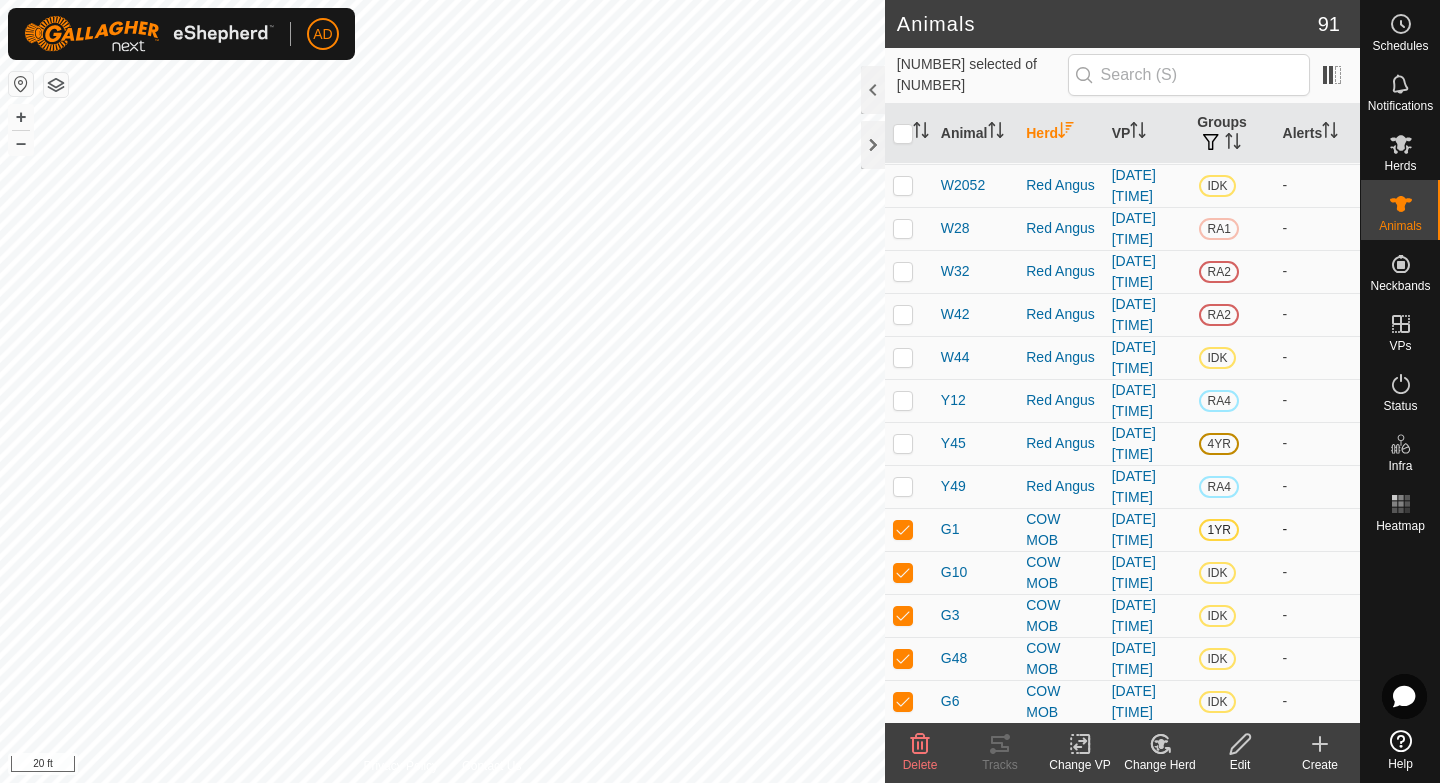 click at bounding box center (909, 529) 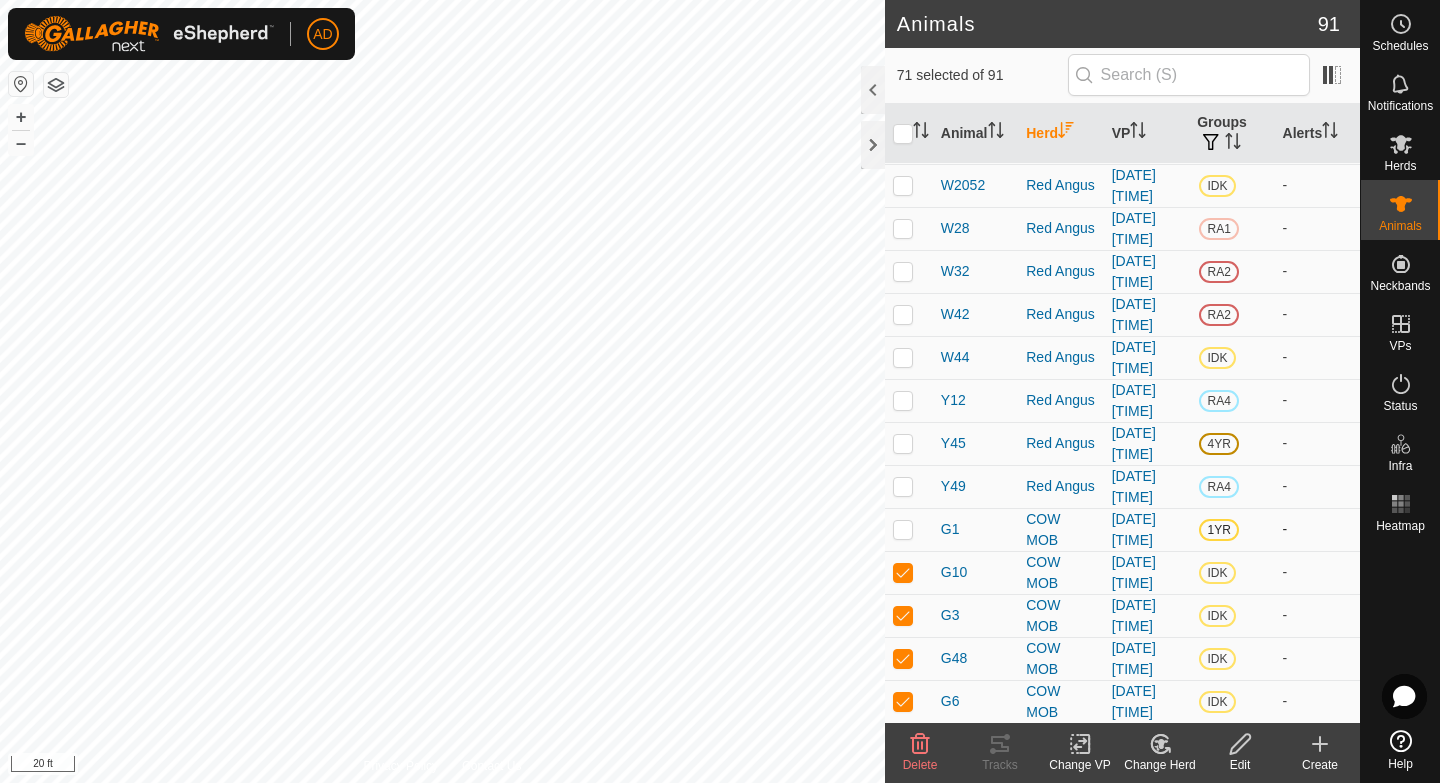 click at bounding box center (903, 529) 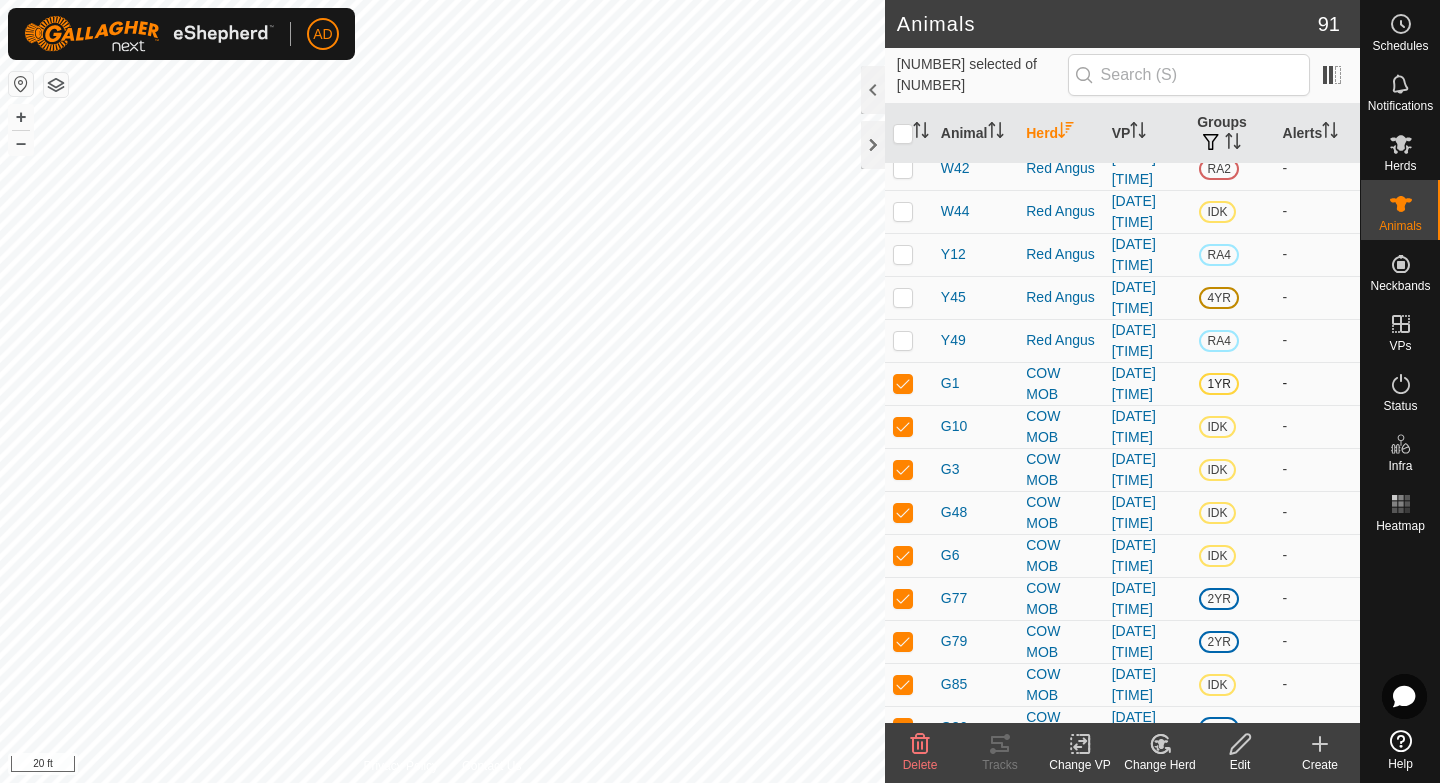 scroll, scrollTop: 2226, scrollLeft: 0, axis: vertical 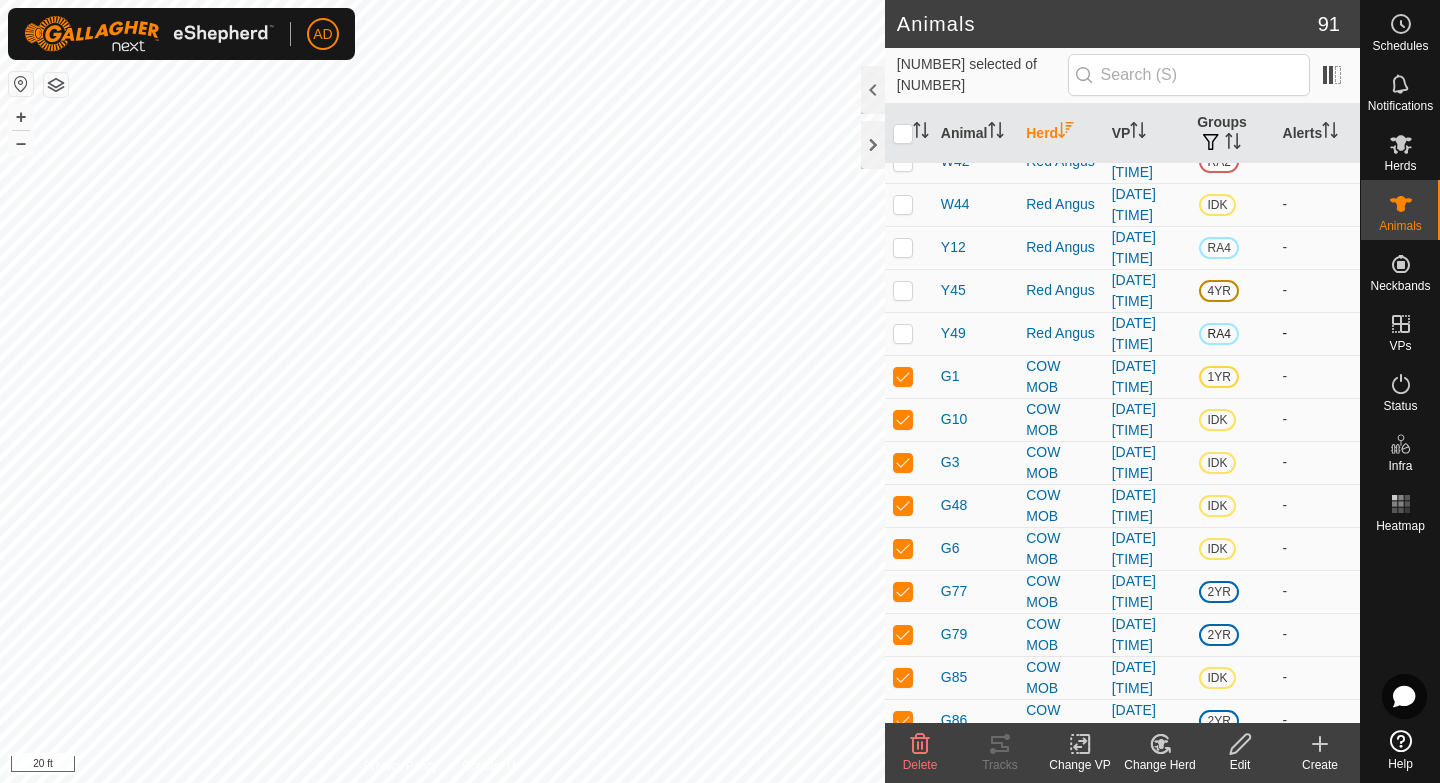 click at bounding box center (903, 333) 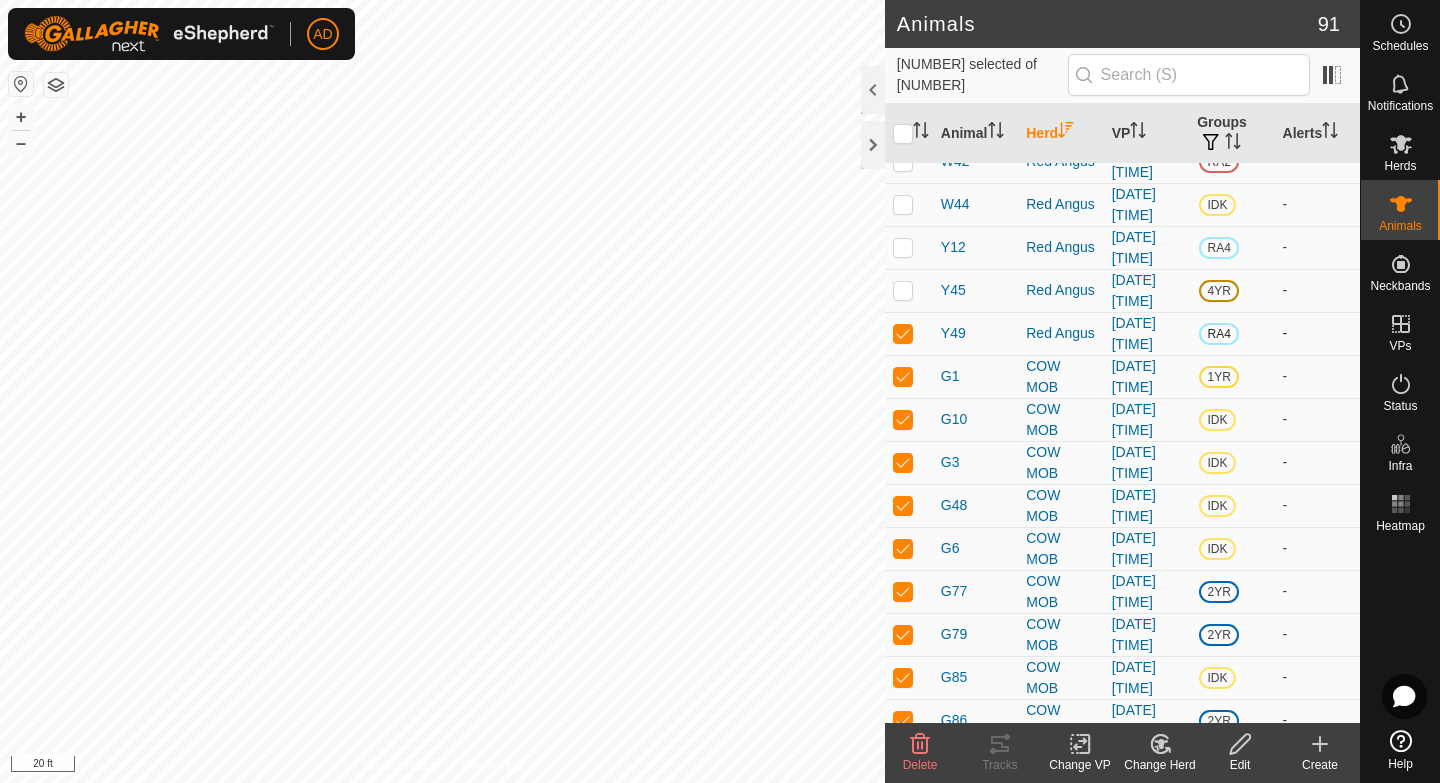 click at bounding box center (903, 333) 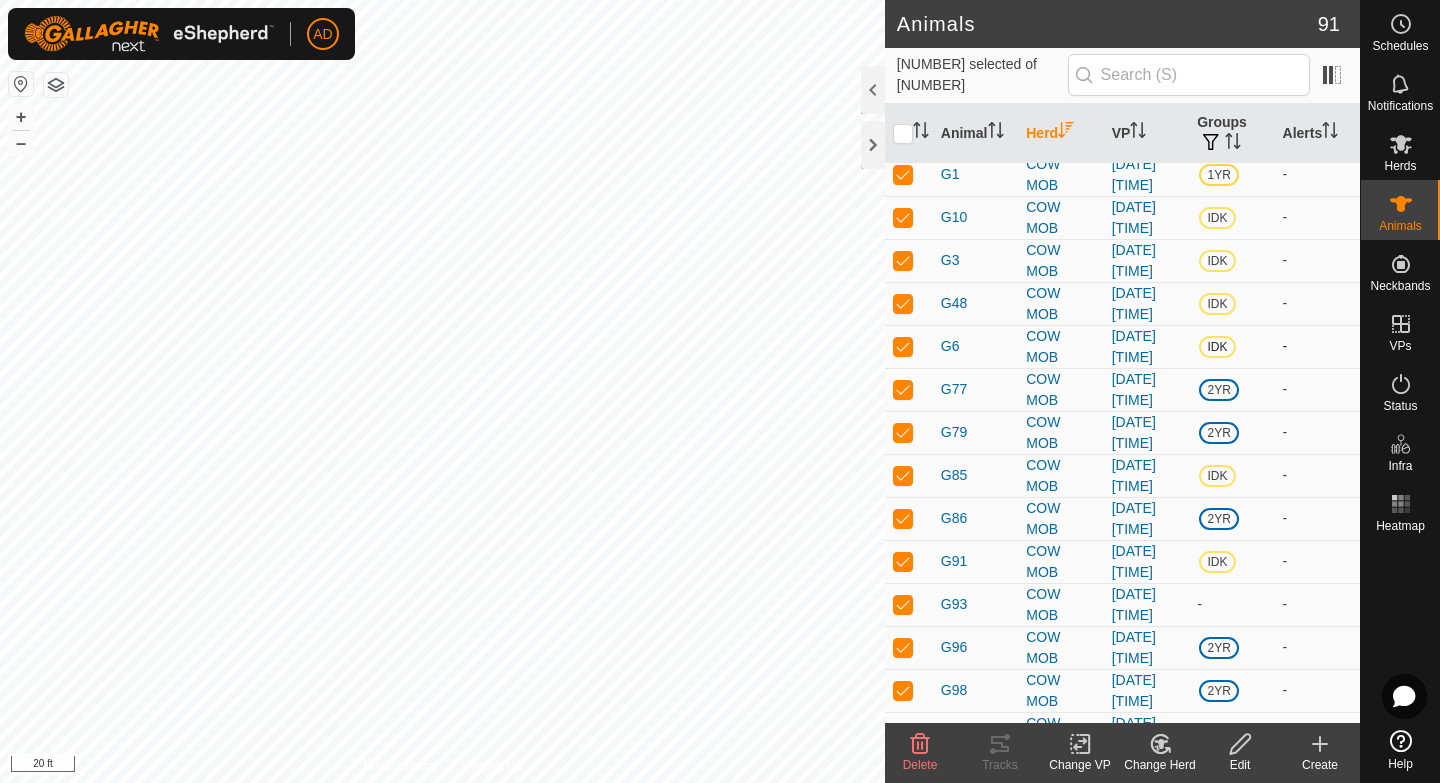 scroll, scrollTop: 2443, scrollLeft: 0, axis: vertical 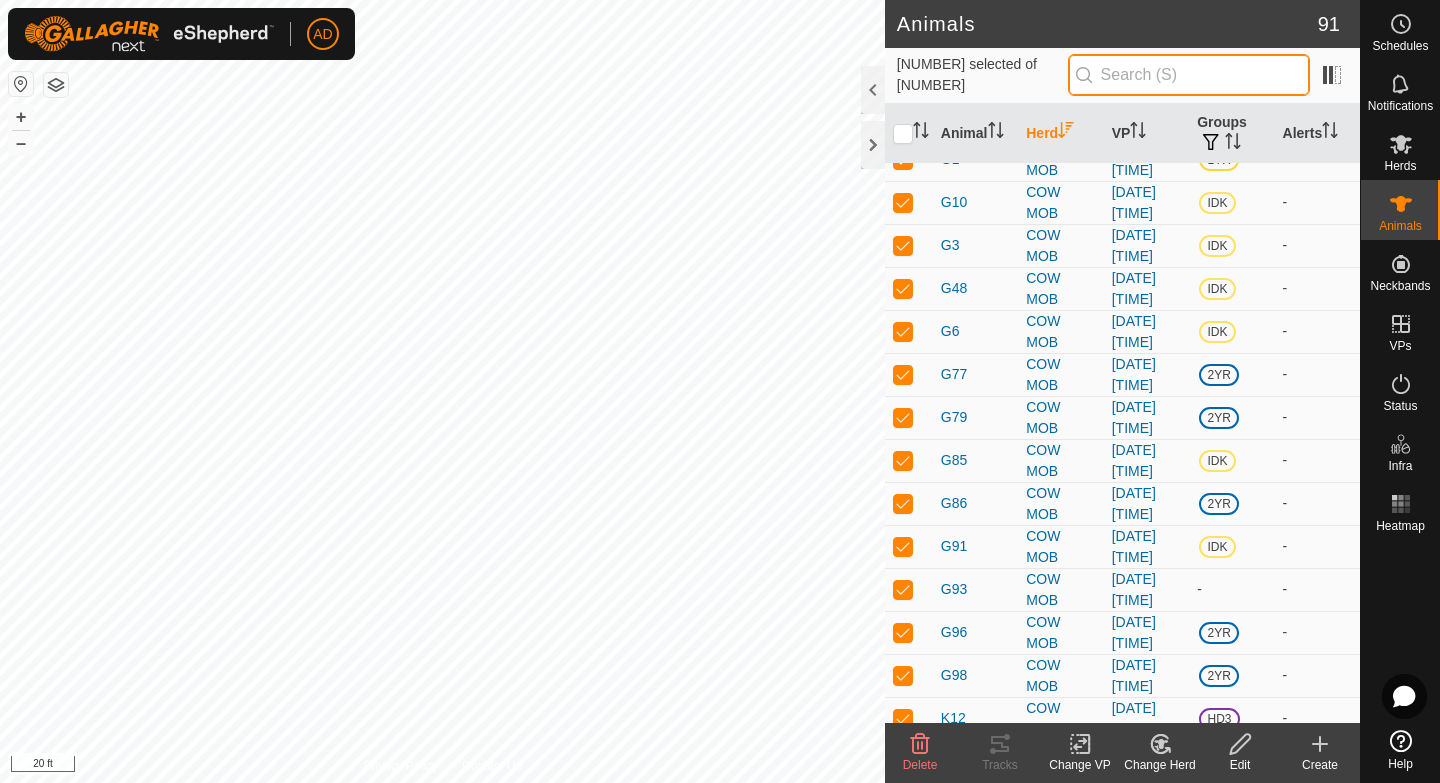 click at bounding box center [1189, 75] 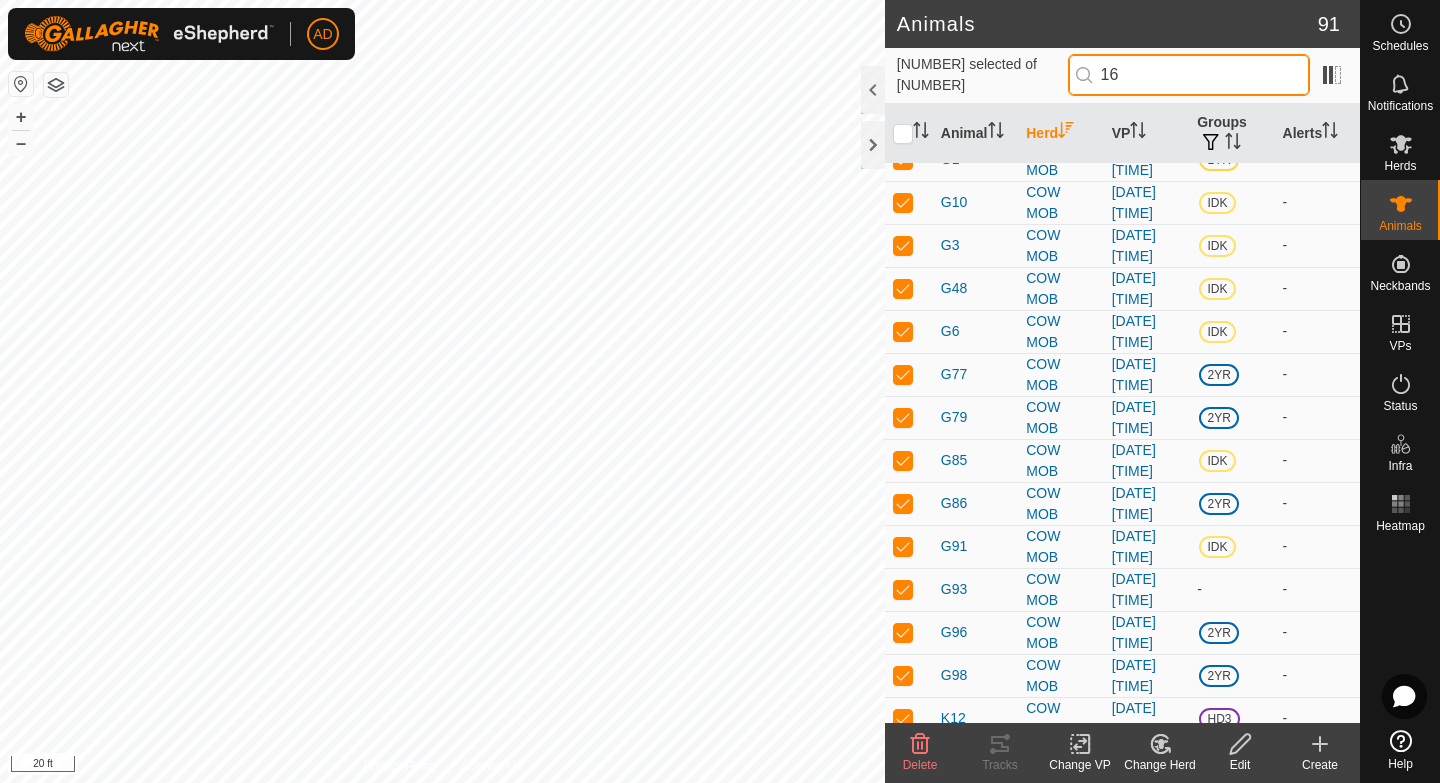 scroll, scrollTop: 0, scrollLeft: 0, axis: both 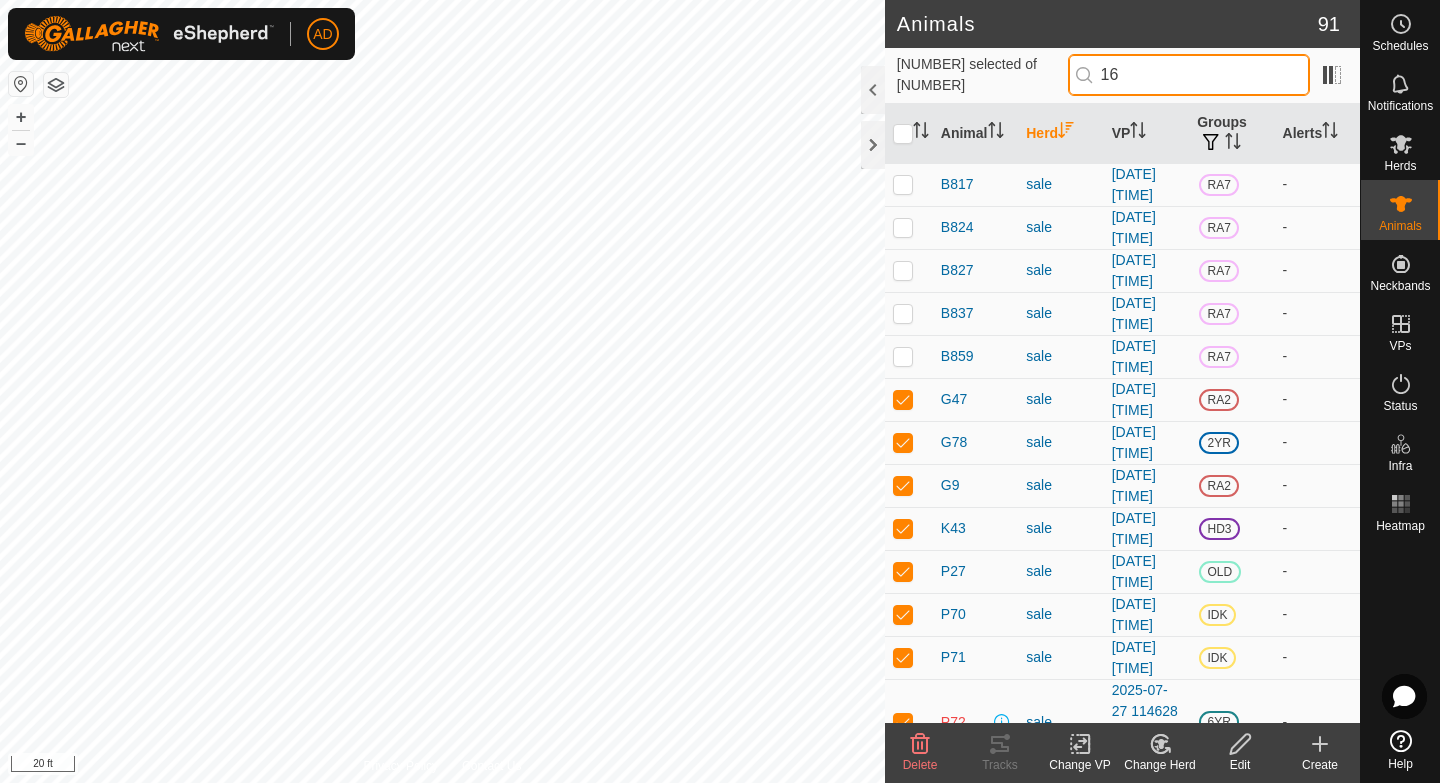 click on "16" at bounding box center (1189, 75) 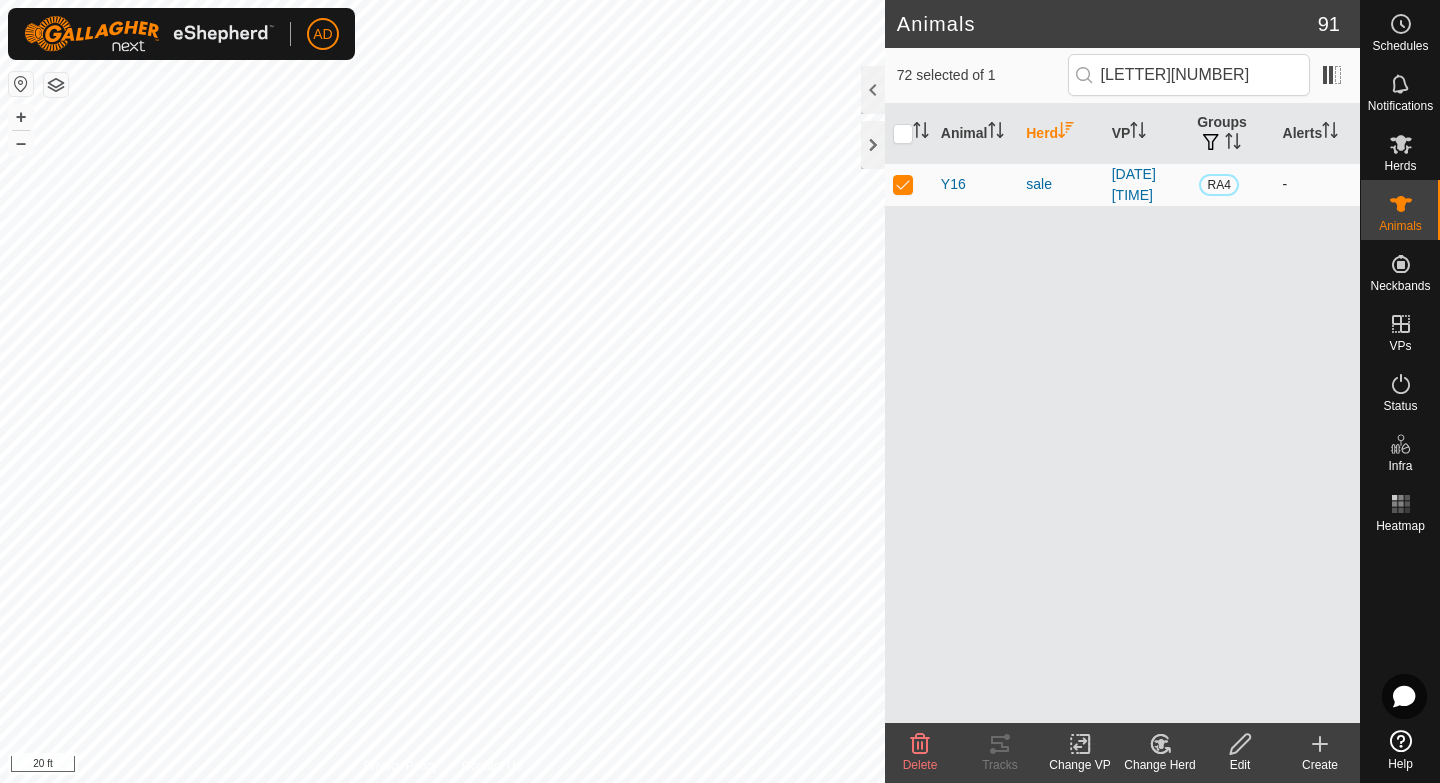 click at bounding box center [903, 184] 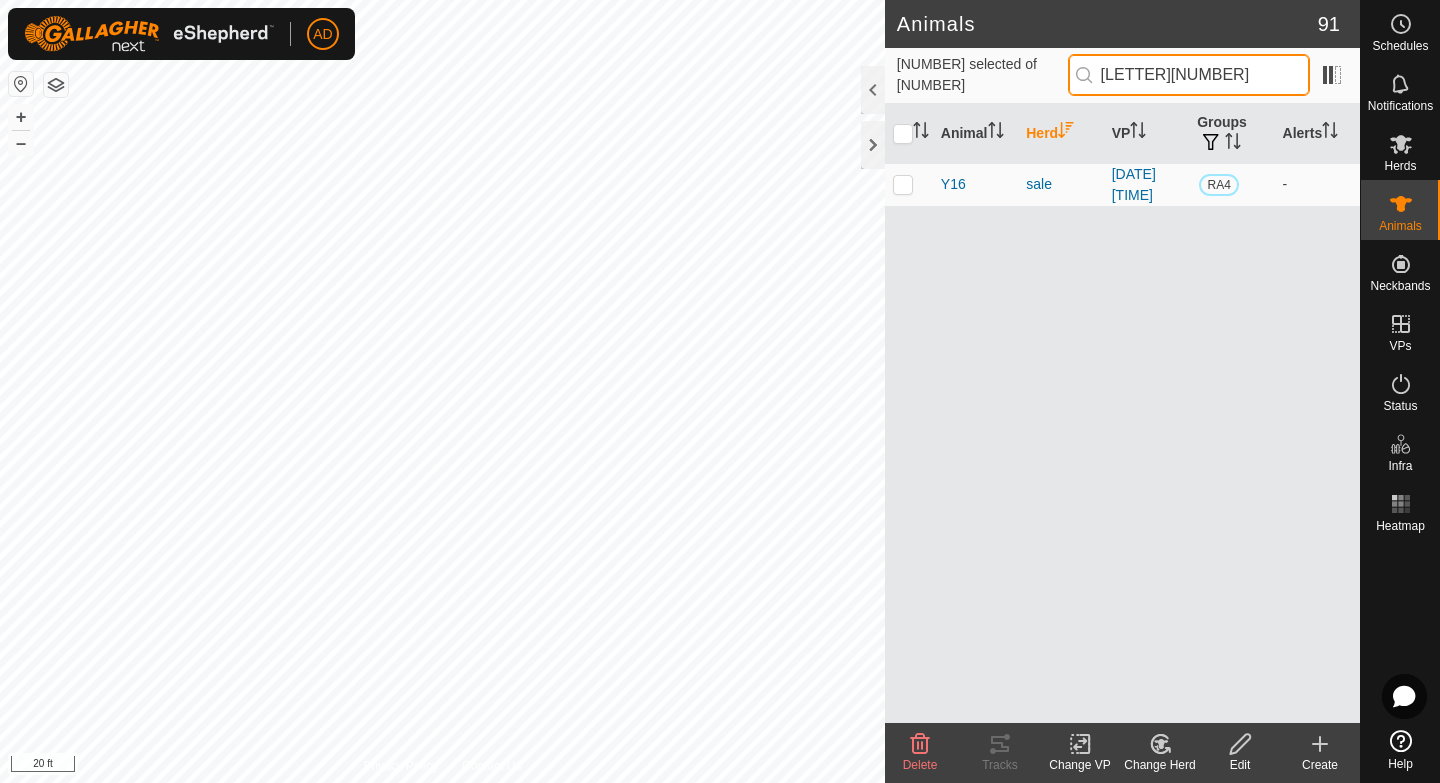click on "[LETTER][NUMBER]" at bounding box center (1189, 75) 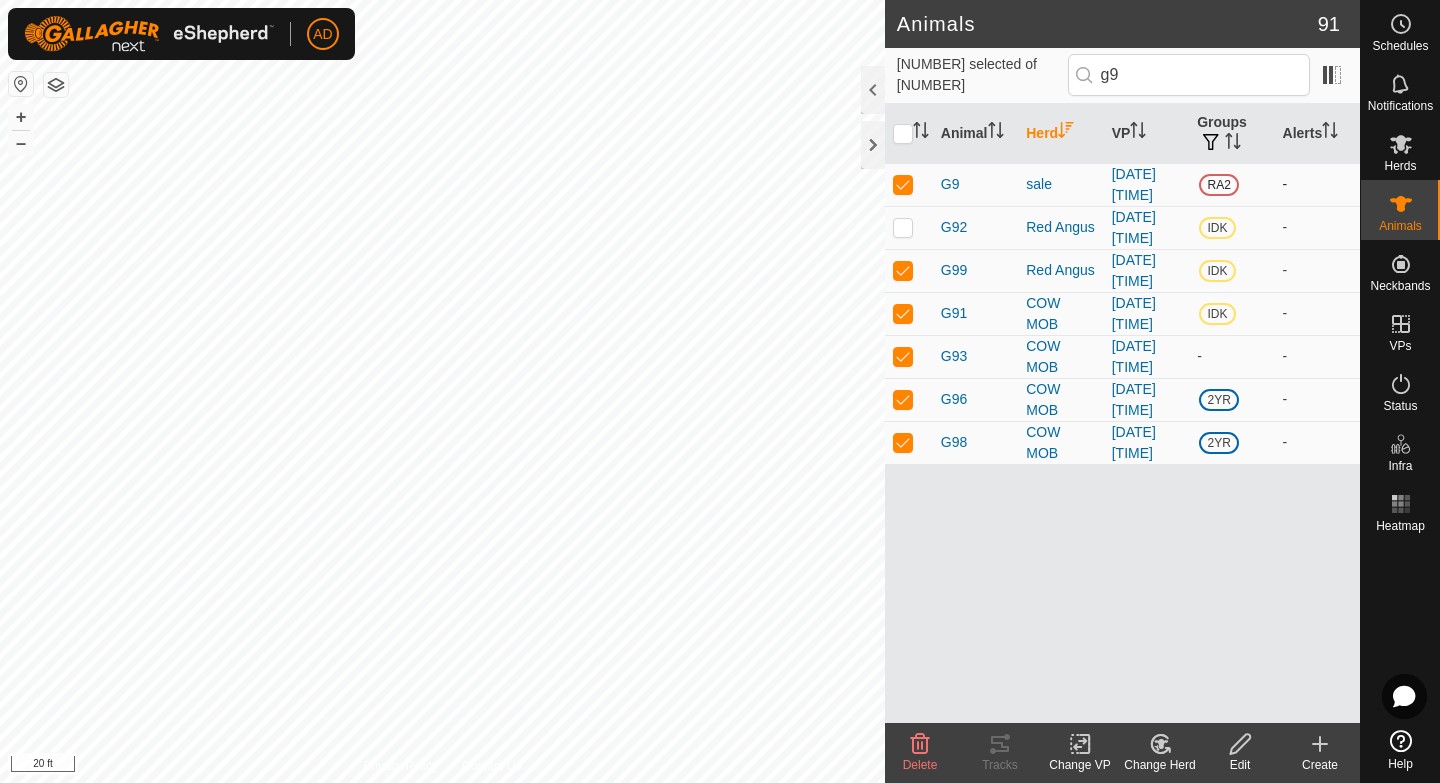 click at bounding box center [903, 184] 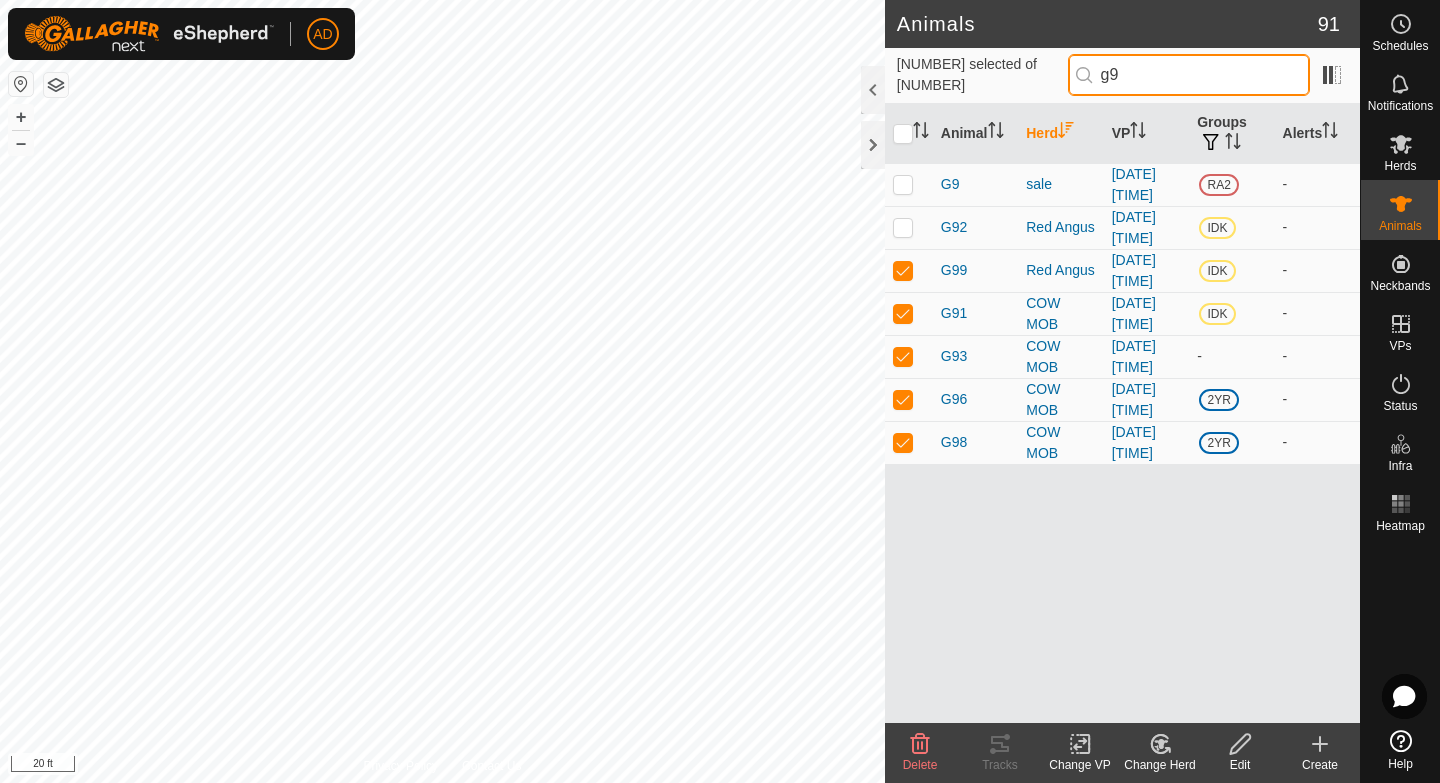 click on "g9" at bounding box center (1189, 75) 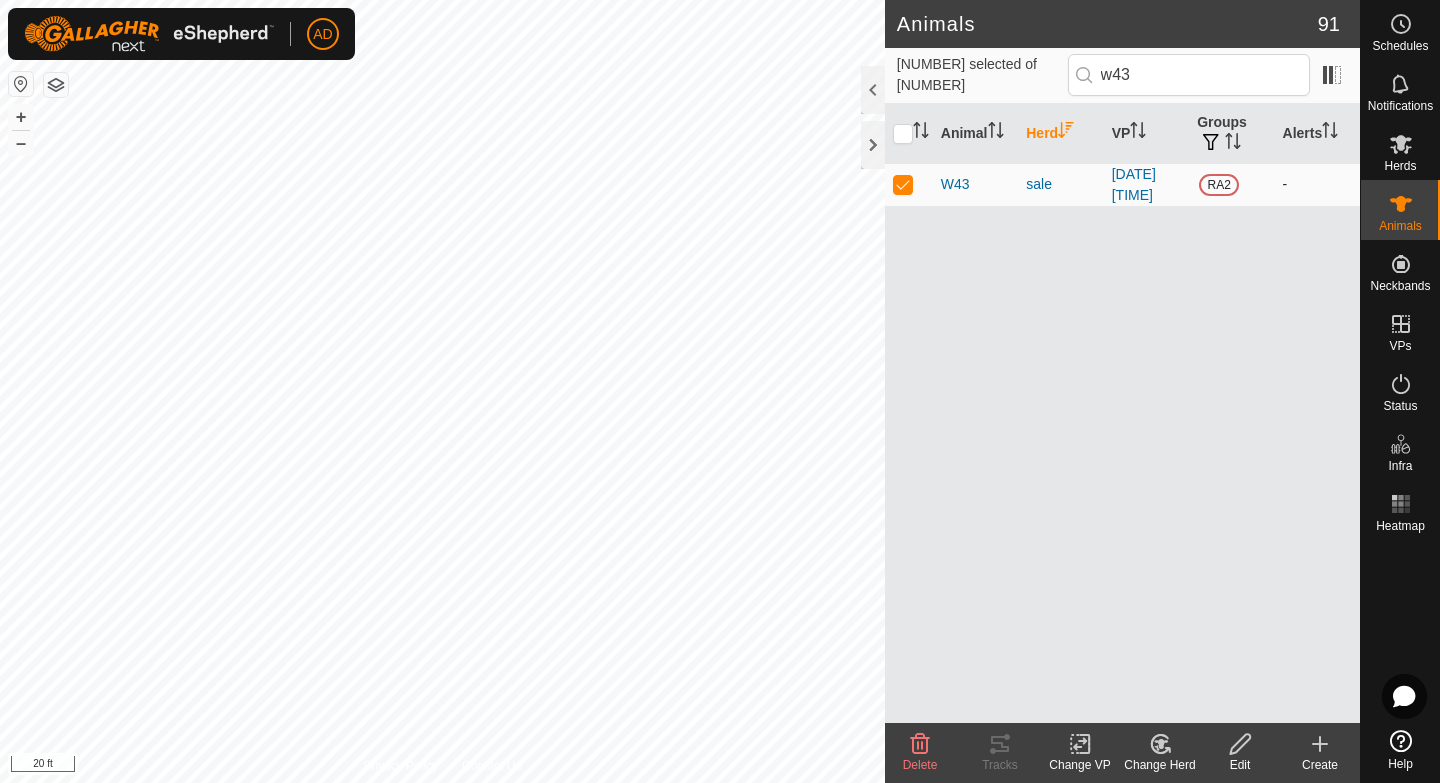 click at bounding box center (903, 184) 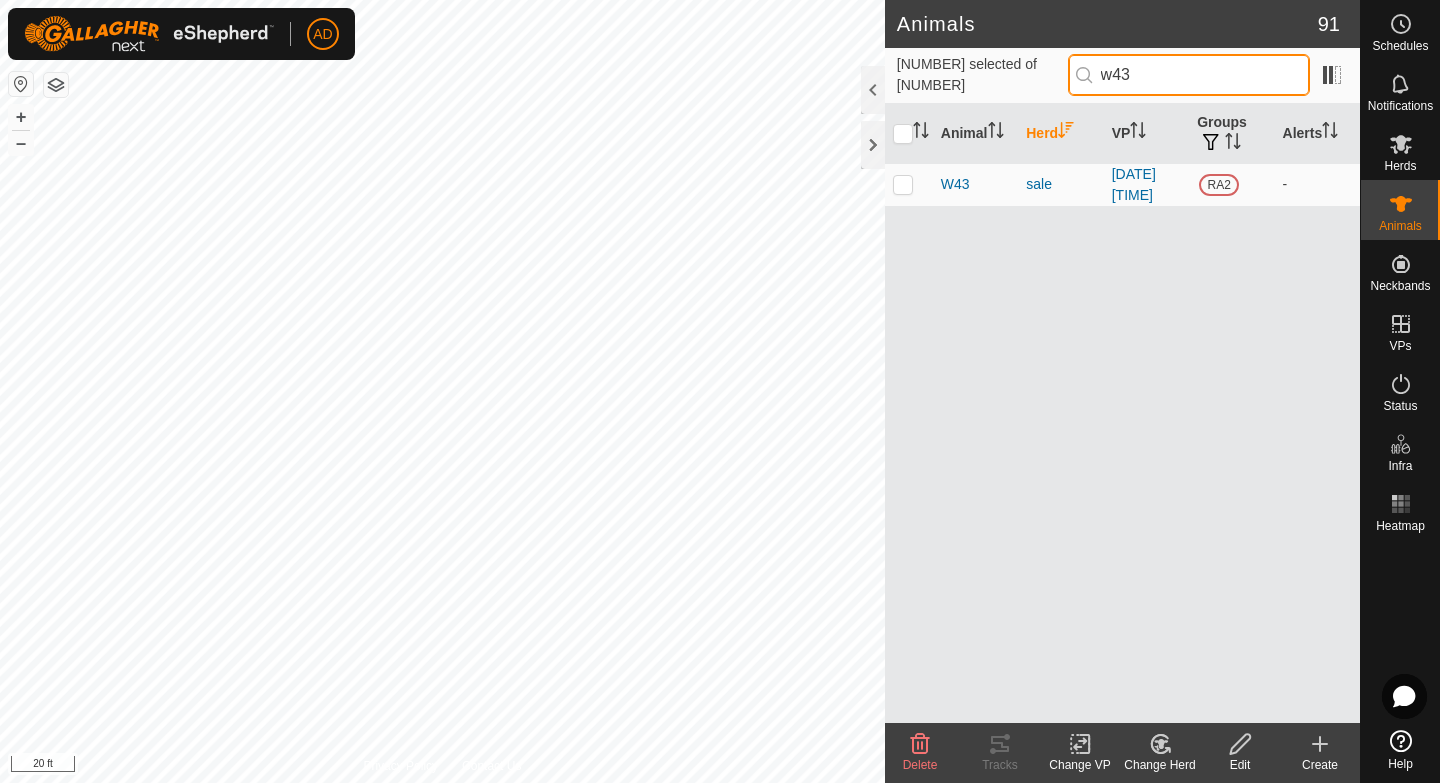 click on "w43" at bounding box center [1189, 75] 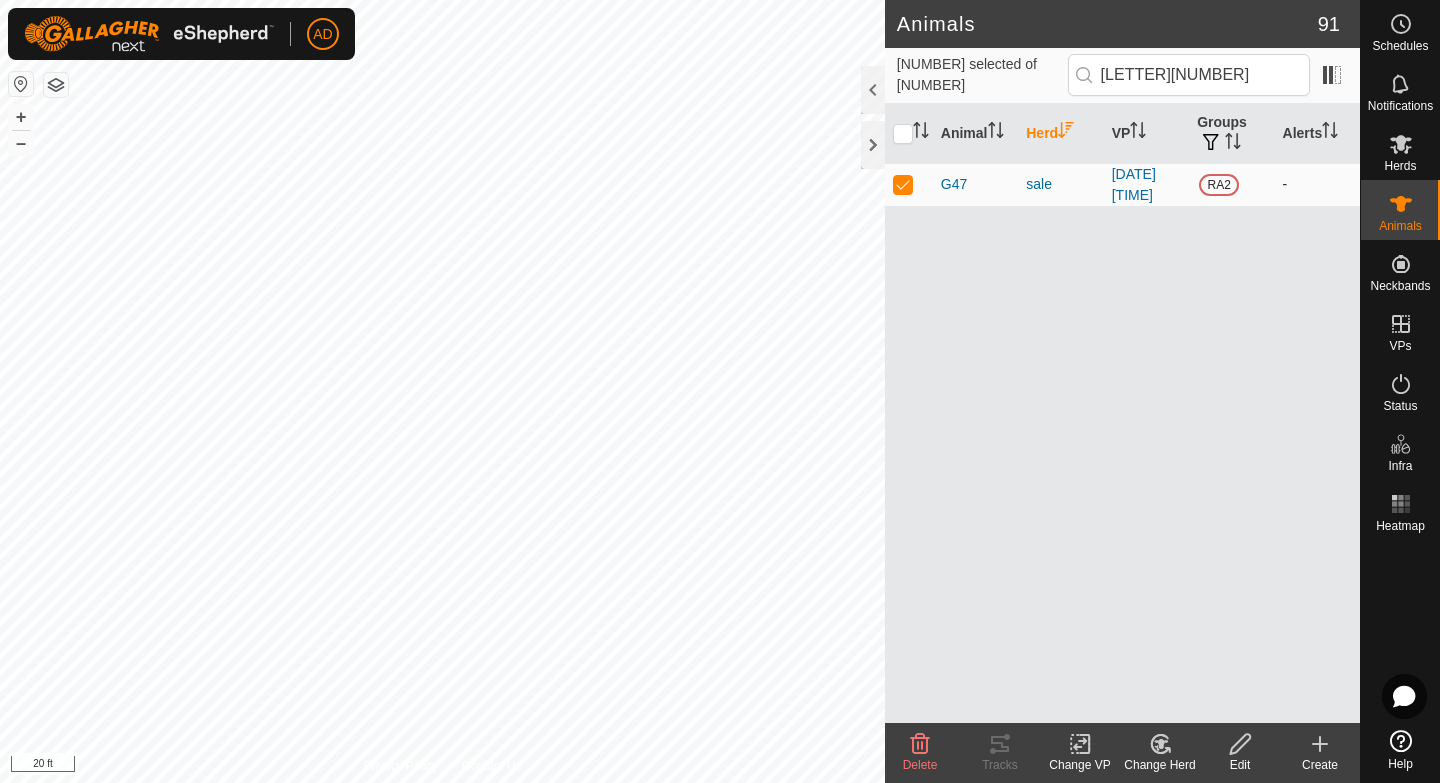 click at bounding box center (909, 184) 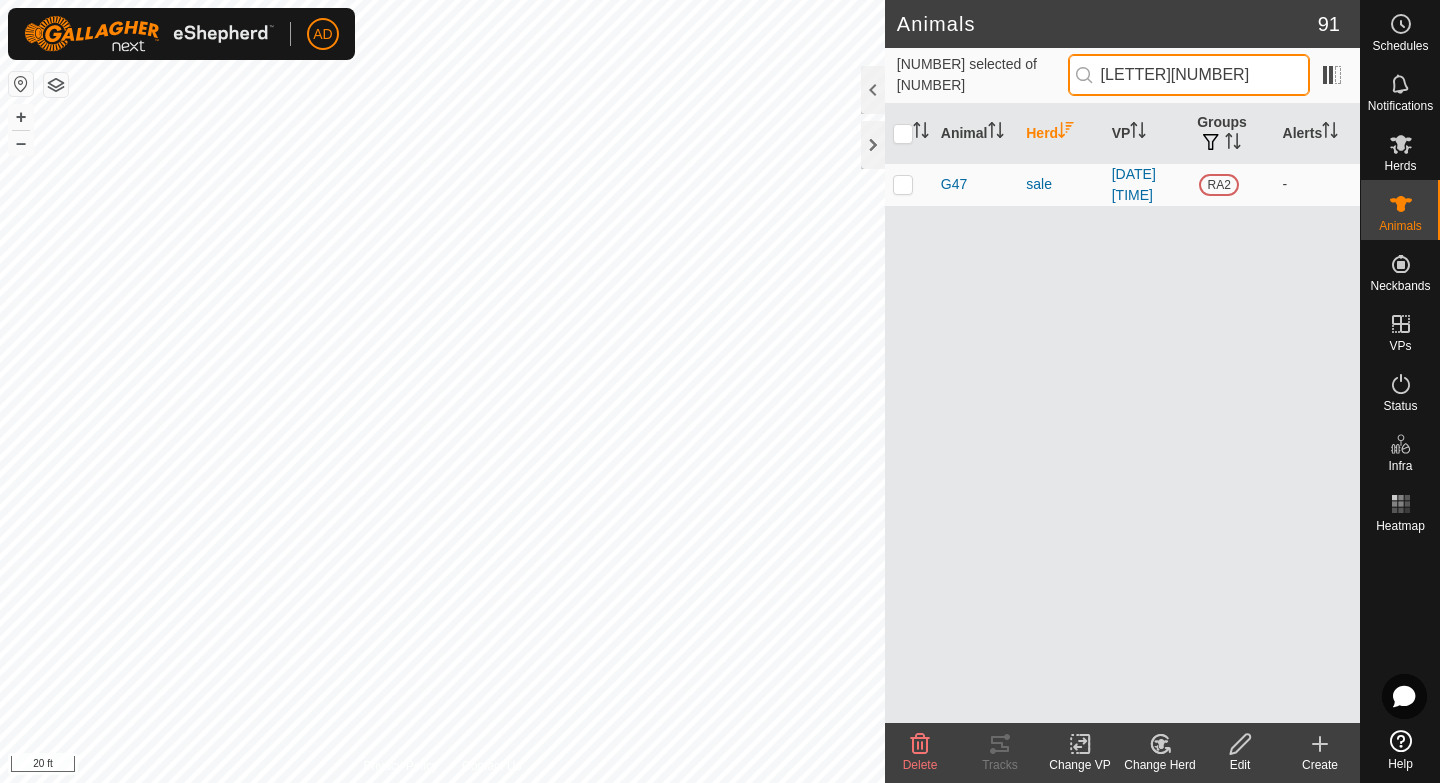 click on "[LETTER][NUMBER]" at bounding box center (1189, 75) 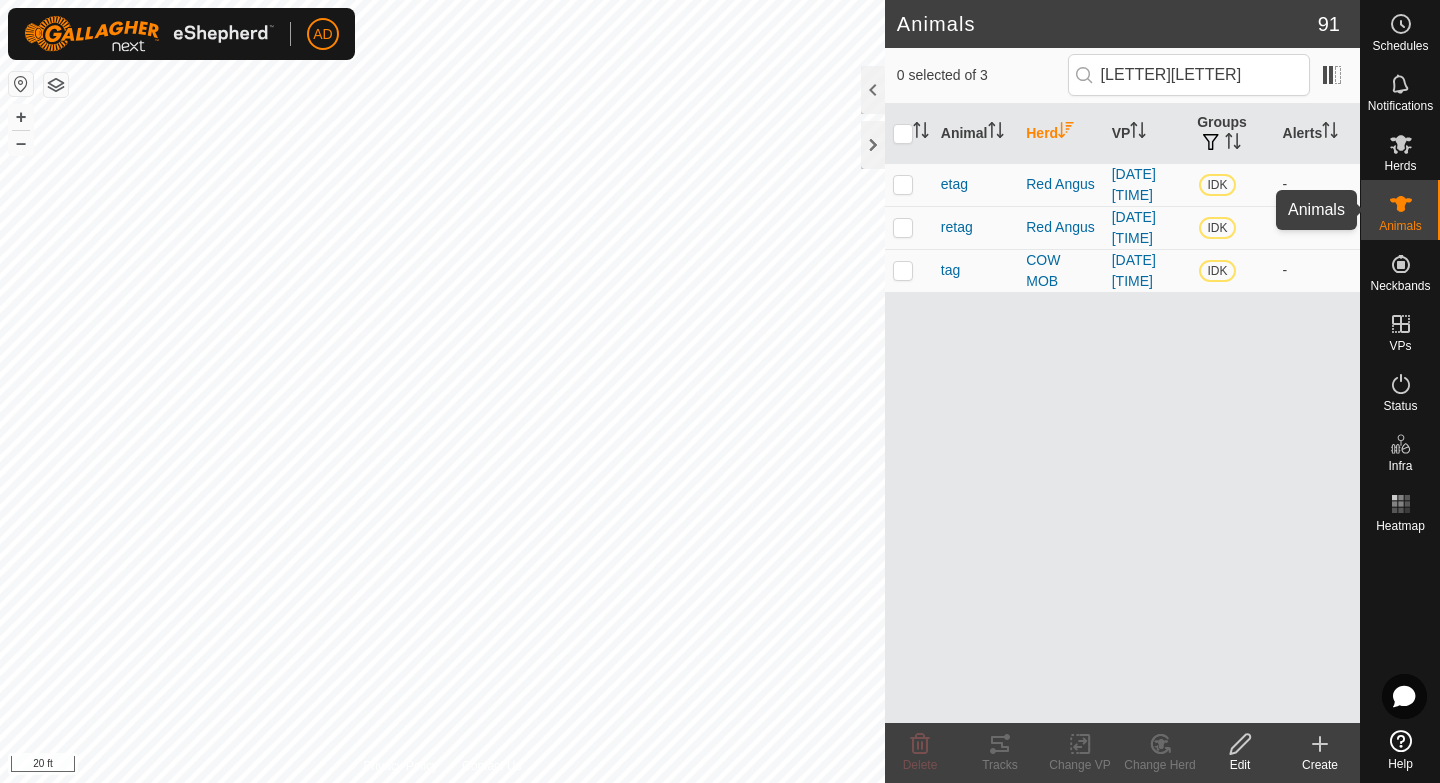 click on "Animals" at bounding box center (1400, 210) 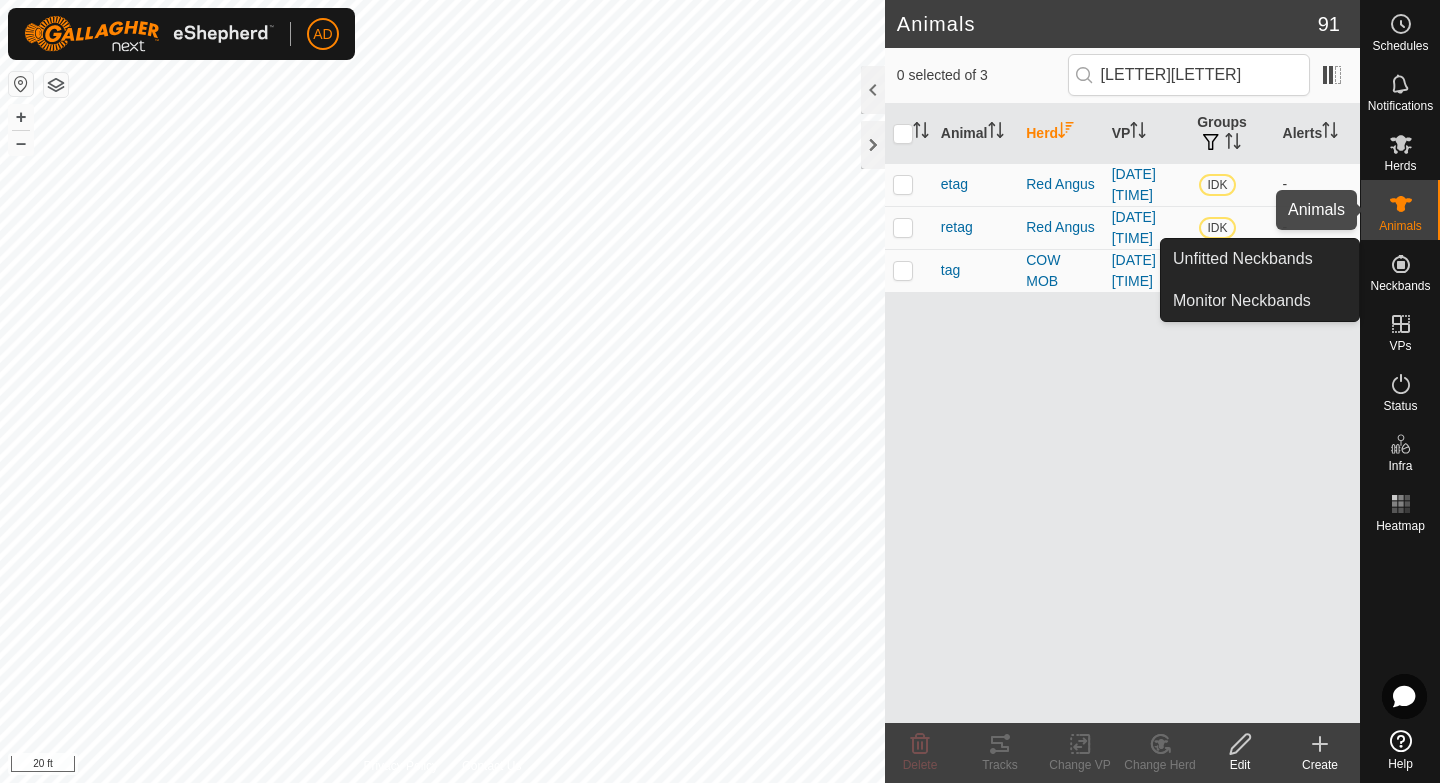 click at bounding box center (1401, 204) 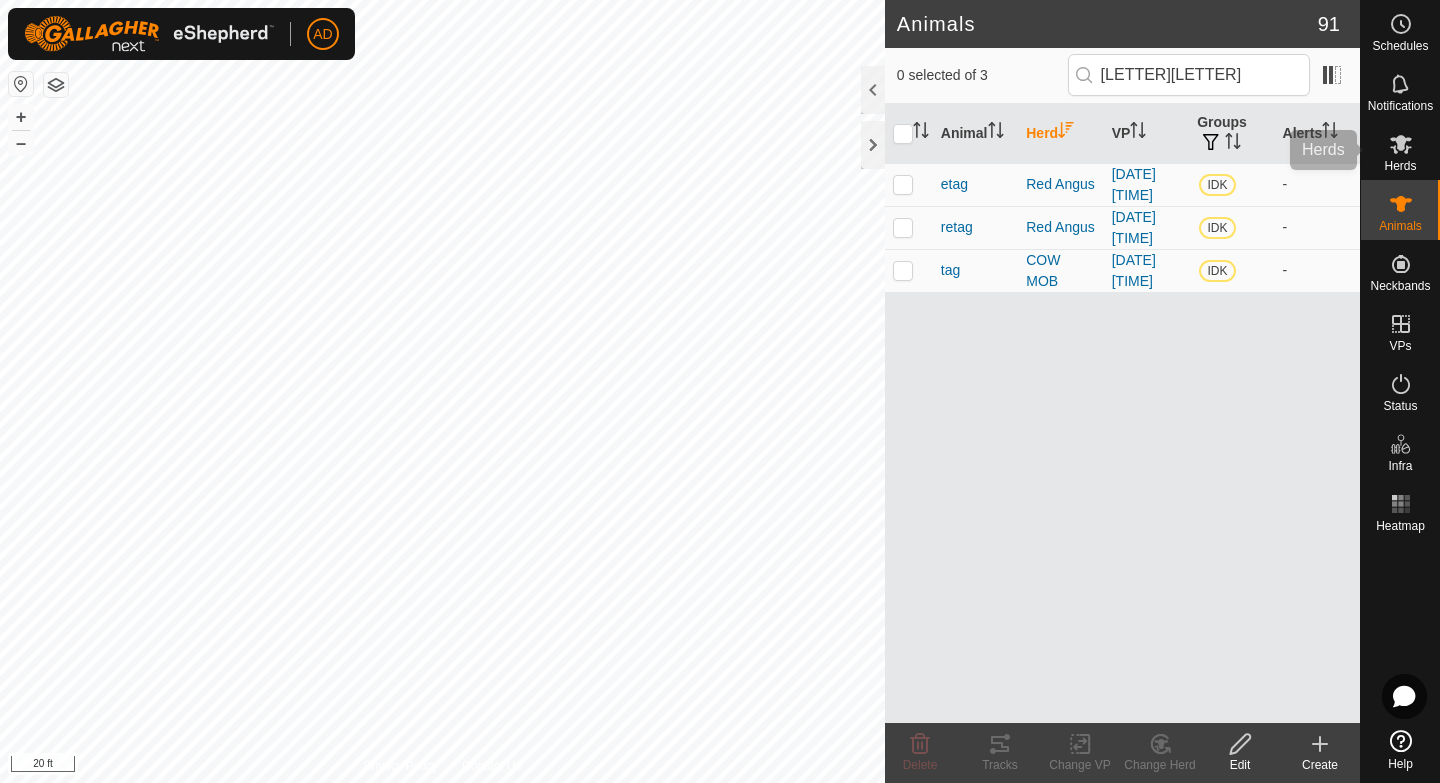 click on "Herds" at bounding box center [1400, 166] 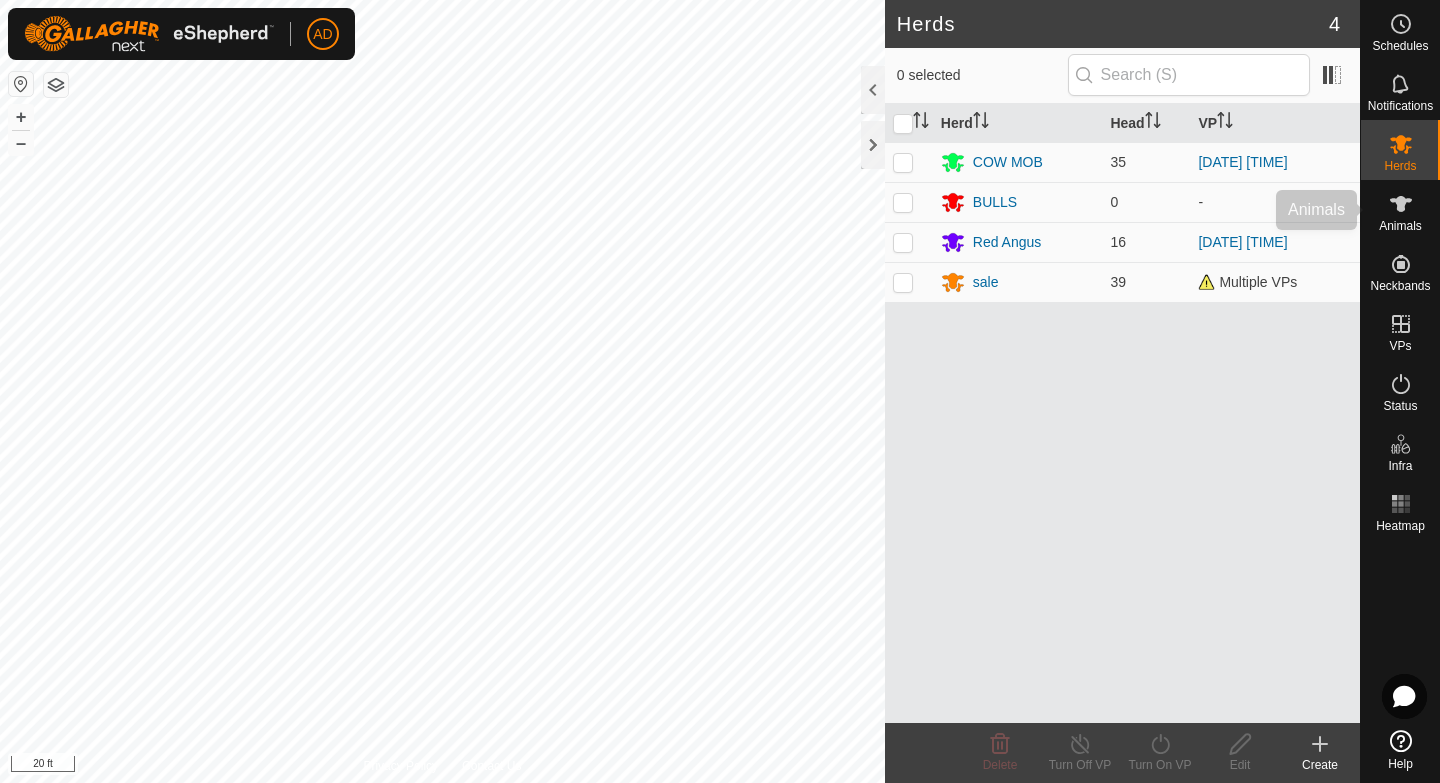 click 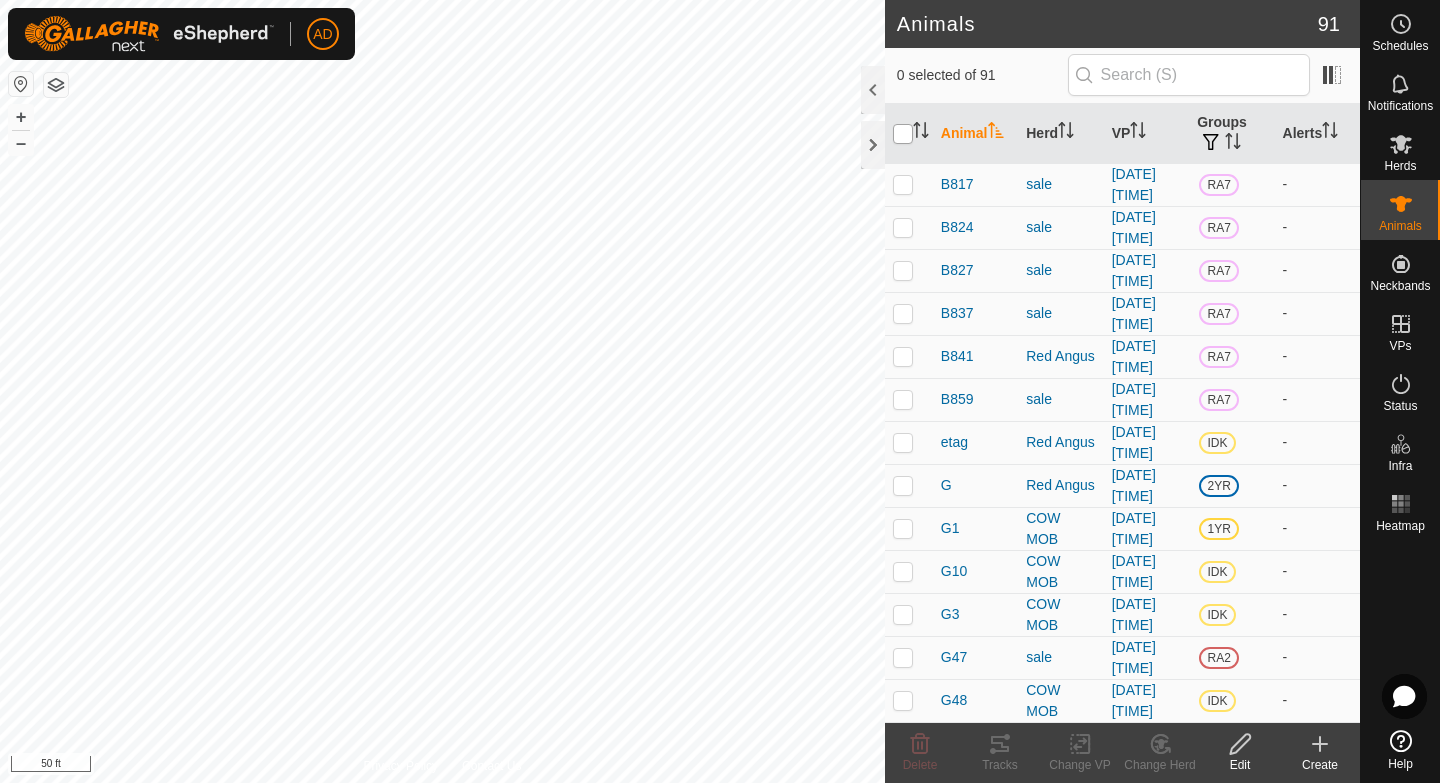 click at bounding box center (903, 134) 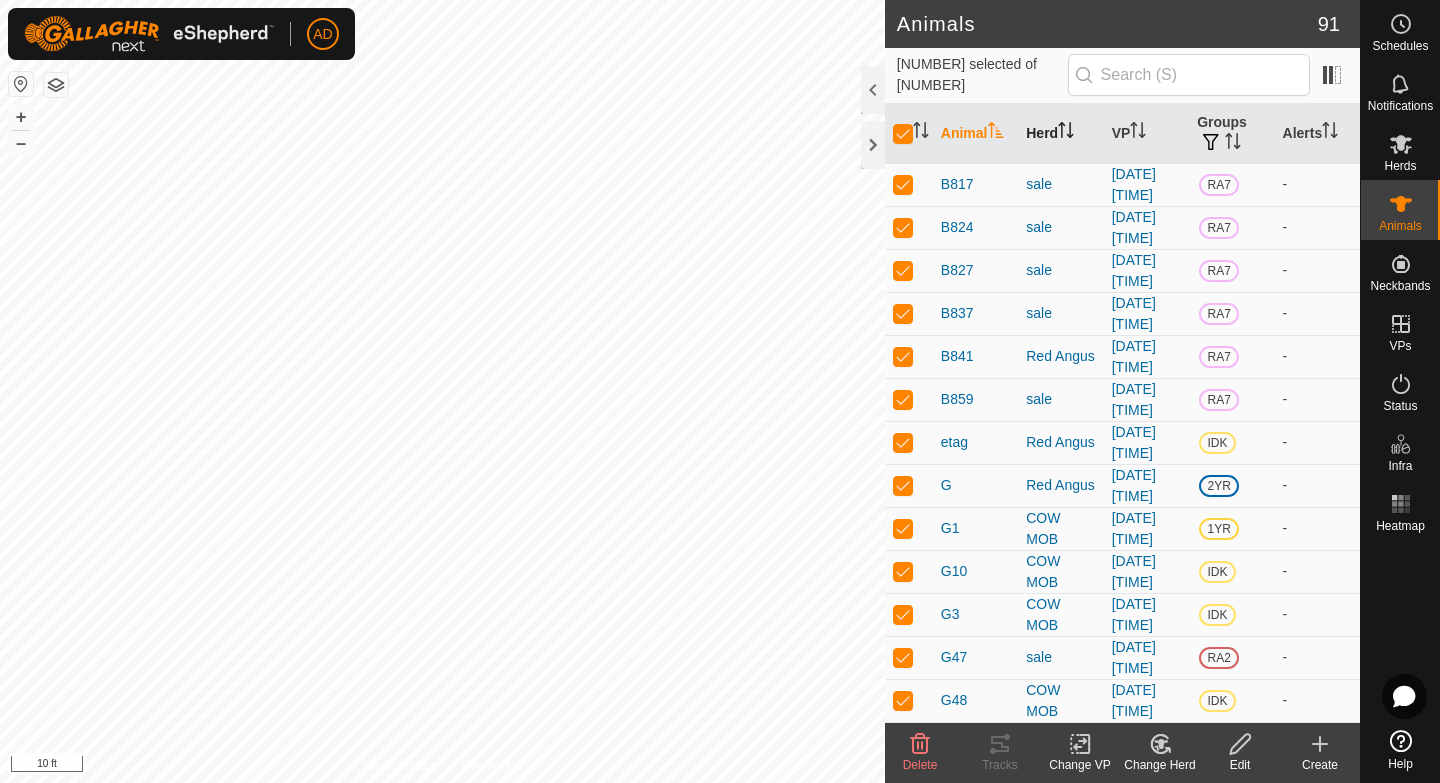 click 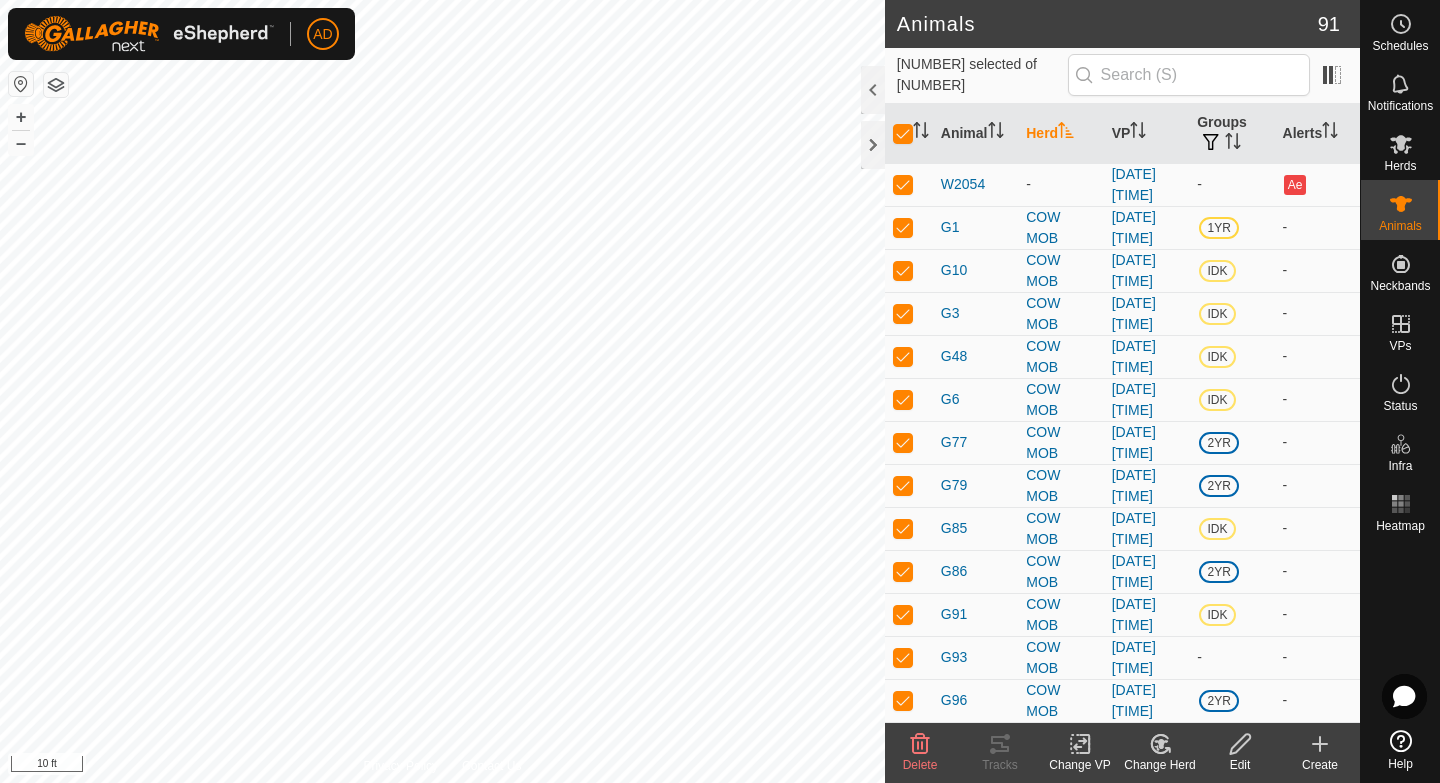 click 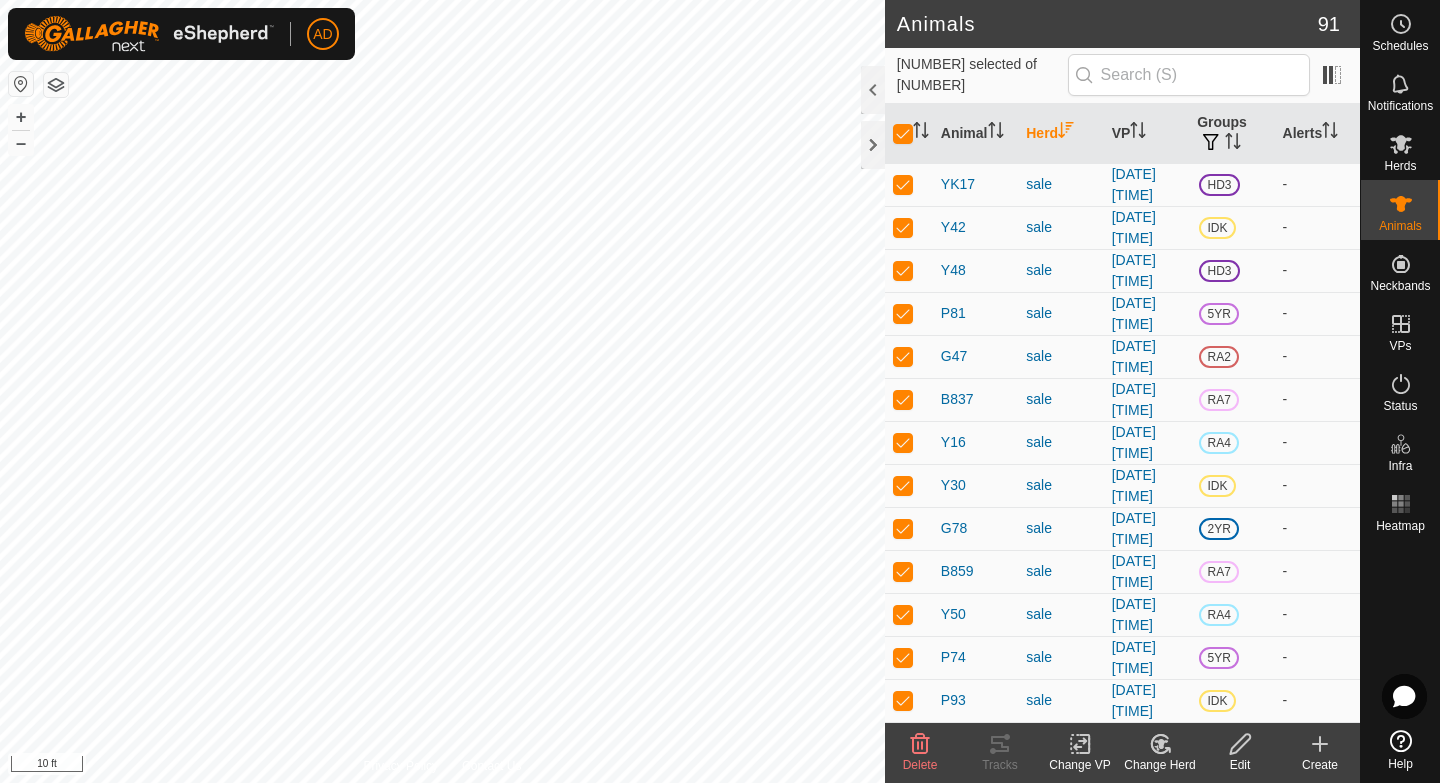 click 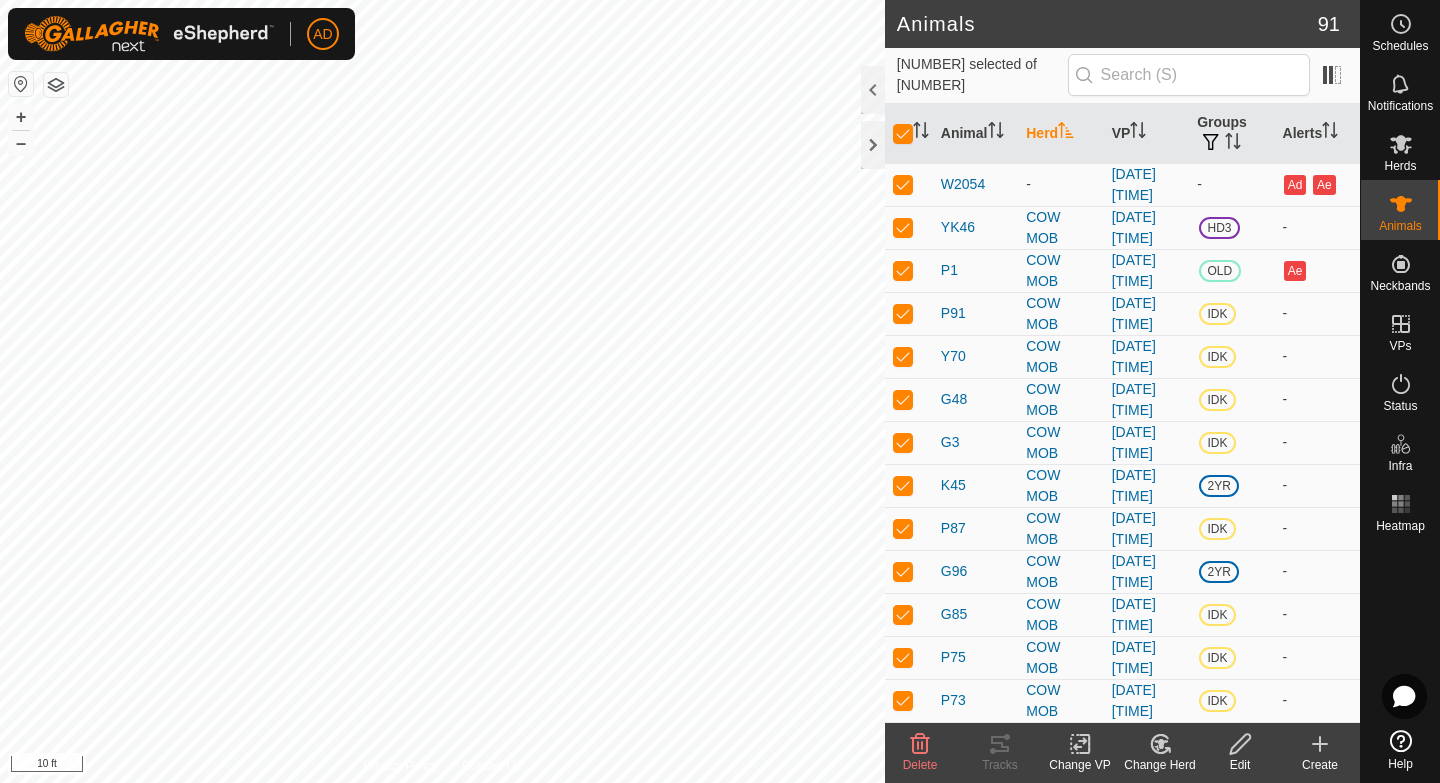 click 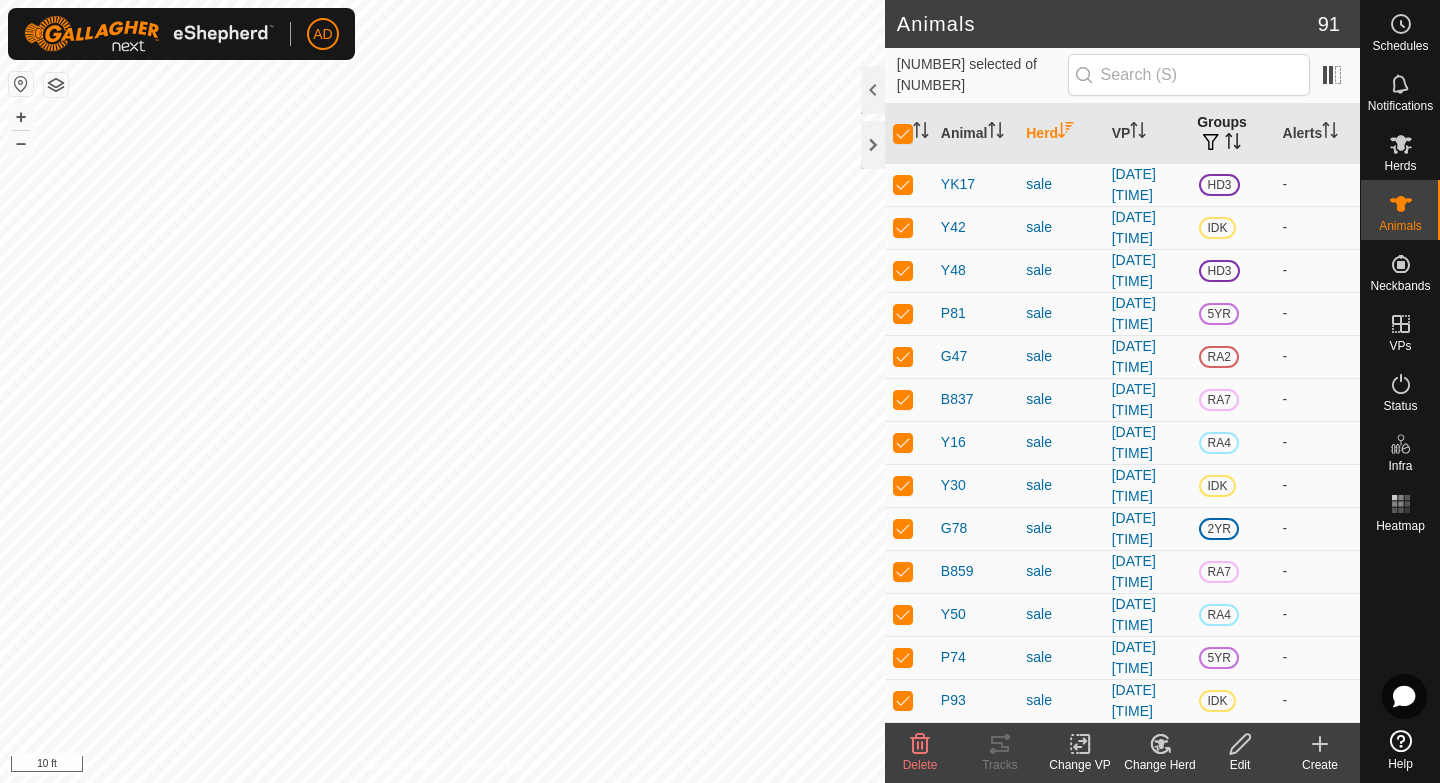 click 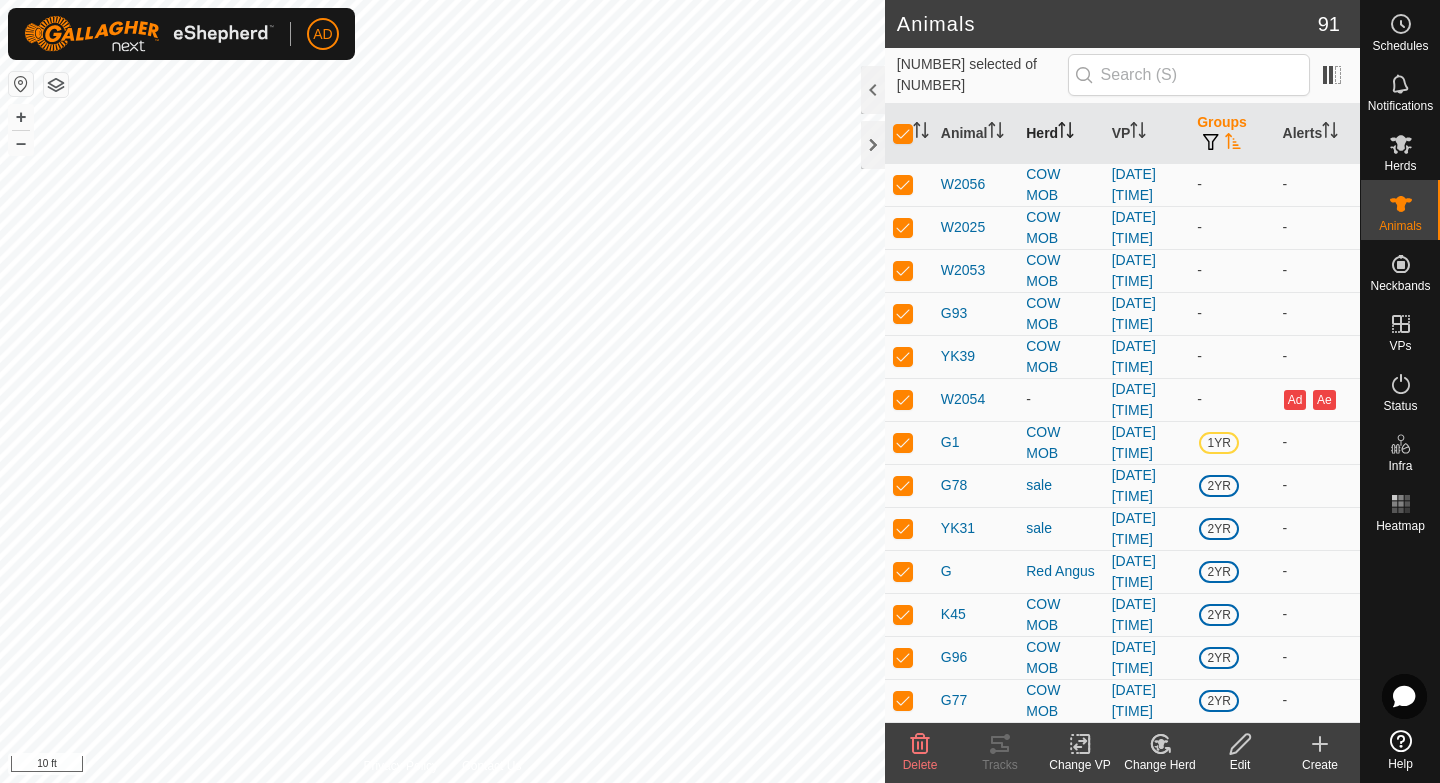 click 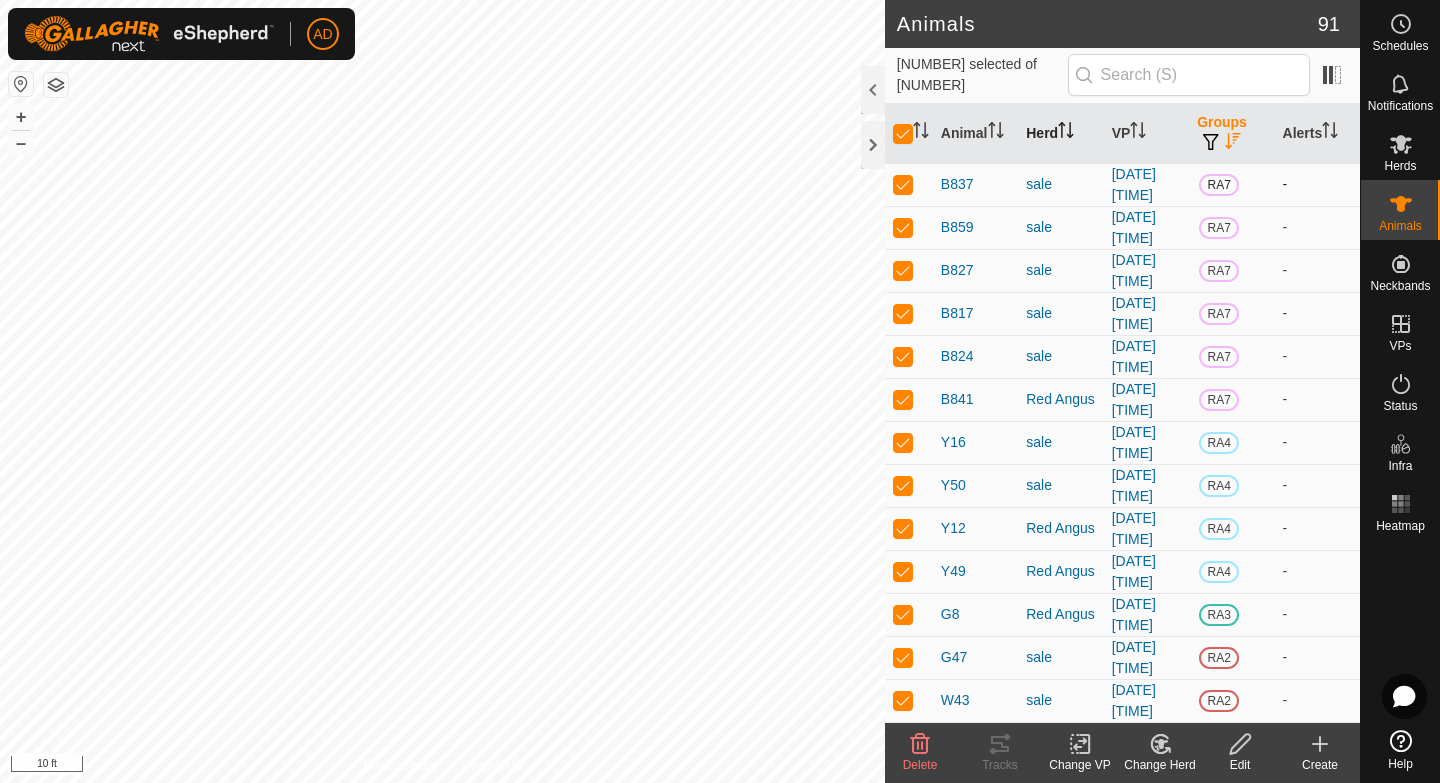 click at bounding box center [903, 184] 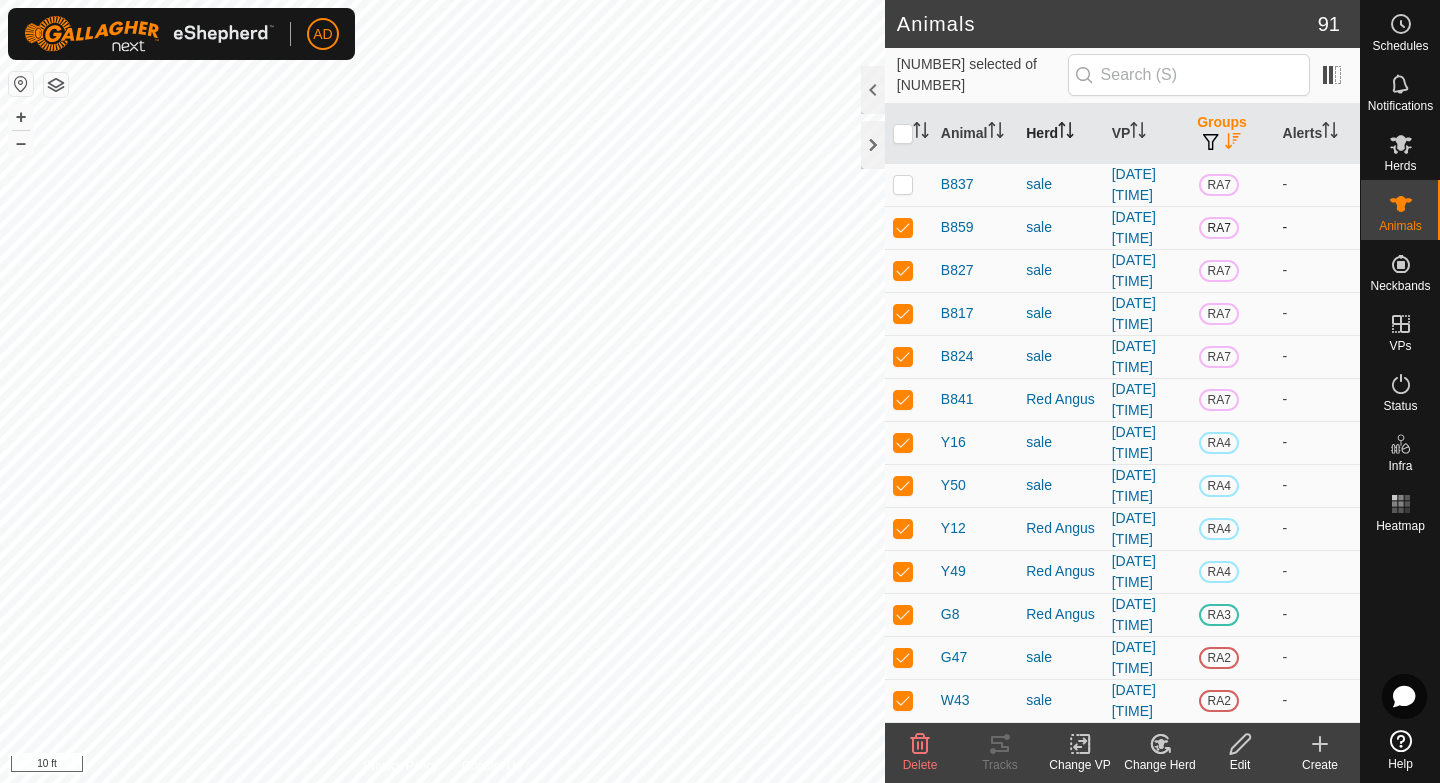 click at bounding box center (903, 227) 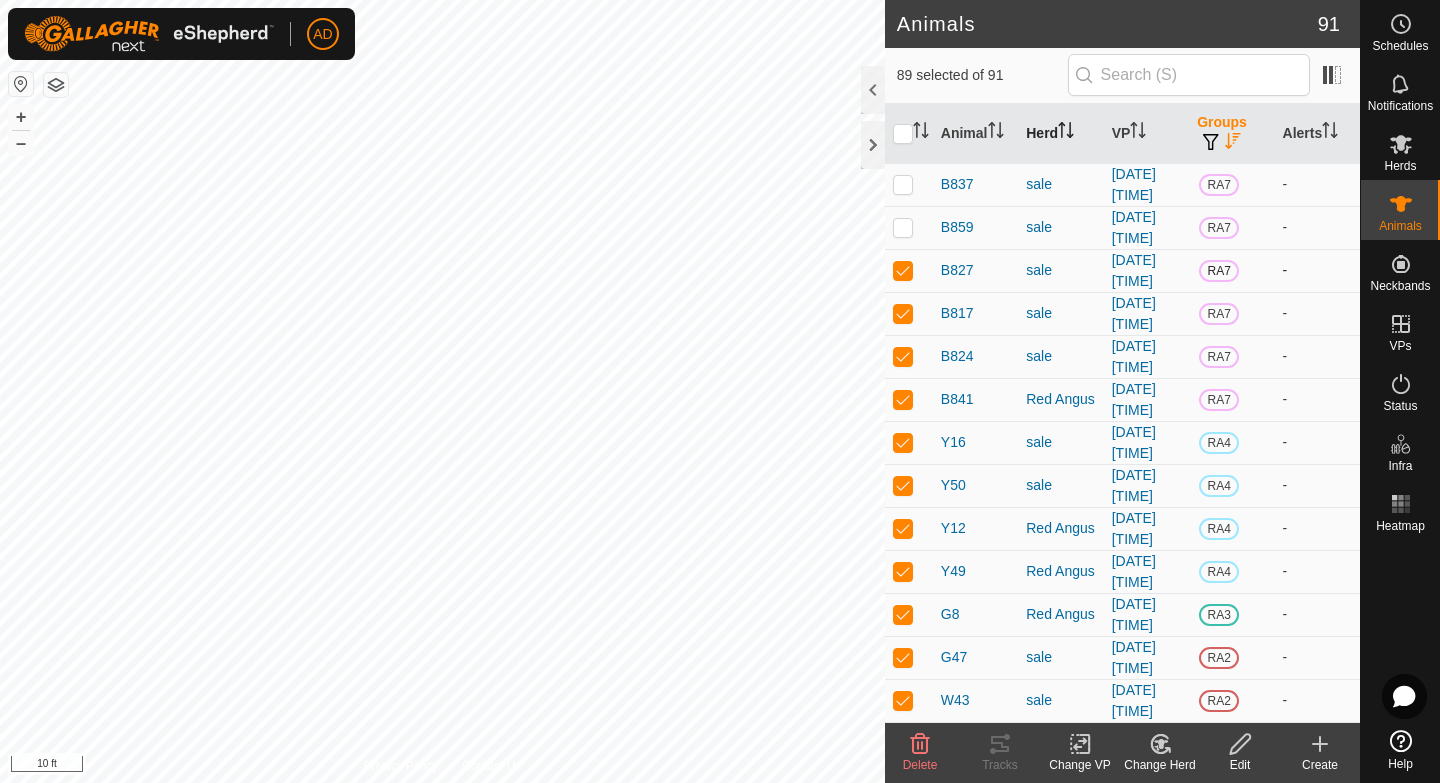 click at bounding box center [903, 270] 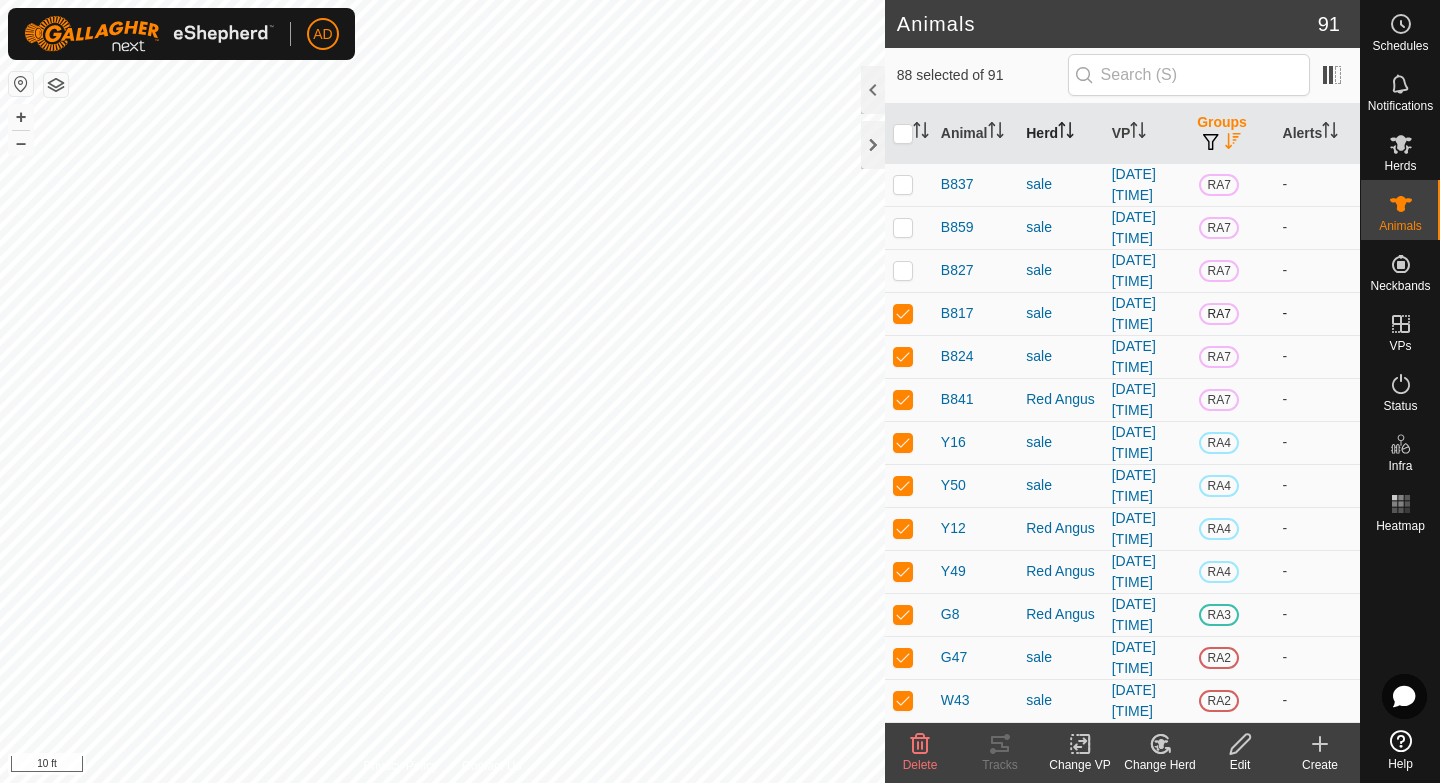 click at bounding box center (903, 313) 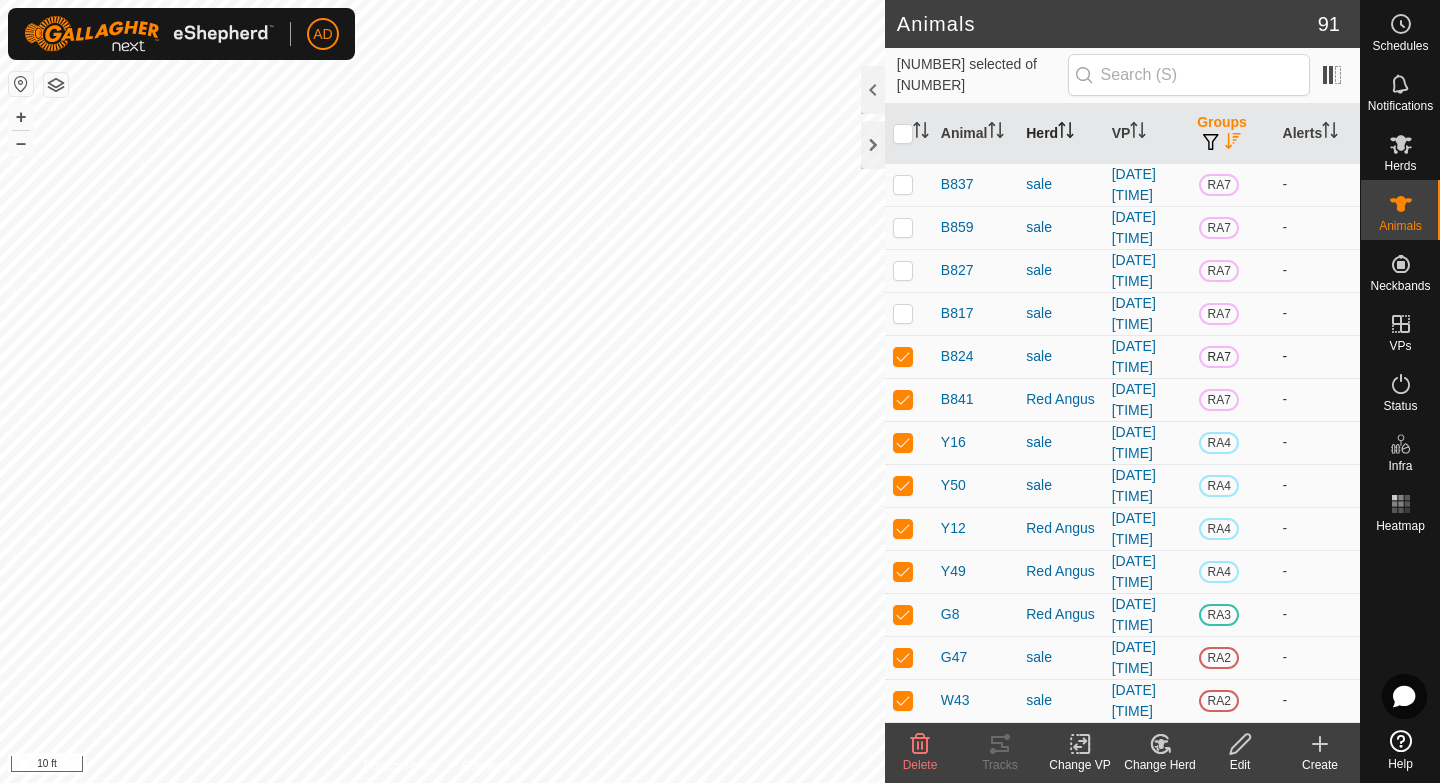 click at bounding box center [903, 356] 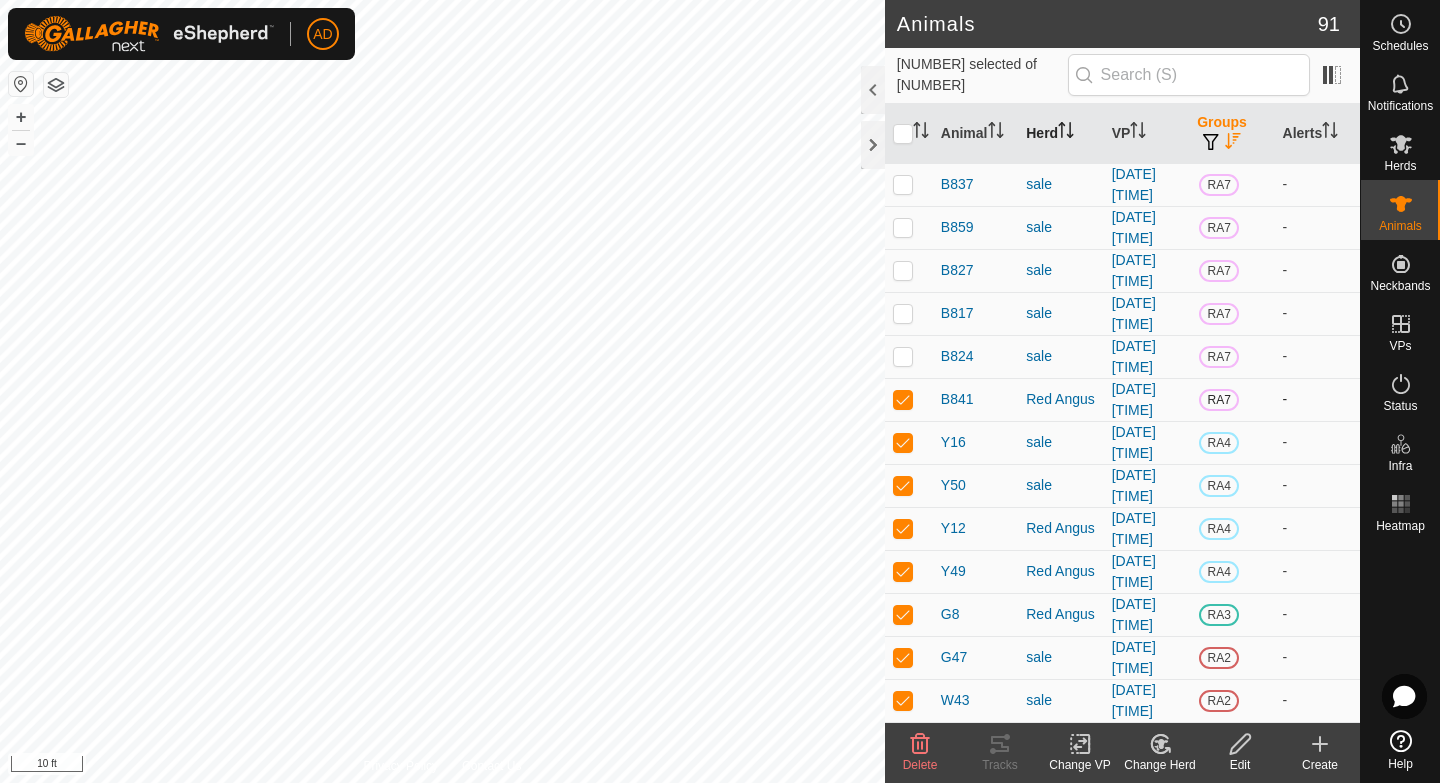click at bounding box center [903, 399] 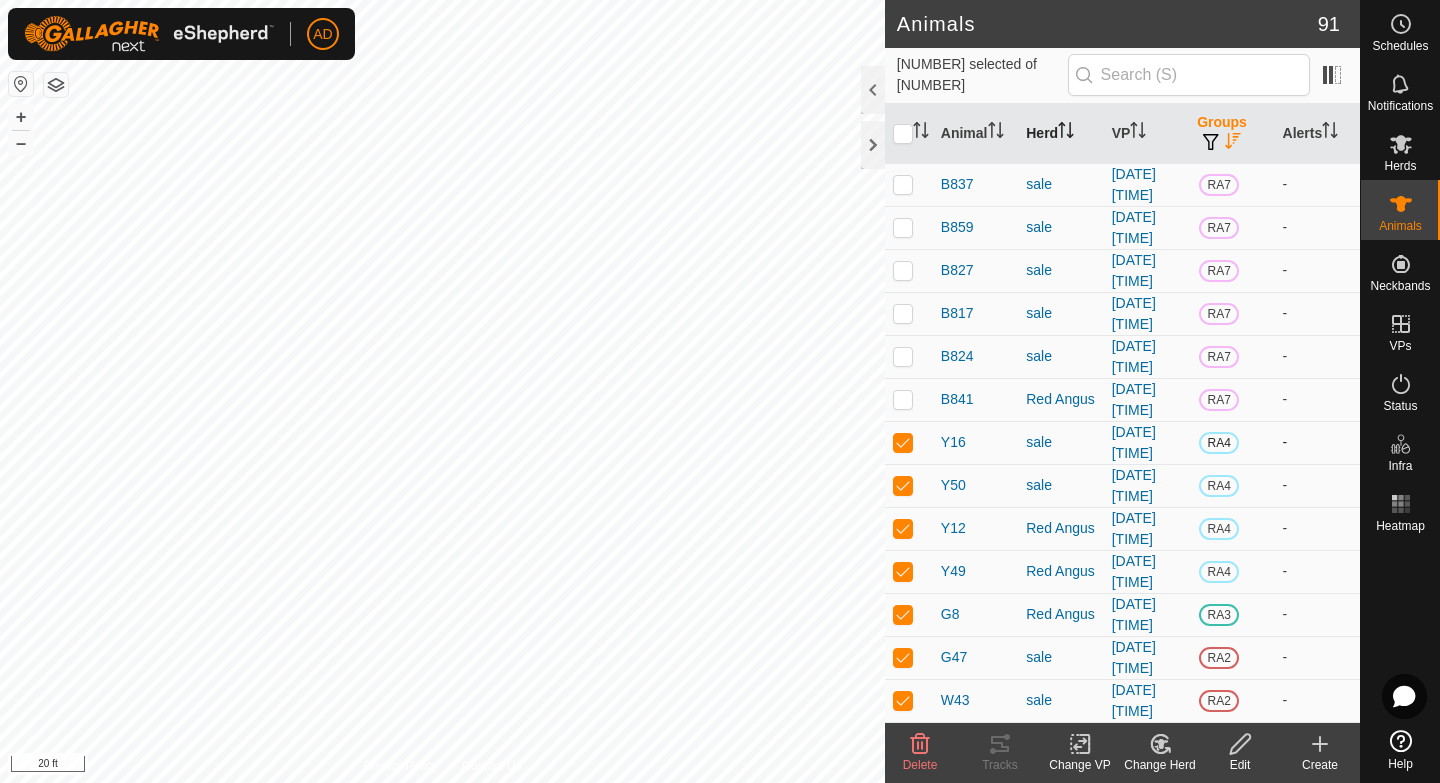 click at bounding box center (903, 442) 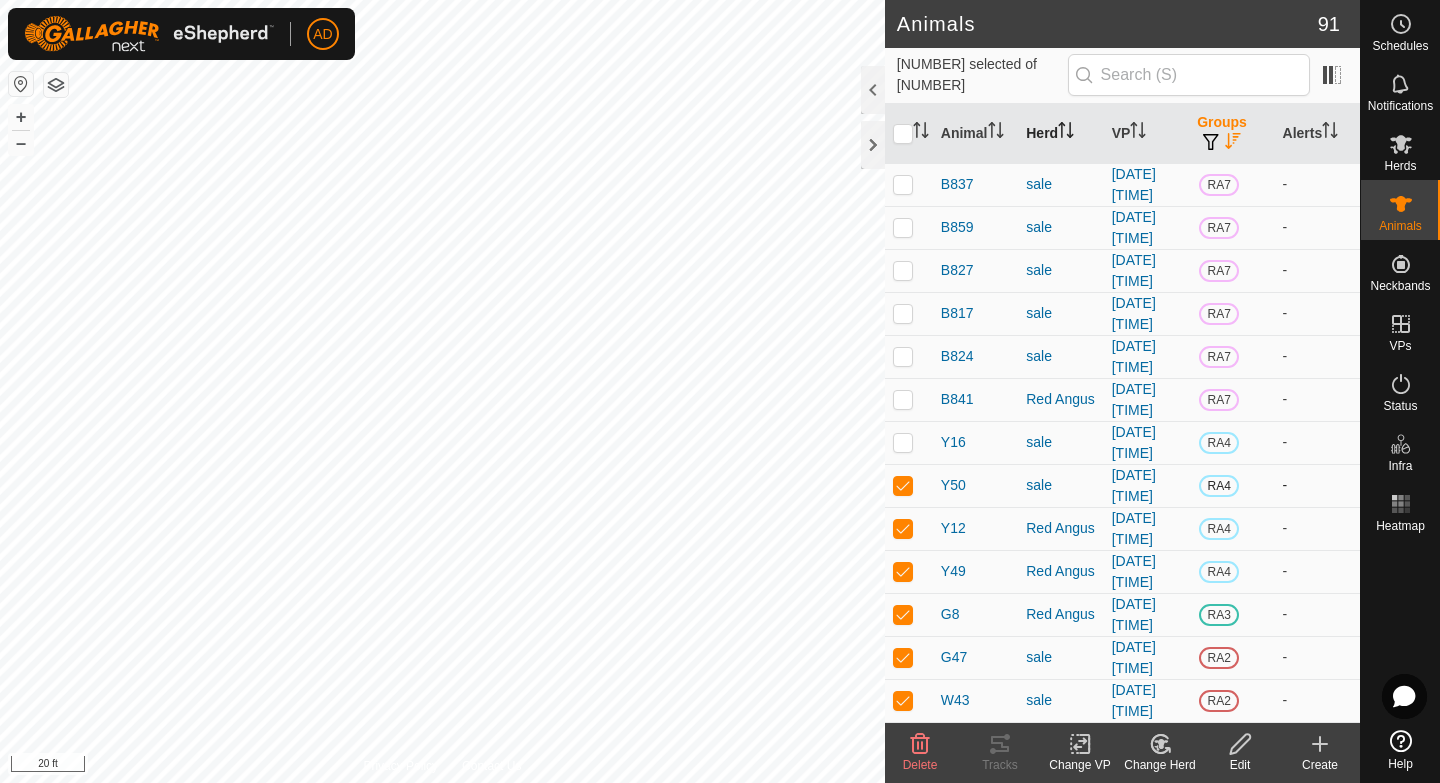 click at bounding box center (903, 485) 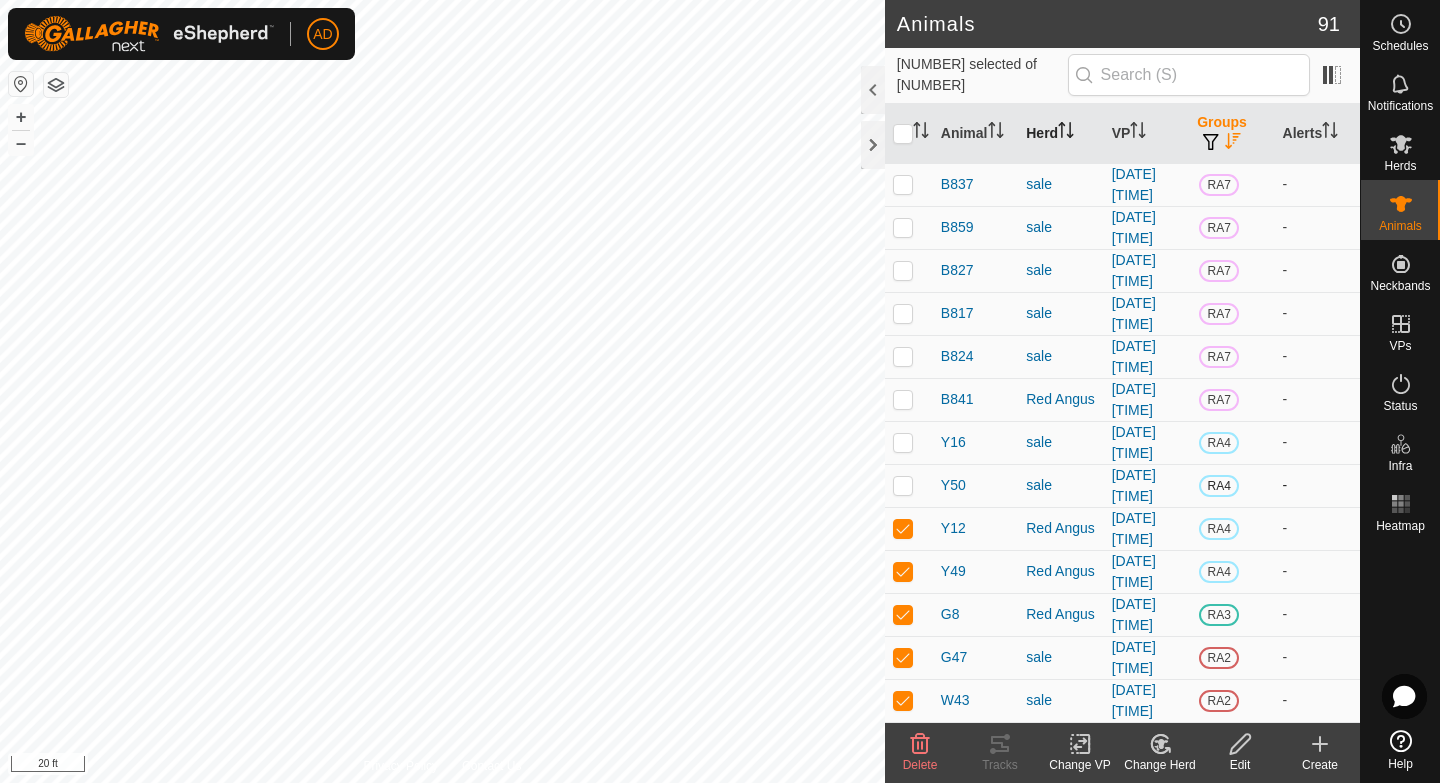 click at bounding box center (903, 485) 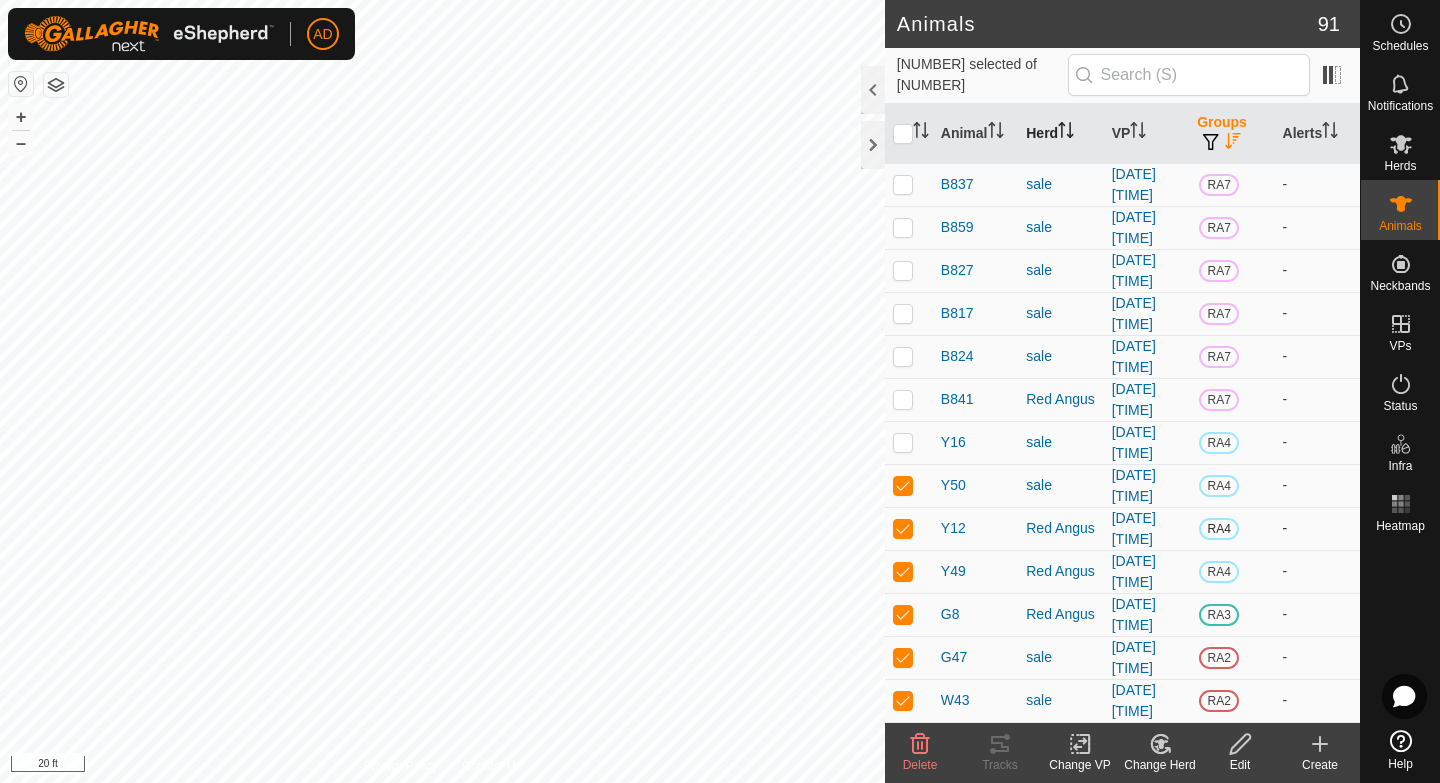 click at bounding box center [903, 528] 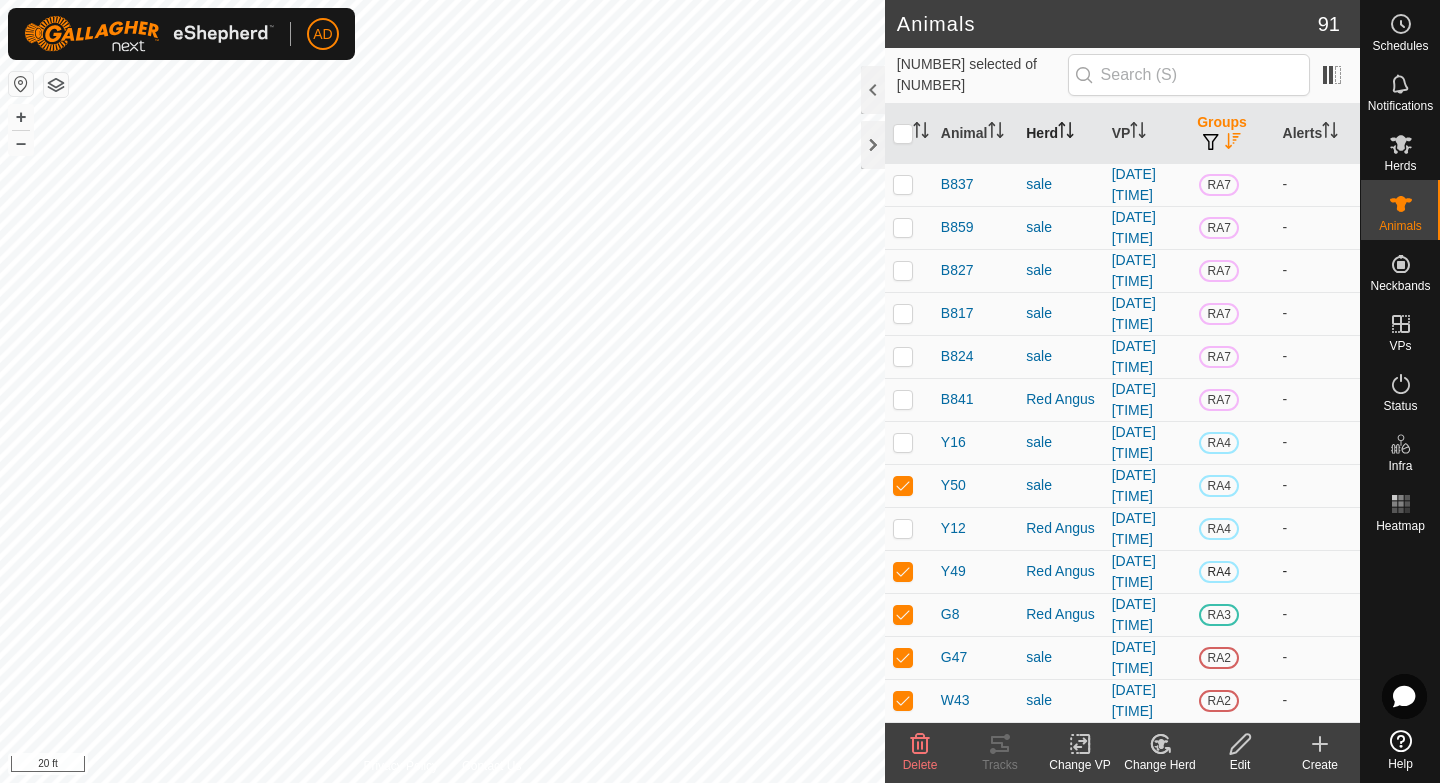 click at bounding box center [903, 571] 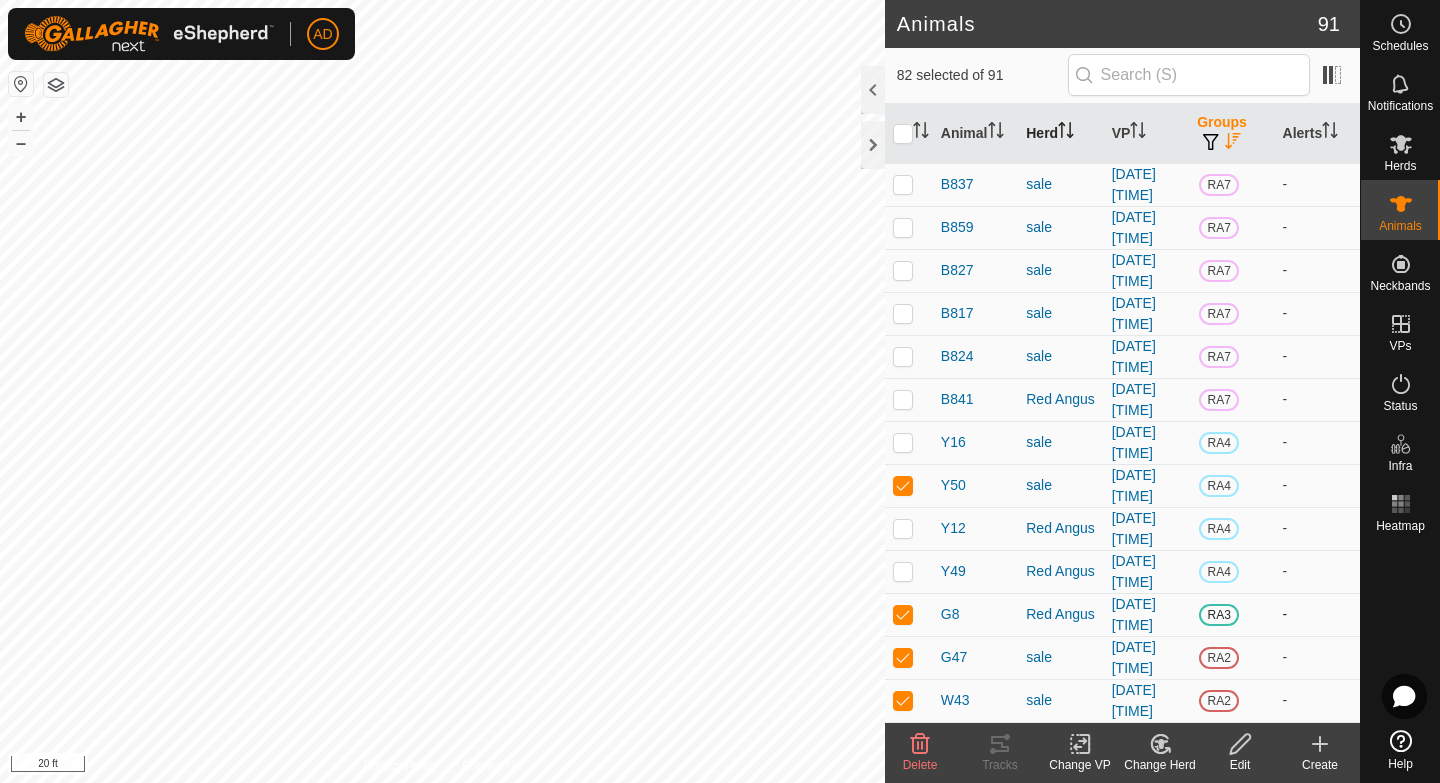 click at bounding box center (903, 614) 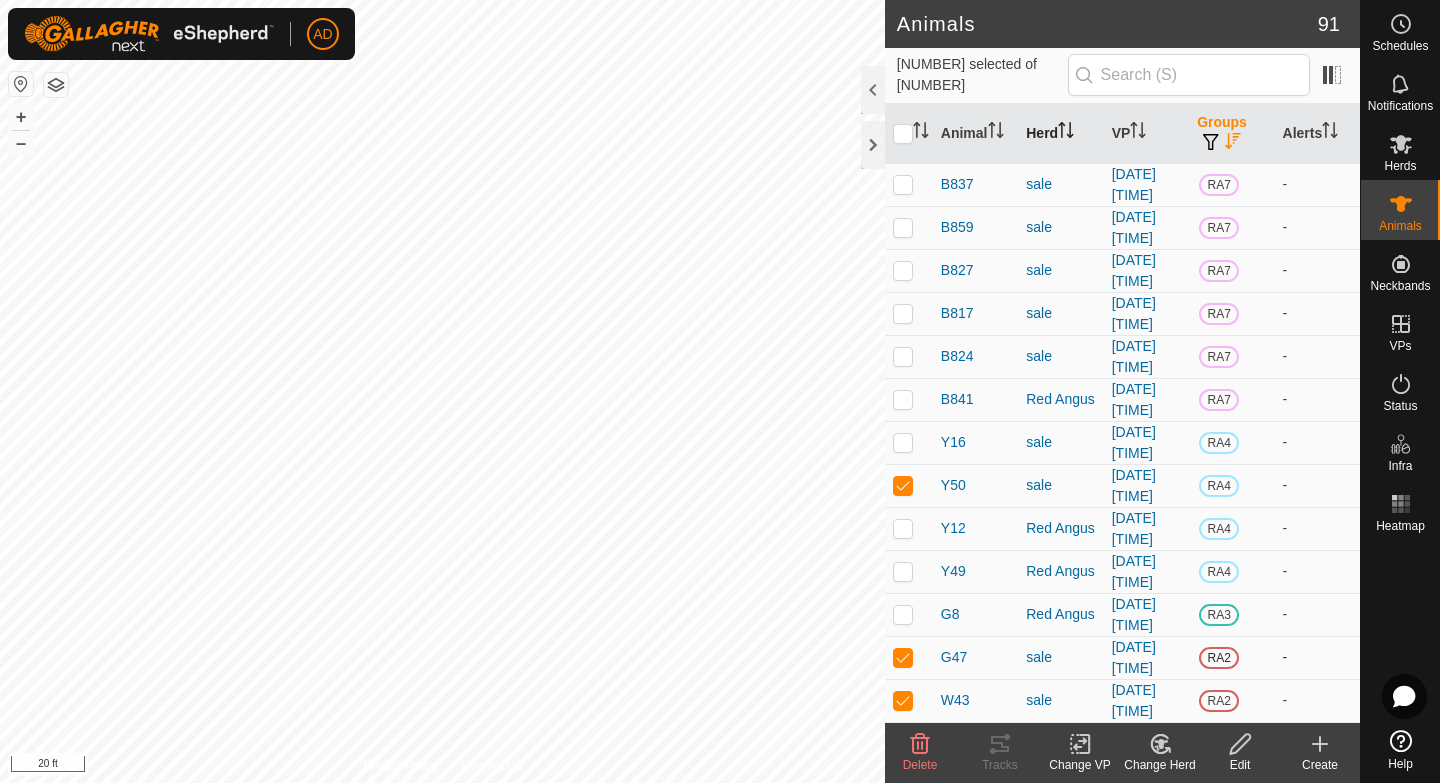 click at bounding box center [903, 657] 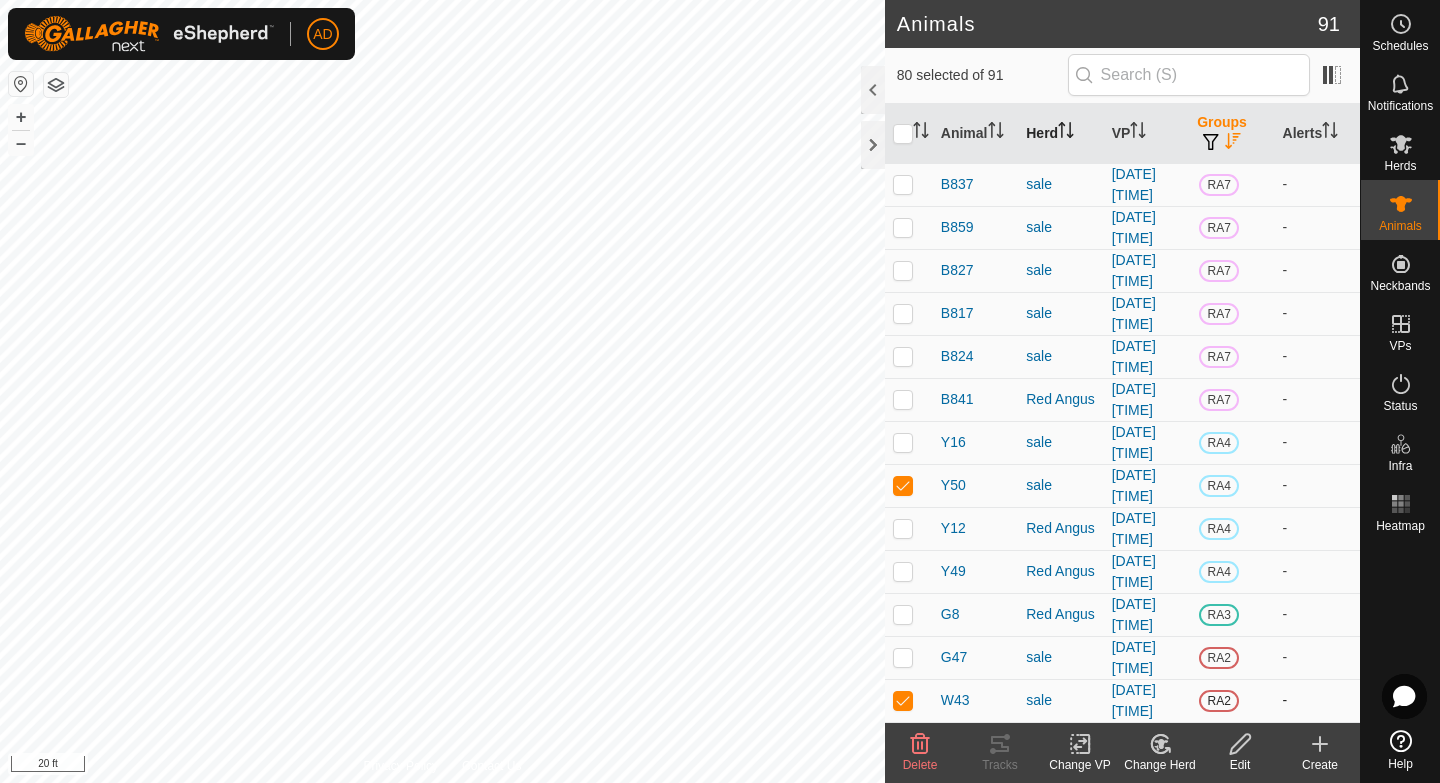 click at bounding box center [903, 700] 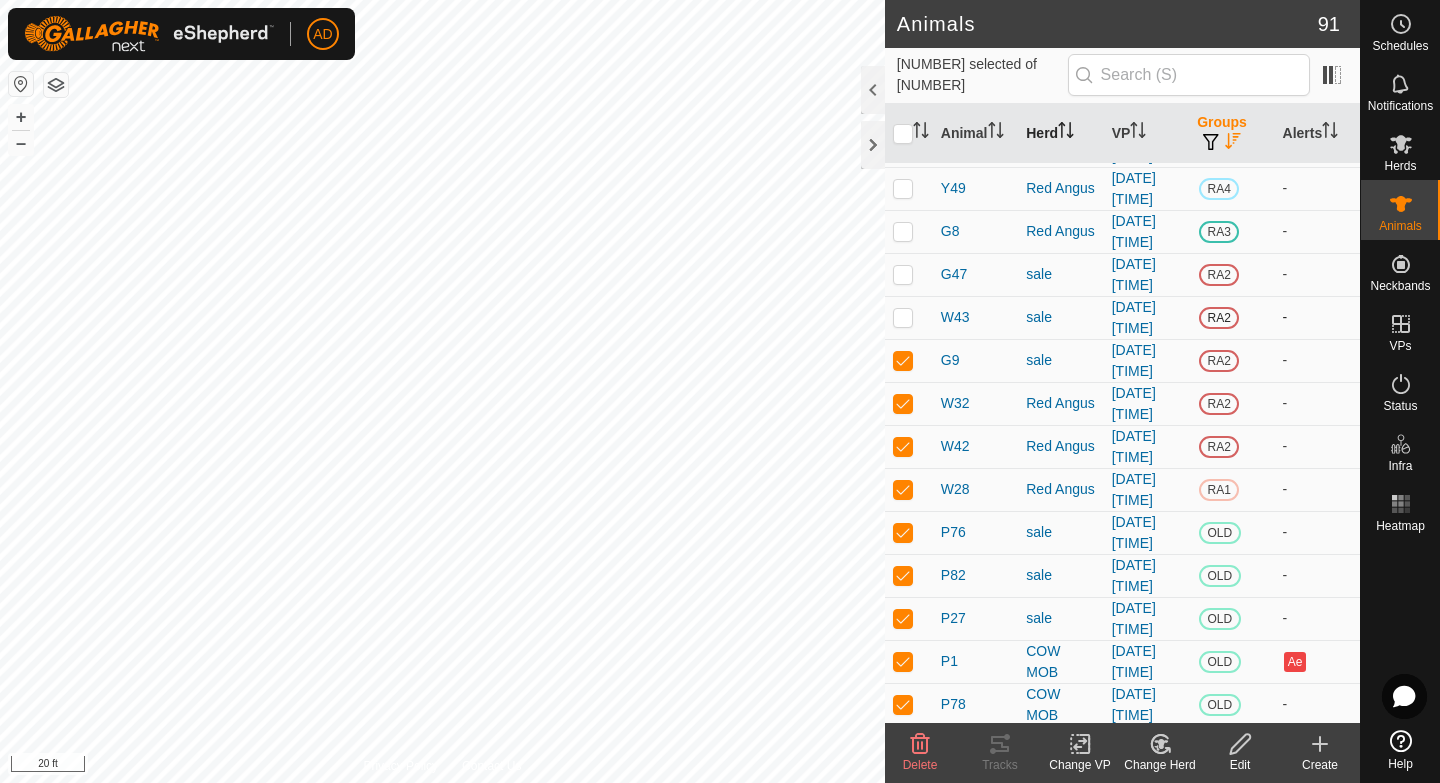 scroll, scrollTop: 402, scrollLeft: 0, axis: vertical 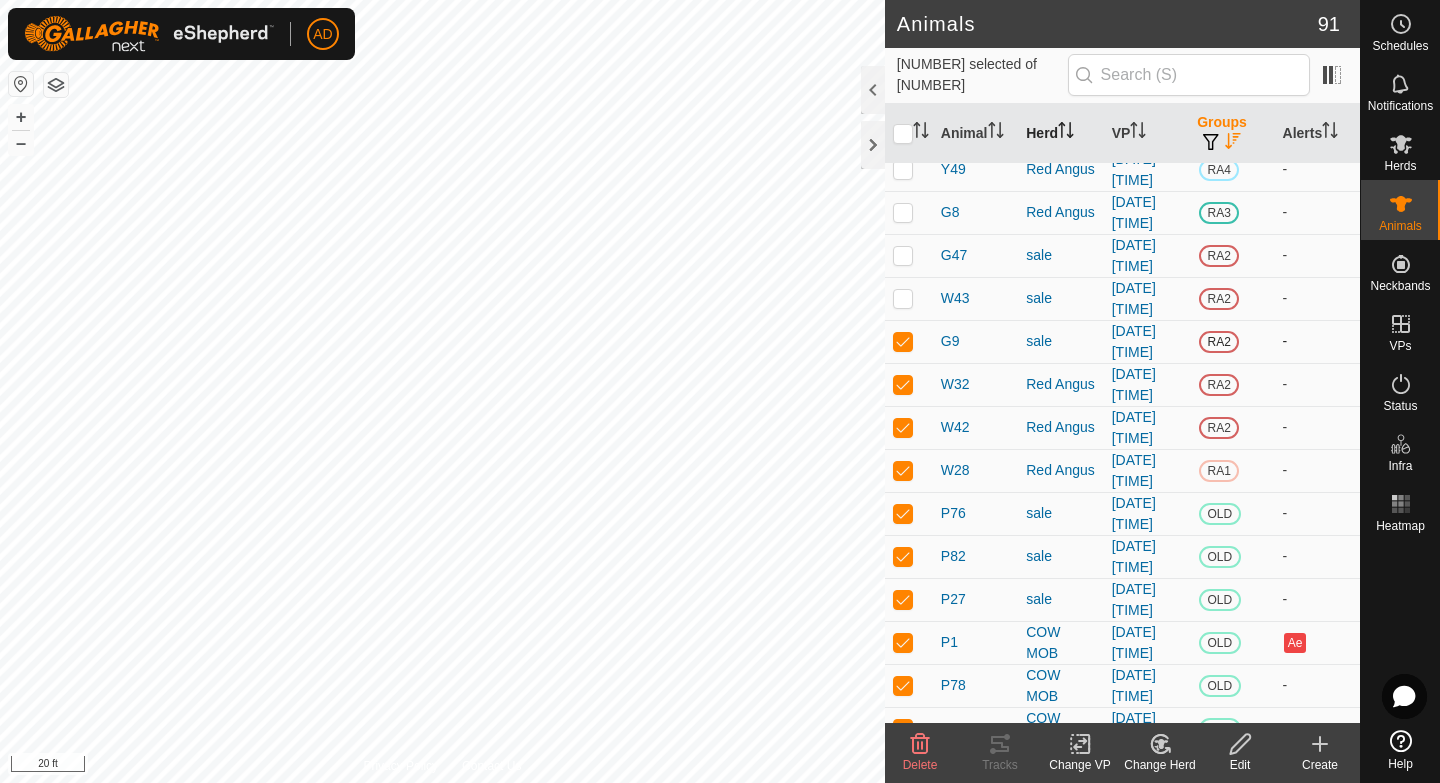 click at bounding box center (903, 341) 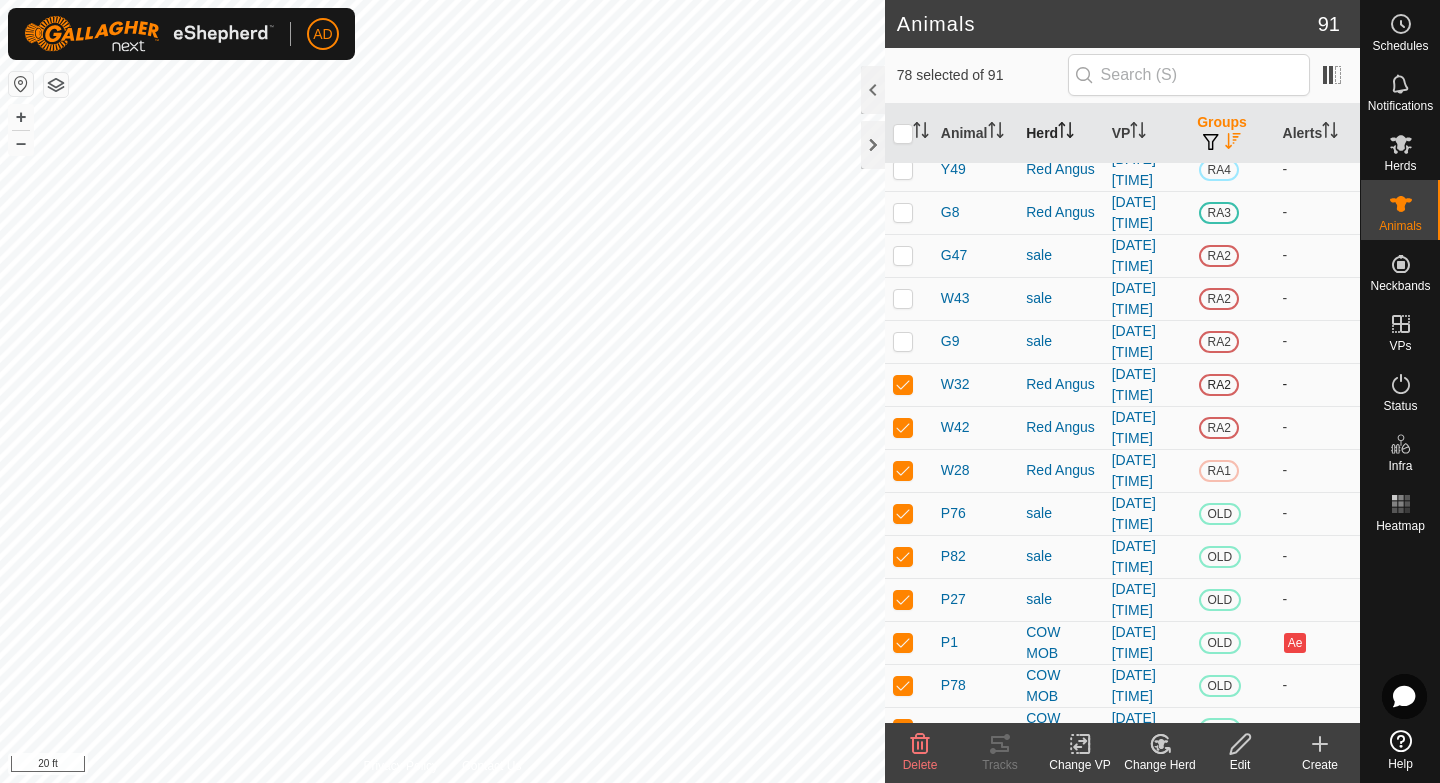 click at bounding box center [903, 384] 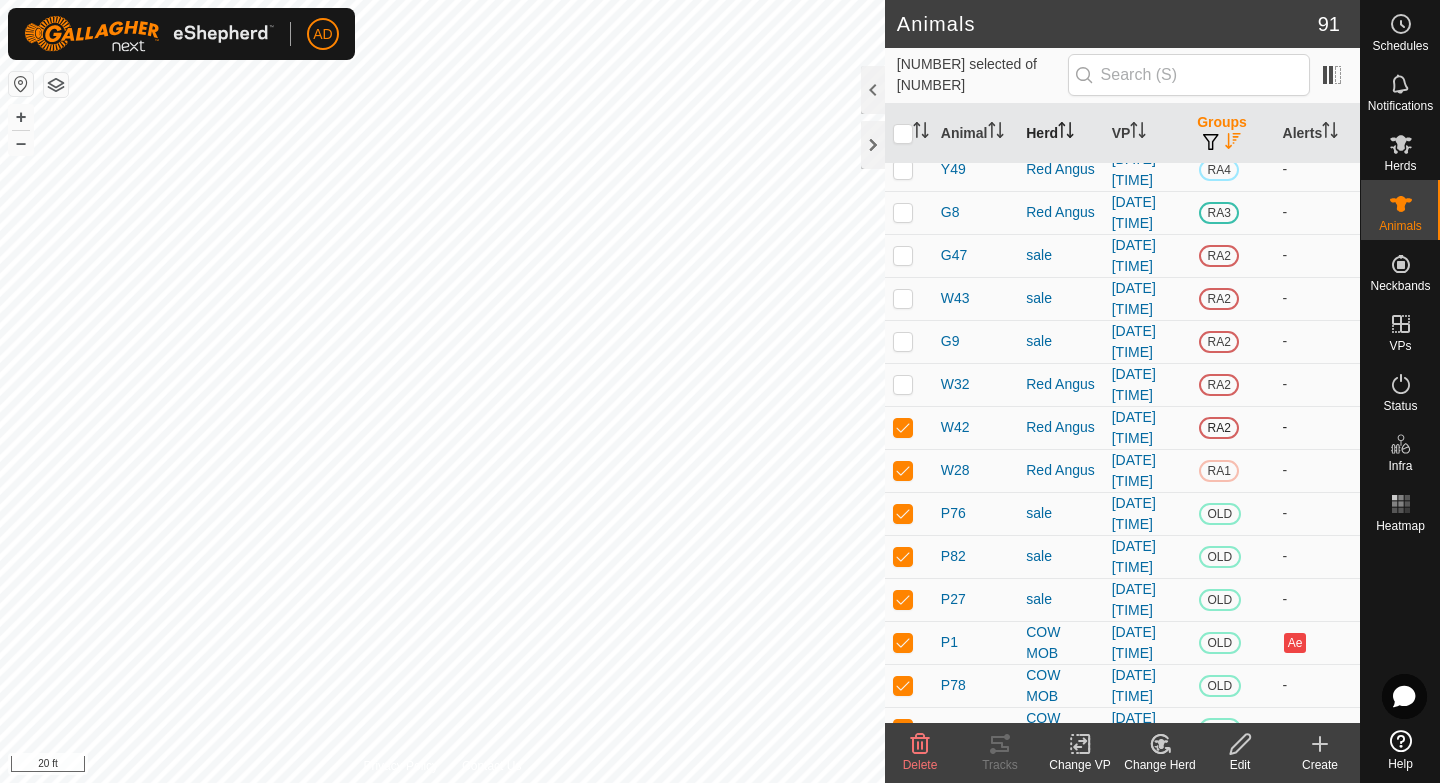 click at bounding box center [903, 427] 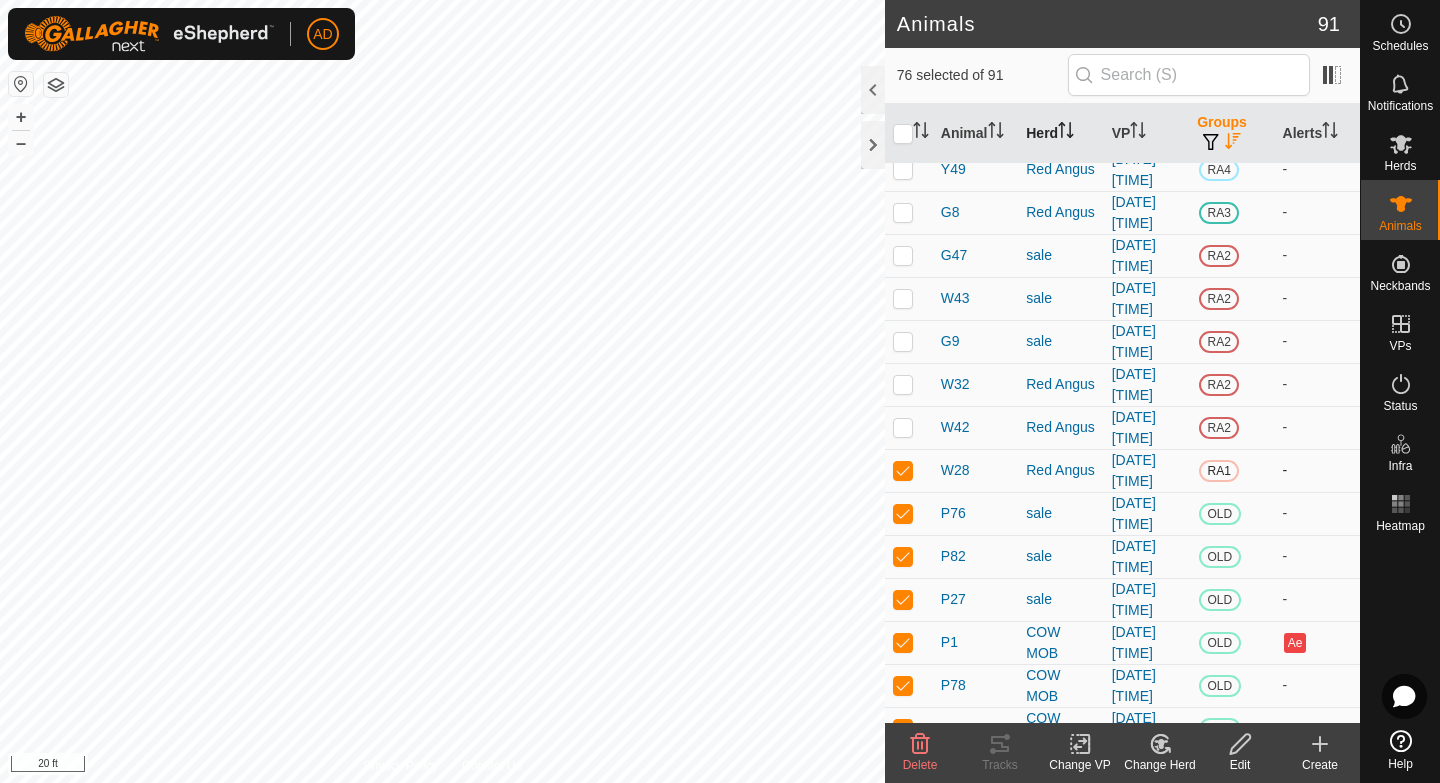 click at bounding box center [909, 470] 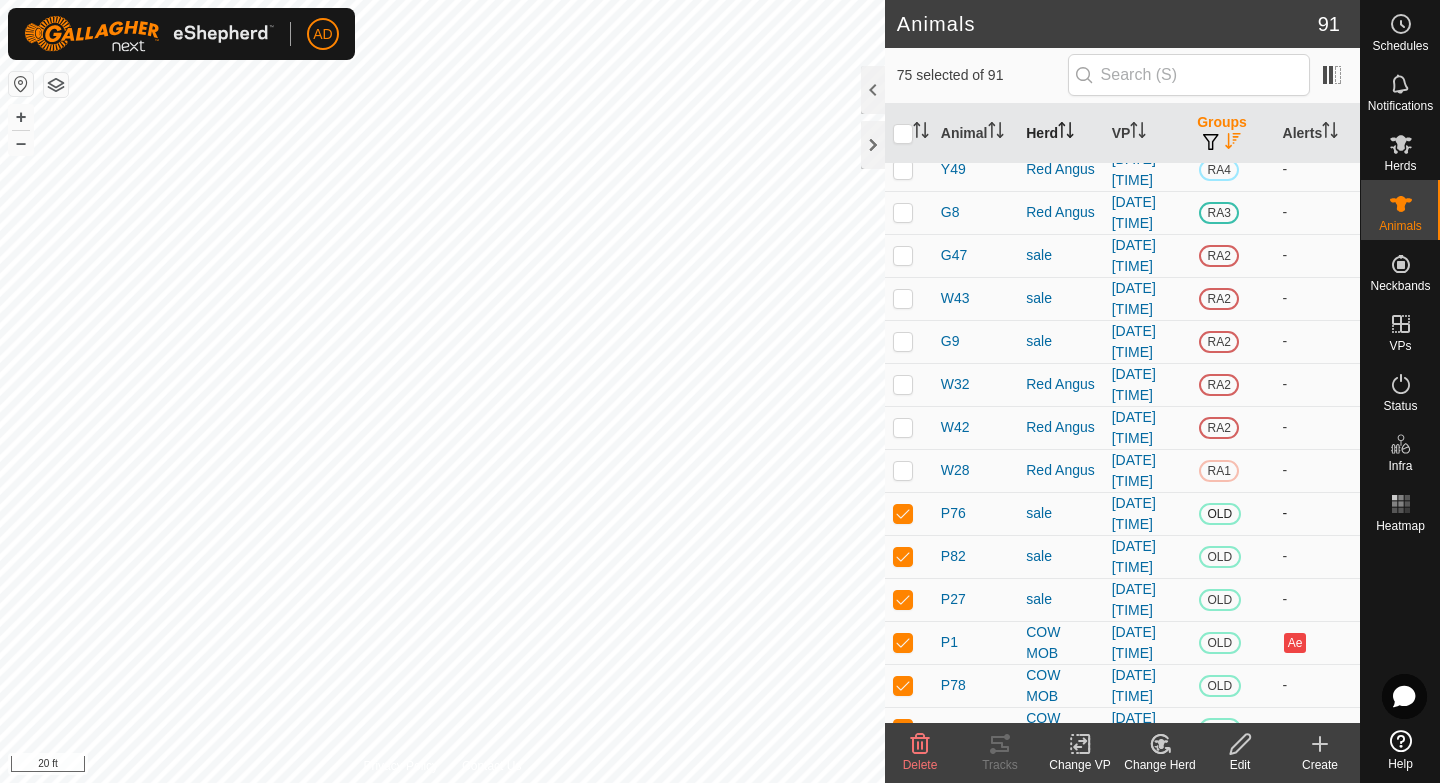 click at bounding box center [903, 513] 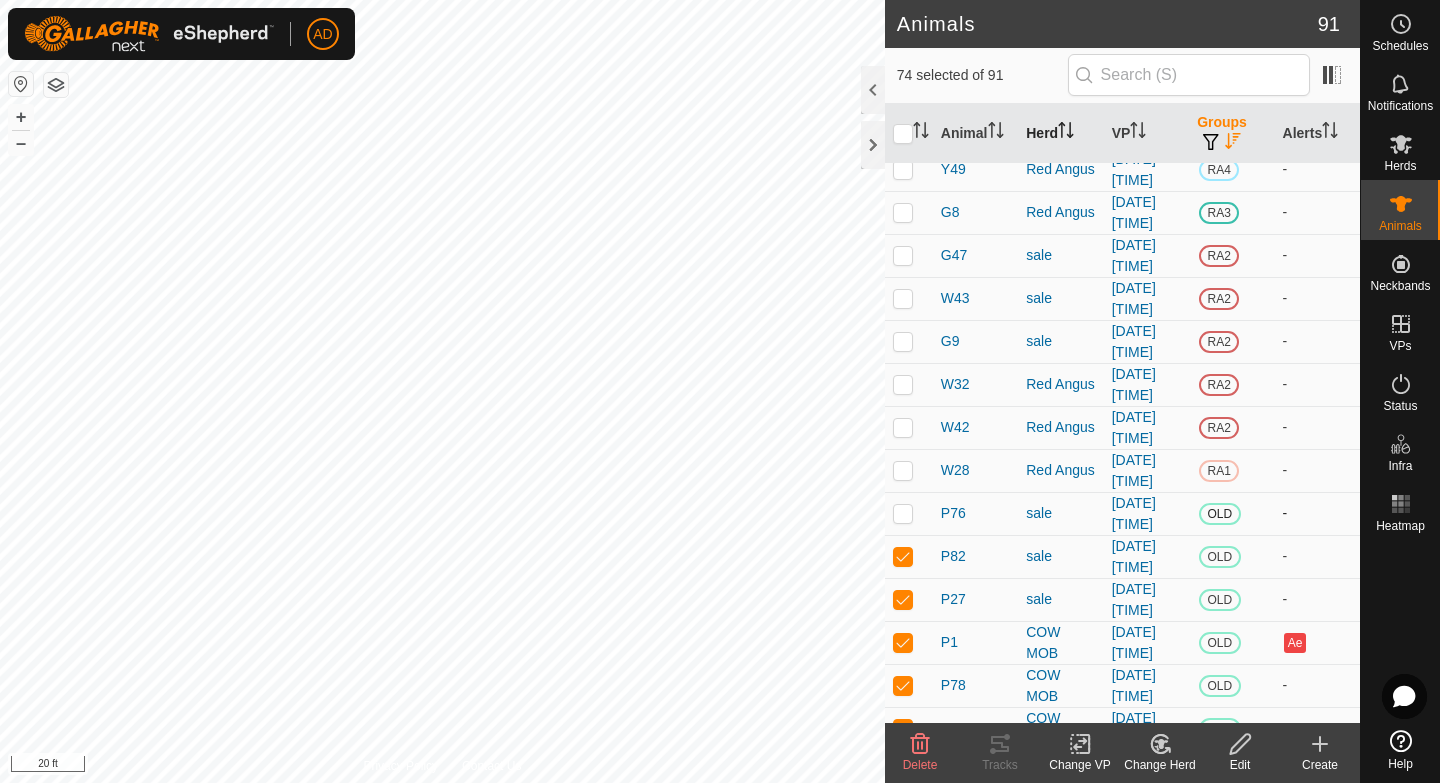 click at bounding box center [903, 513] 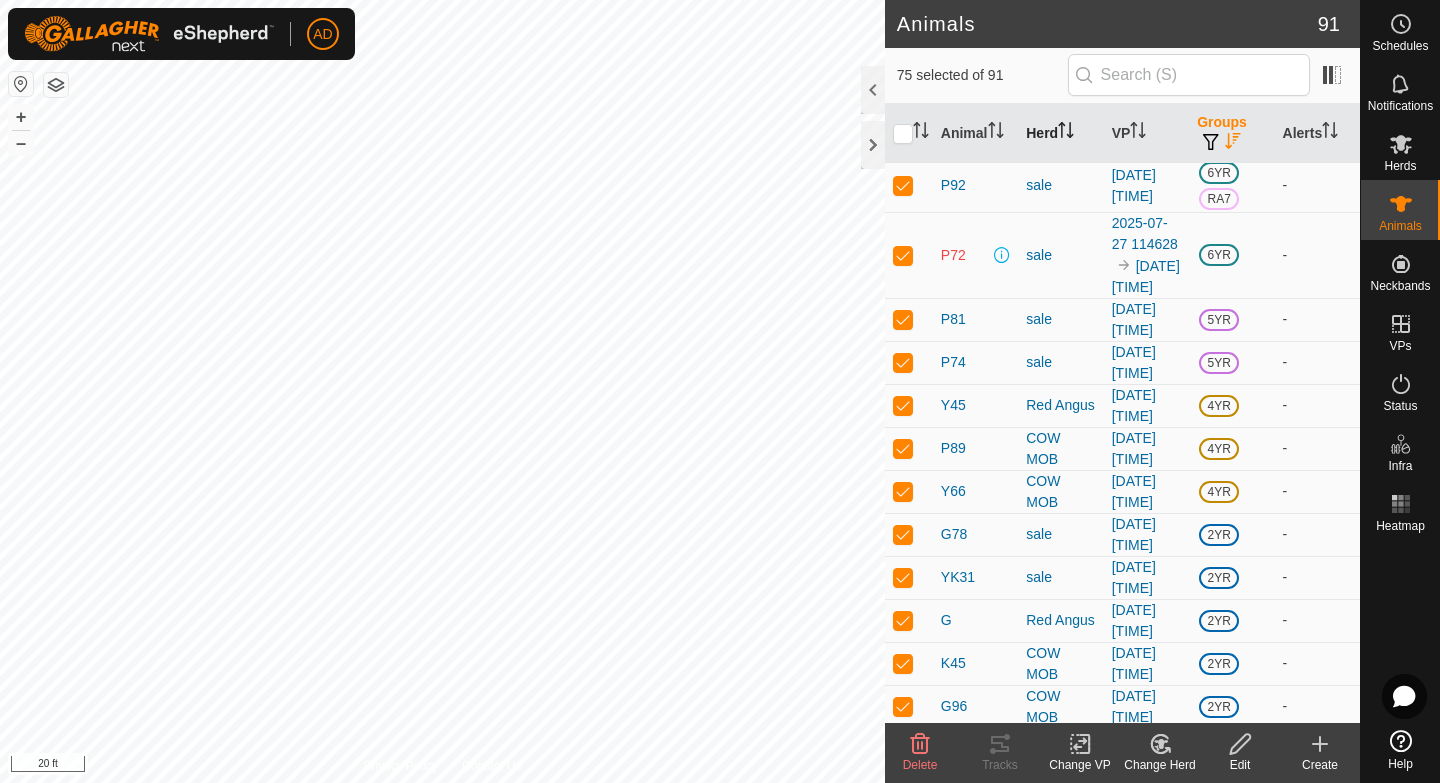 scroll, scrollTop: 2923, scrollLeft: 0, axis: vertical 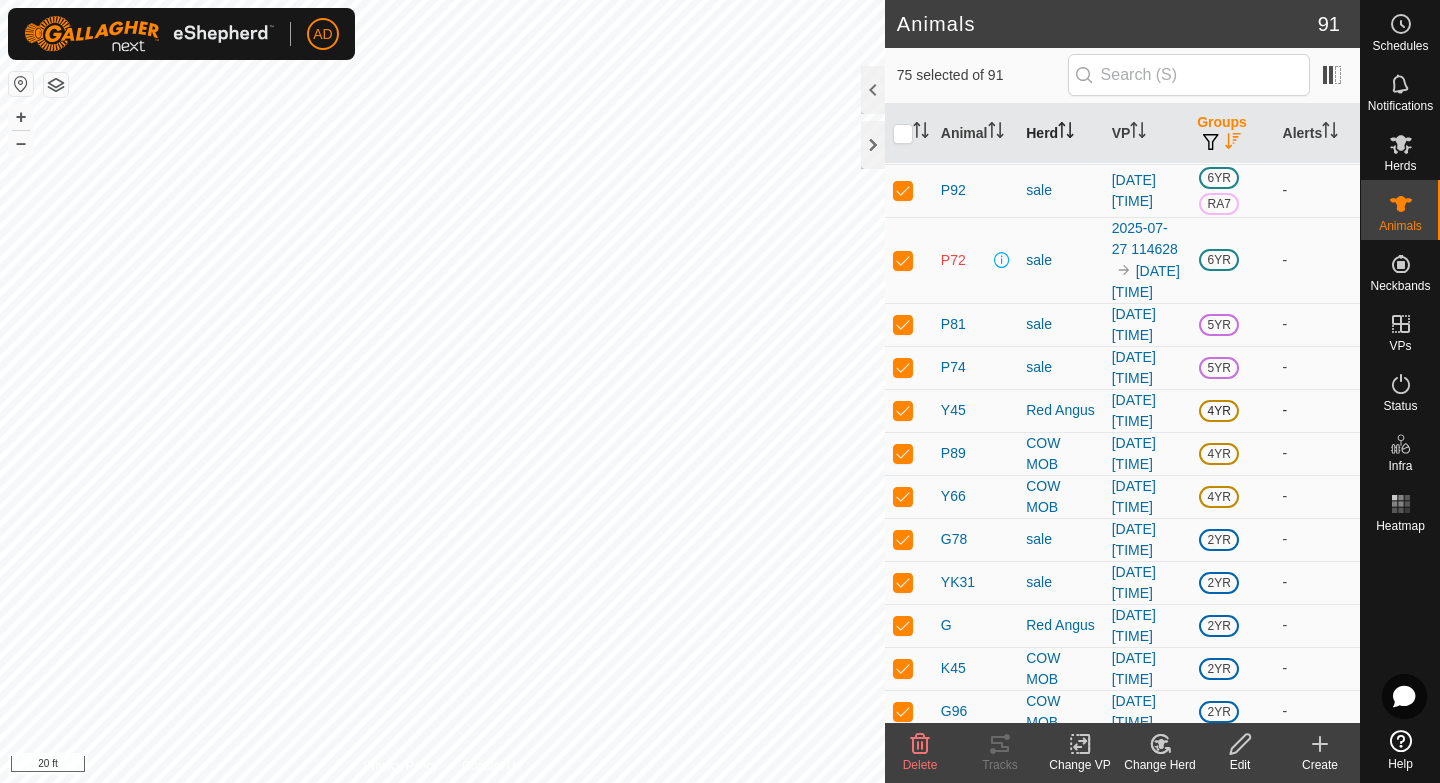 click at bounding box center (903, 410) 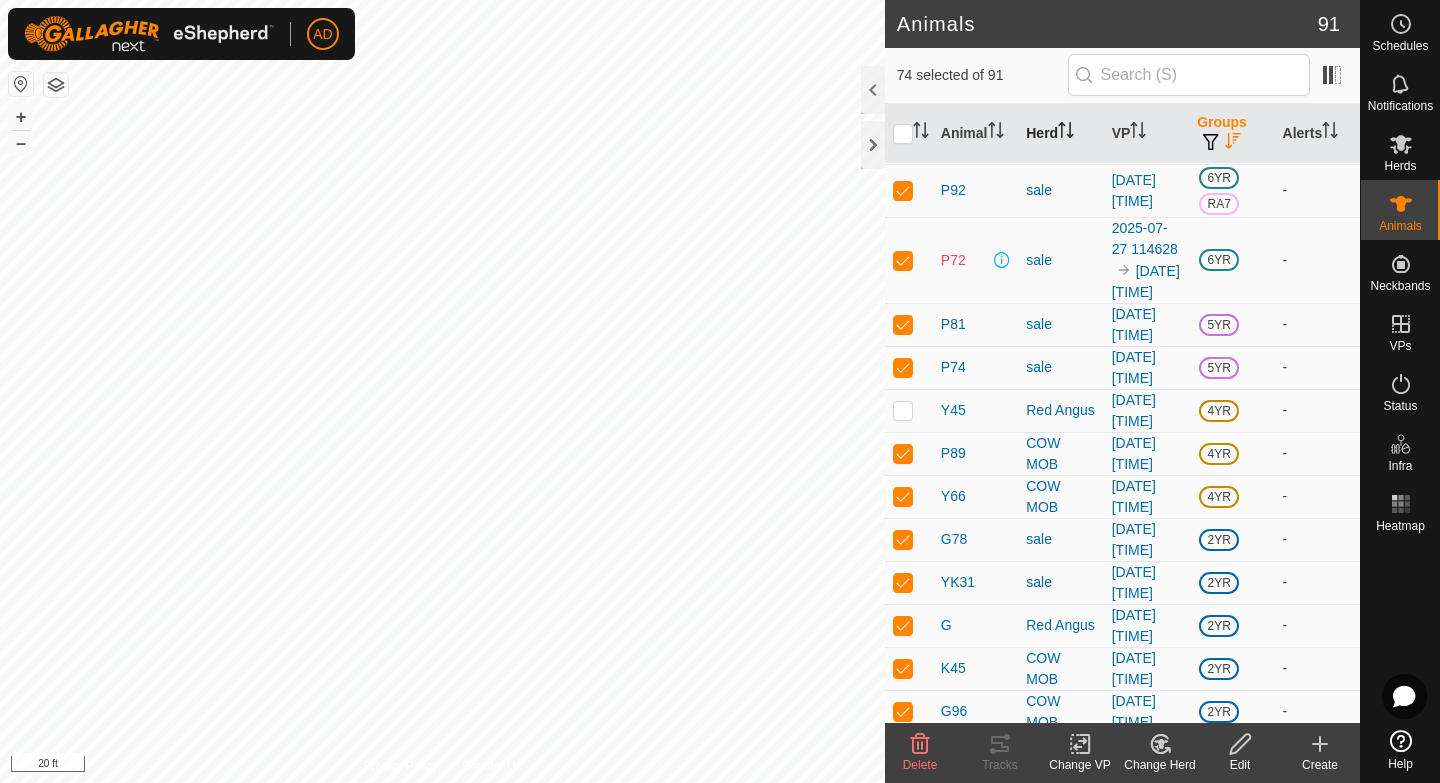 click 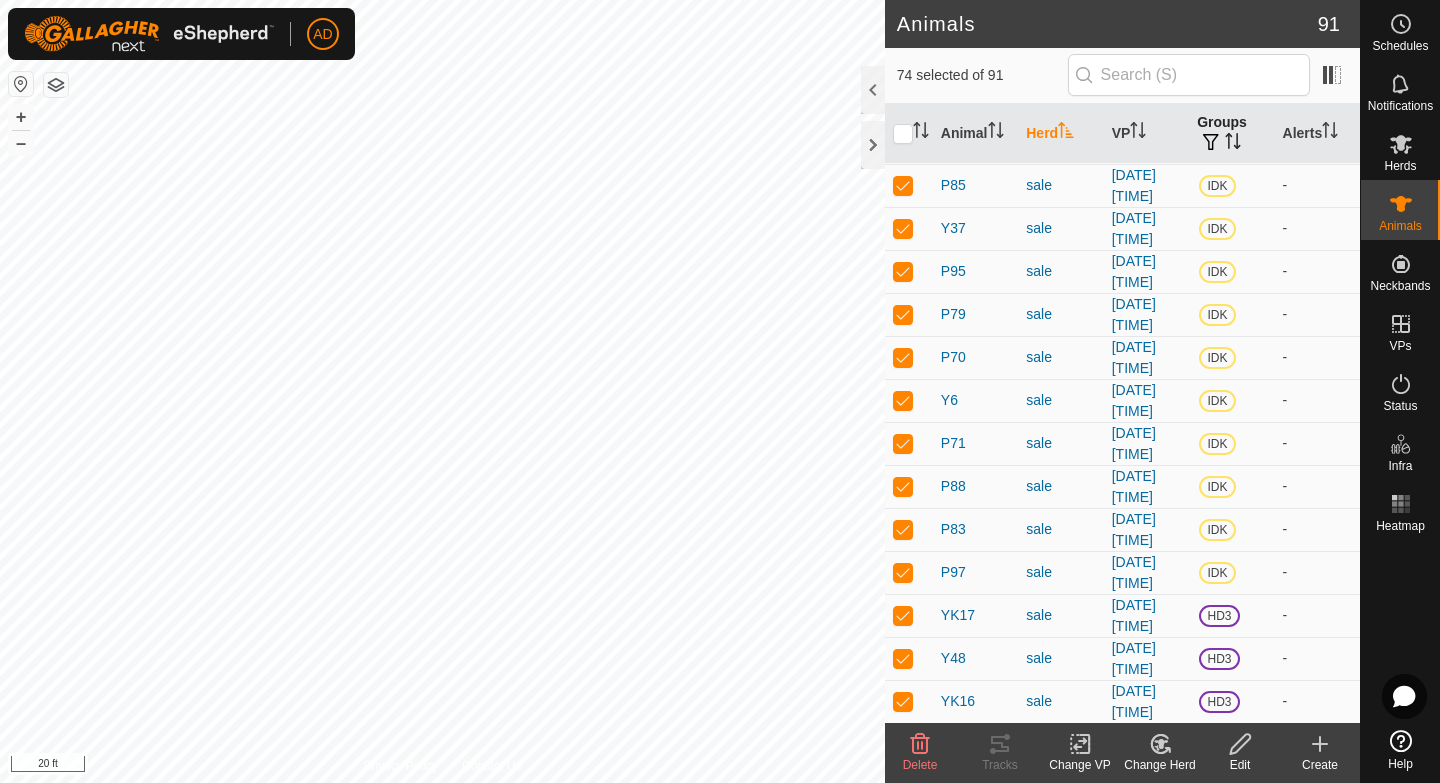 scroll, scrollTop: 0, scrollLeft: 0, axis: both 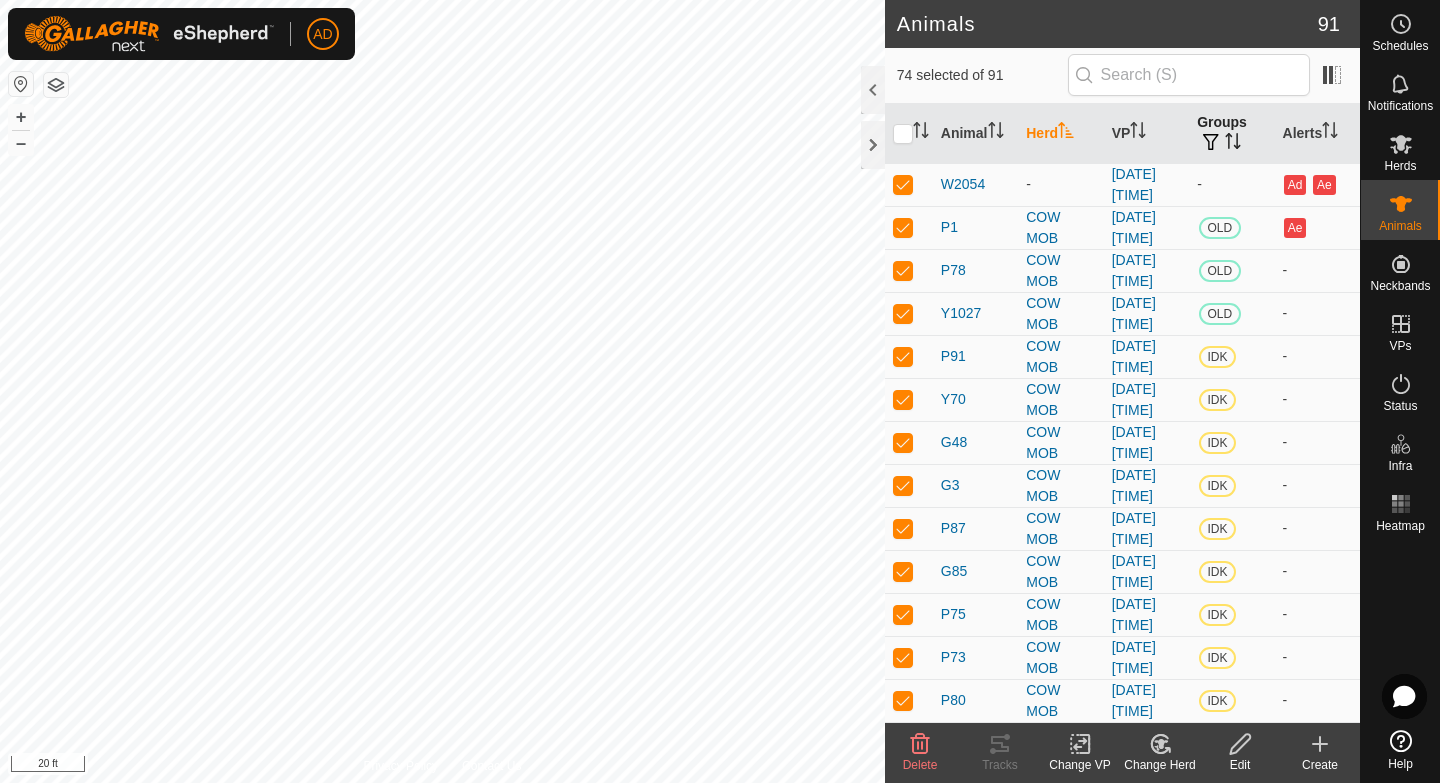 click 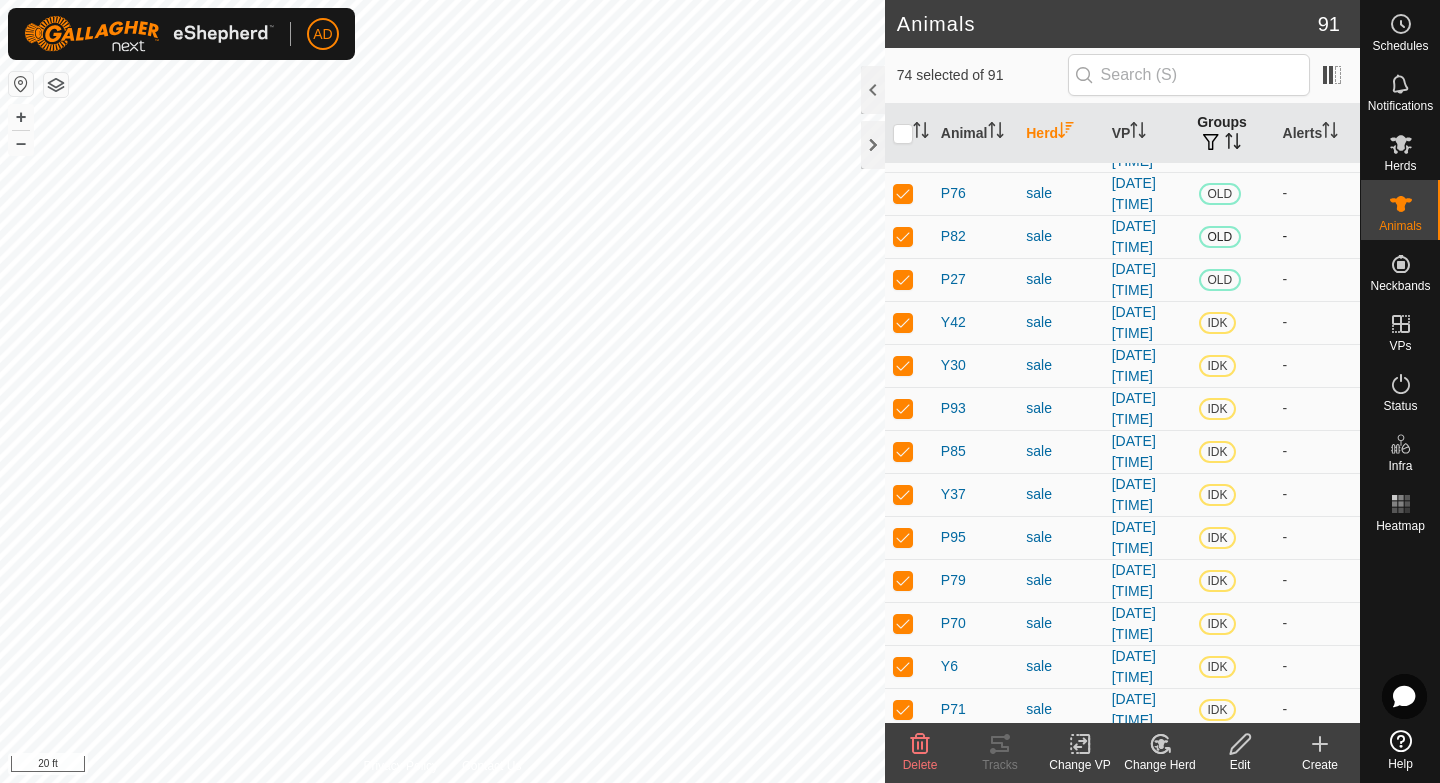 scroll, scrollTop: 439, scrollLeft: 0, axis: vertical 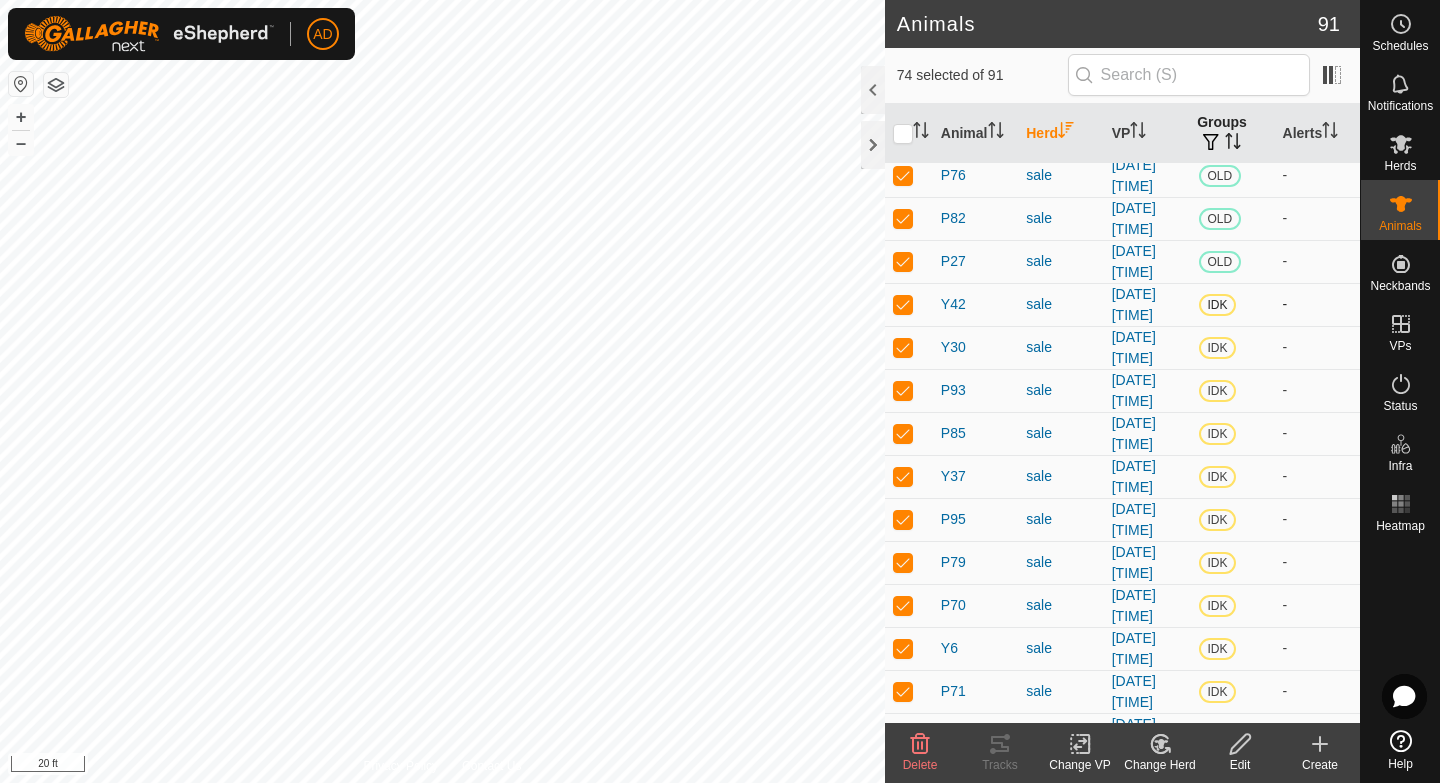 click at bounding box center (903, 304) 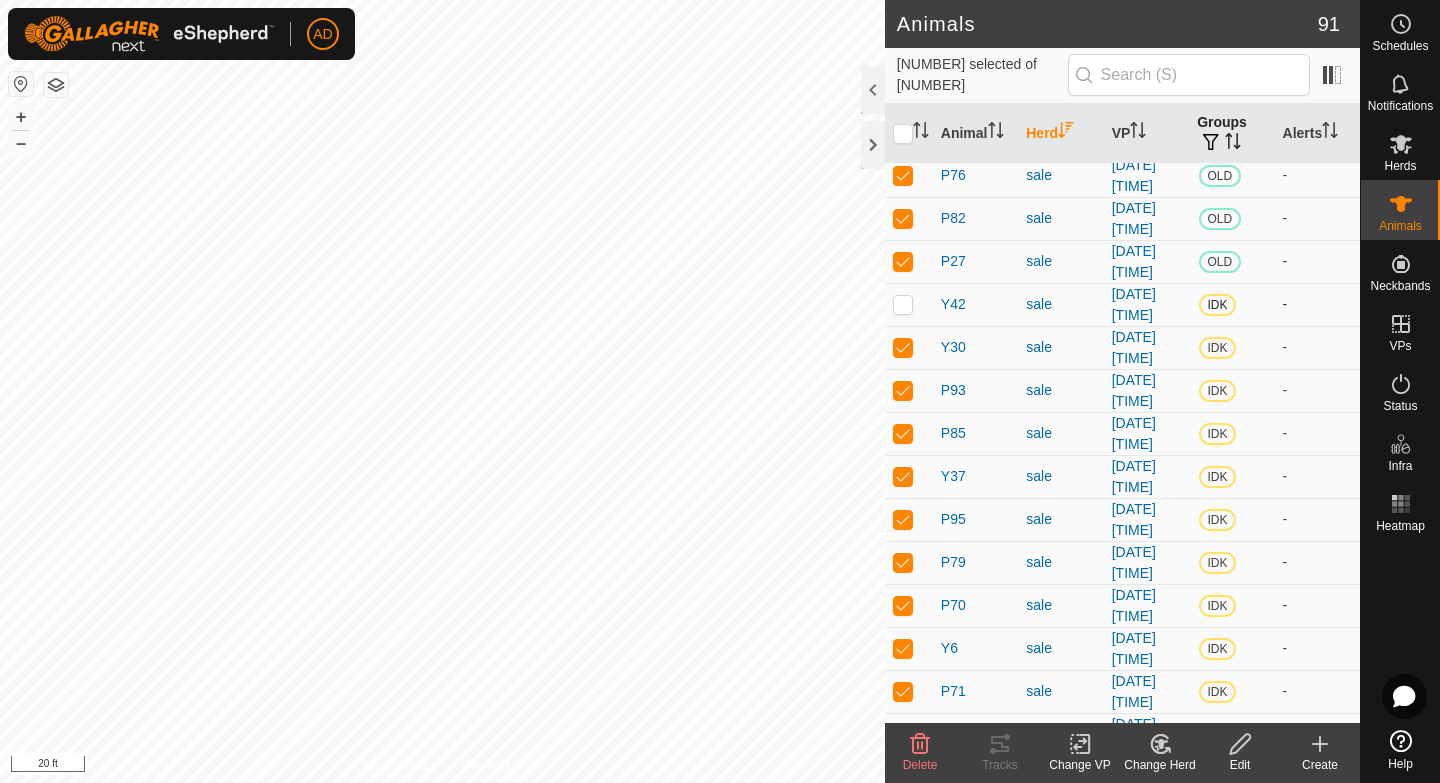 click at bounding box center [903, 304] 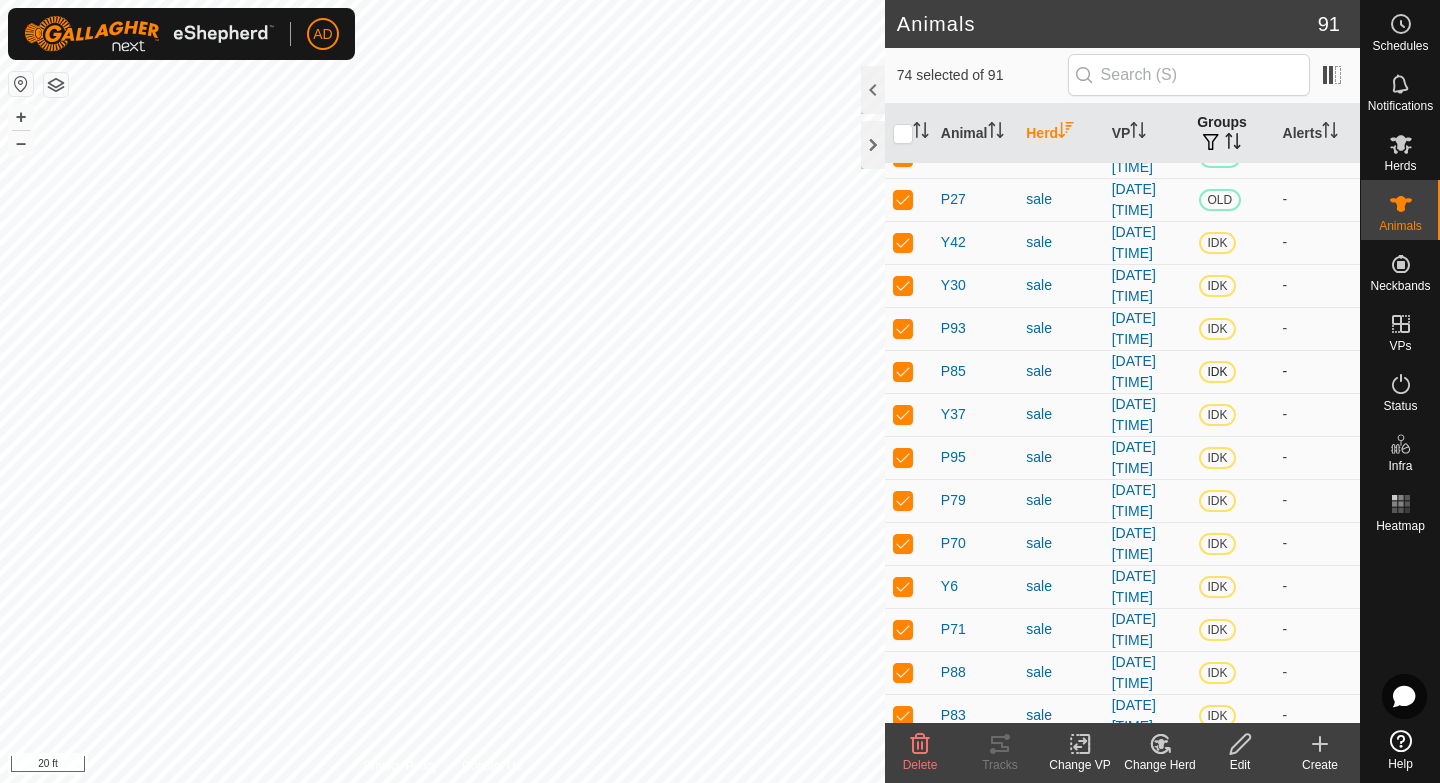 scroll, scrollTop: 506, scrollLeft: 0, axis: vertical 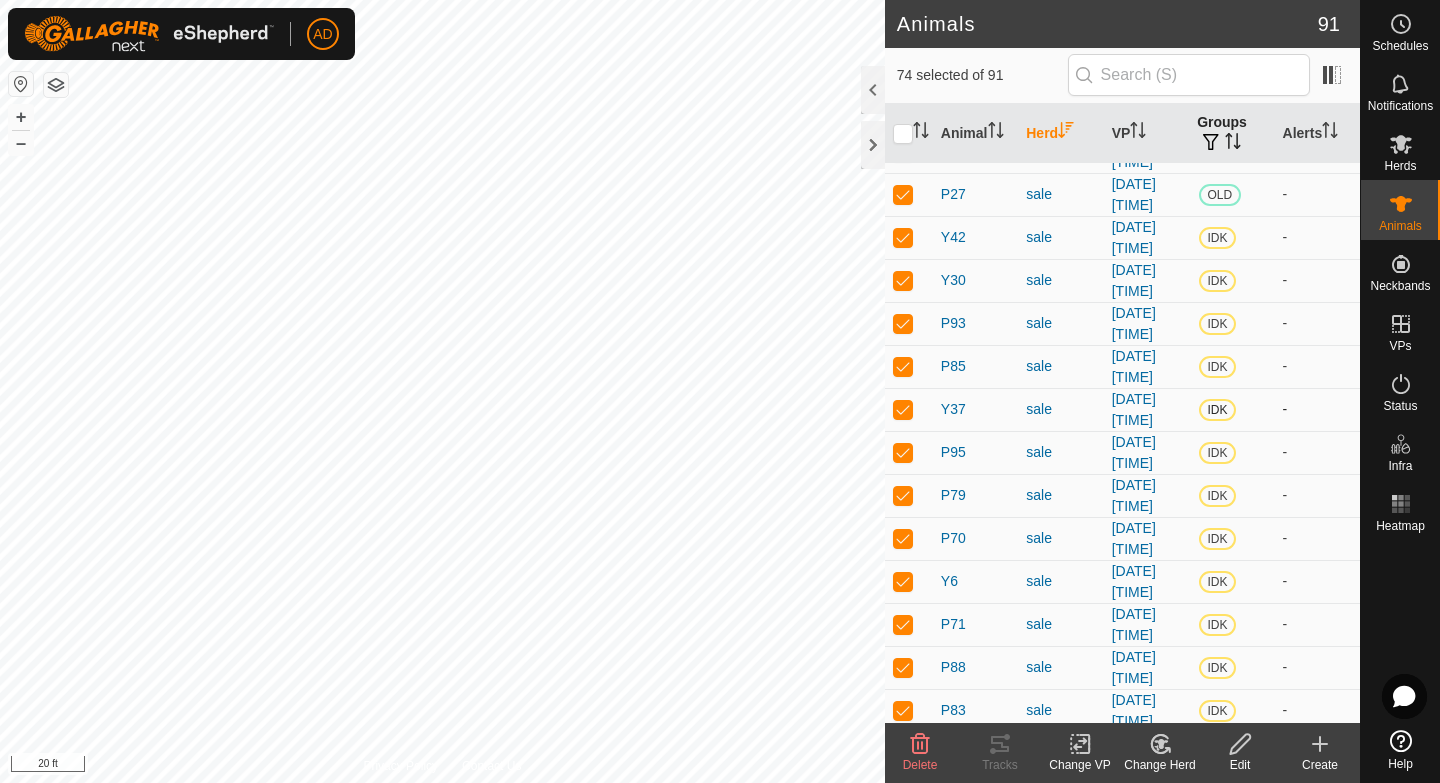 click at bounding box center (909, 409) 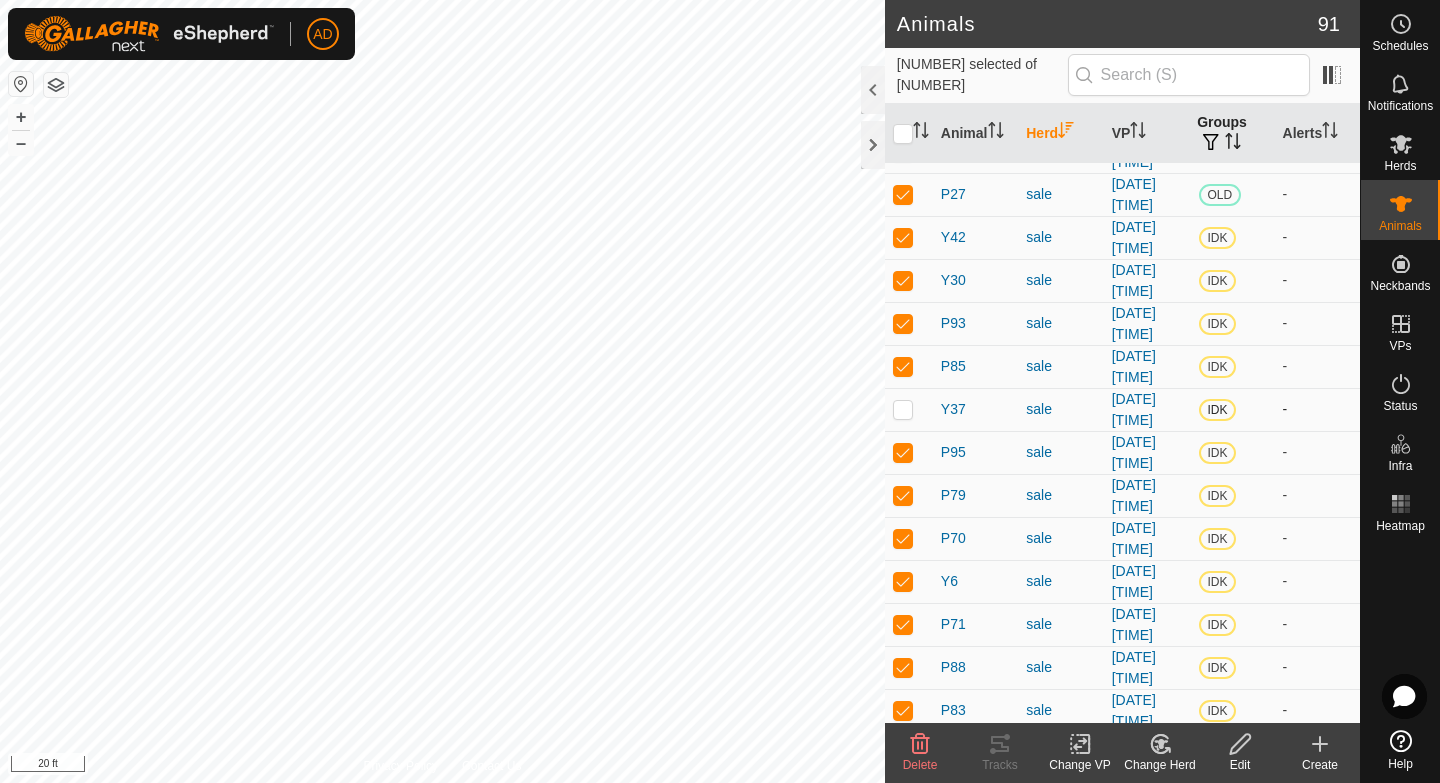 click at bounding box center [909, 409] 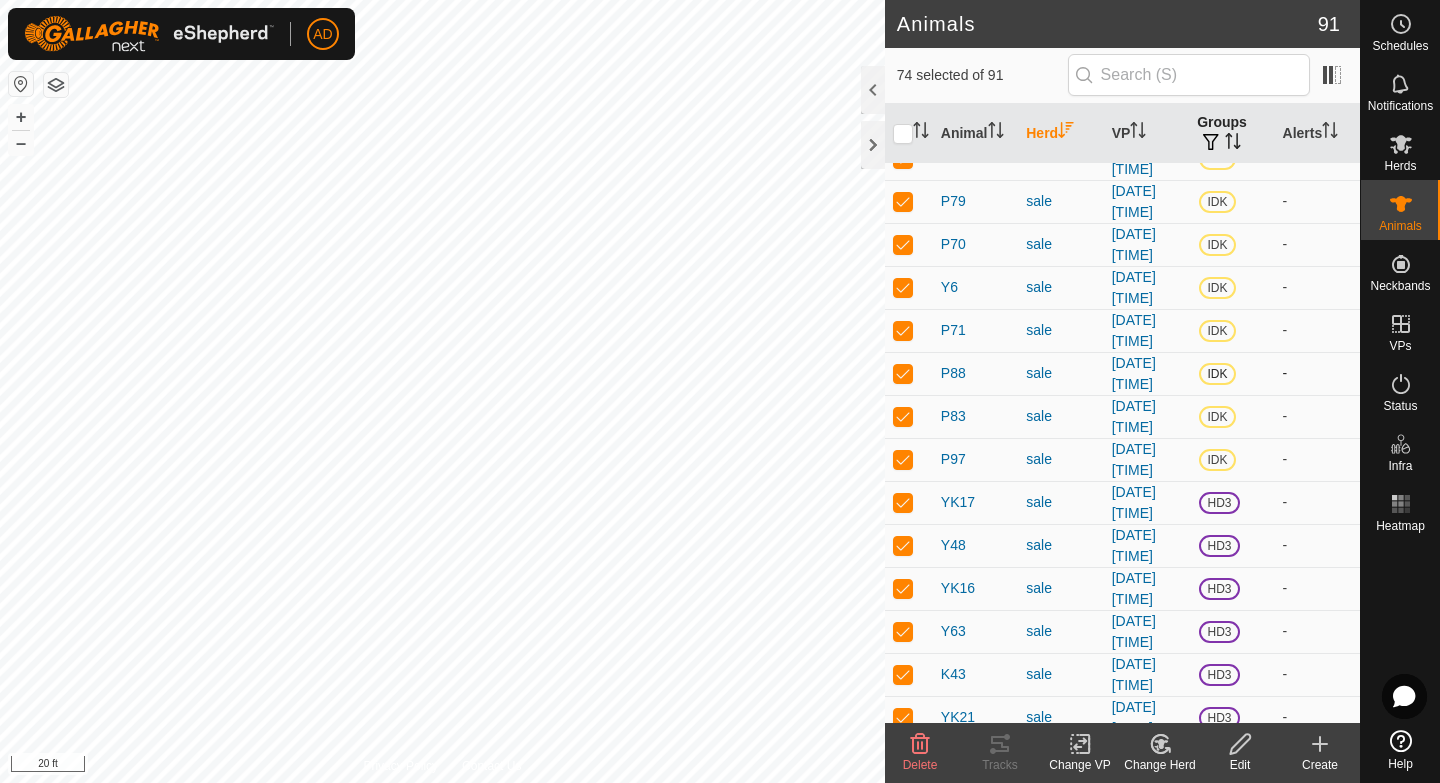 scroll, scrollTop: 824, scrollLeft: 0, axis: vertical 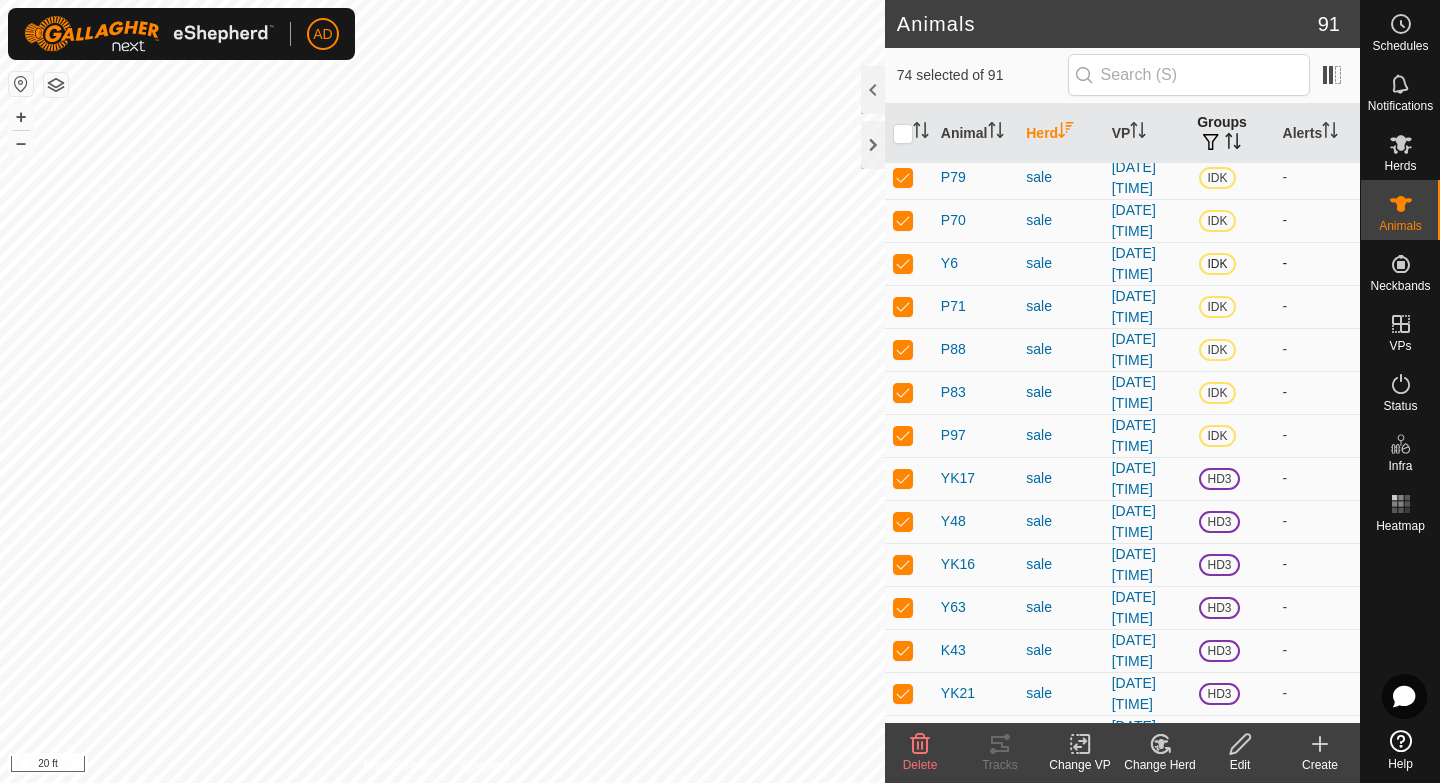click at bounding box center (903, 263) 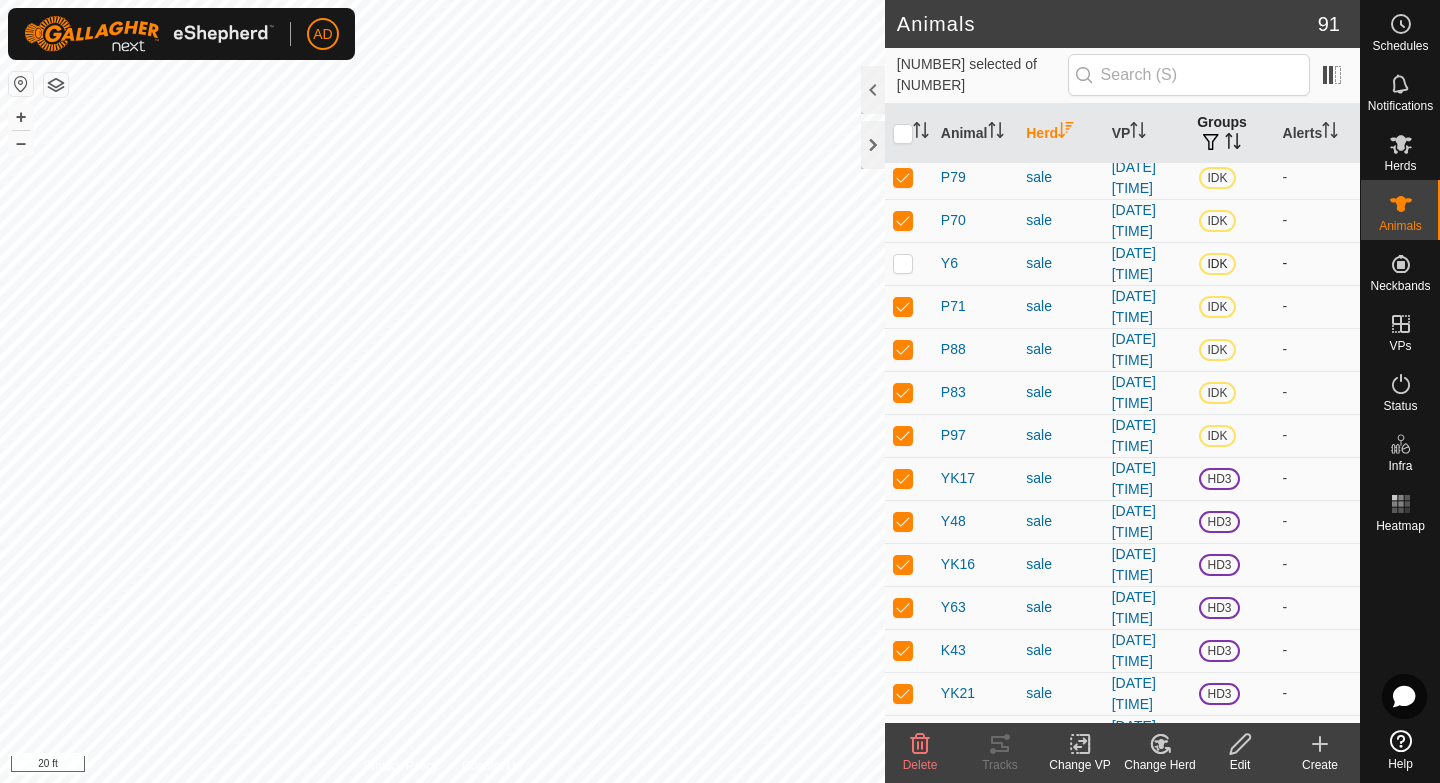 click at bounding box center [903, 263] 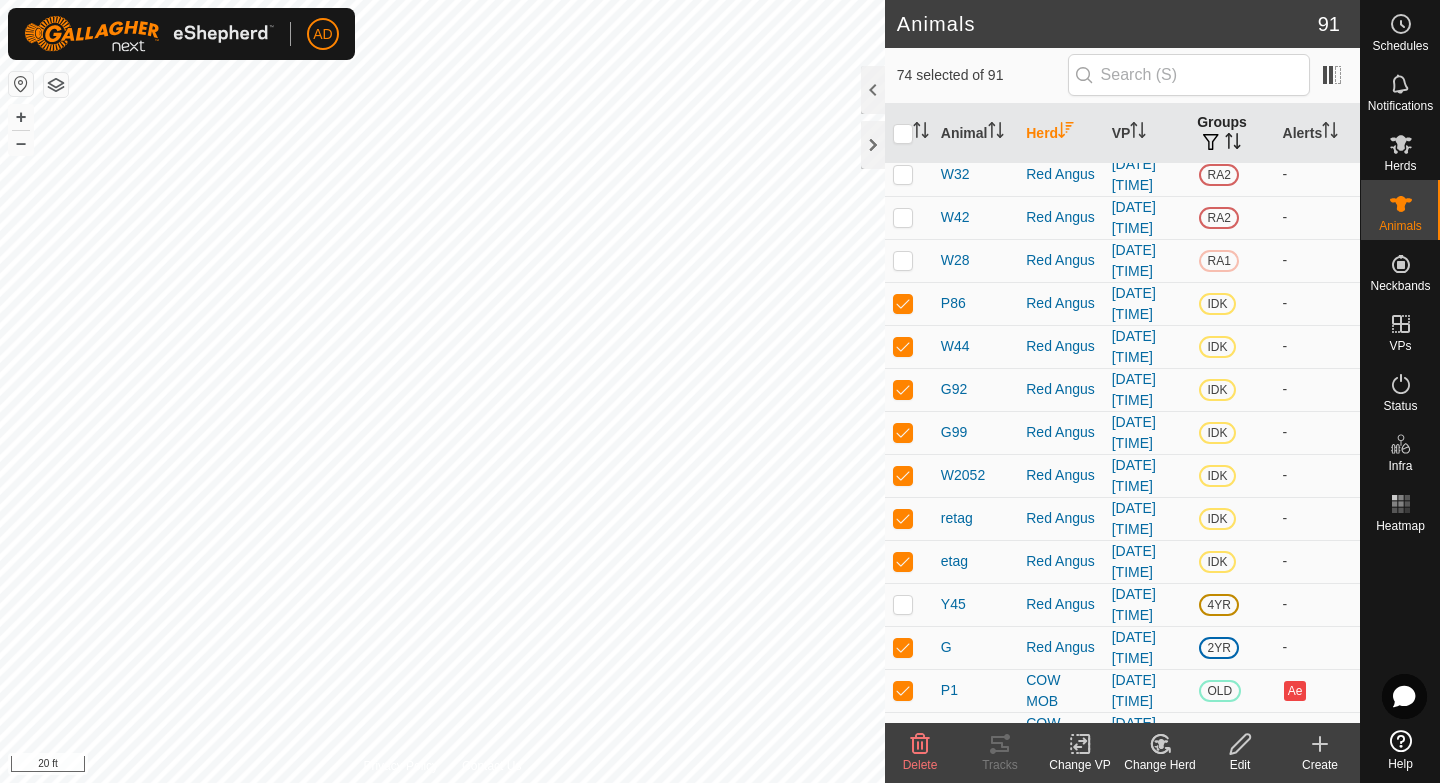 scroll, scrollTop: 1927, scrollLeft: 0, axis: vertical 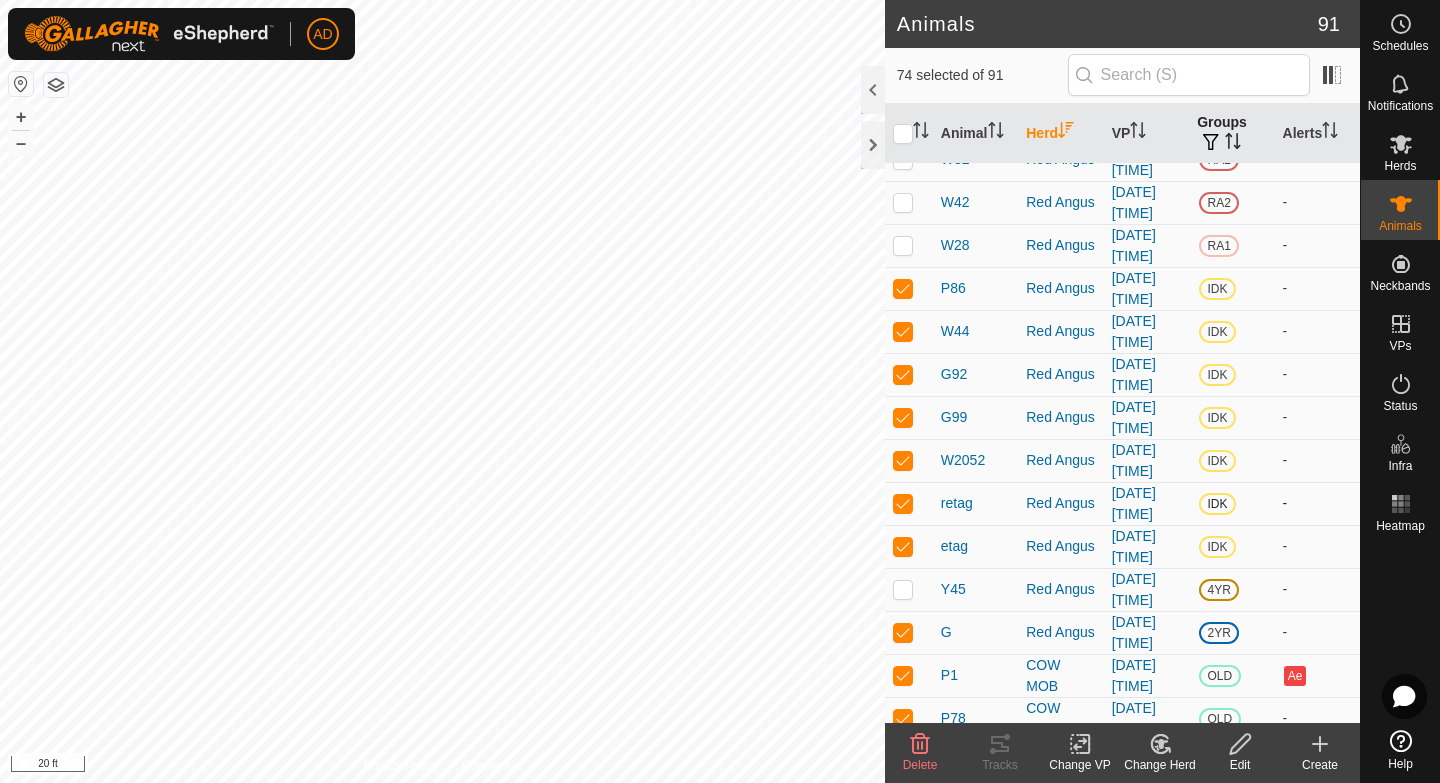 click at bounding box center [903, 503] 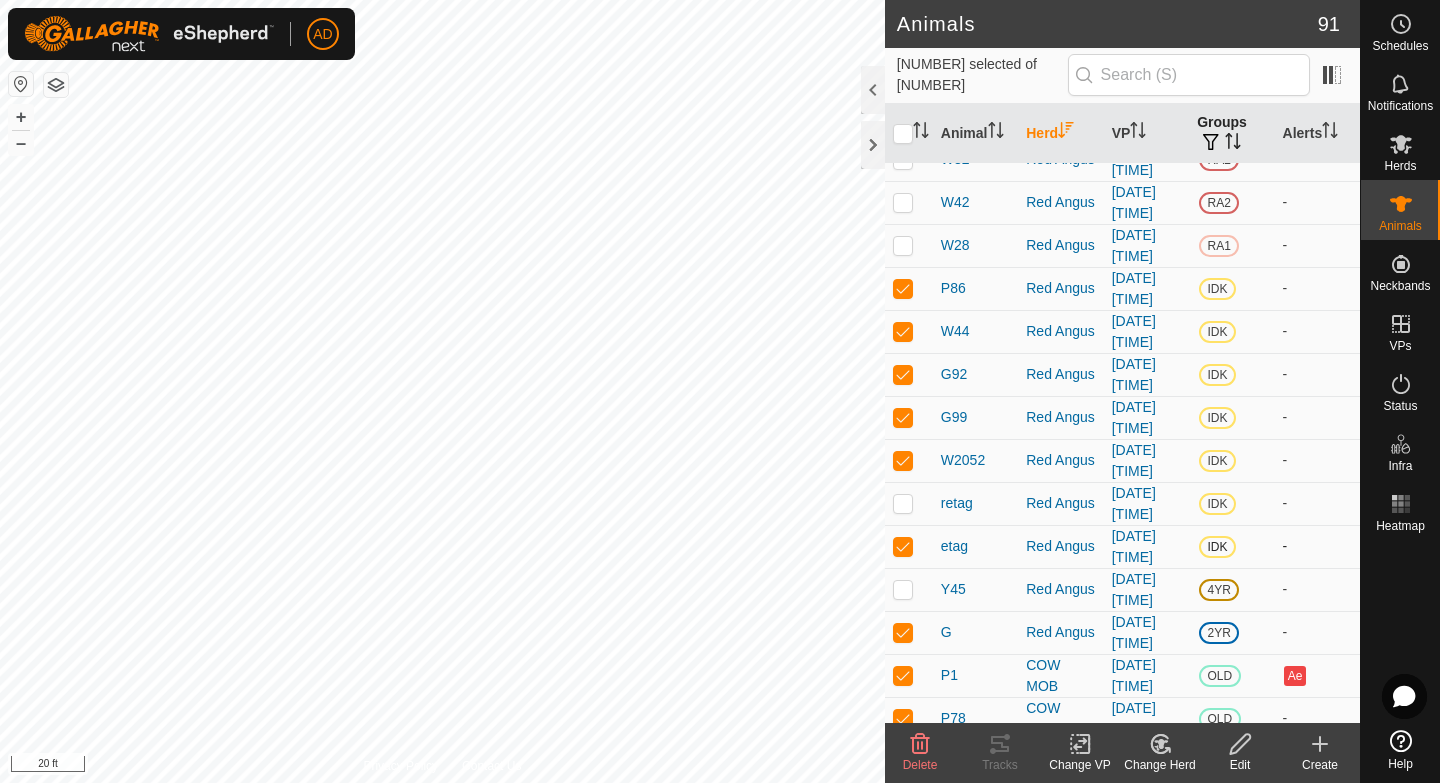 click at bounding box center (903, 546) 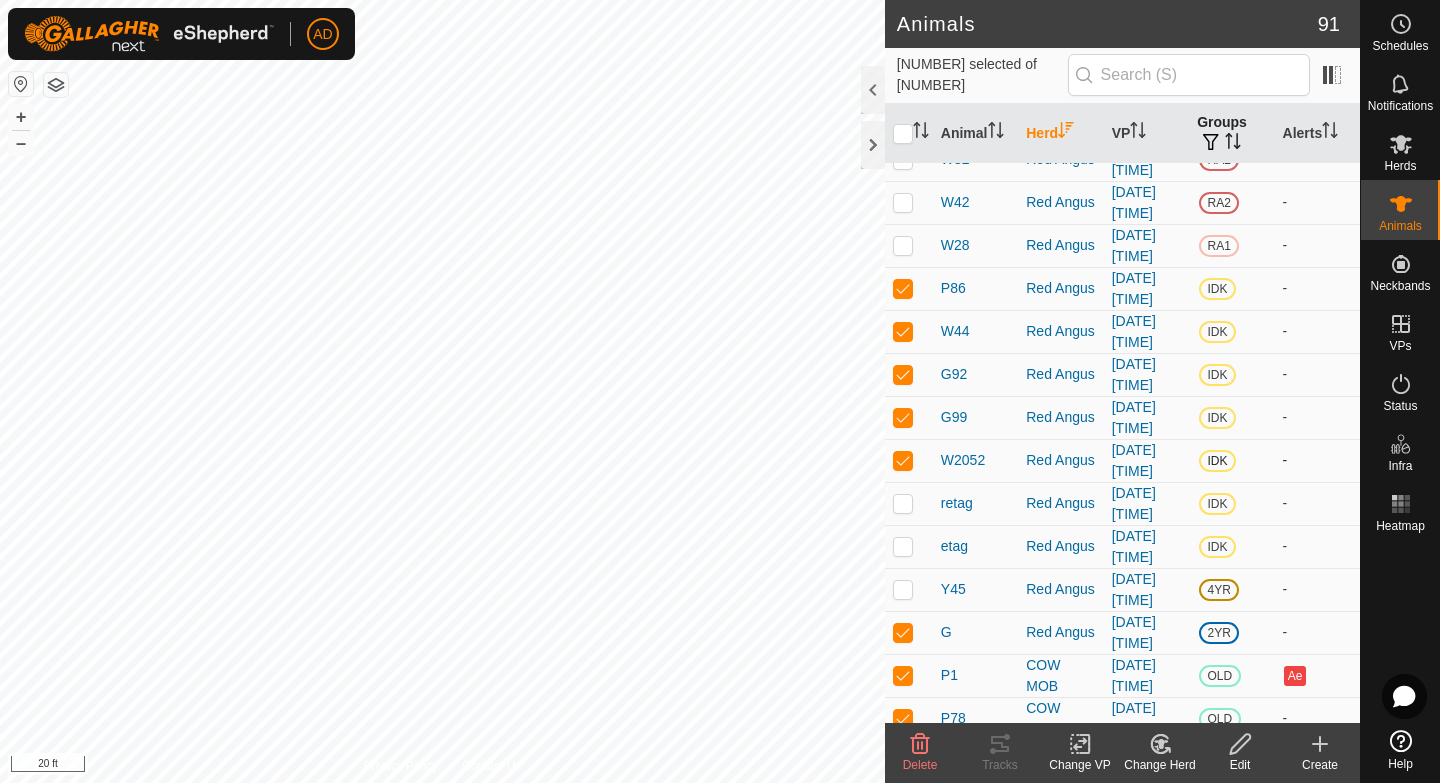 click at bounding box center (903, 460) 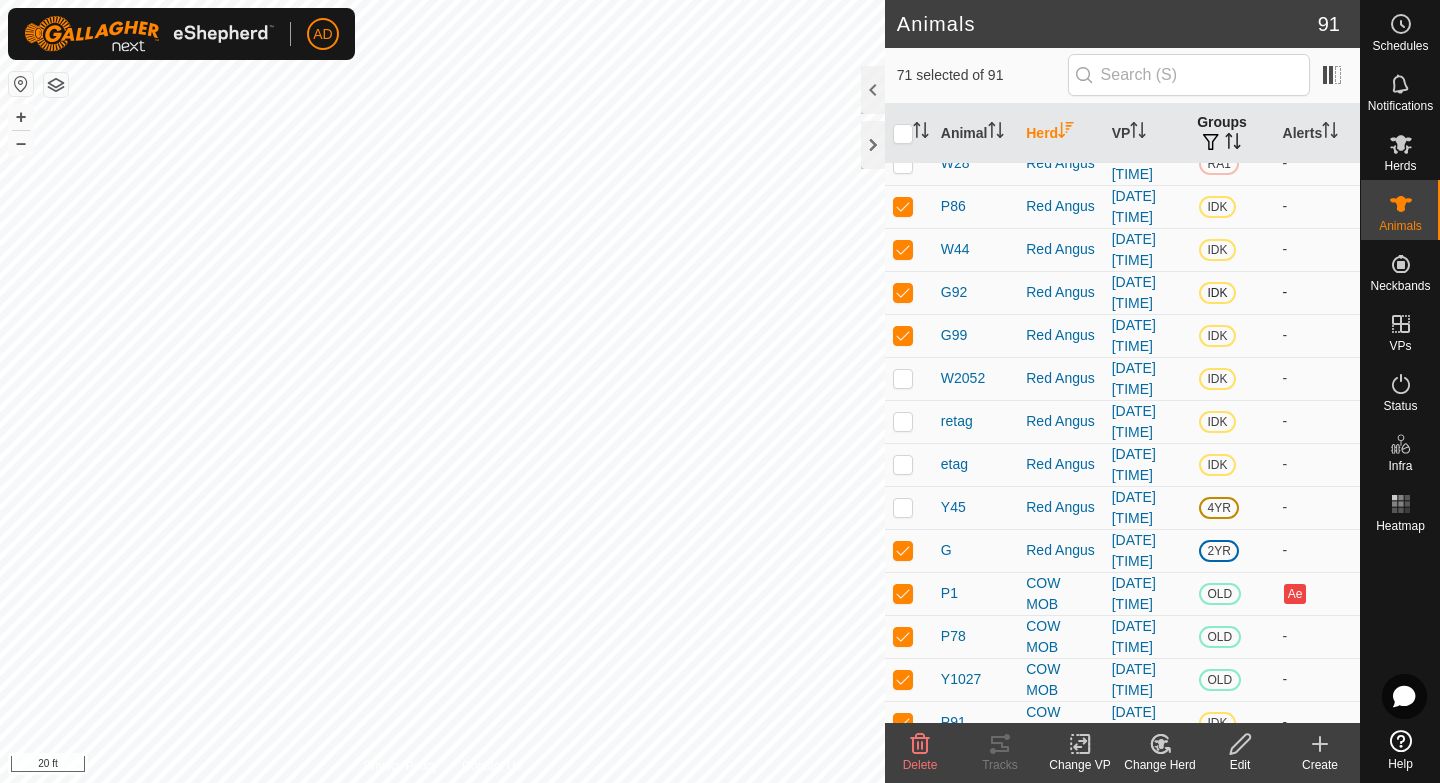 scroll, scrollTop: 2043, scrollLeft: 0, axis: vertical 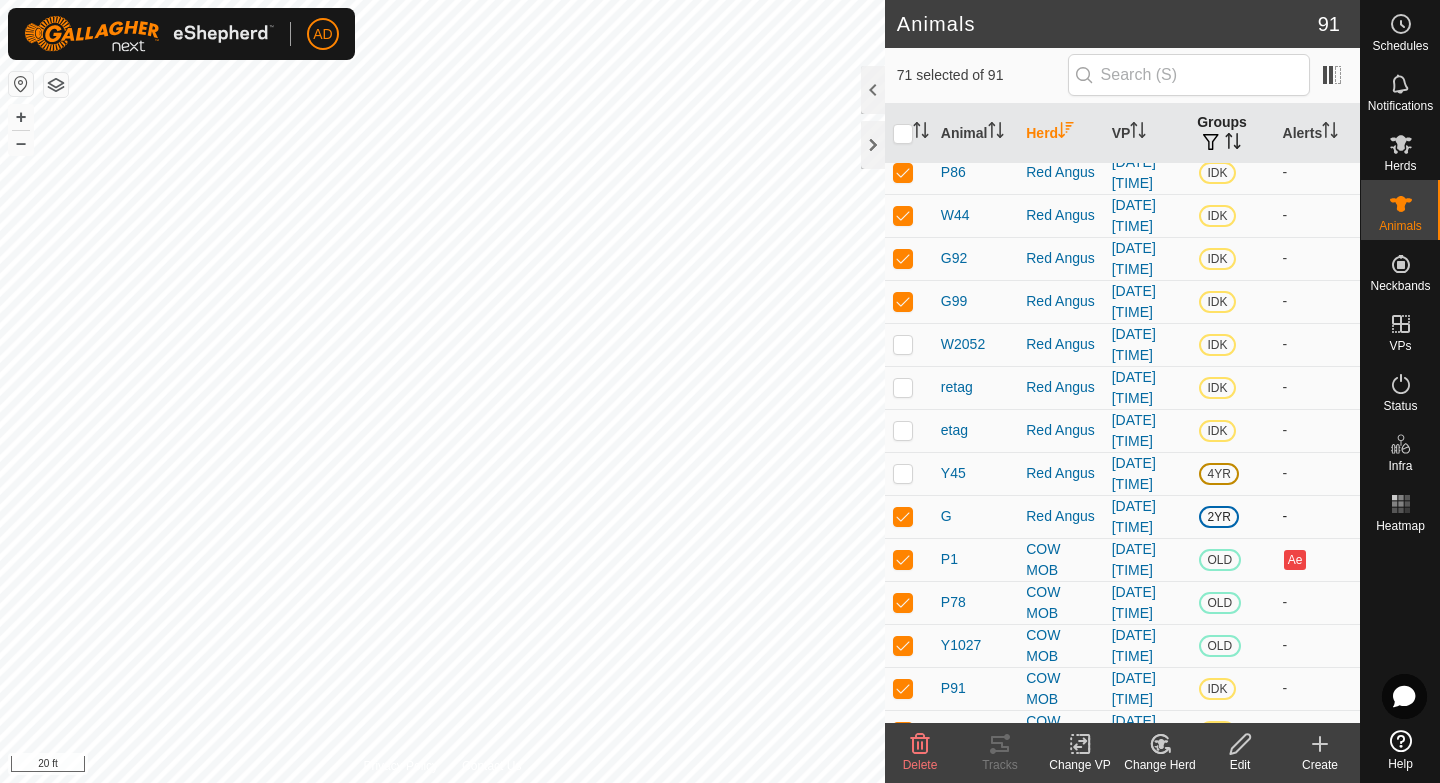 click at bounding box center (903, 516) 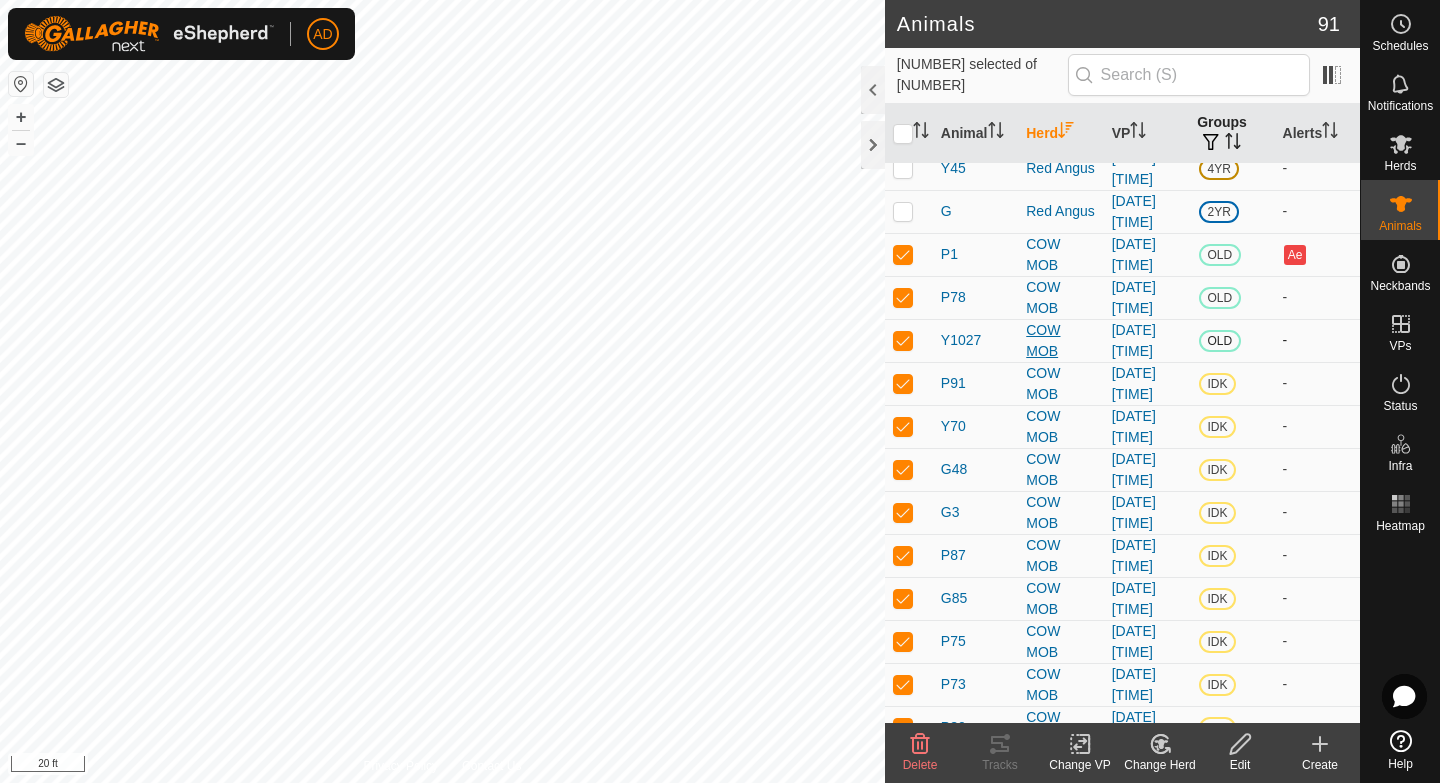 scroll, scrollTop: 2362, scrollLeft: 0, axis: vertical 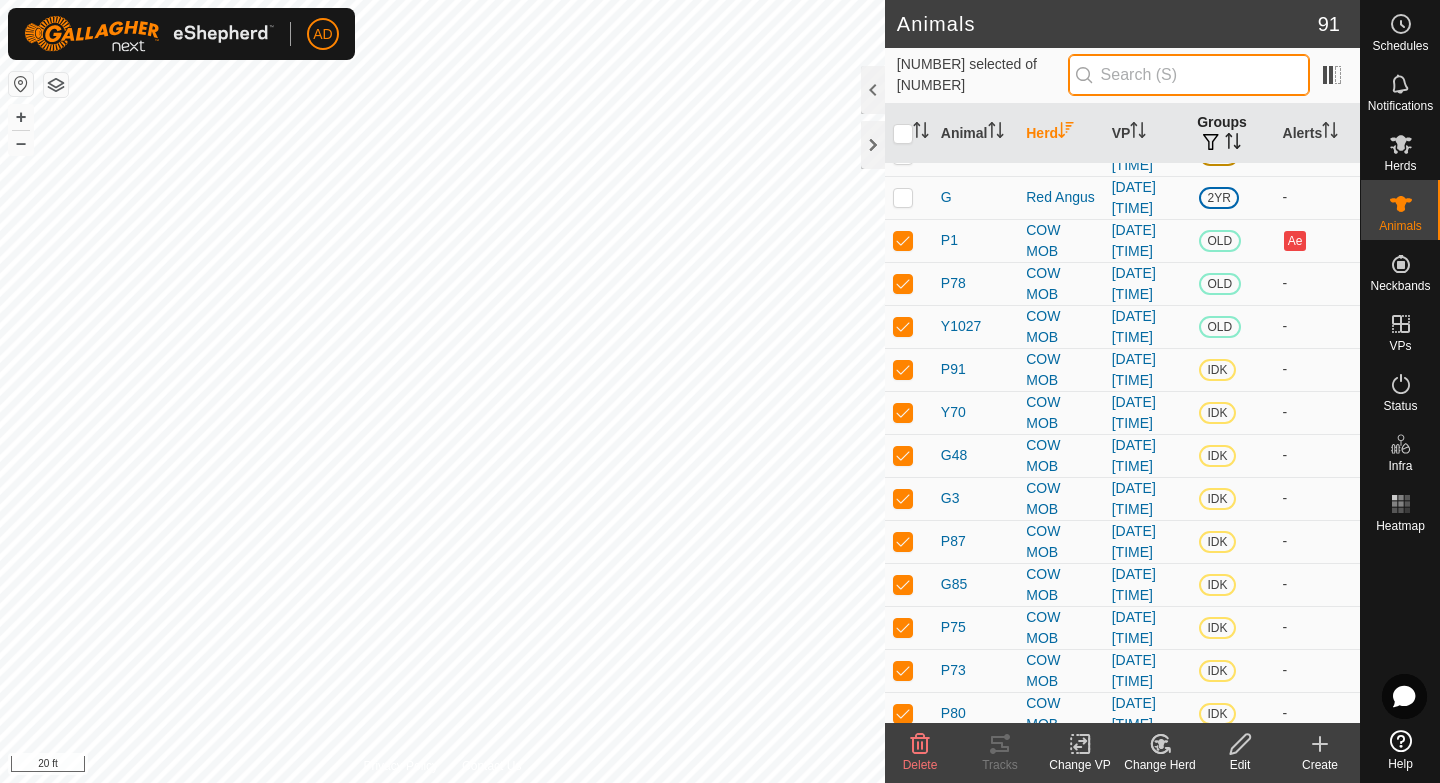 click at bounding box center [1189, 75] 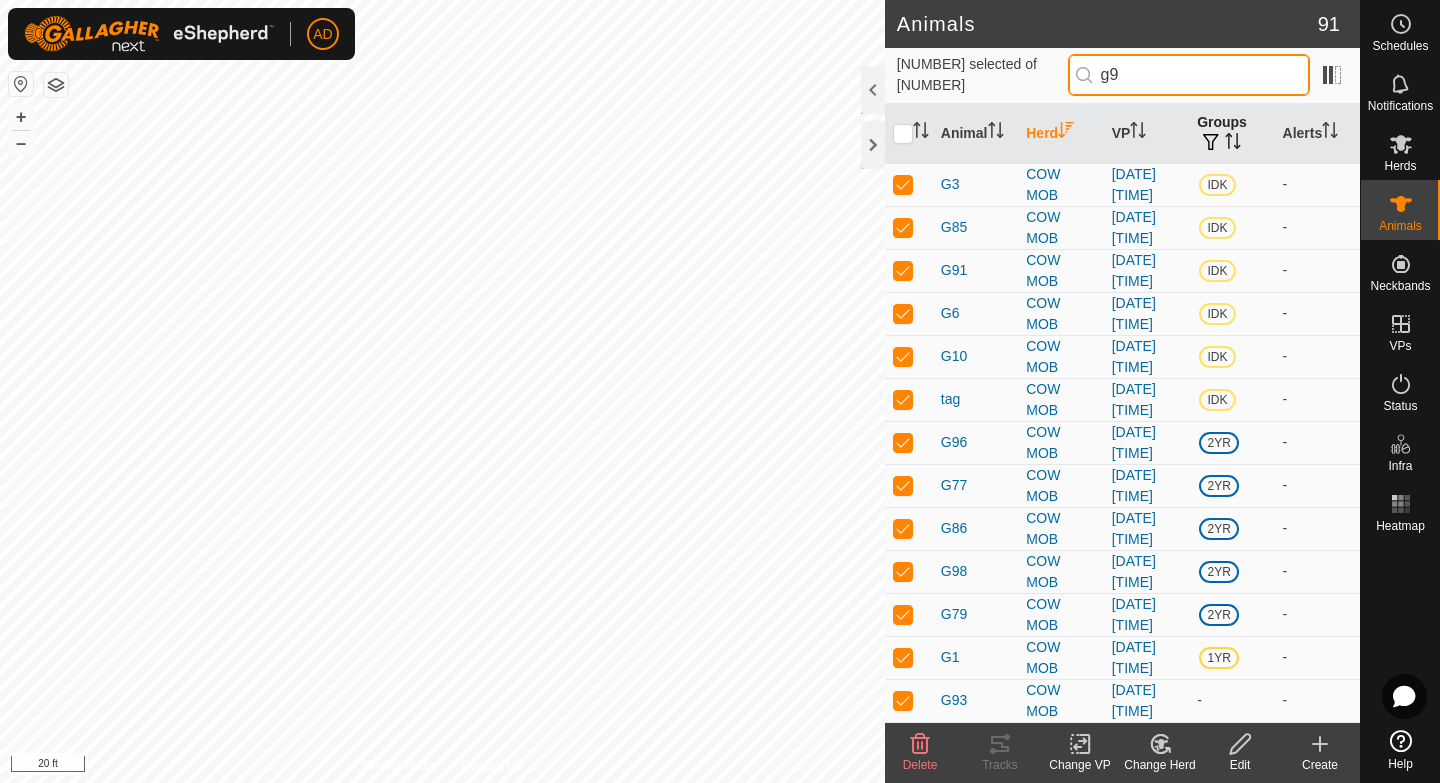 scroll, scrollTop: 0, scrollLeft: 0, axis: both 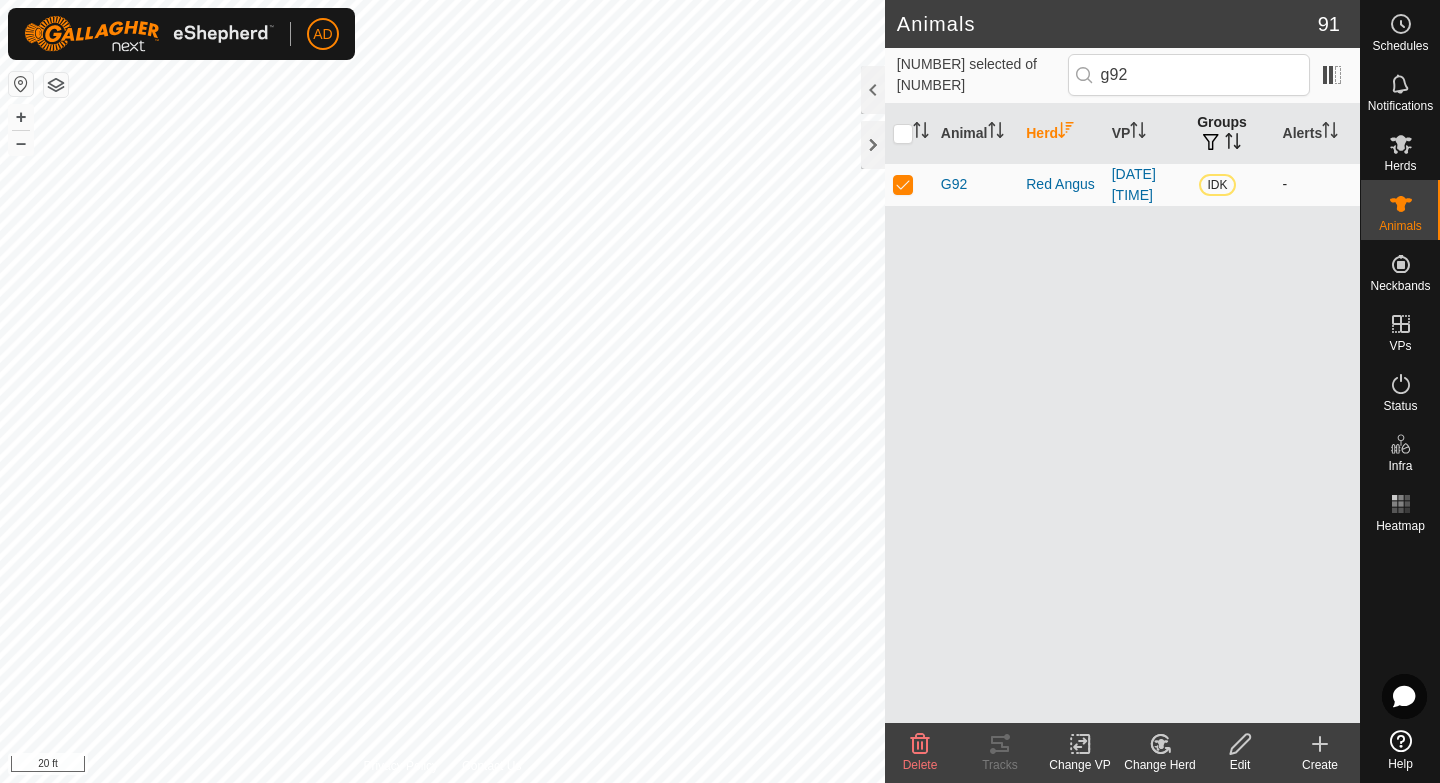 click at bounding box center [903, 184] 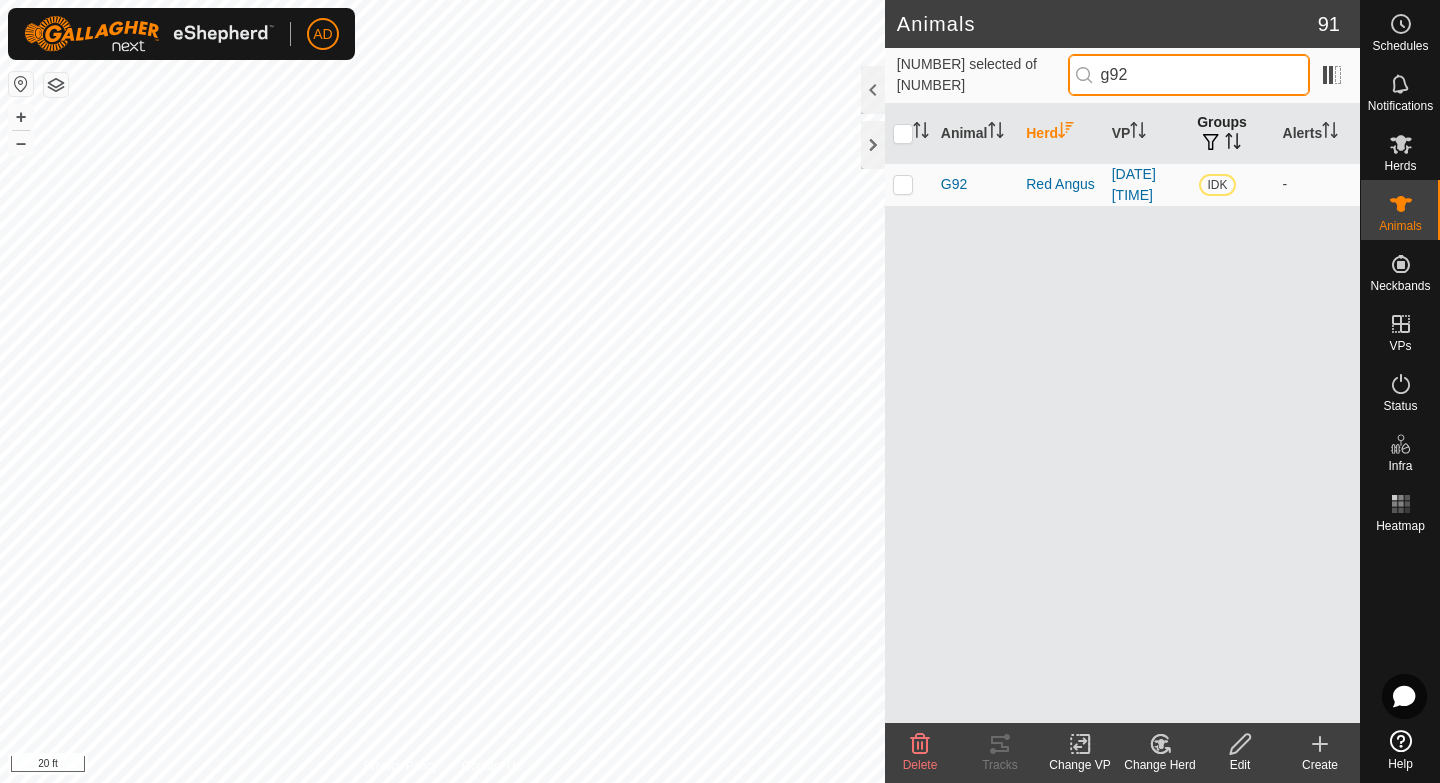 click on "g92" at bounding box center [1189, 75] 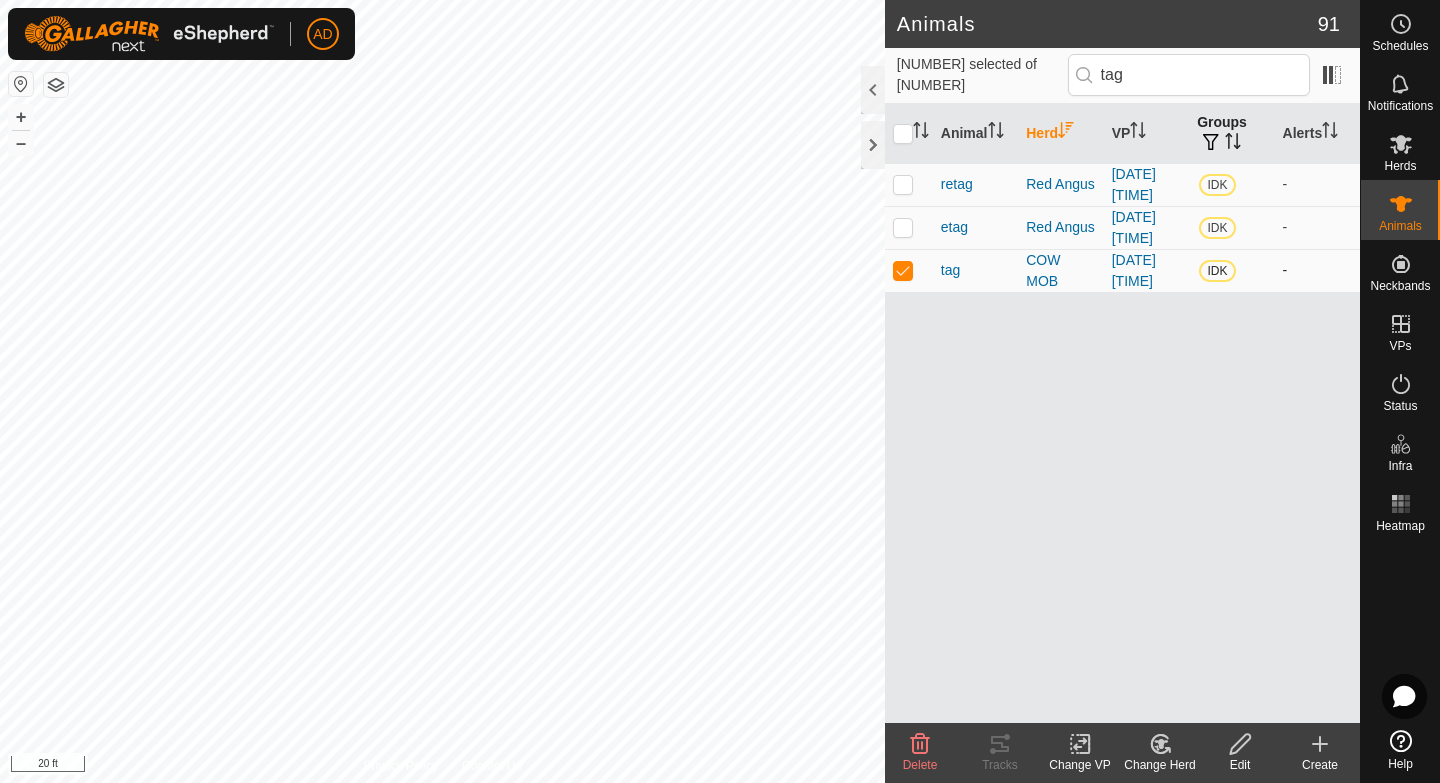 click at bounding box center (903, 270) 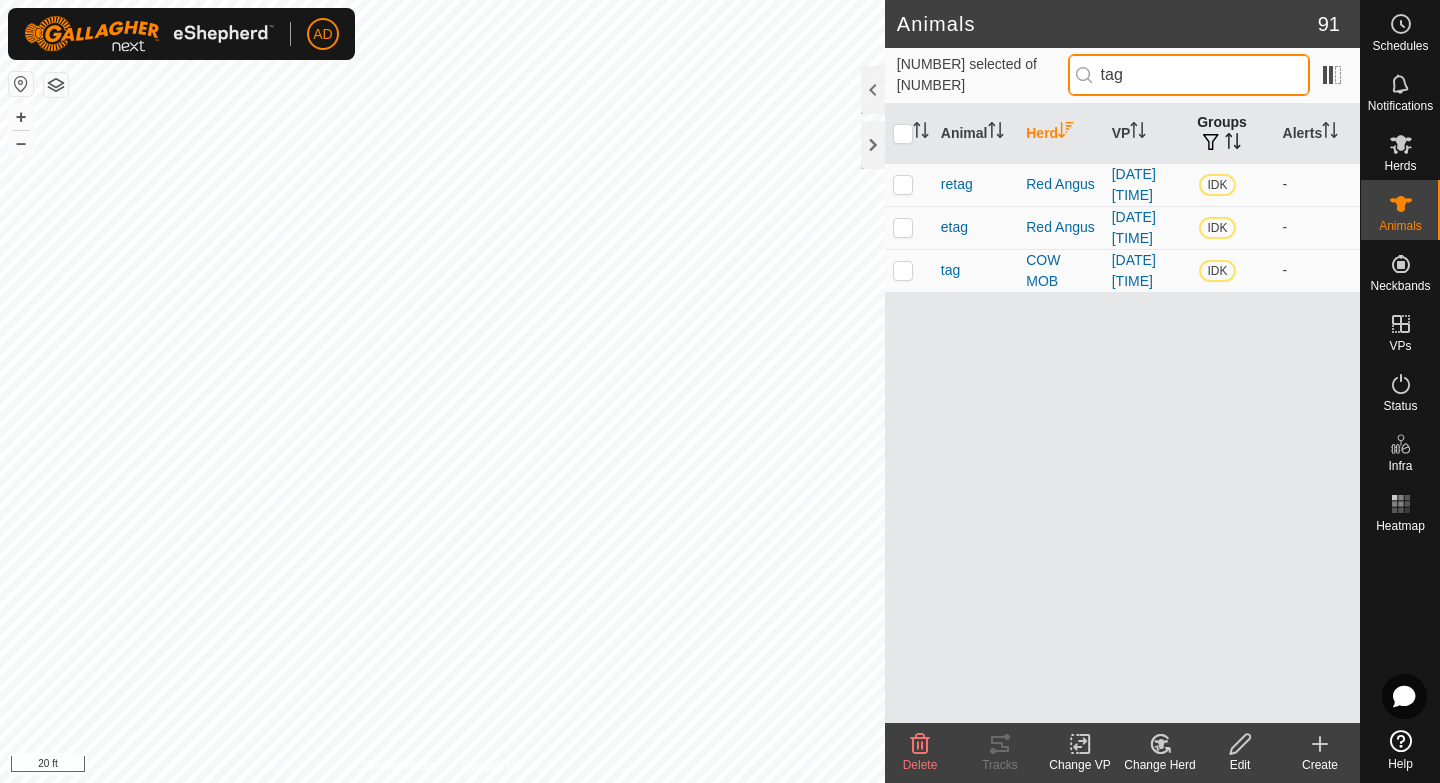 click on "tag" at bounding box center [1189, 75] 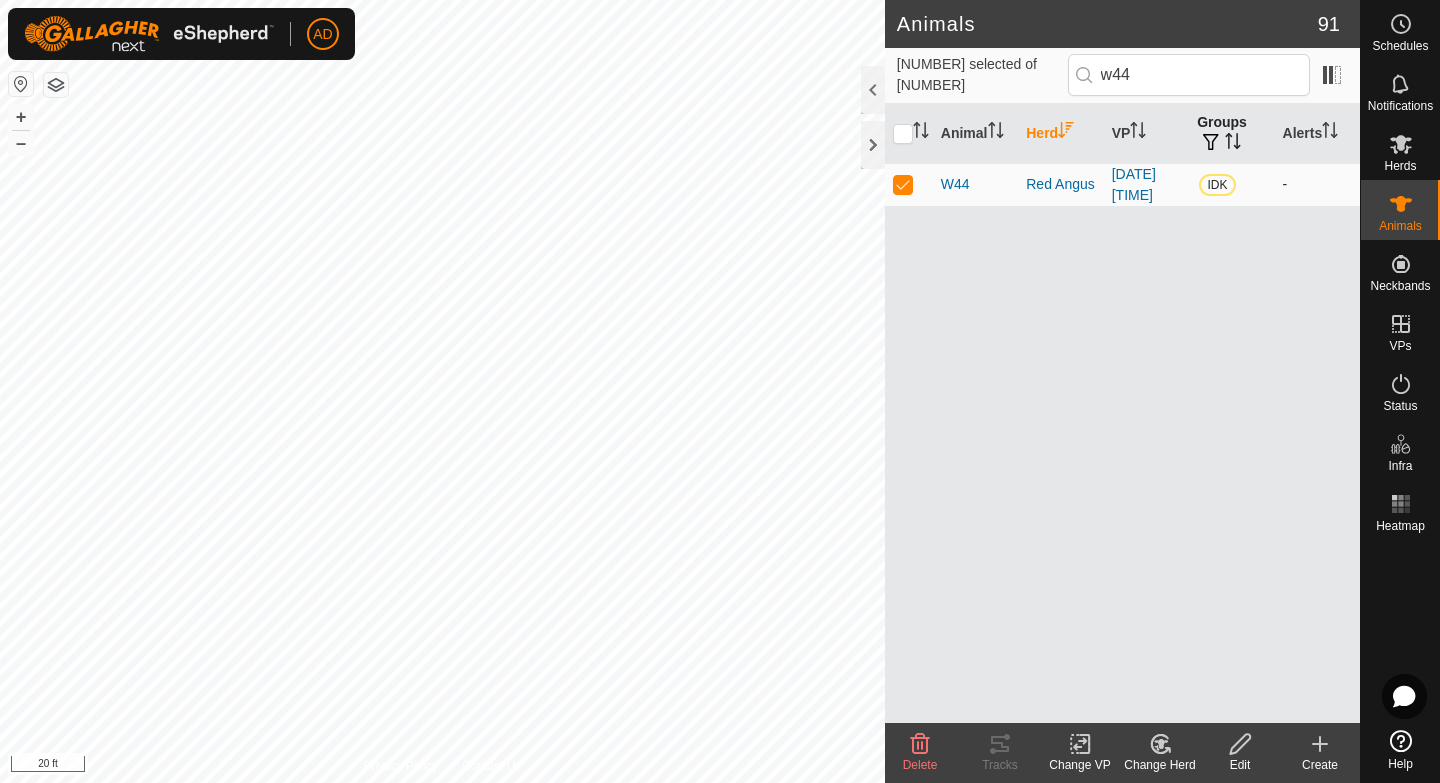 click at bounding box center (903, 184) 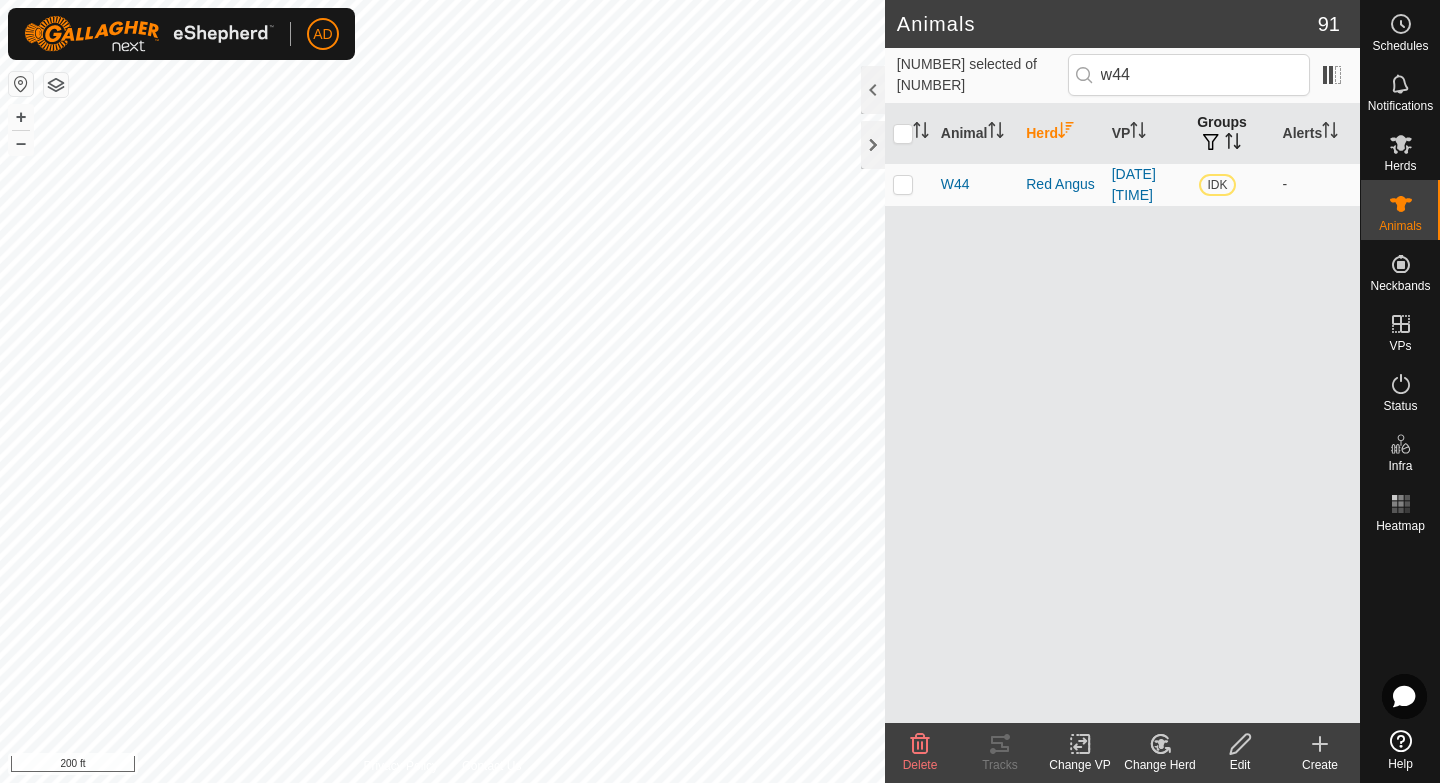 click 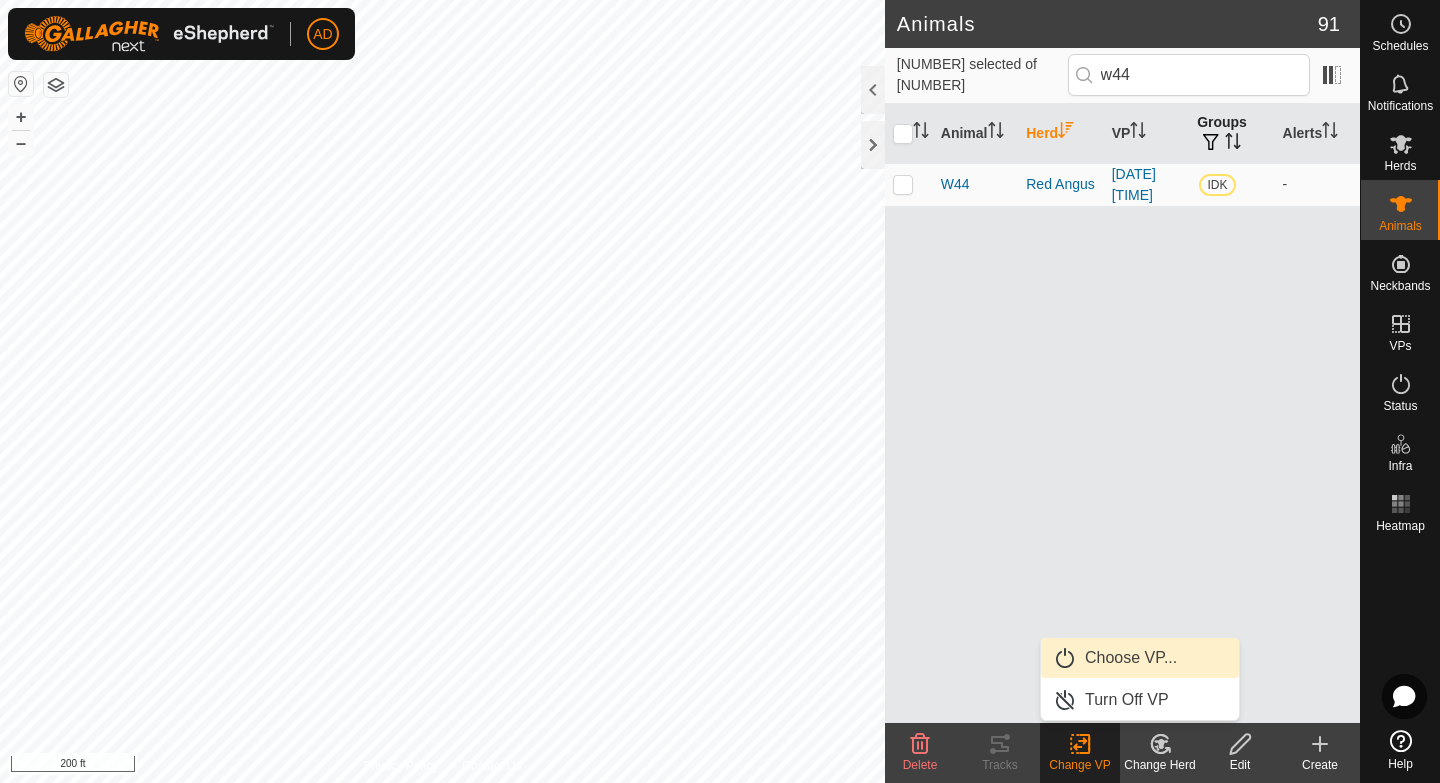 click on "Choose VP..." at bounding box center (1140, 658) 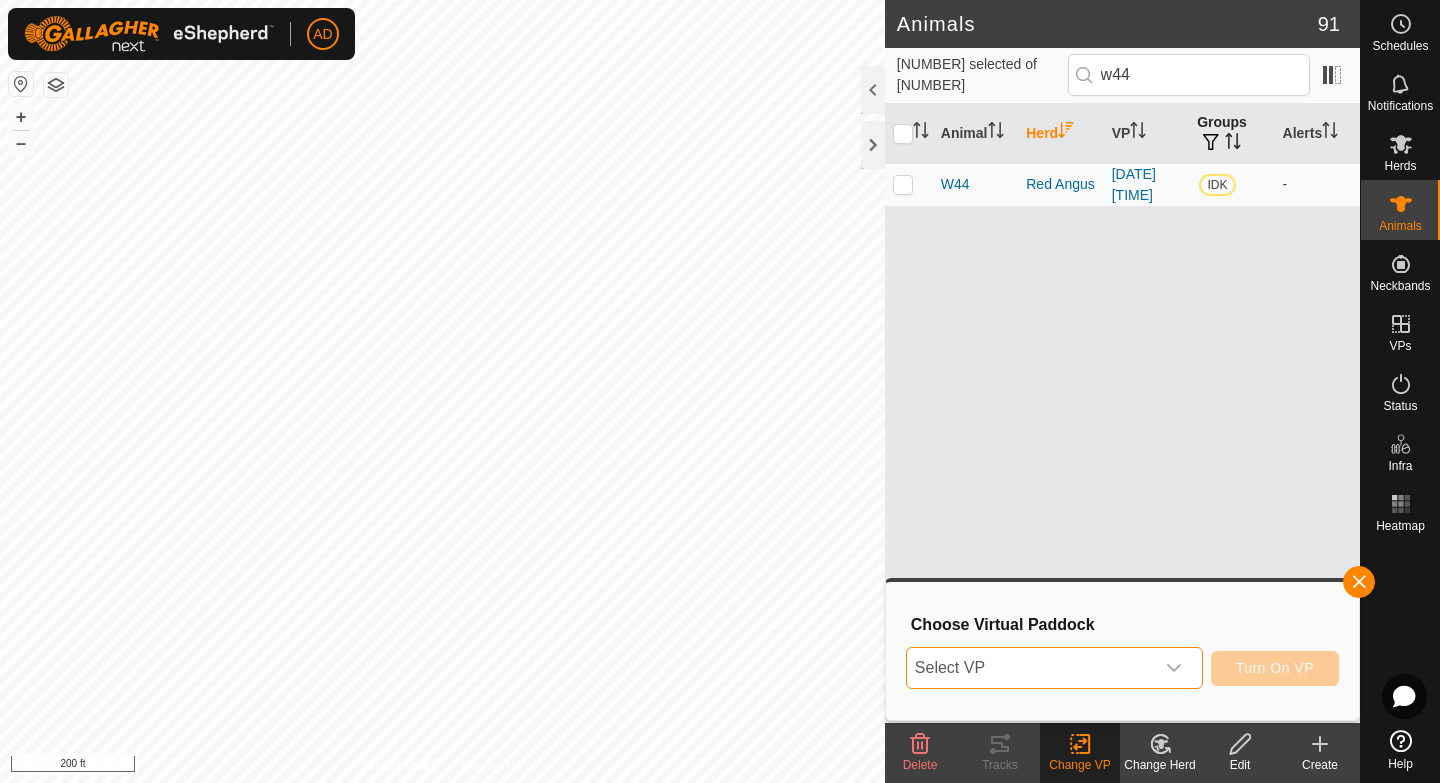 click on "Select VP" at bounding box center [1030, 668] 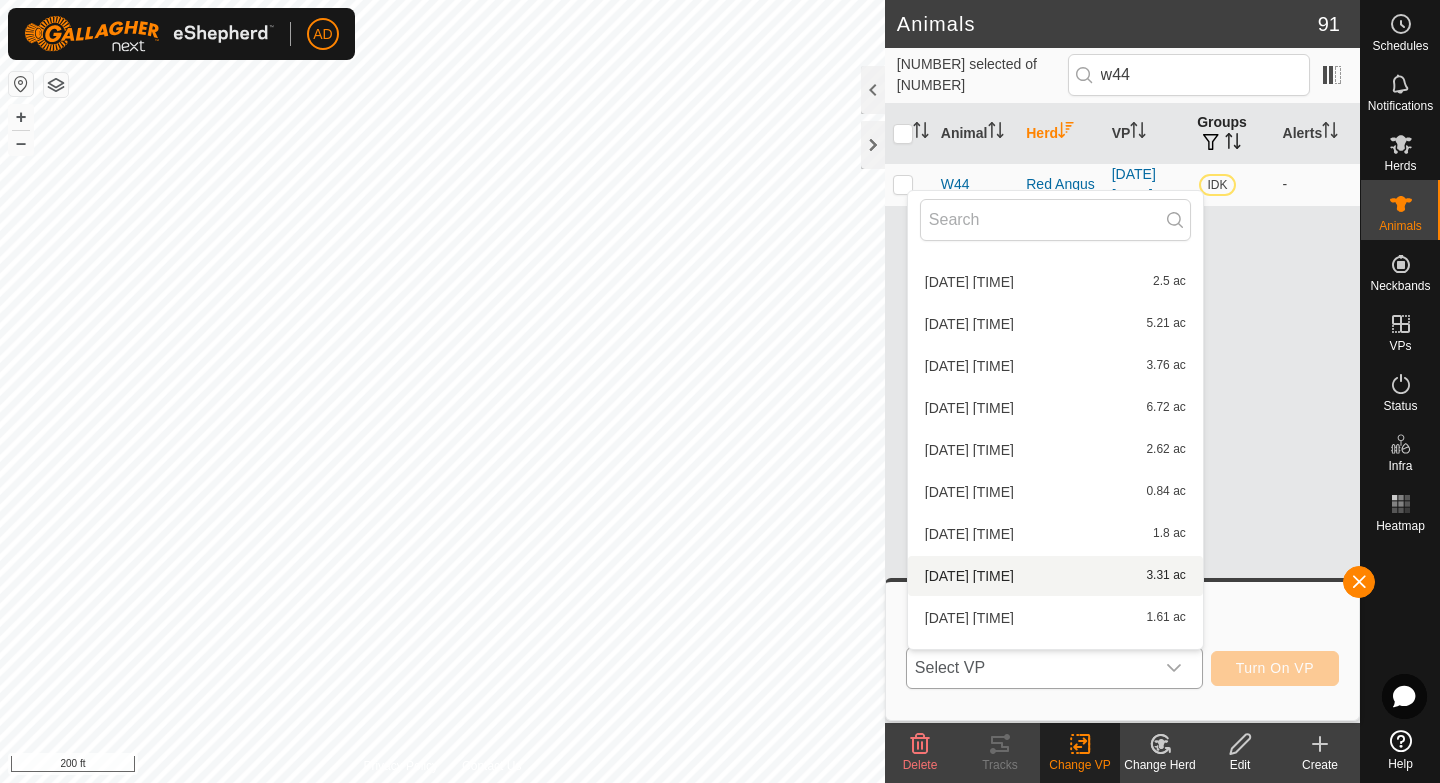 scroll, scrollTop: 5002, scrollLeft: 0, axis: vertical 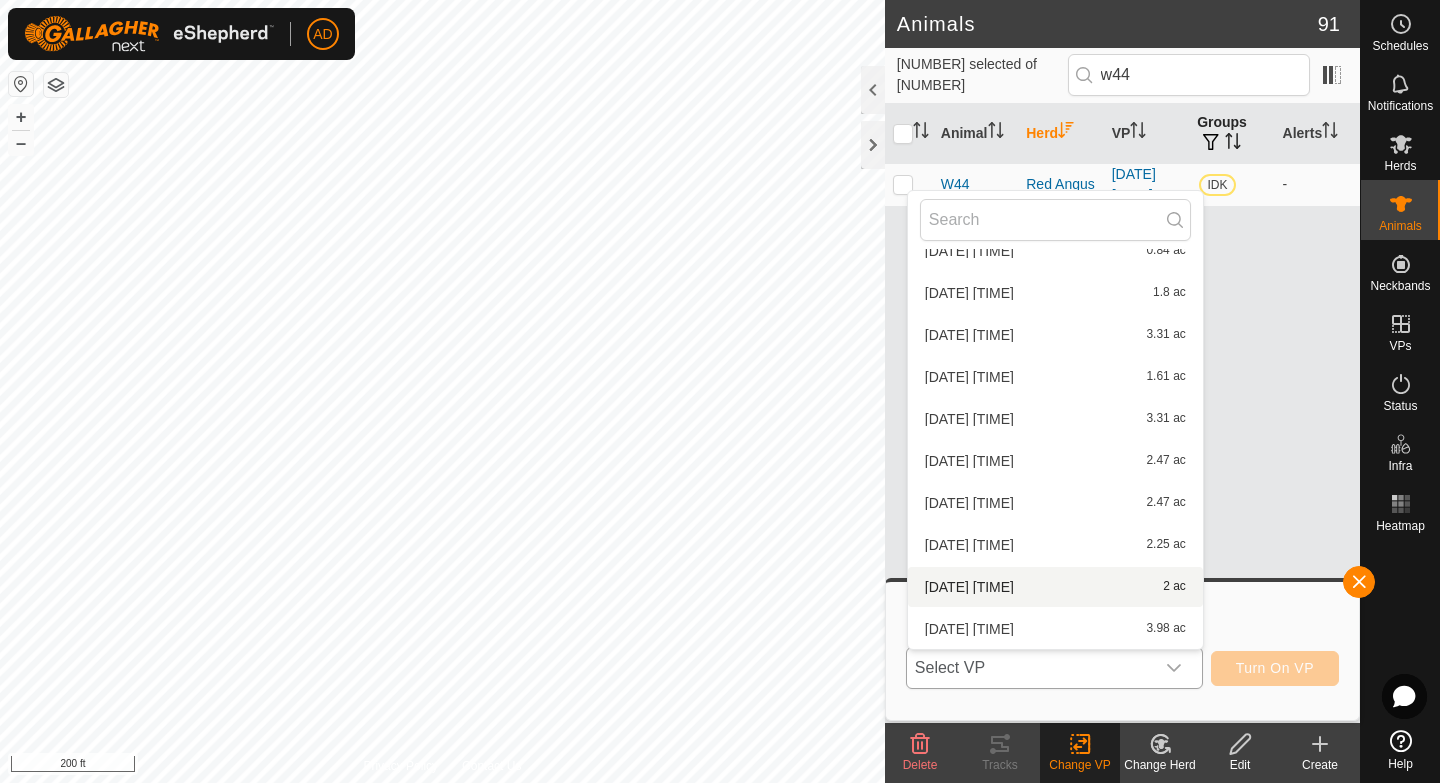 click on "Select VP" at bounding box center [1030, 668] 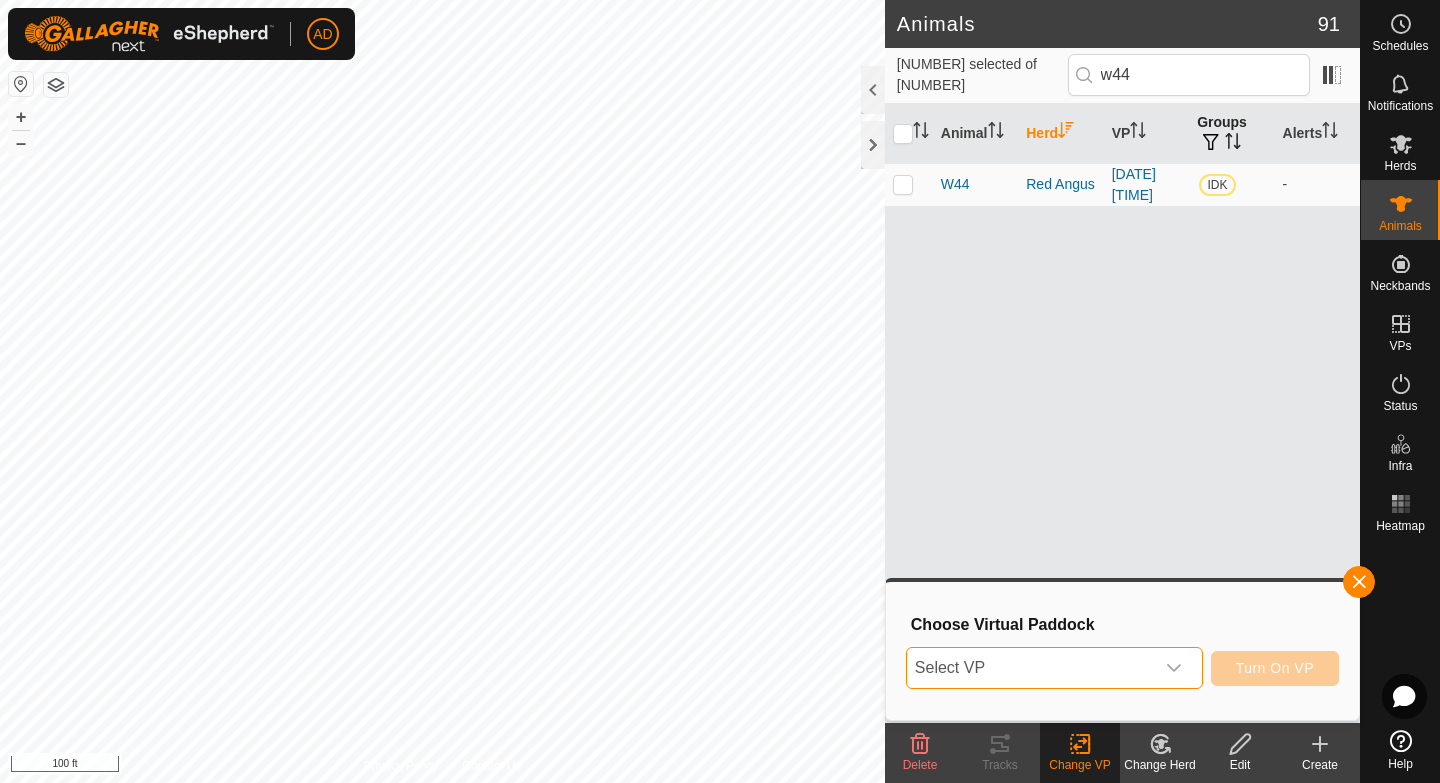 click 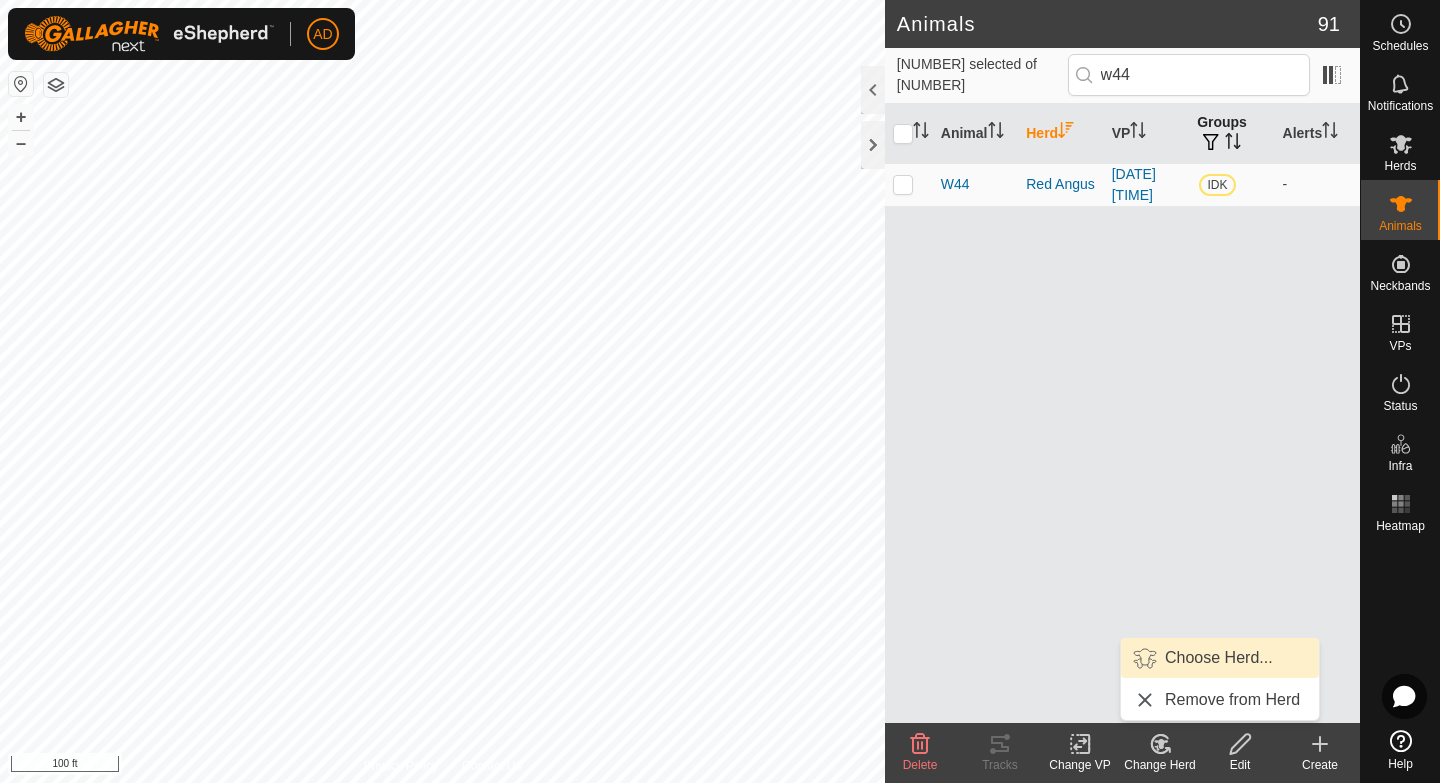 click on "Choose Herd..." at bounding box center [1220, 658] 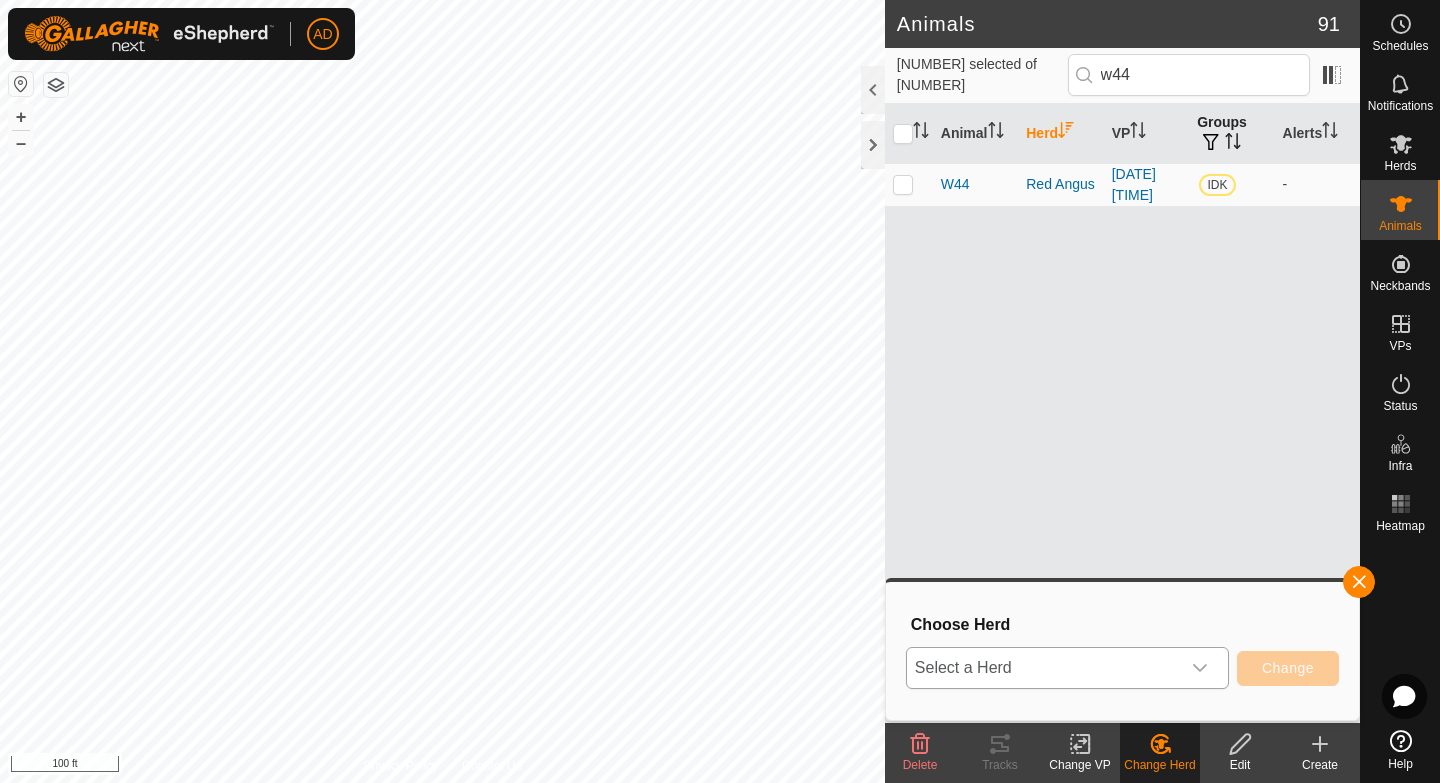 click on "Select a Herd" at bounding box center [1067, 668] 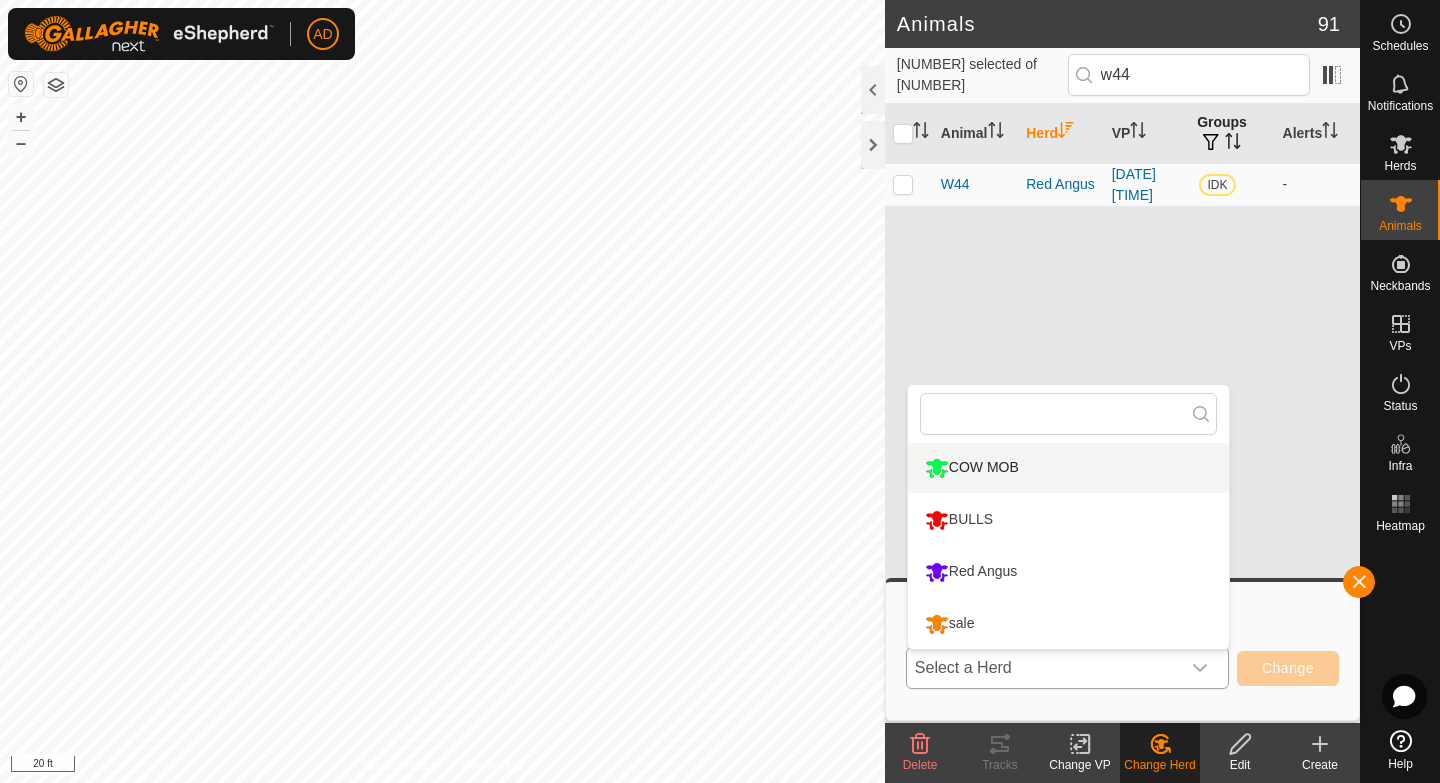 click on "COW MOB" at bounding box center (972, 468) 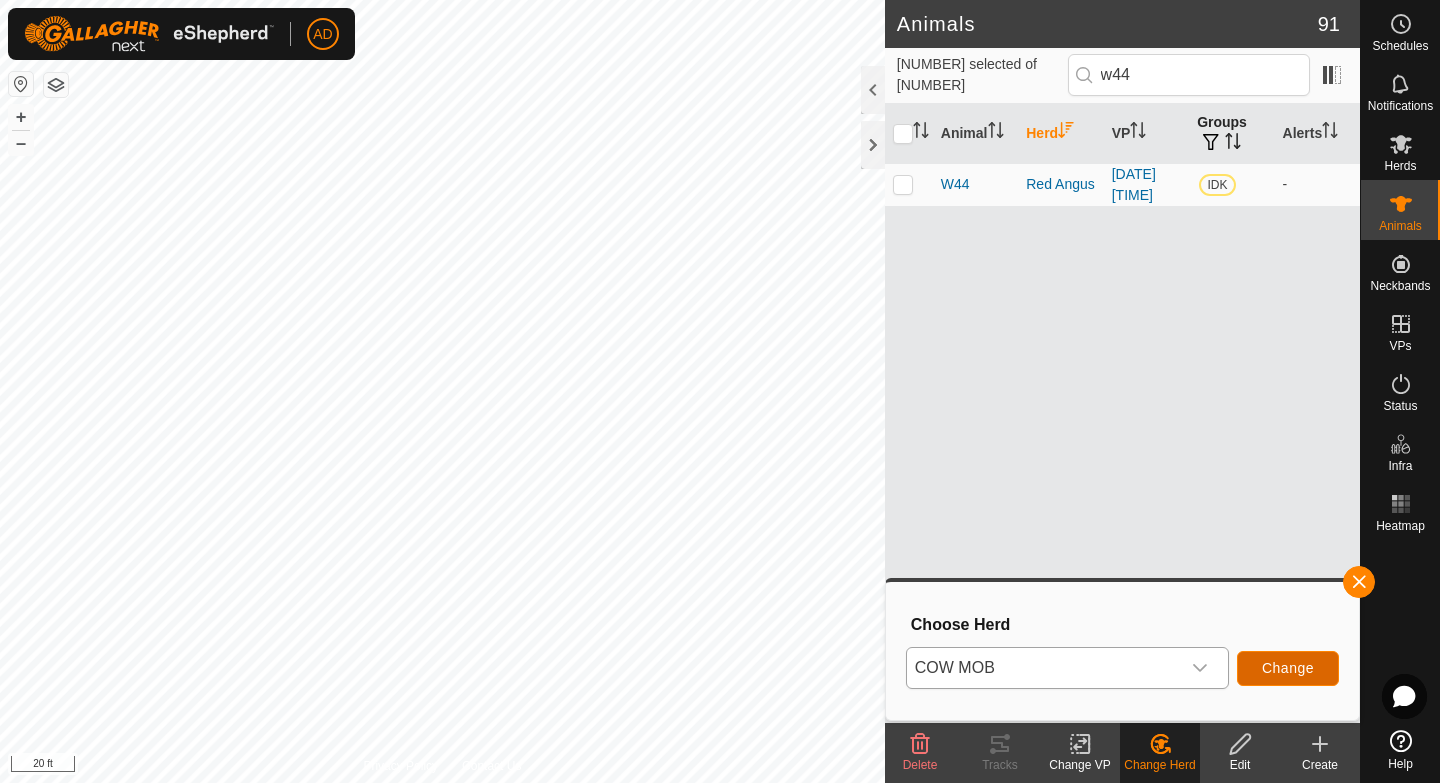 click on "Change" at bounding box center [1288, 668] 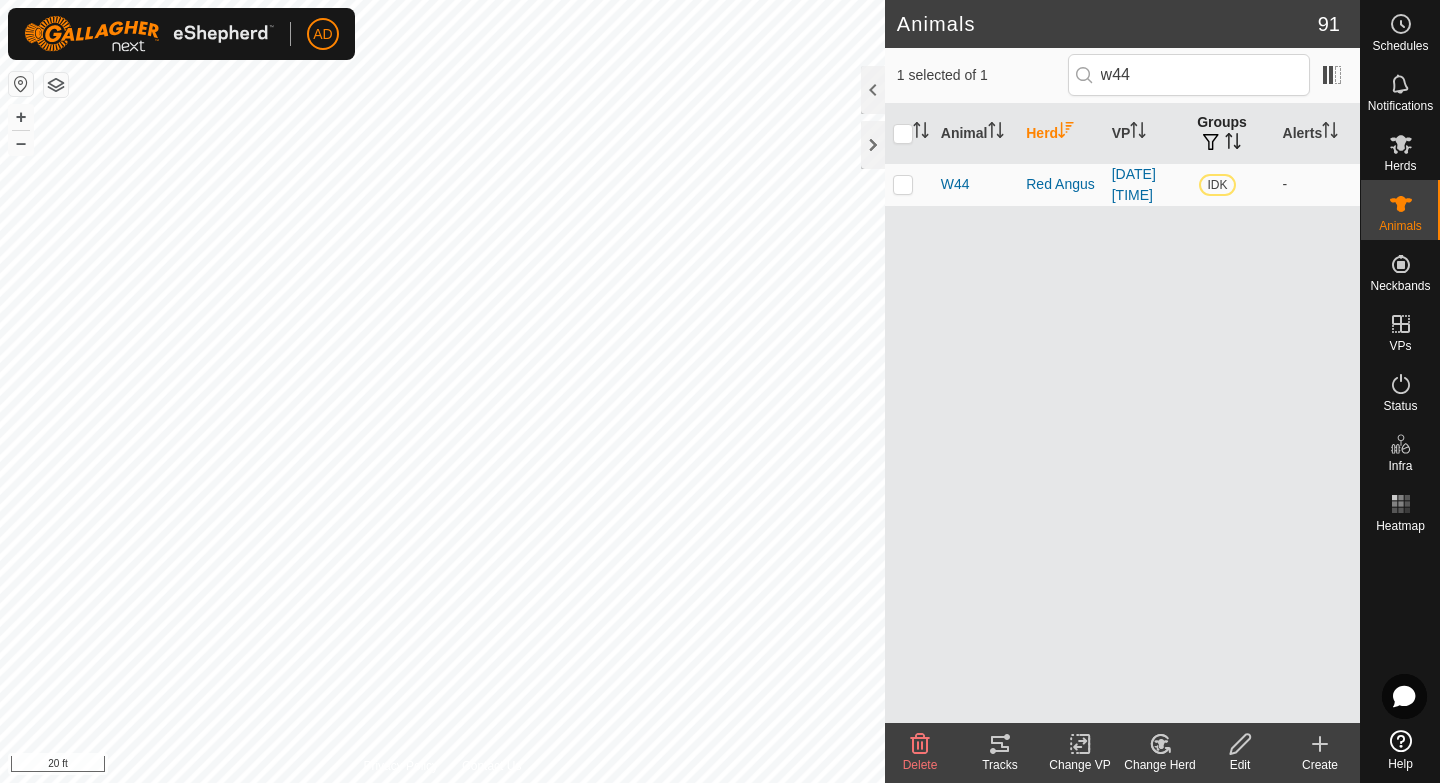 click on "Change Herd" 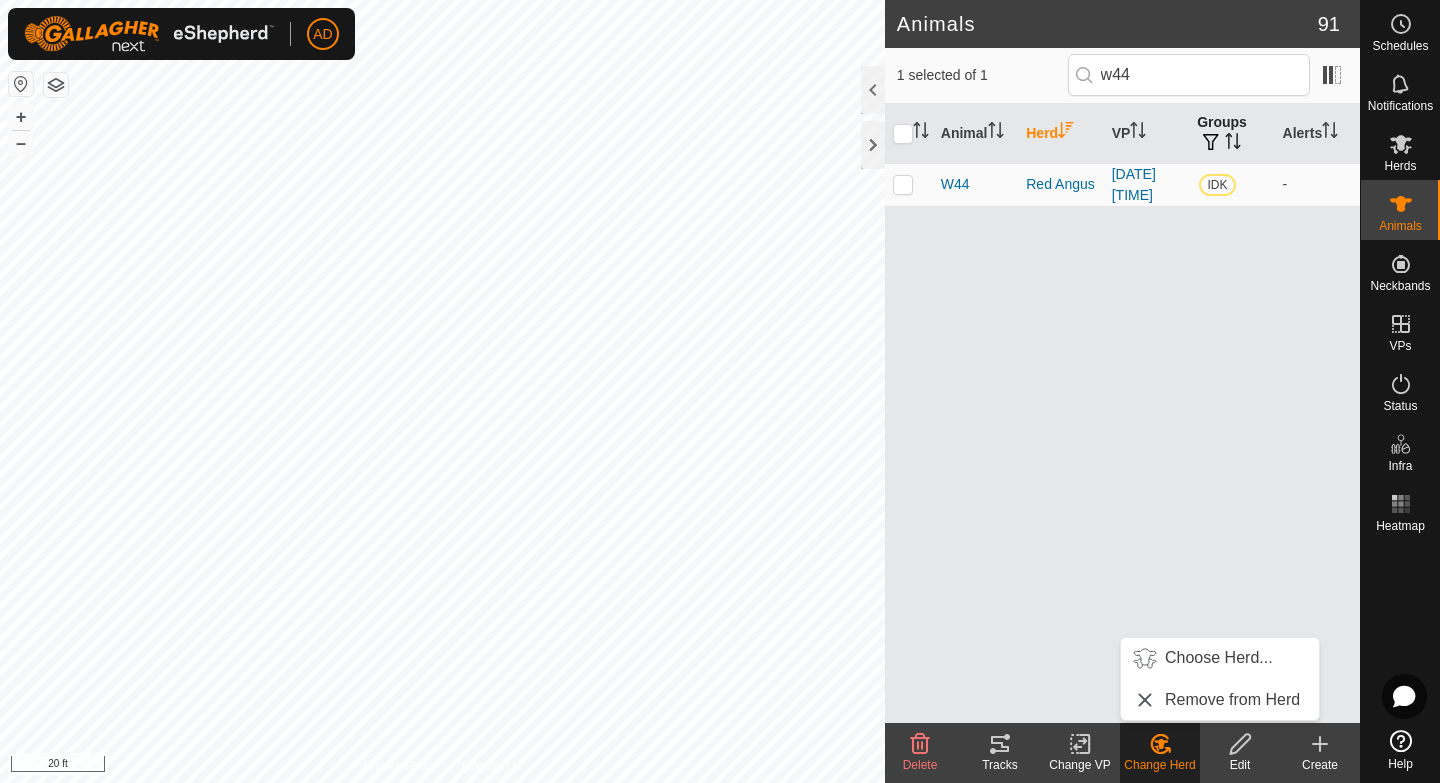click 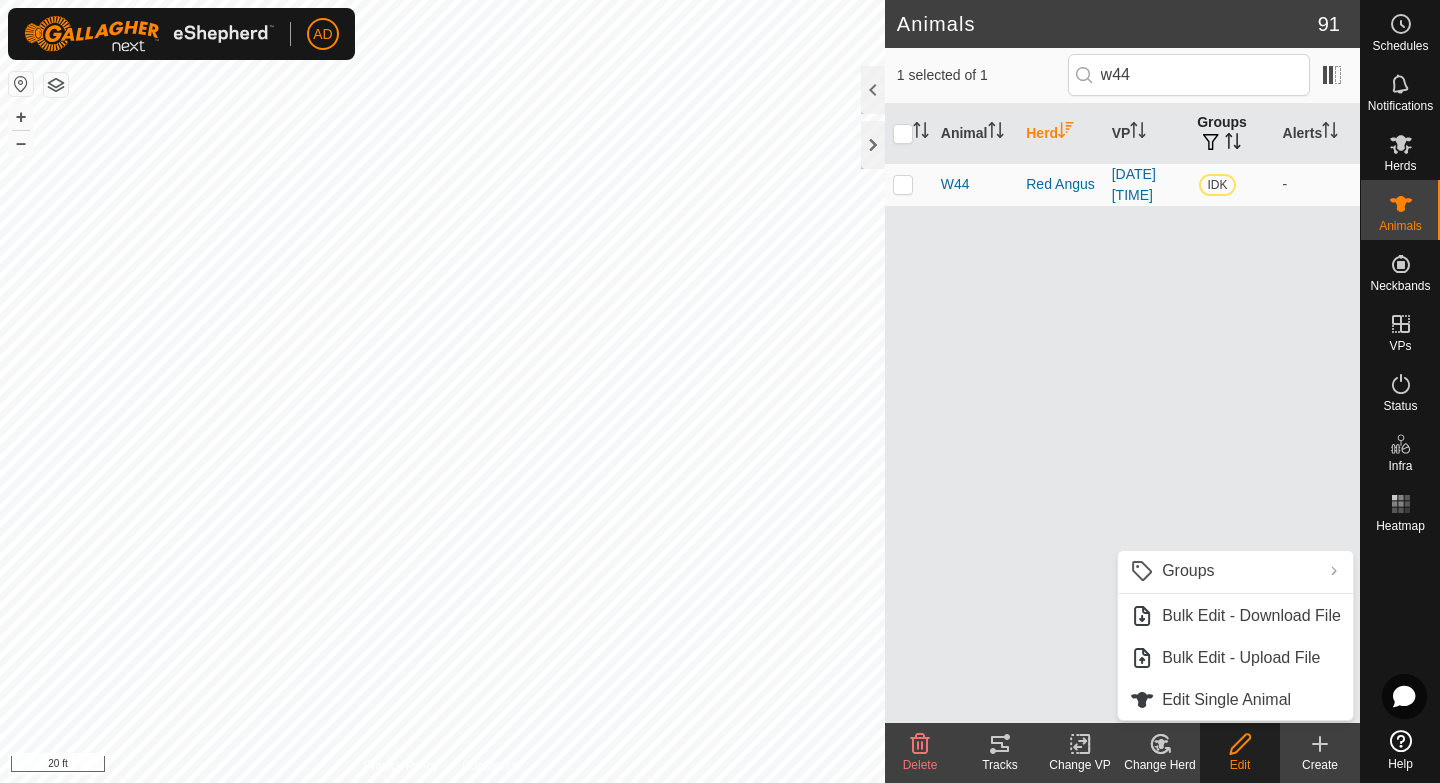 click on "Change Herd" 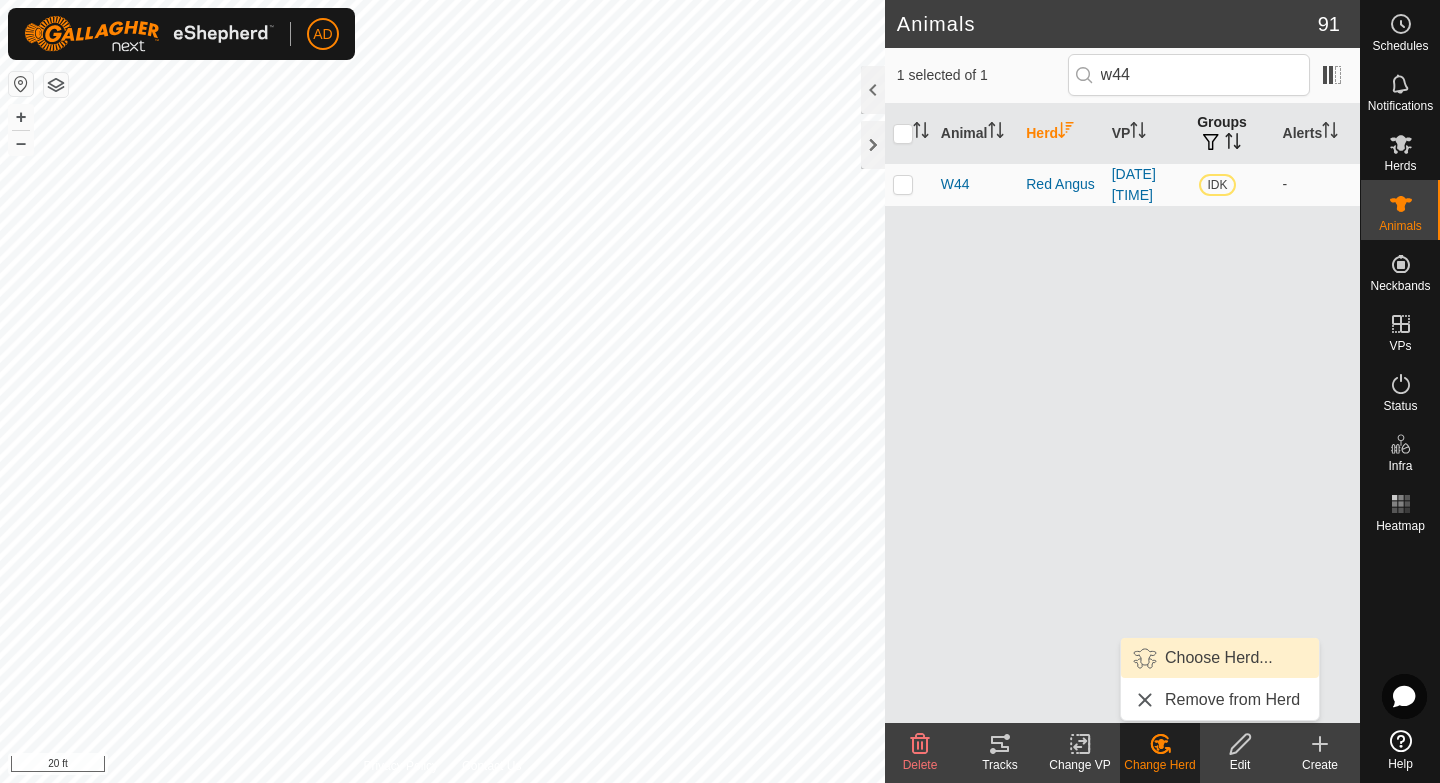 click on "Choose Herd..." at bounding box center [1220, 658] 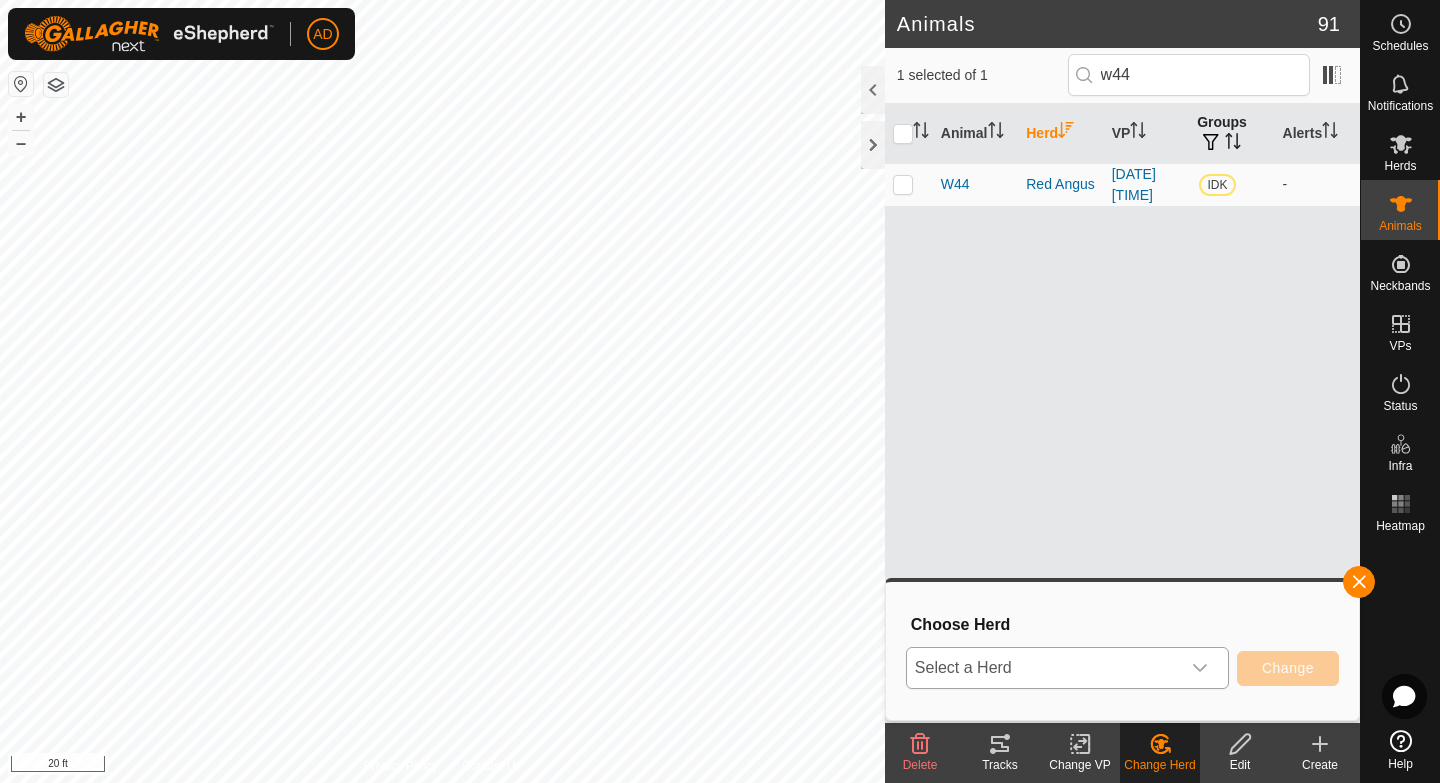 click on "Select a Herd" at bounding box center (1043, 668) 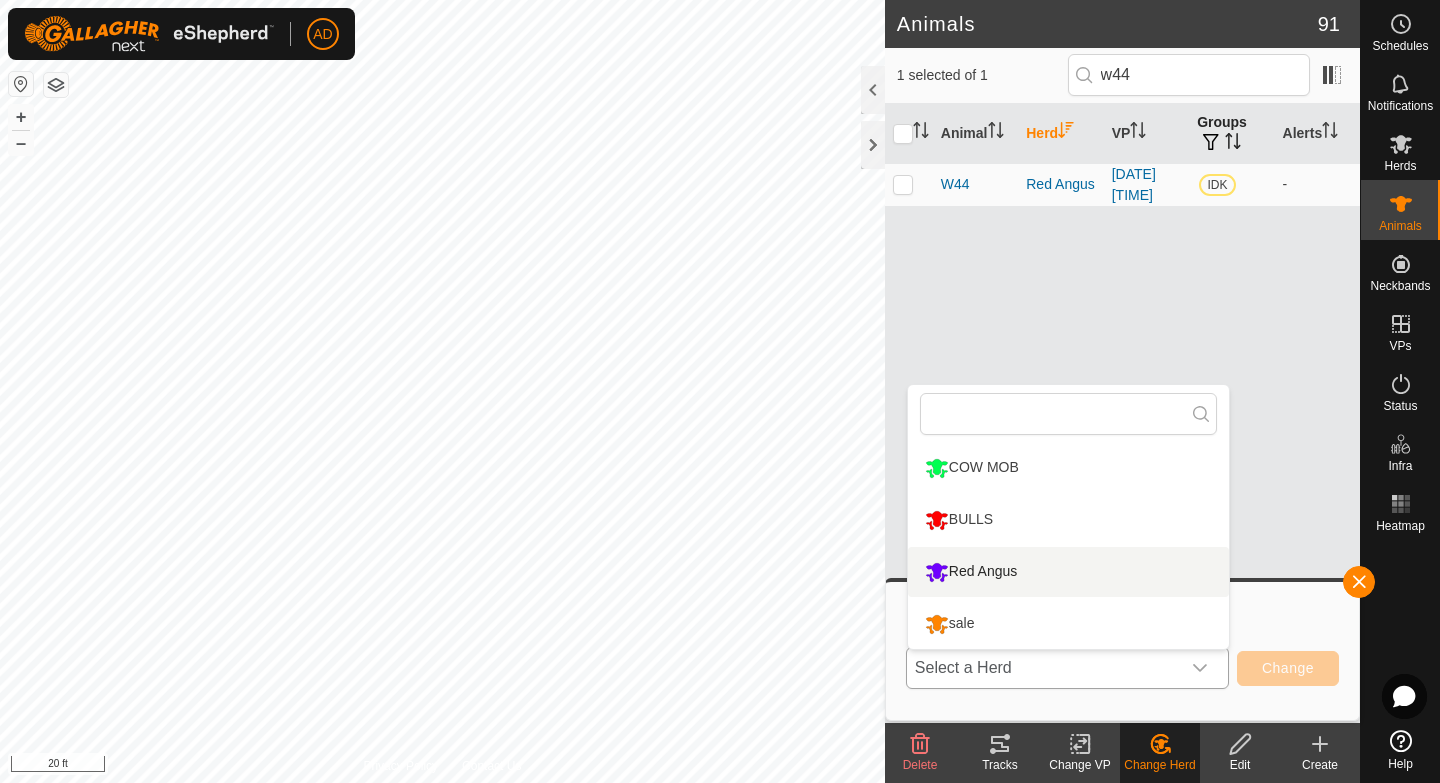 click on "Red Angus" at bounding box center (971, 572) 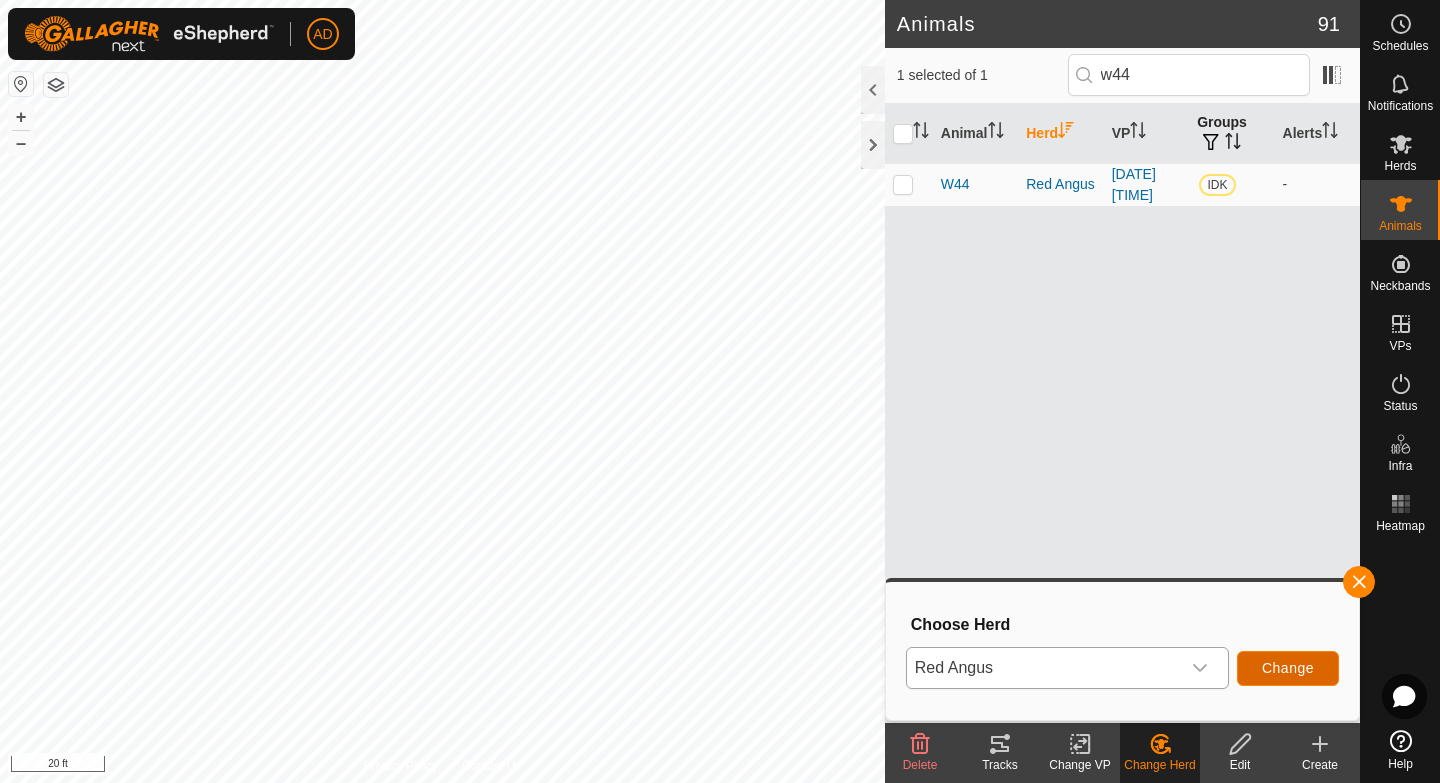 click on "Change" at bounding box center (1288, 668) 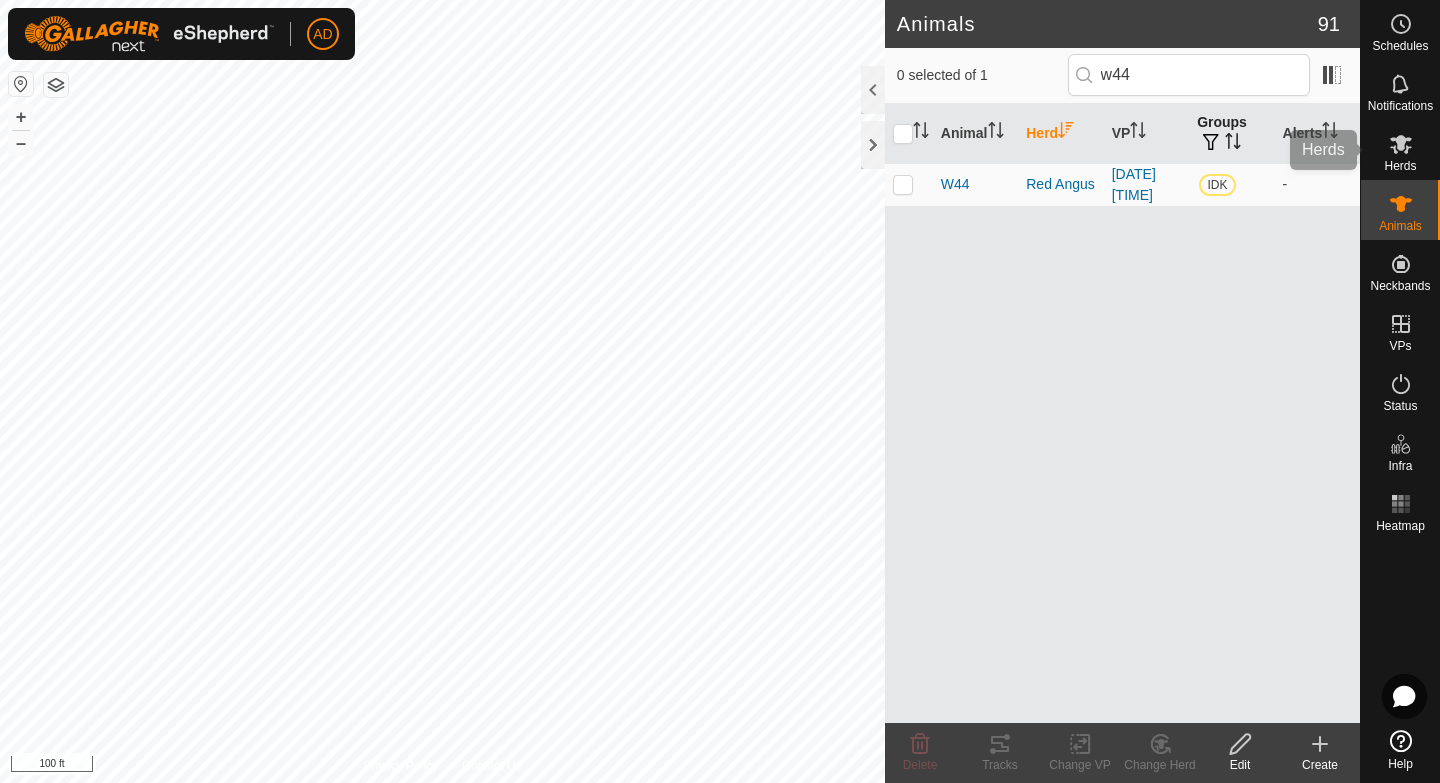 click at bounding box center (1401, 144) 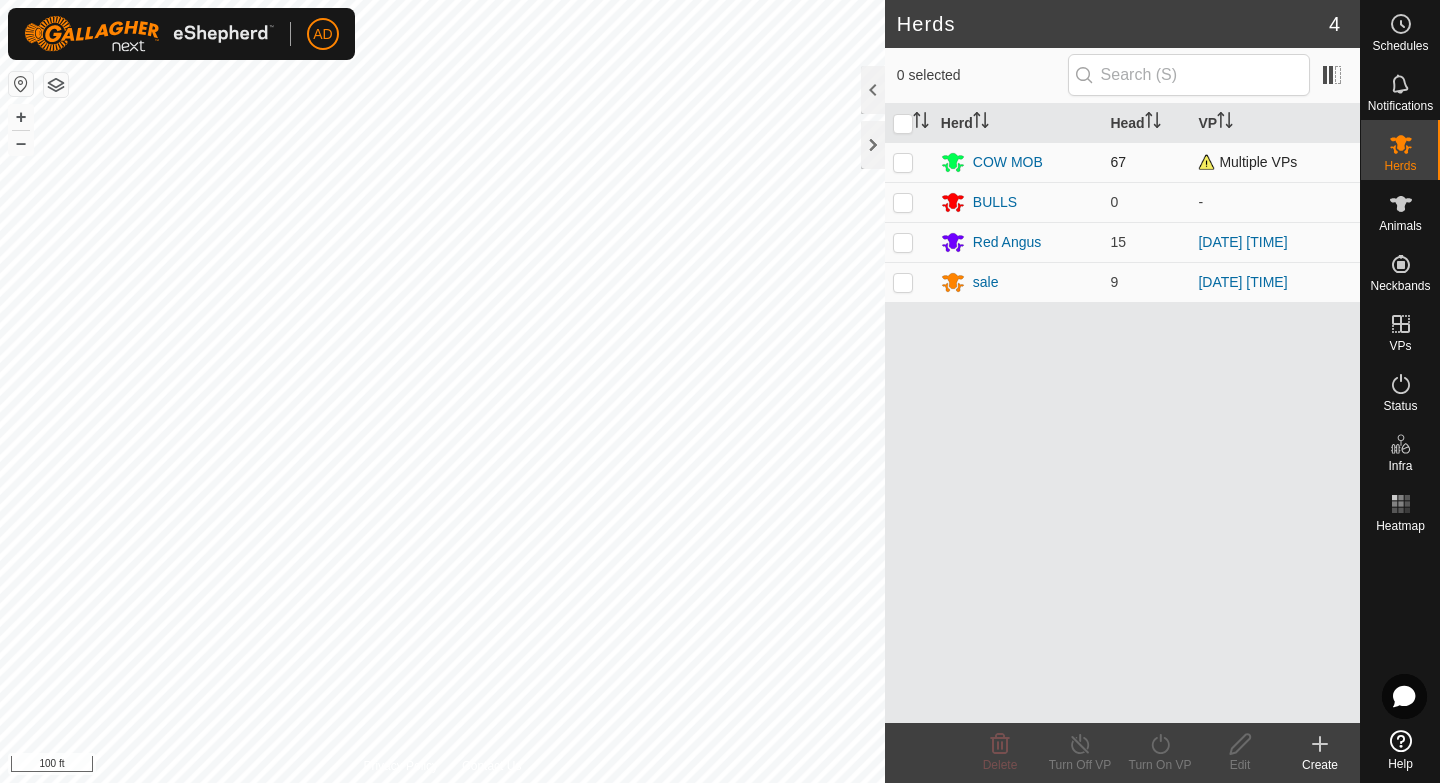 click at bounding box center [903, 162] 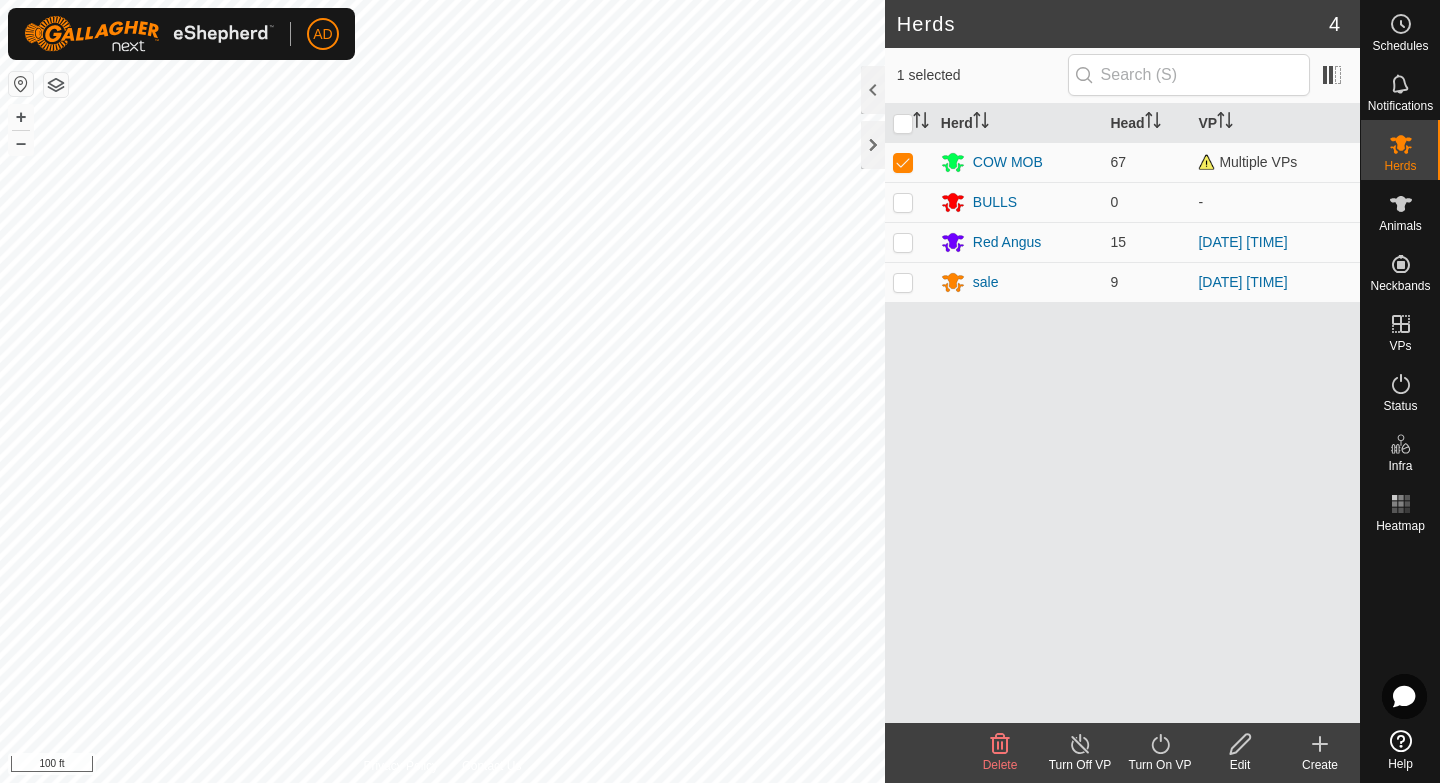 click 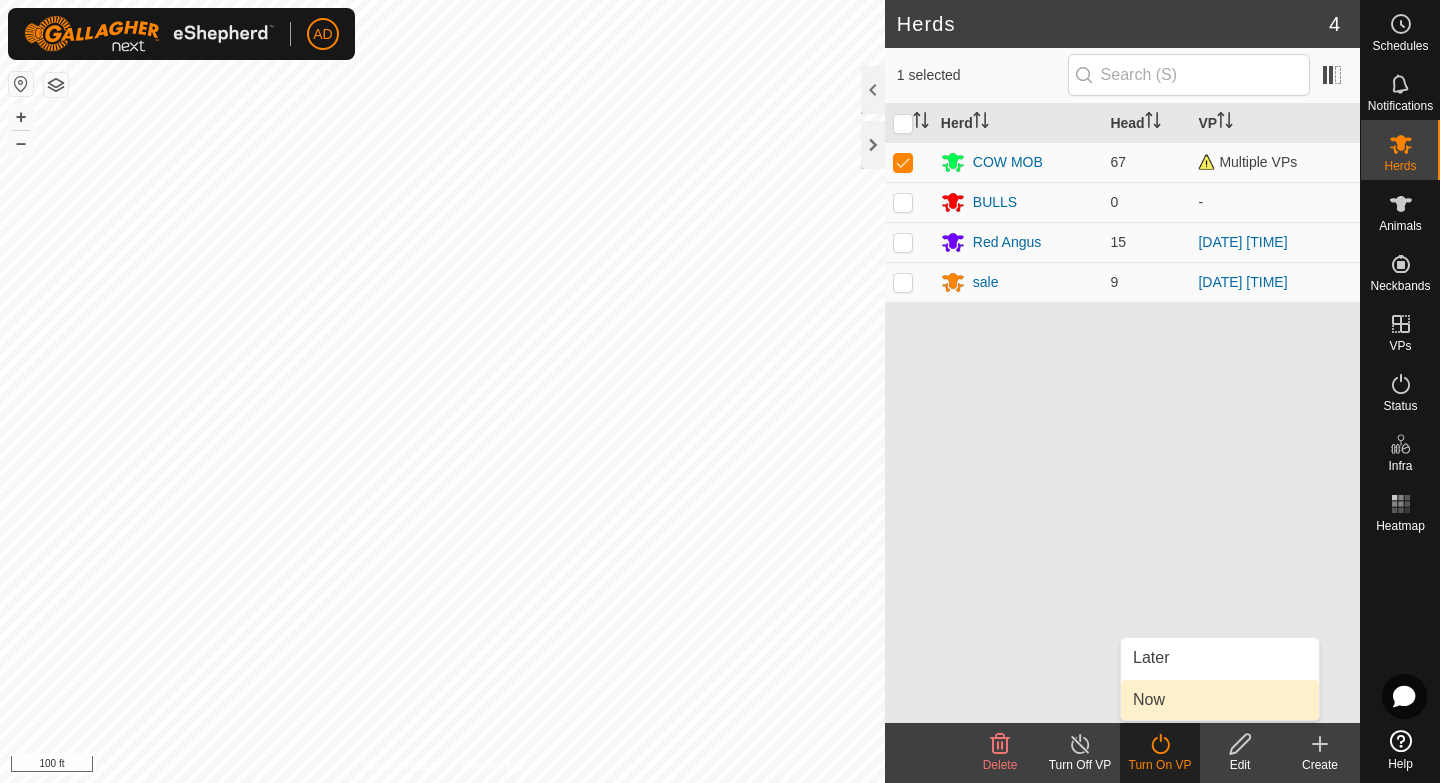 click on "Now" at bounding box center [1220, 700] 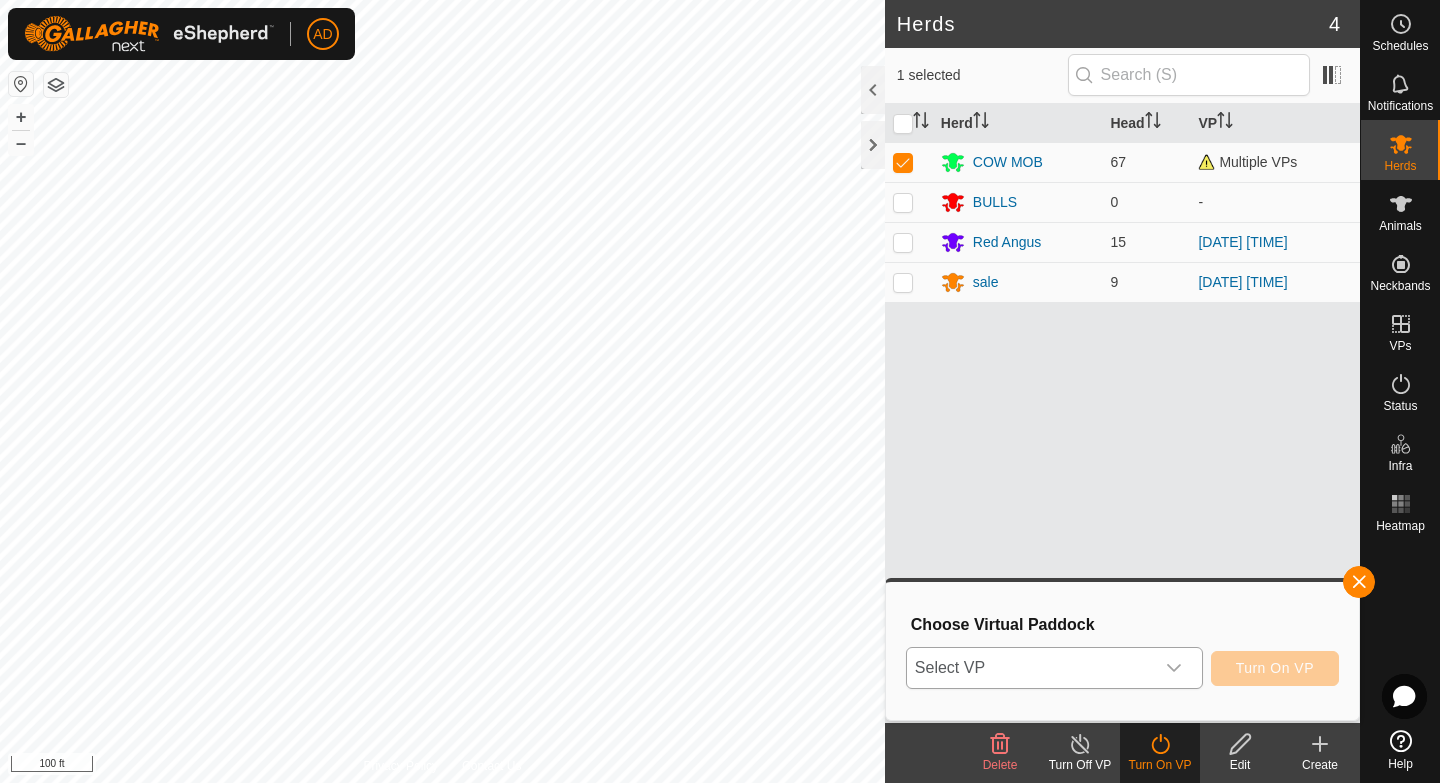 click at bounding box center [1174, 668] 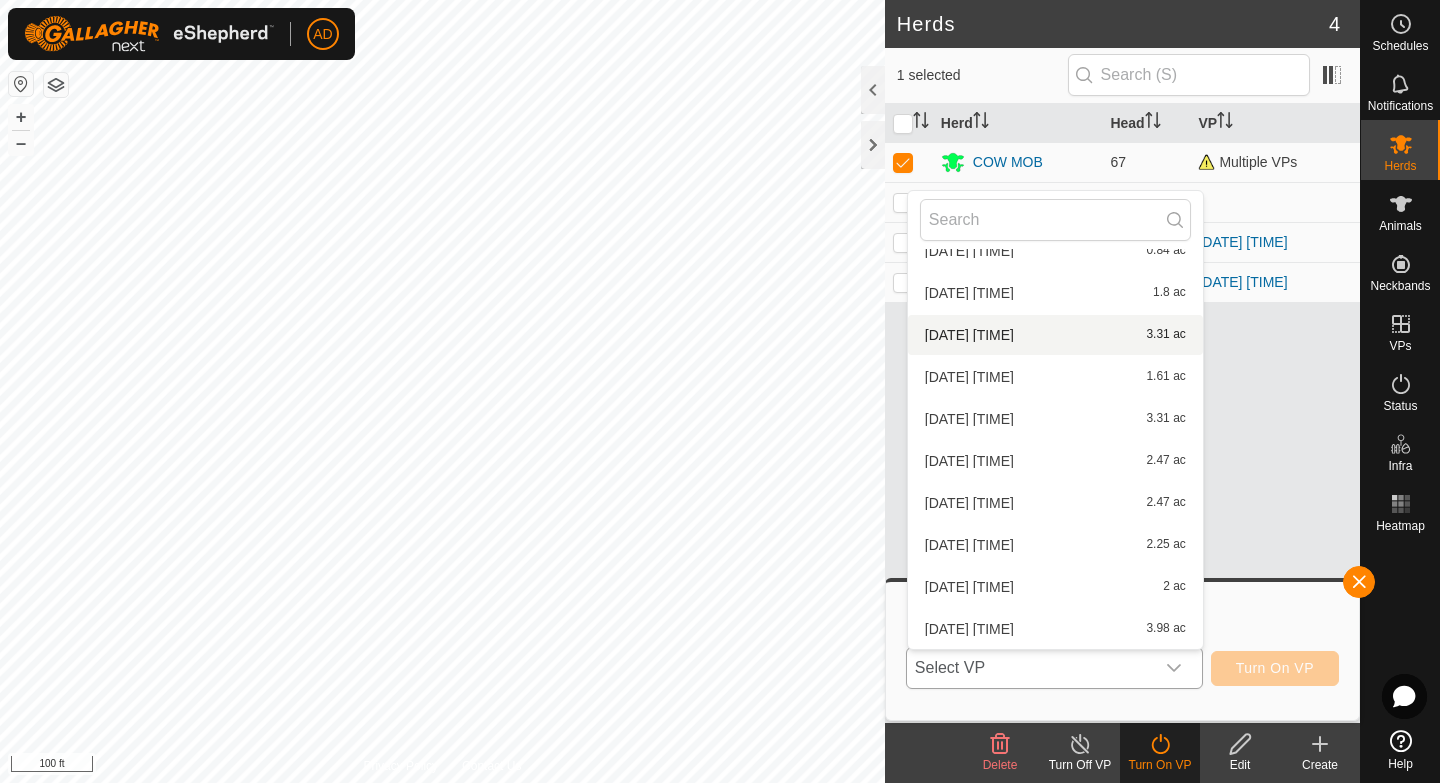 scroll, scrollTop: 4984, scrollLeft: 0, axis: vertical 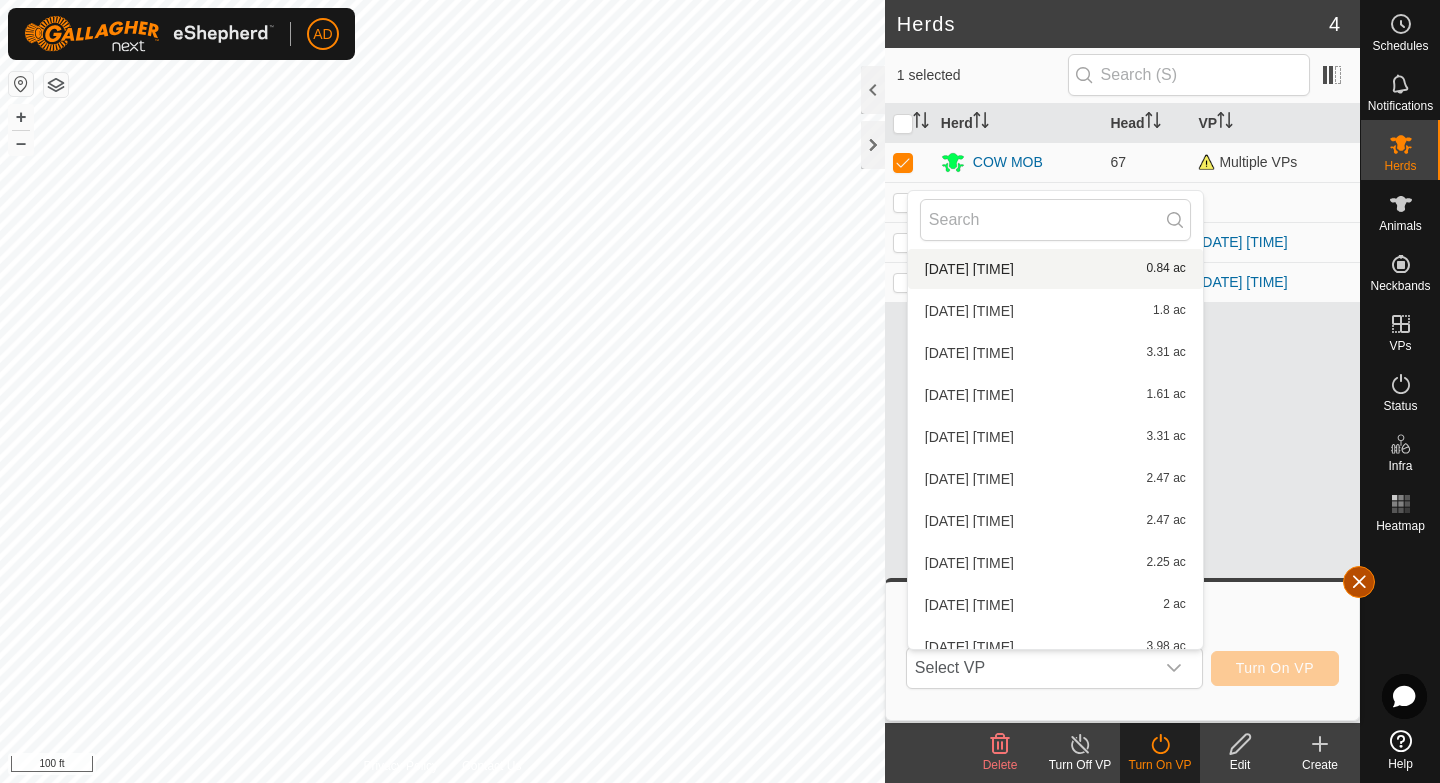 click at bounding box center [1359, 582] 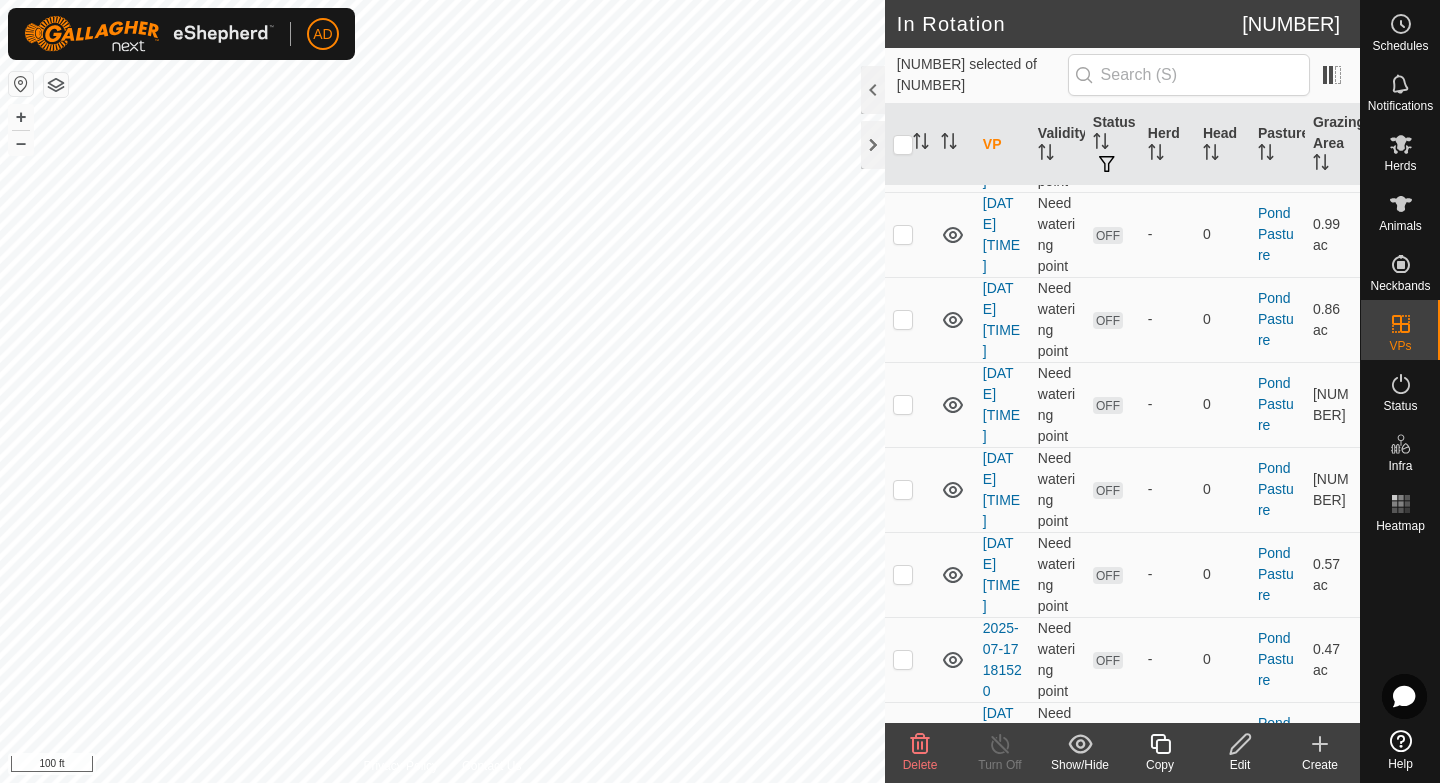 scroll, scrollTop: 10699, scrollLeft: 0, axis: vertical 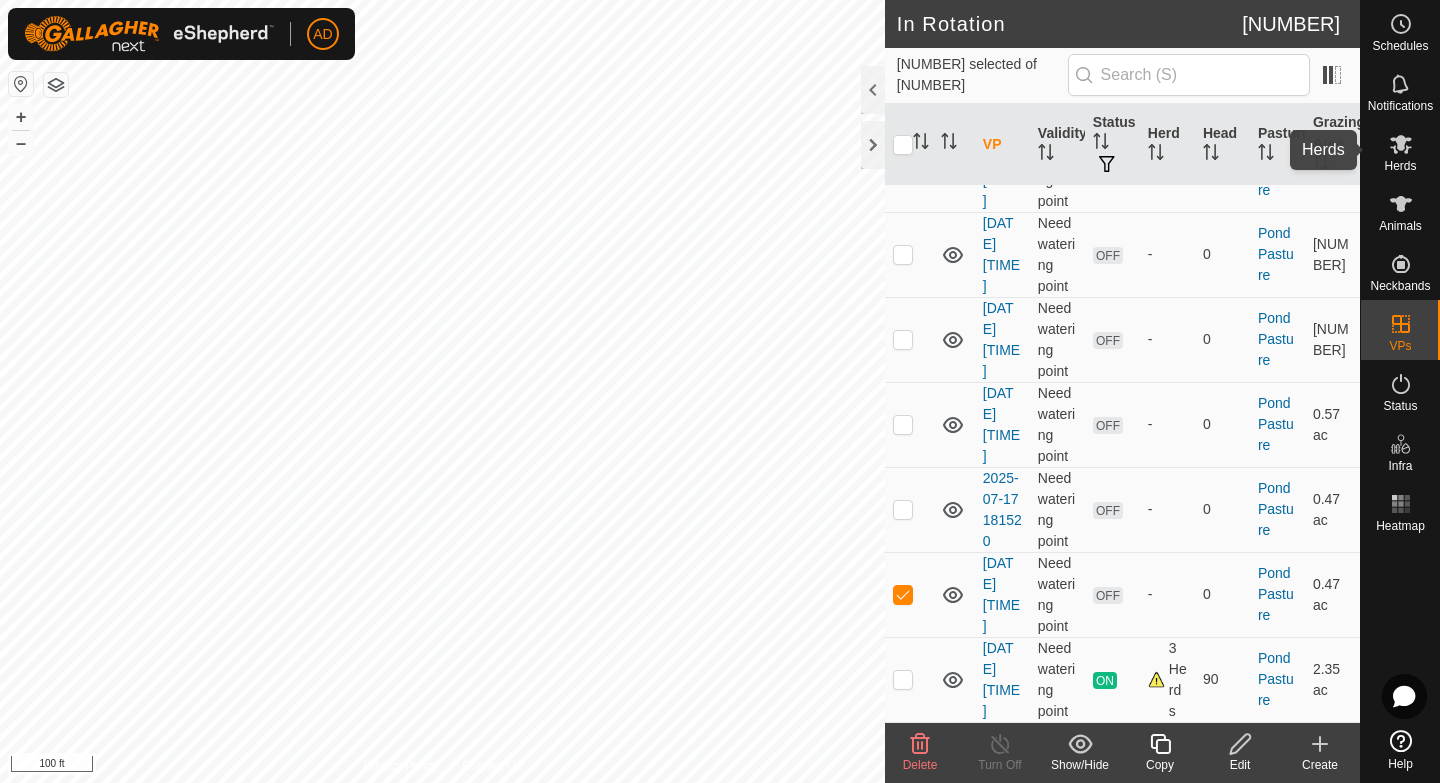 click 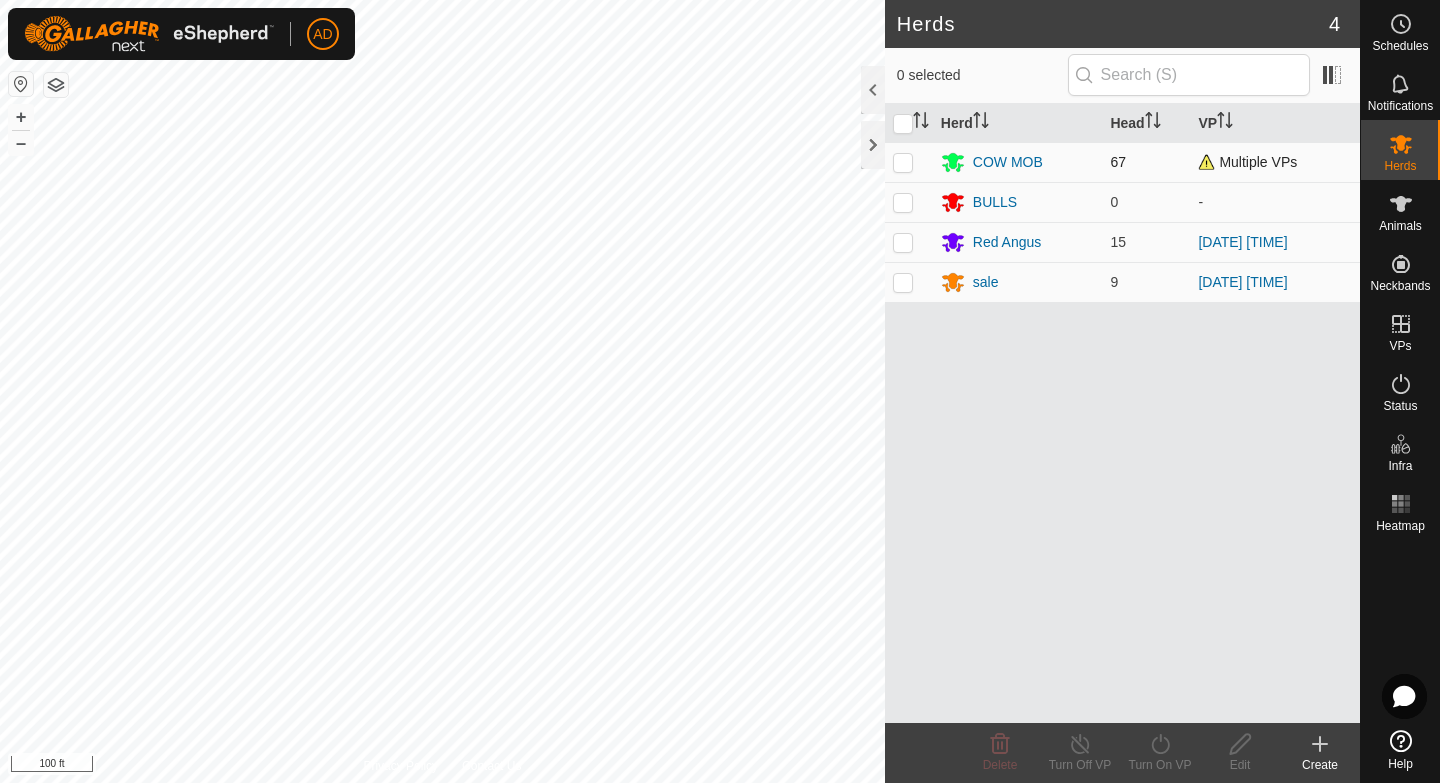 click at bounding box center (903, 162) 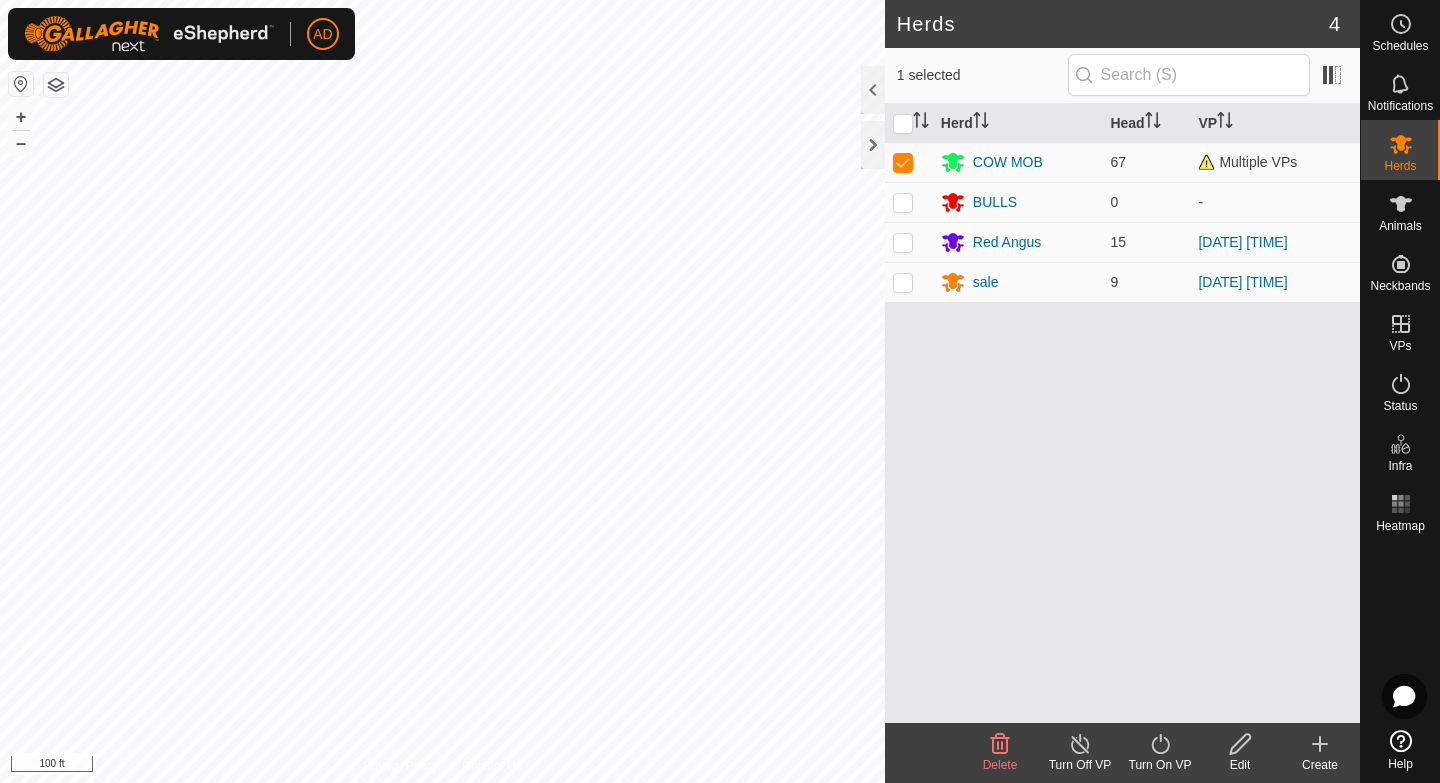 click 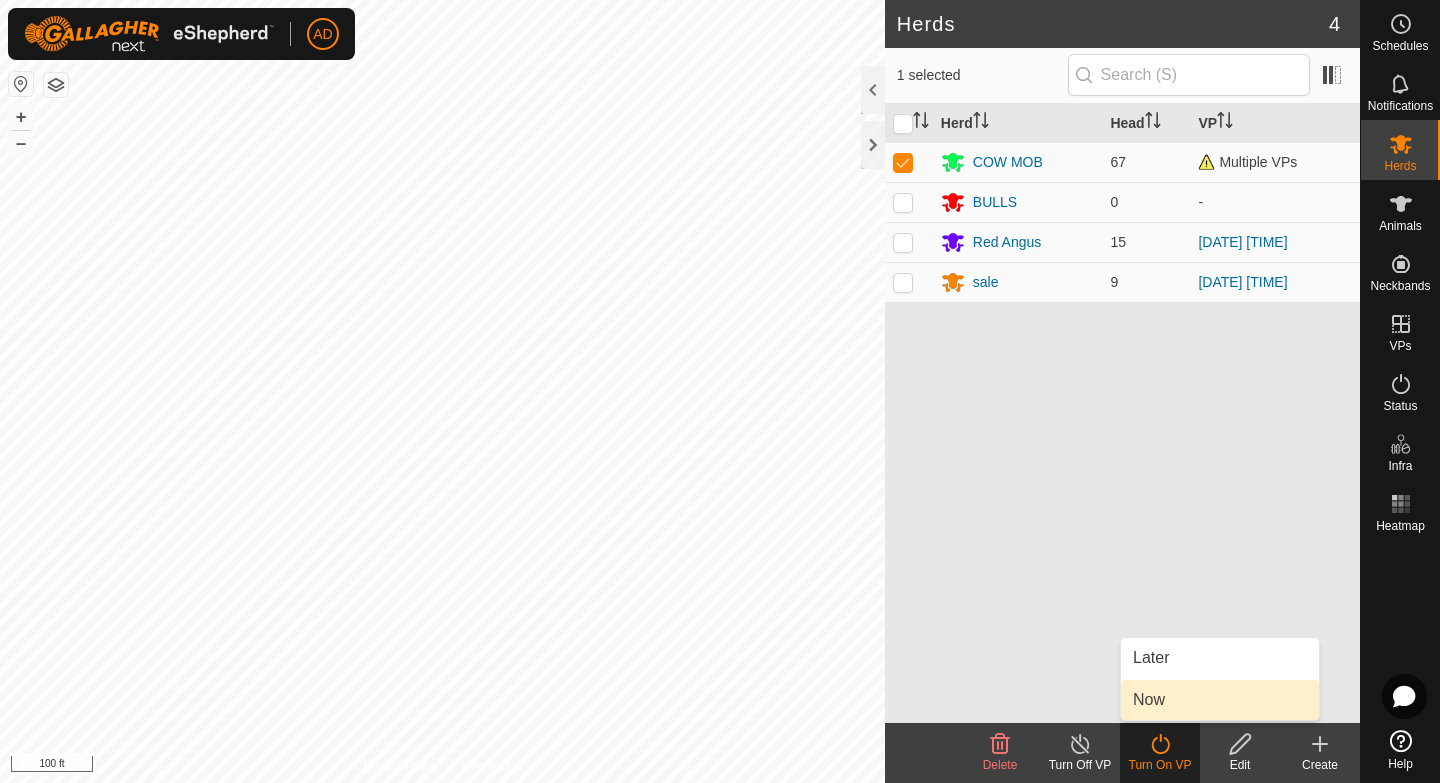 click on "Now" at bounding box center (1220, 700) 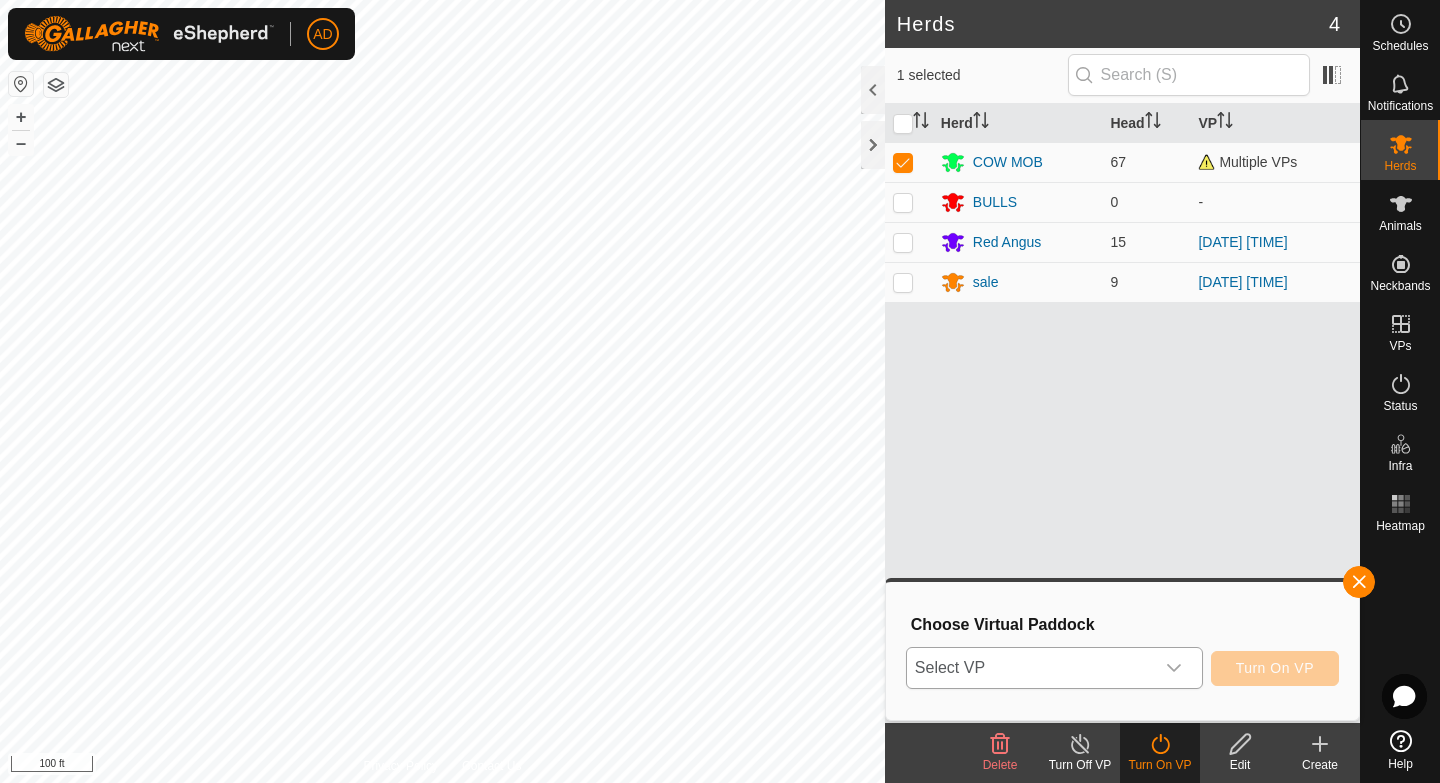 click at bounding box center [1174, 668] 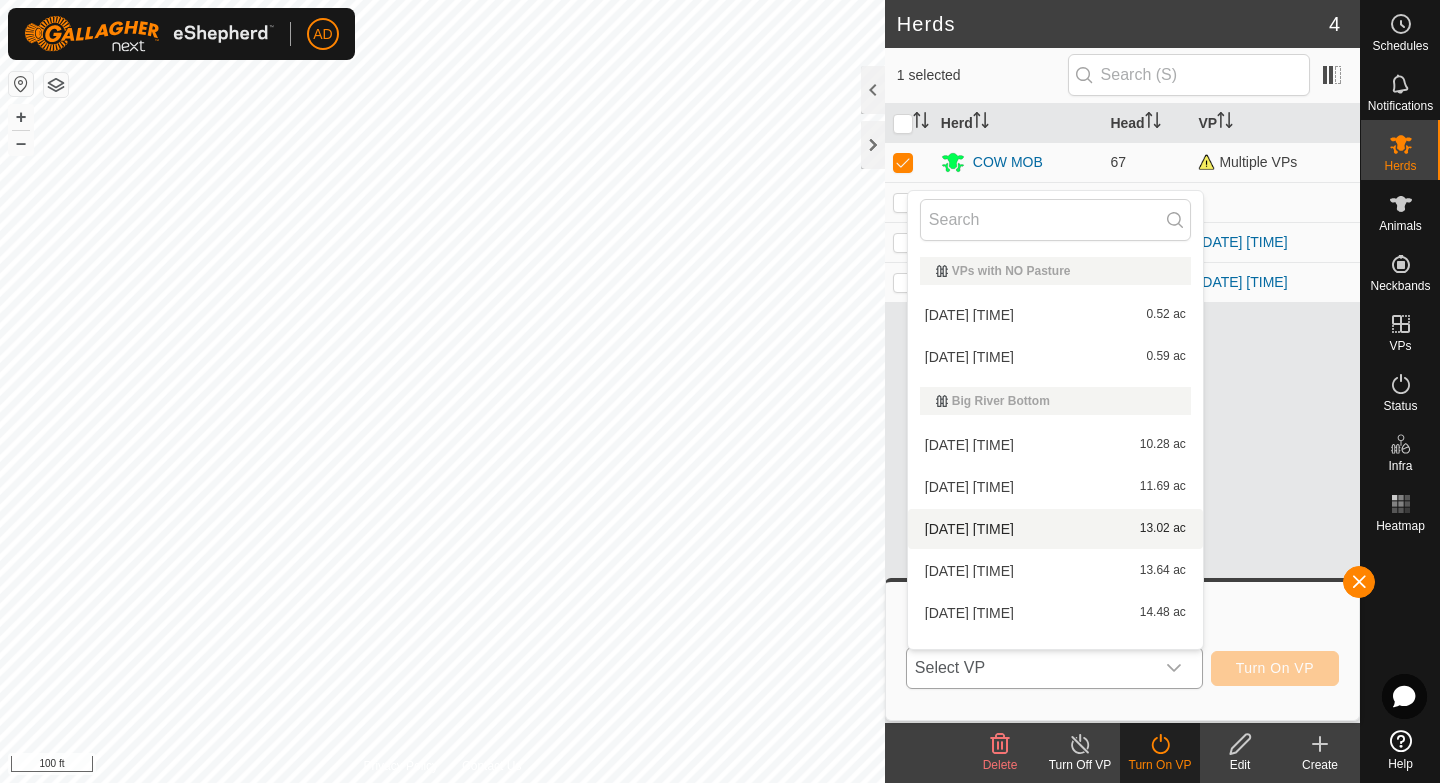click at bounding box center [1055, 220] 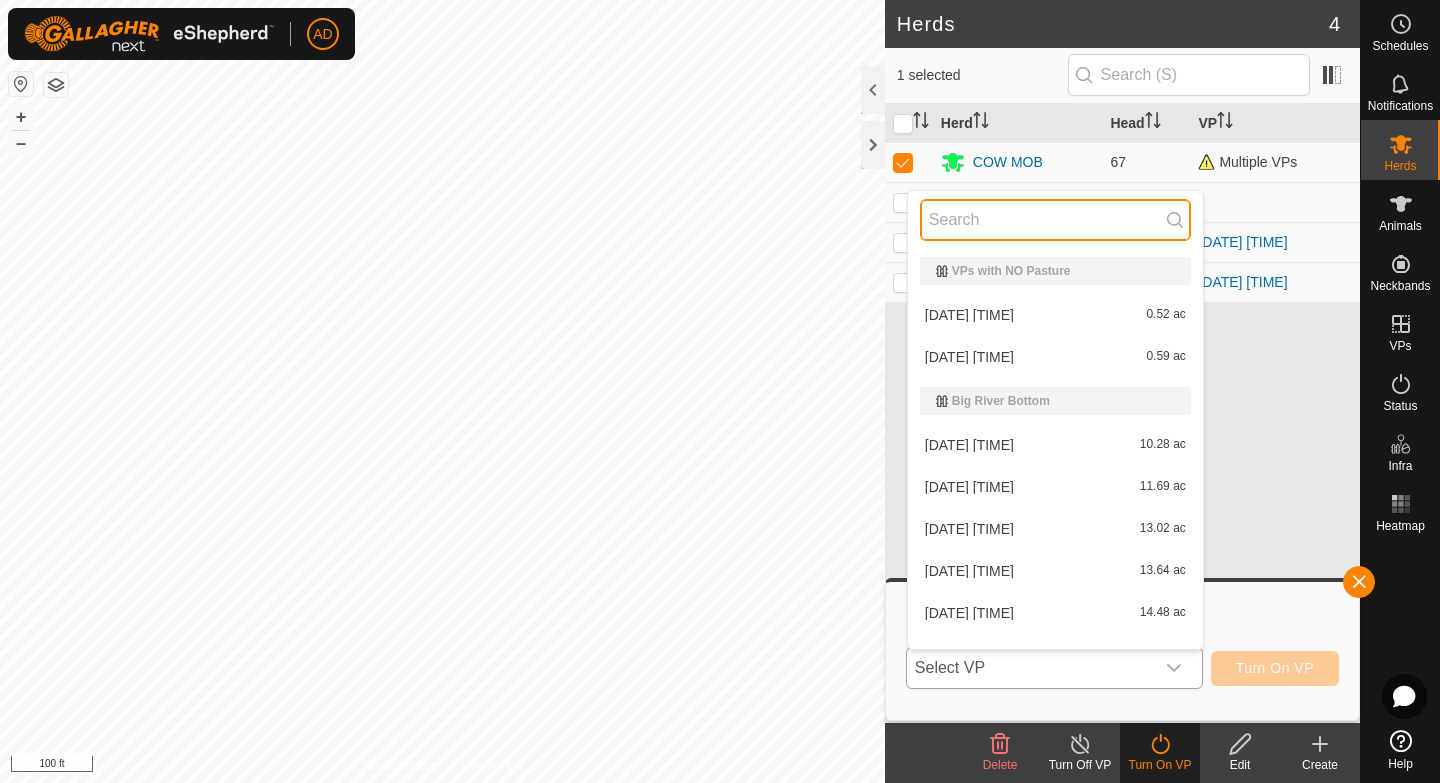 click at bounding box center (1055, 220) 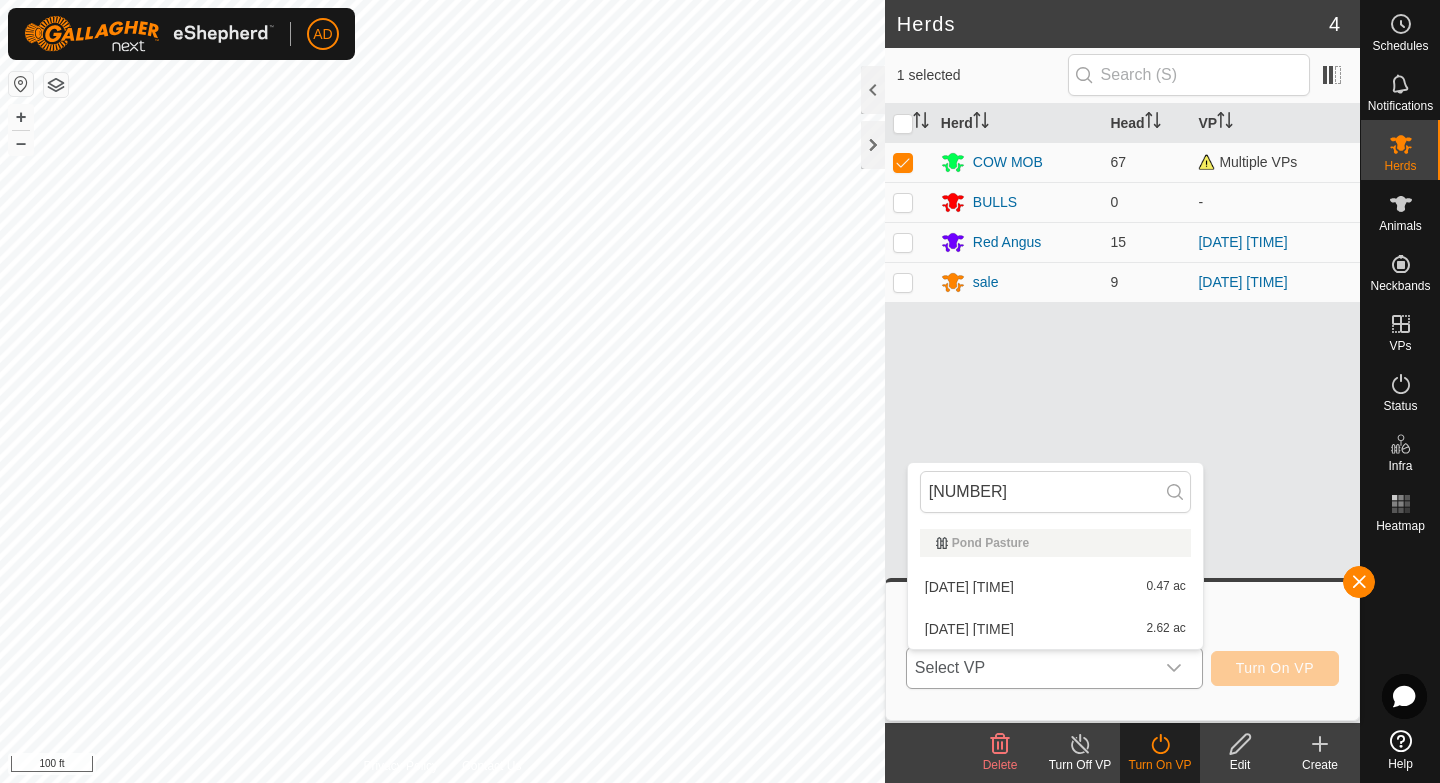 click on "[DATE] [TIME] [NUMBER] ac" at bounding box center [1055, 587] 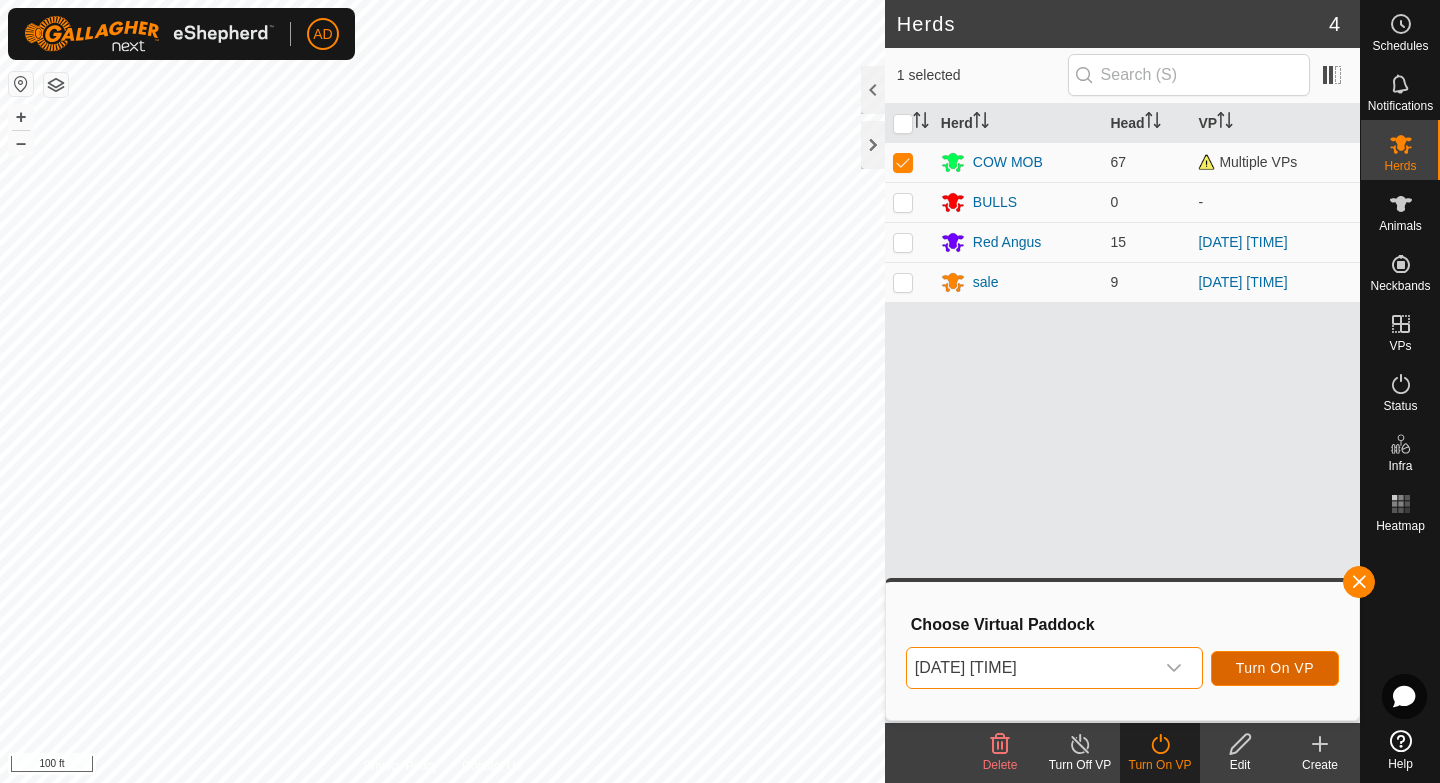 click on "Turn On VP" at bounding box center (1275, 668) 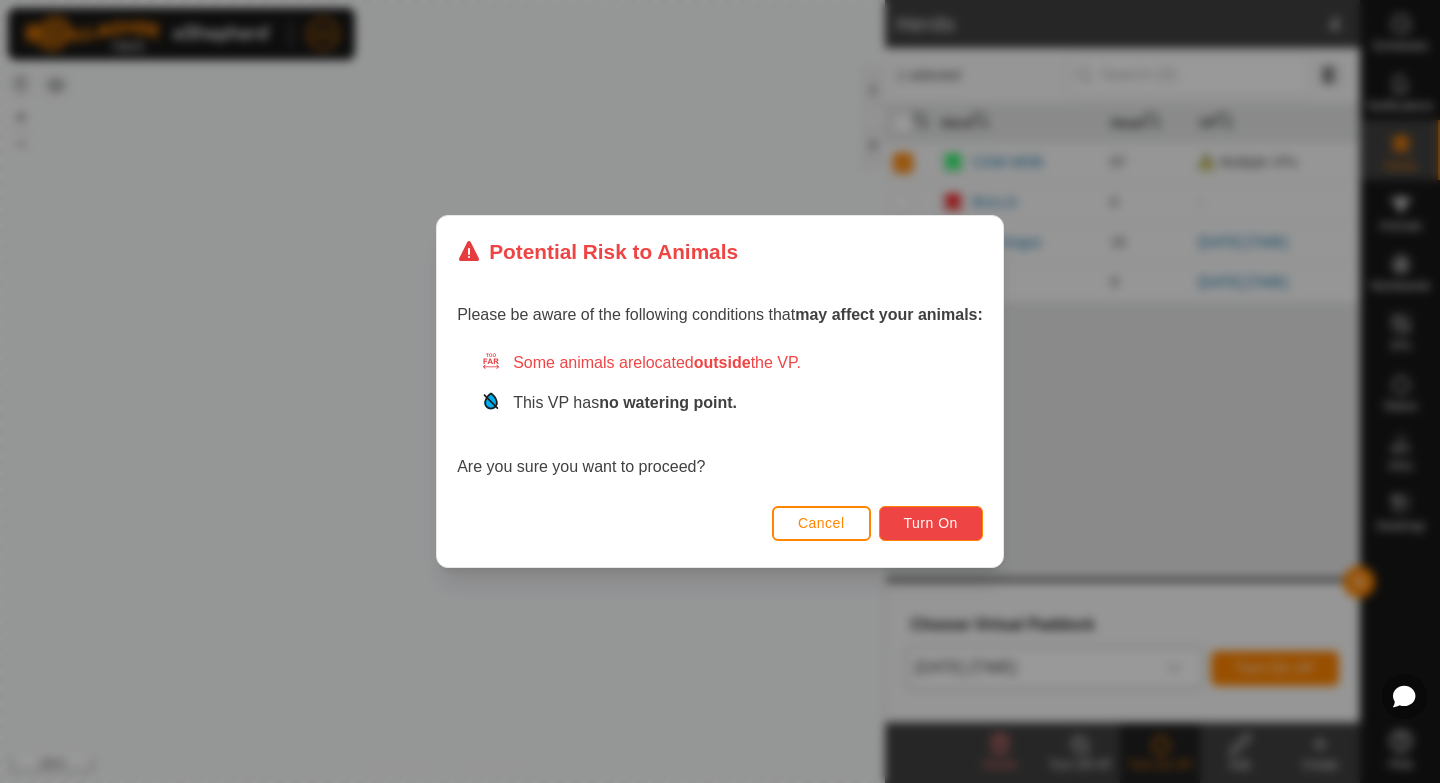 click on "Turn On" at bounding box center (931, 523) 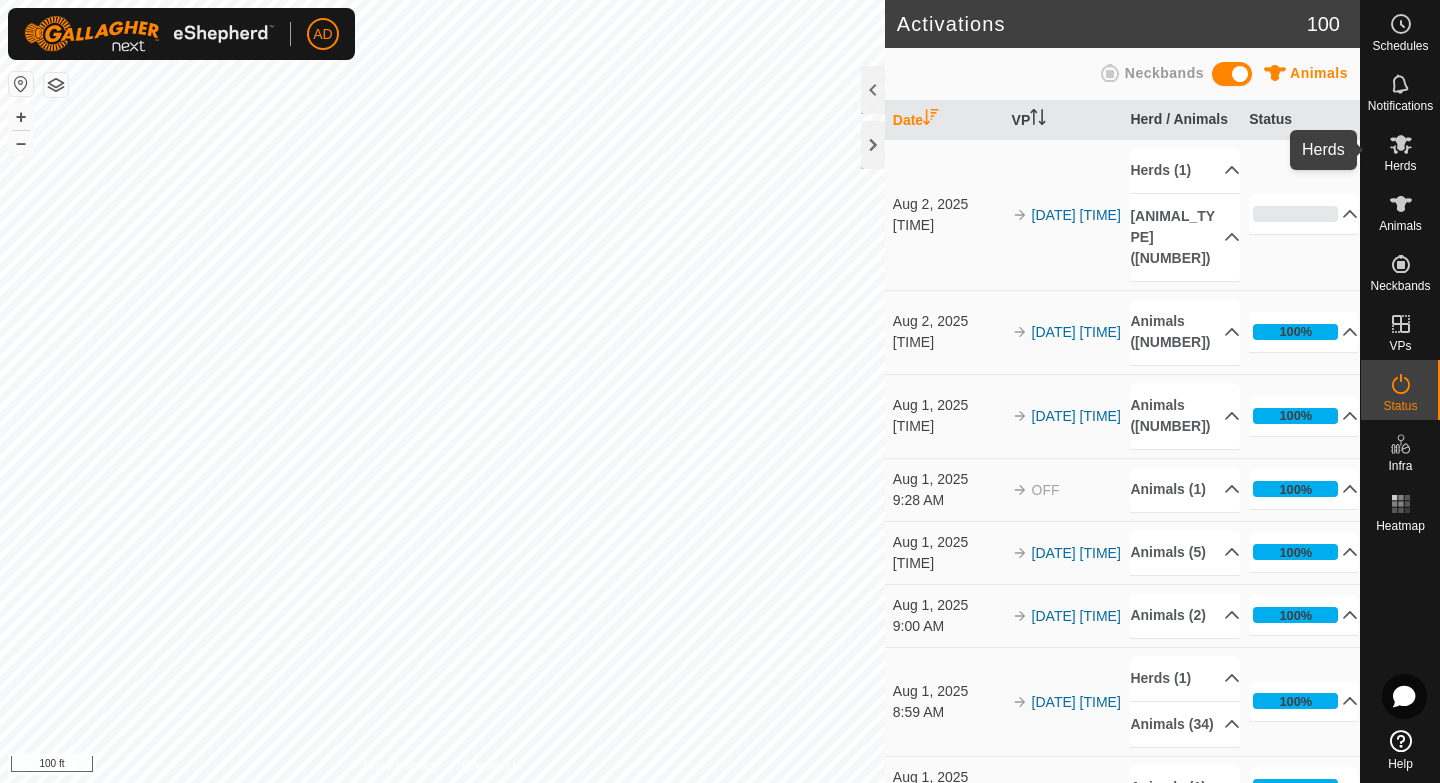 click 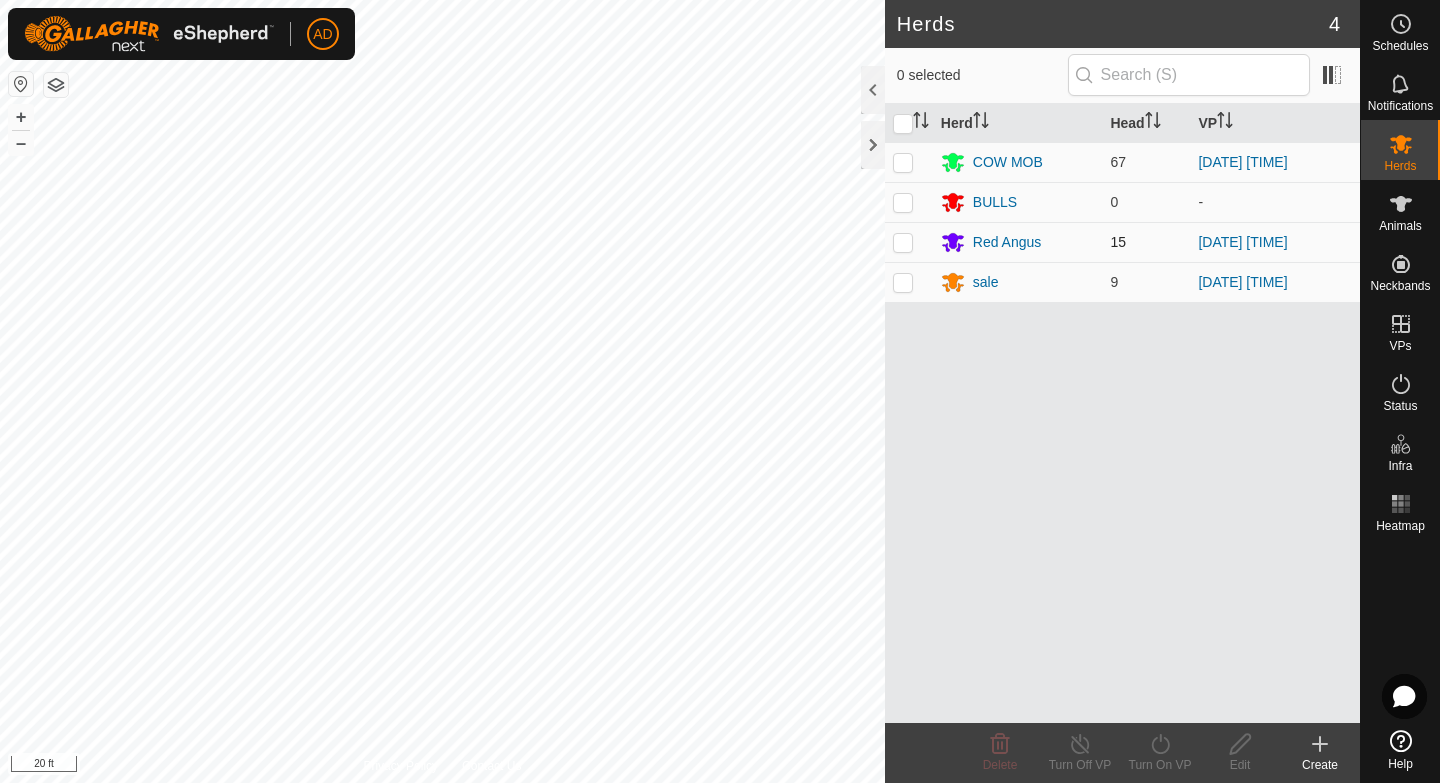 click at bounding box center [903, 242] 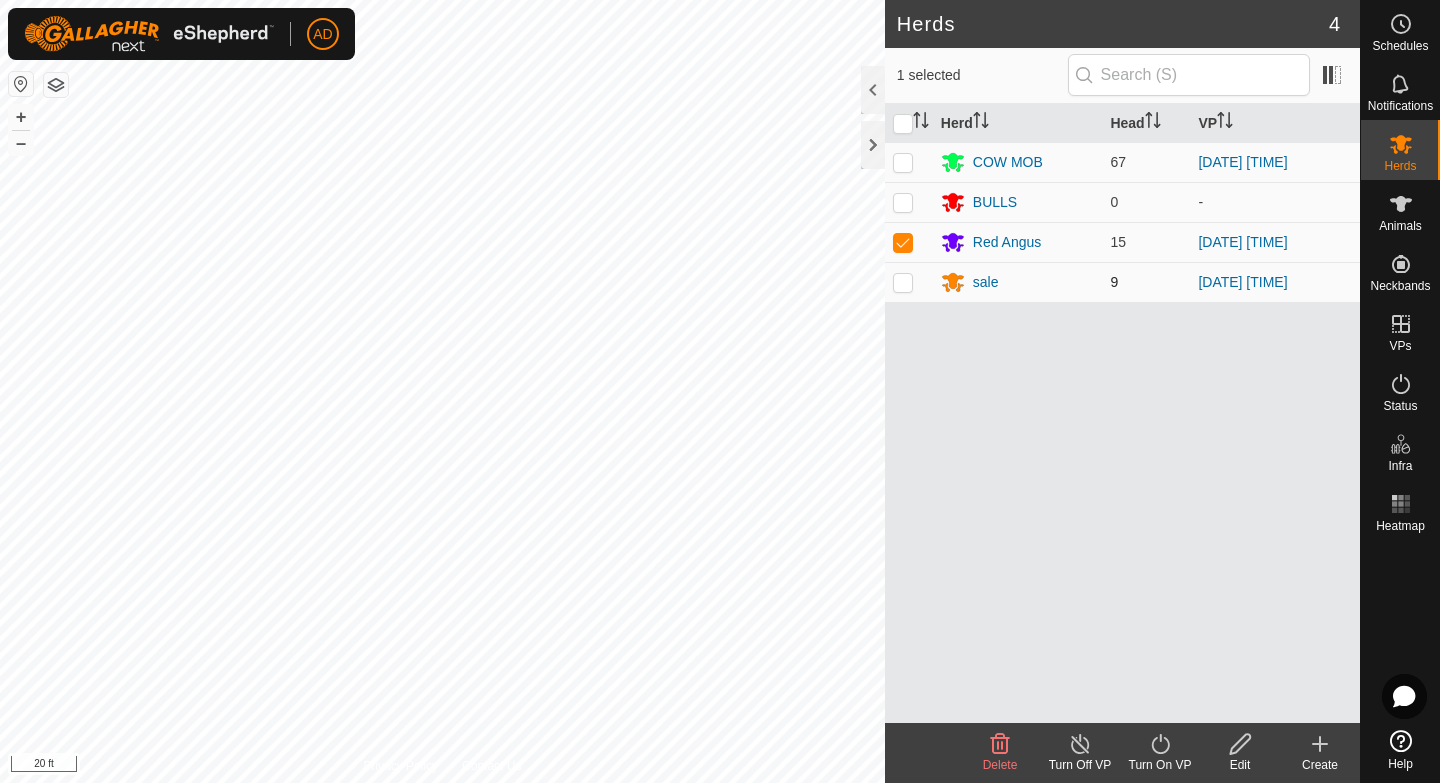 click at bounding box center (909, 282) 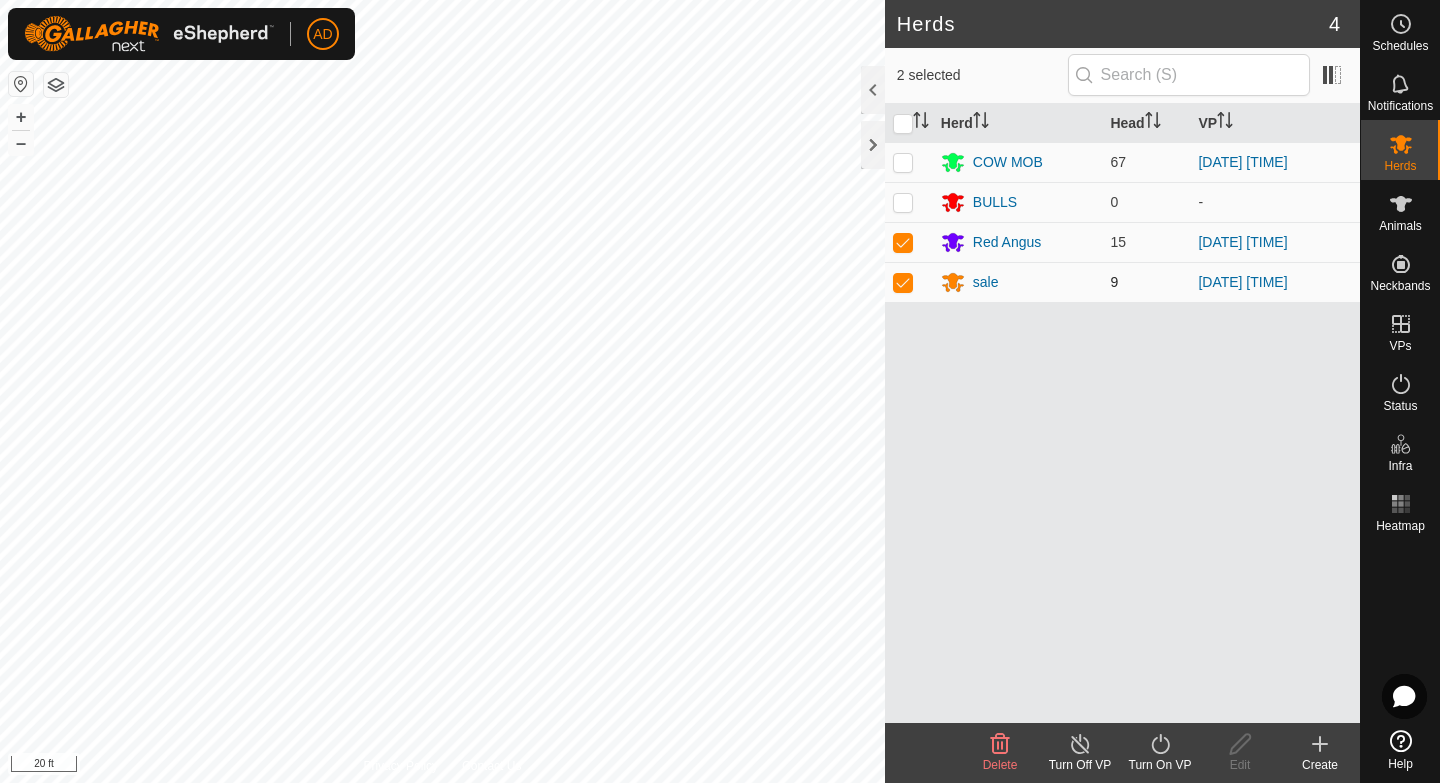 click at bounding box center (903, 282) 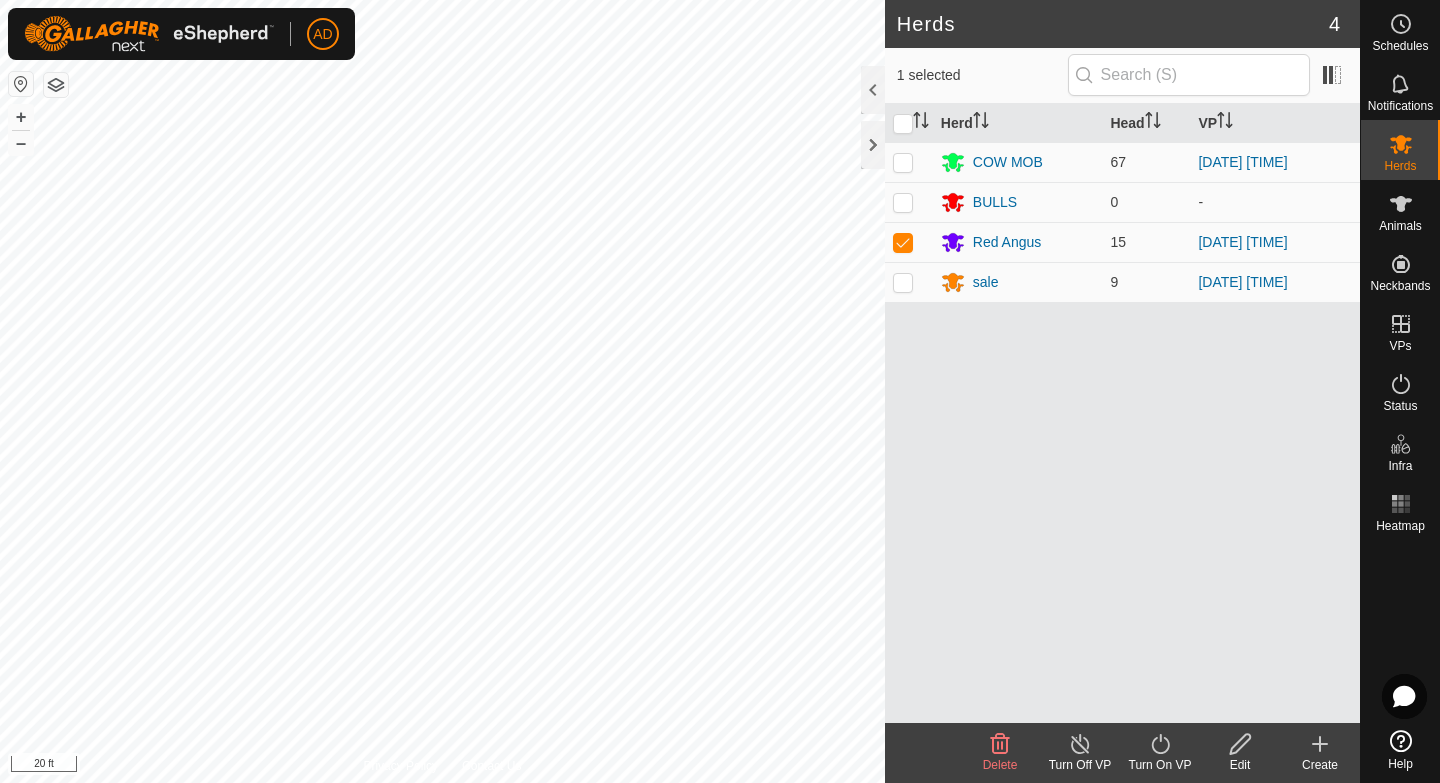 click 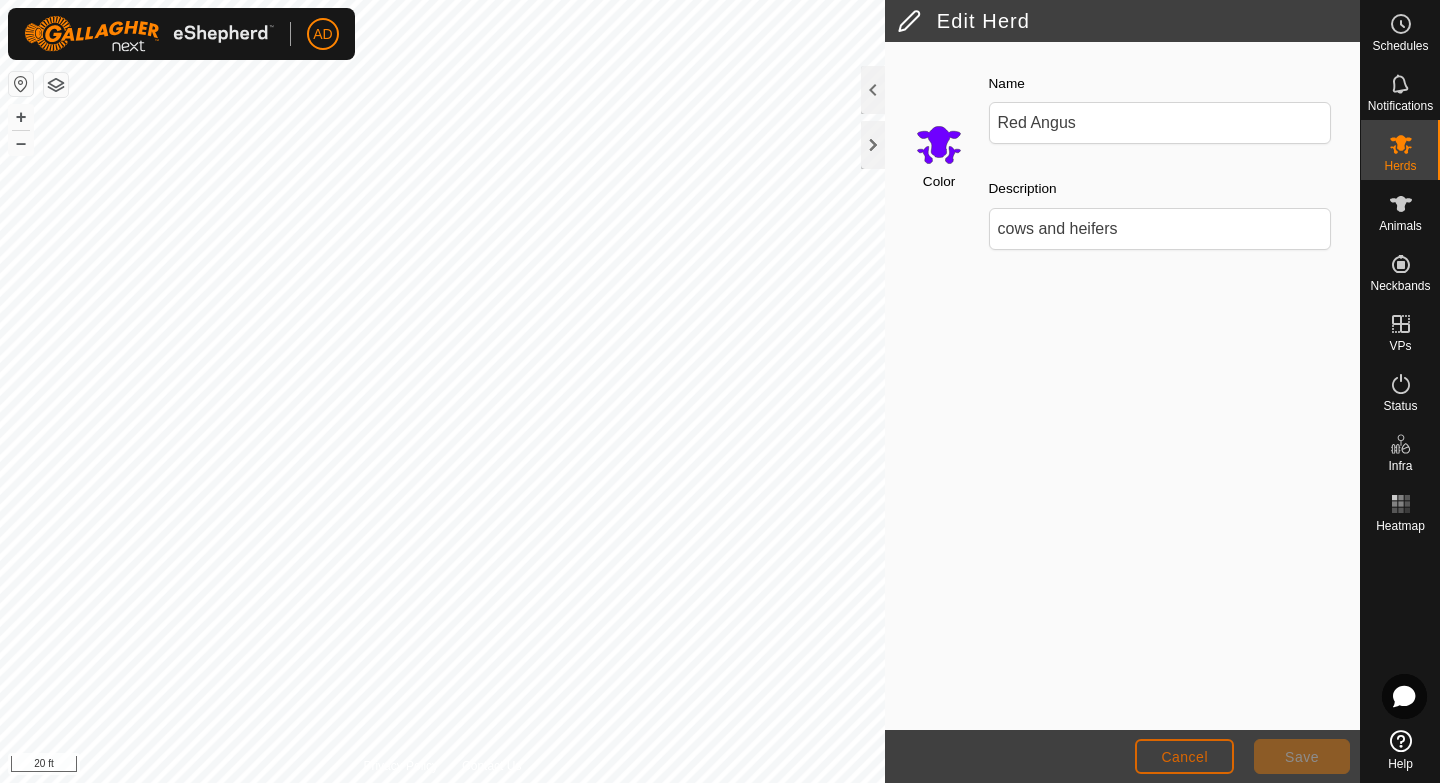 click on "Cancel" 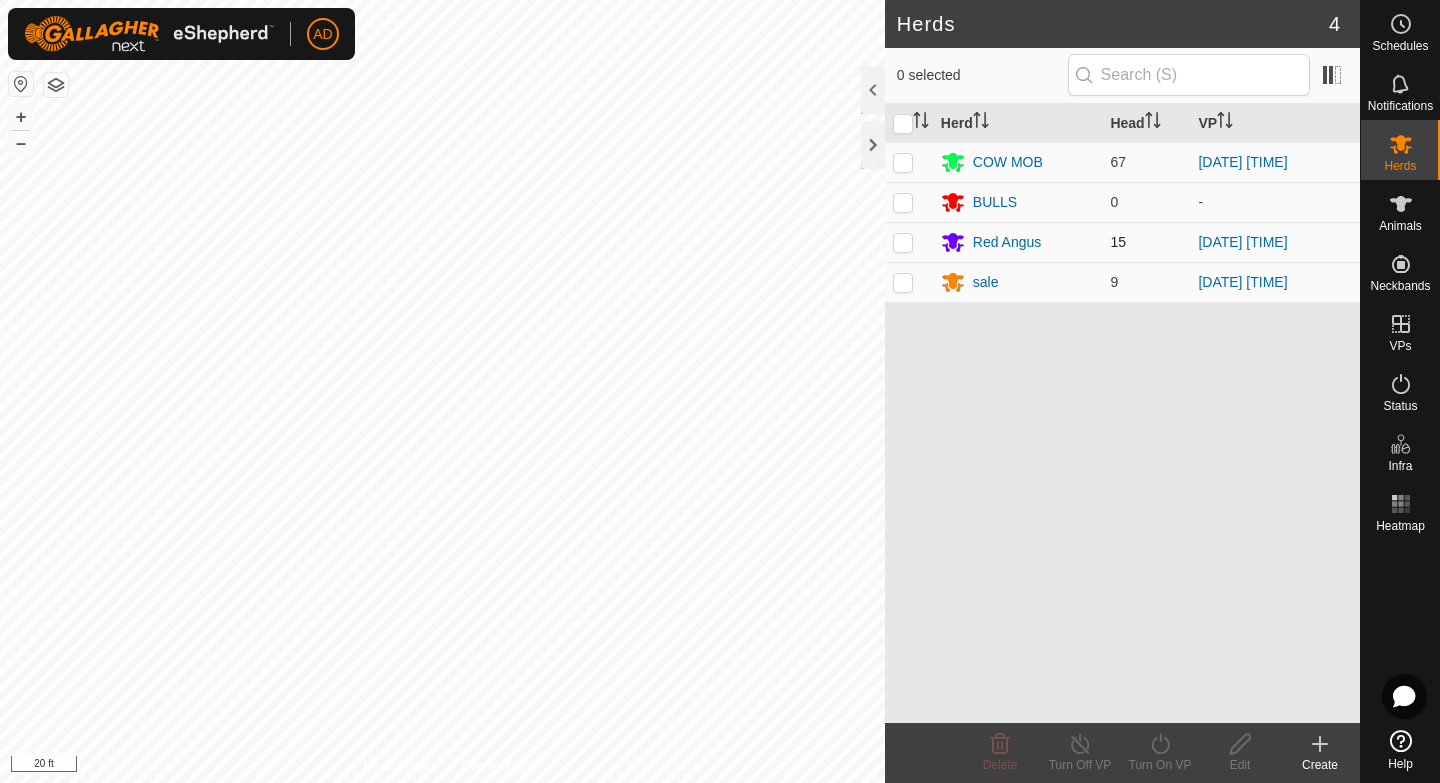 click at bounding box center [903, 242] 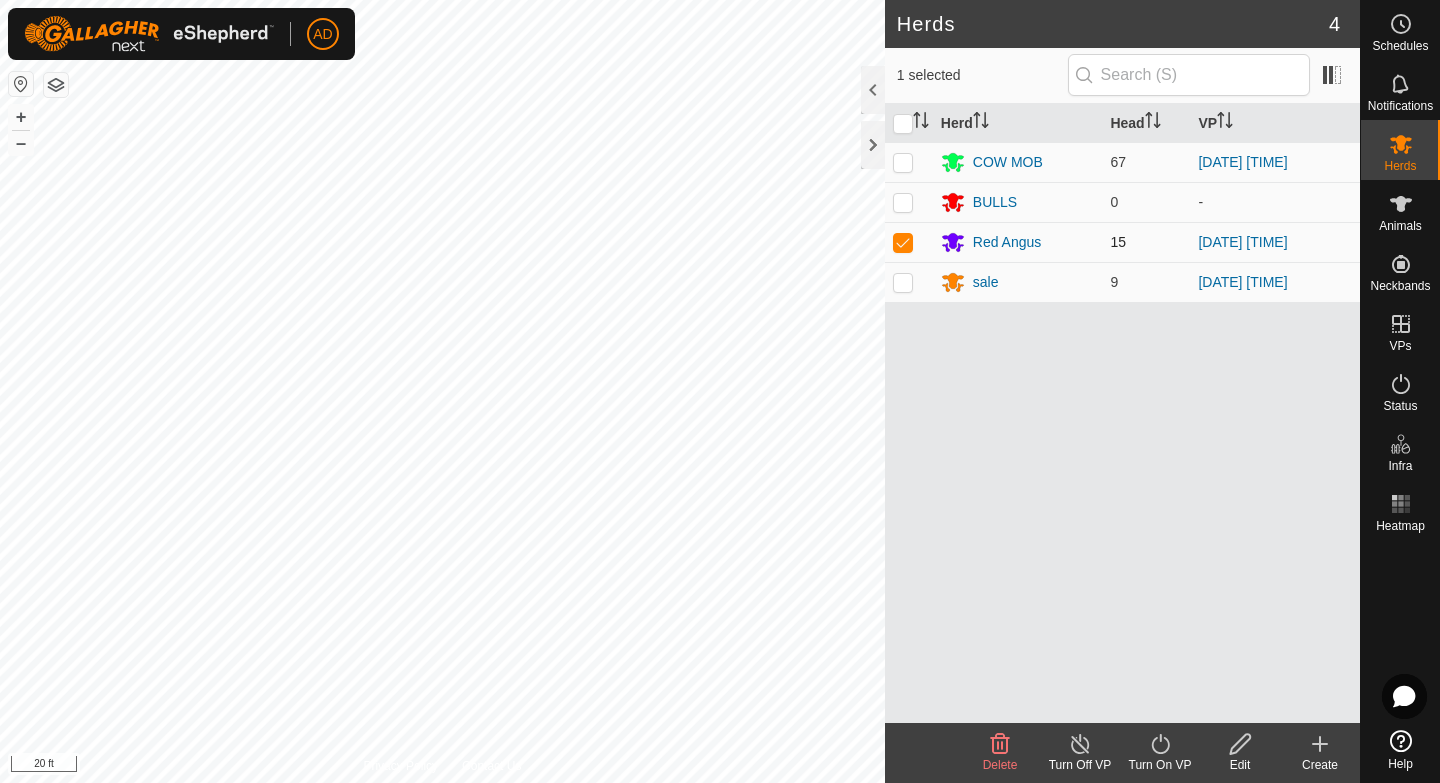click at bounding box center (903, 242) 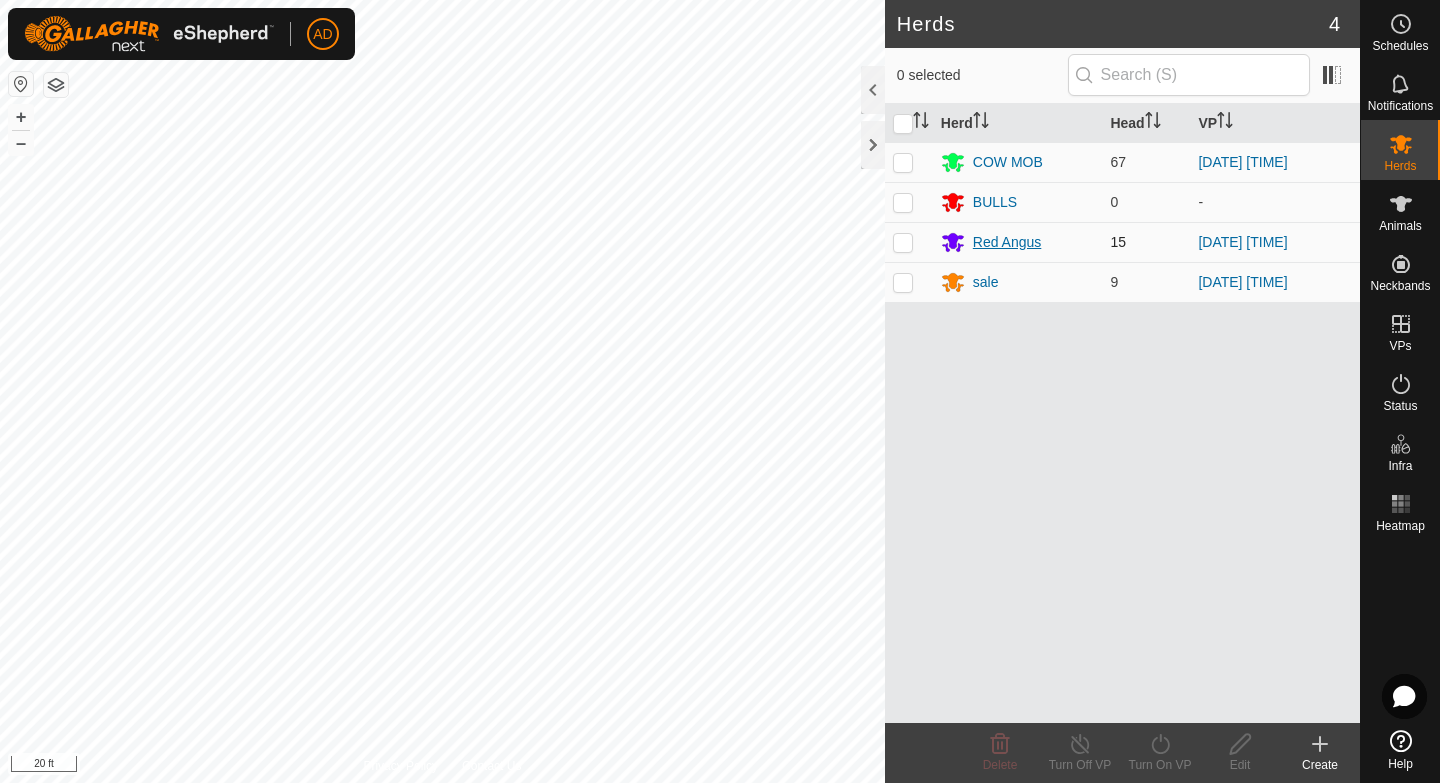 click on "Red Angus" at bounding box center [1007, 242] 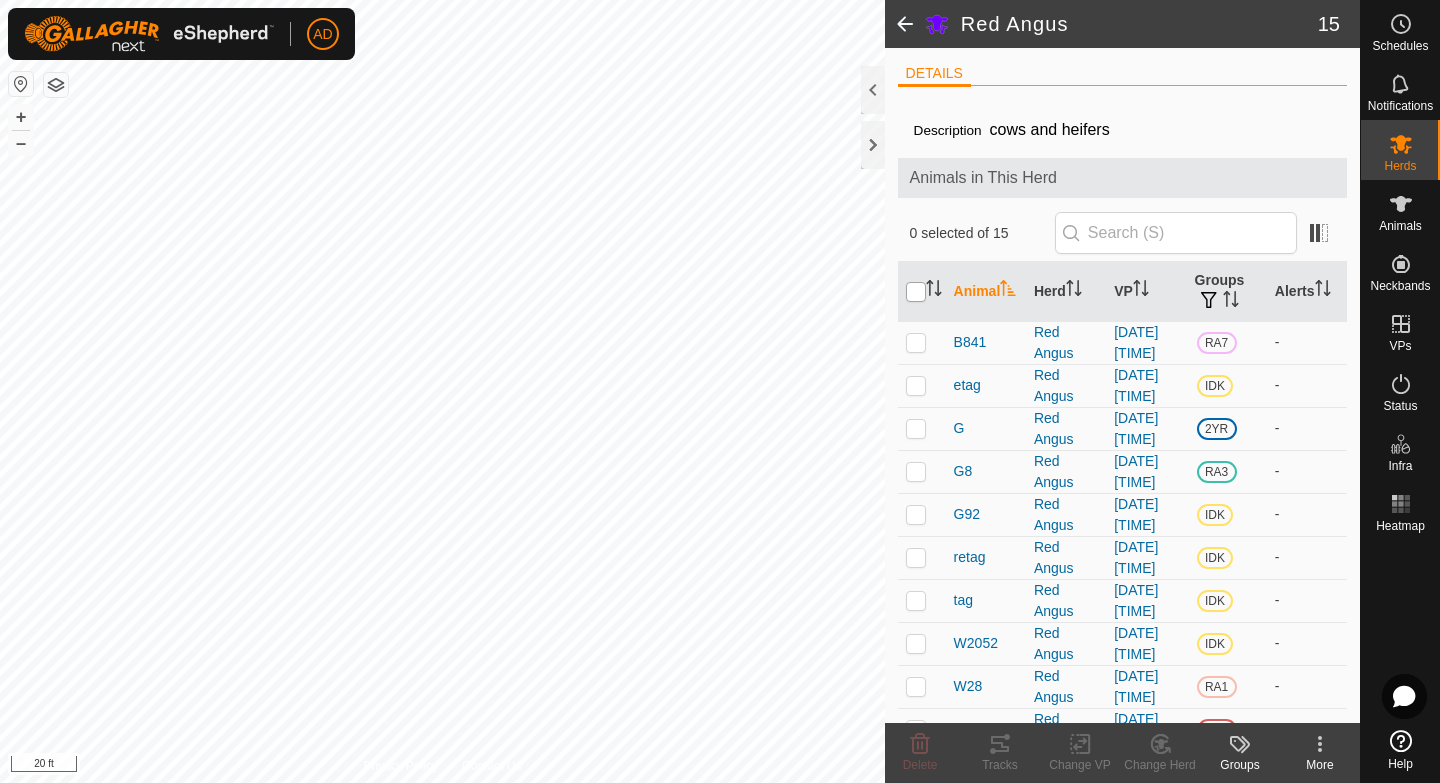 click at bounding box center [916, 292] 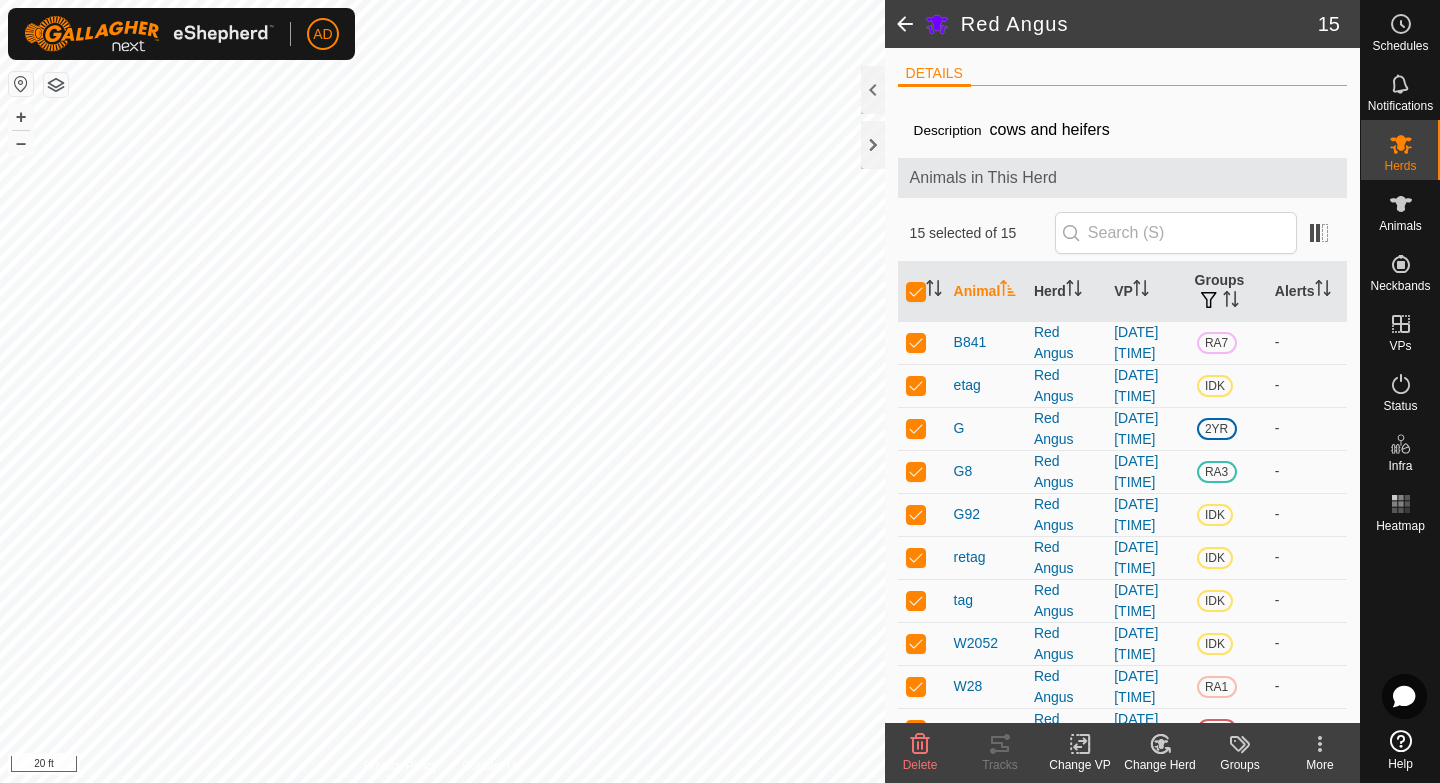 click 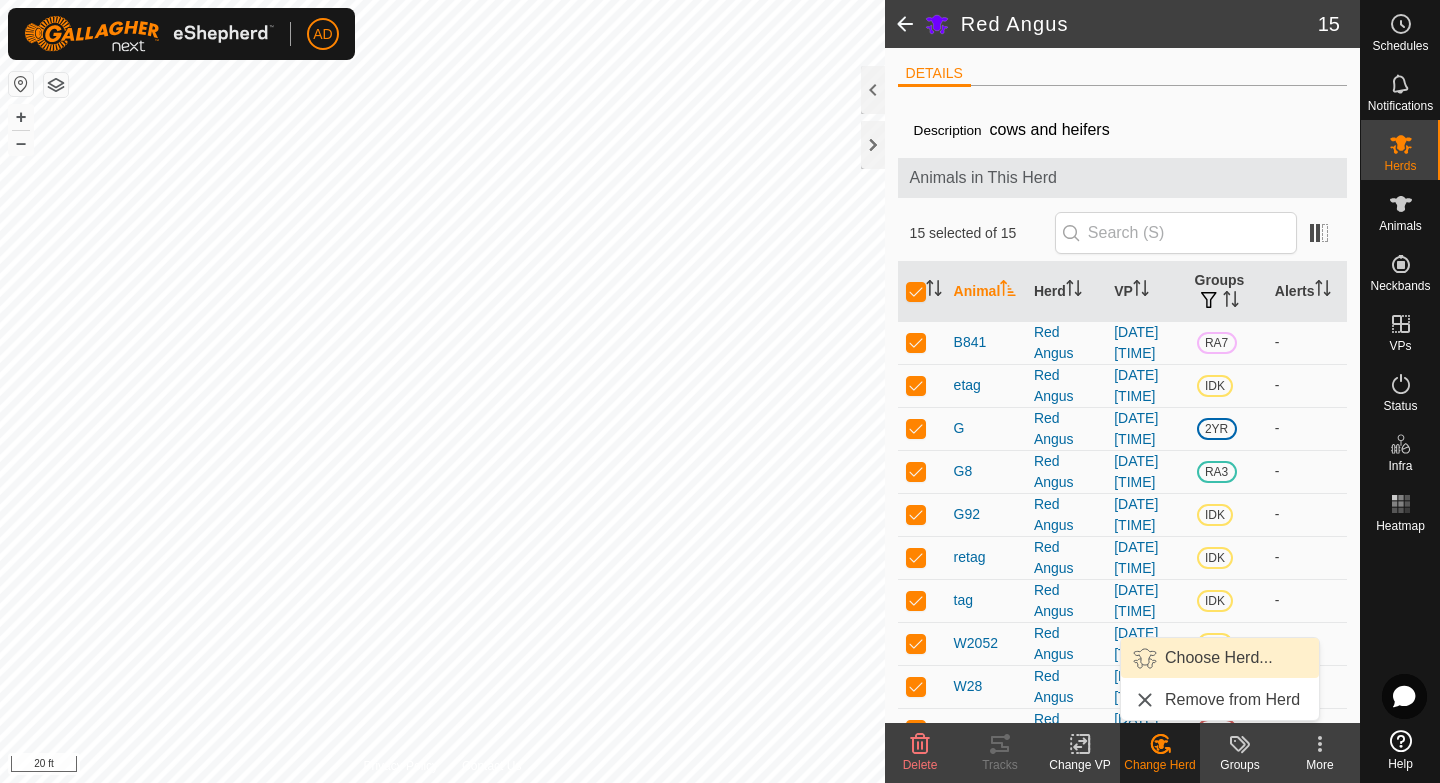click on "Choose Herd..." at bounding box center [1220, 658] 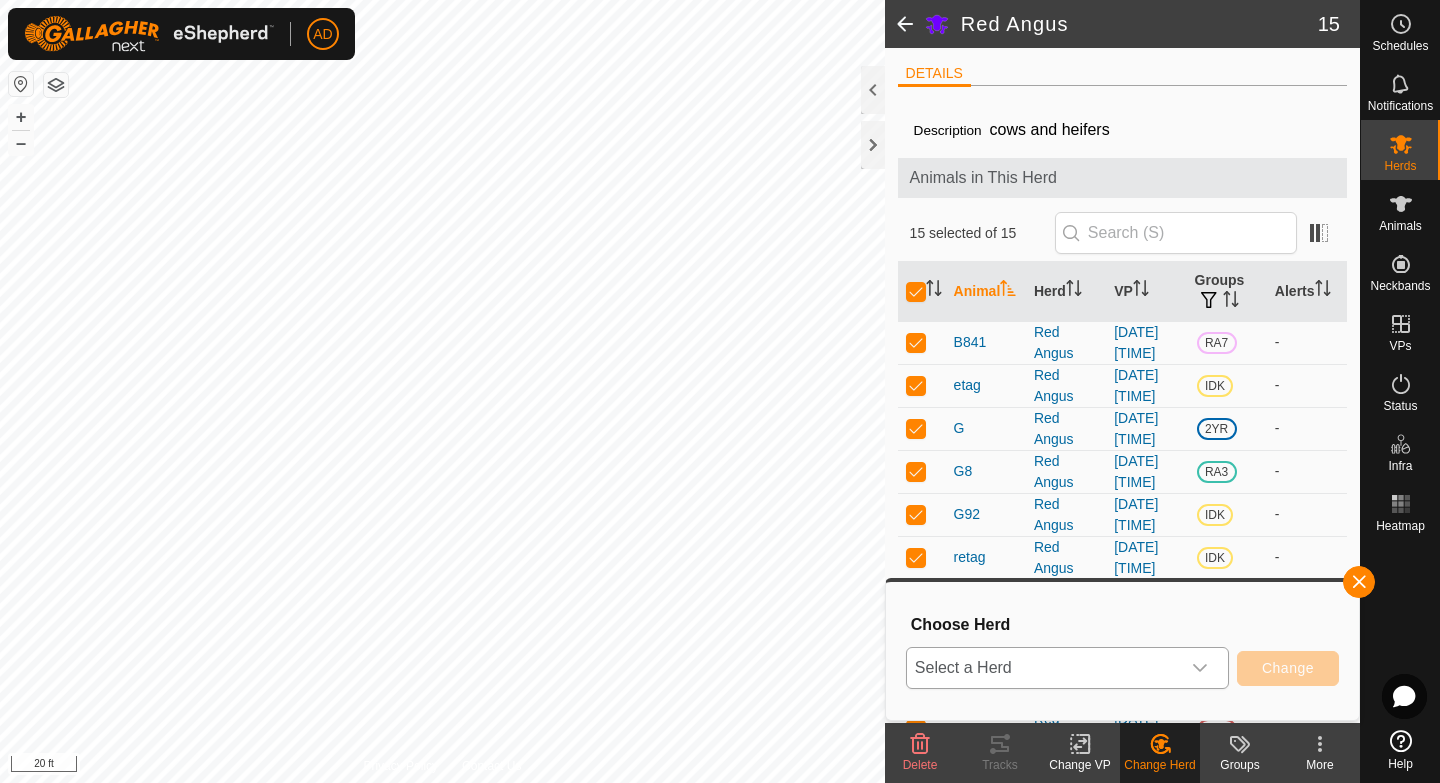 click on "Select a Herd" at bounding box center (1043, 668) 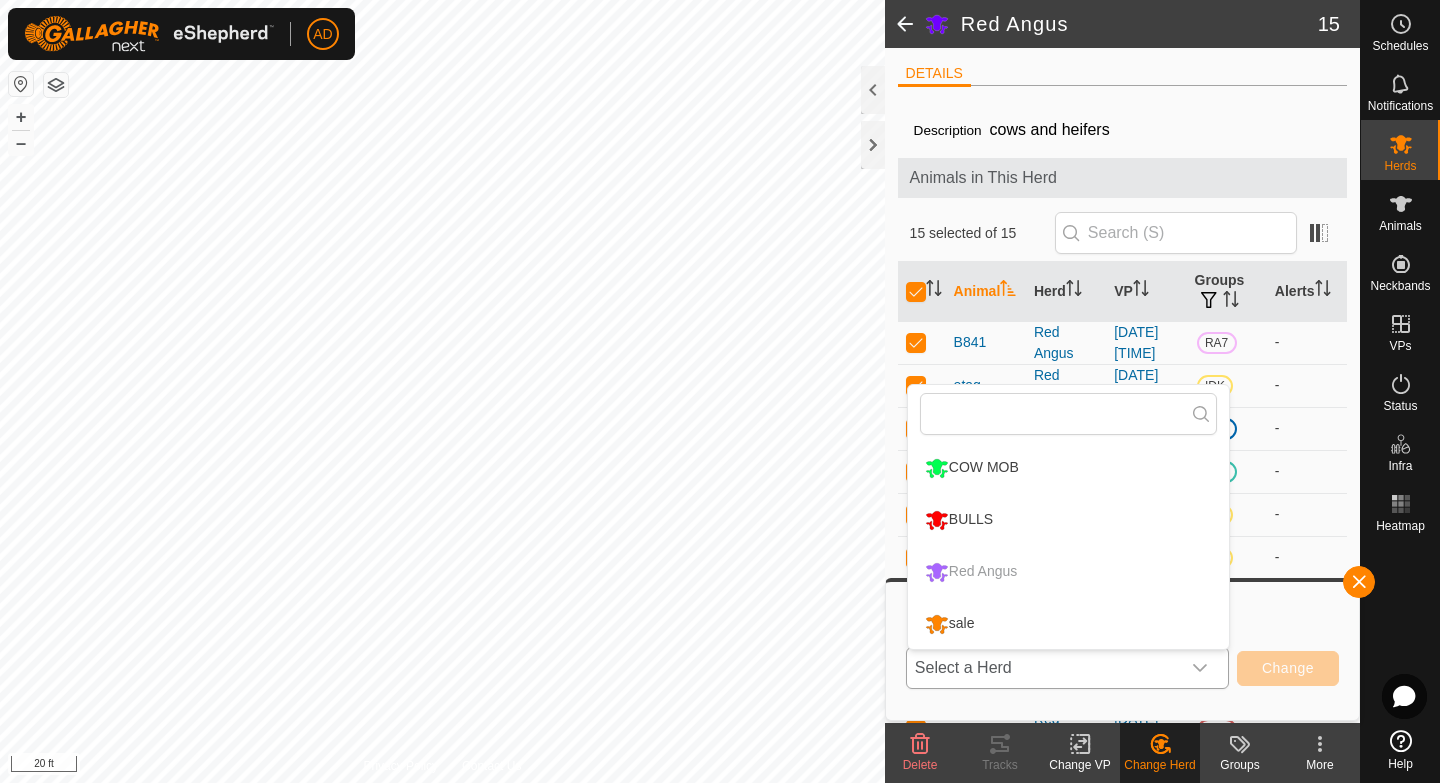 click on "sale" at bounding box center [1068, 624] 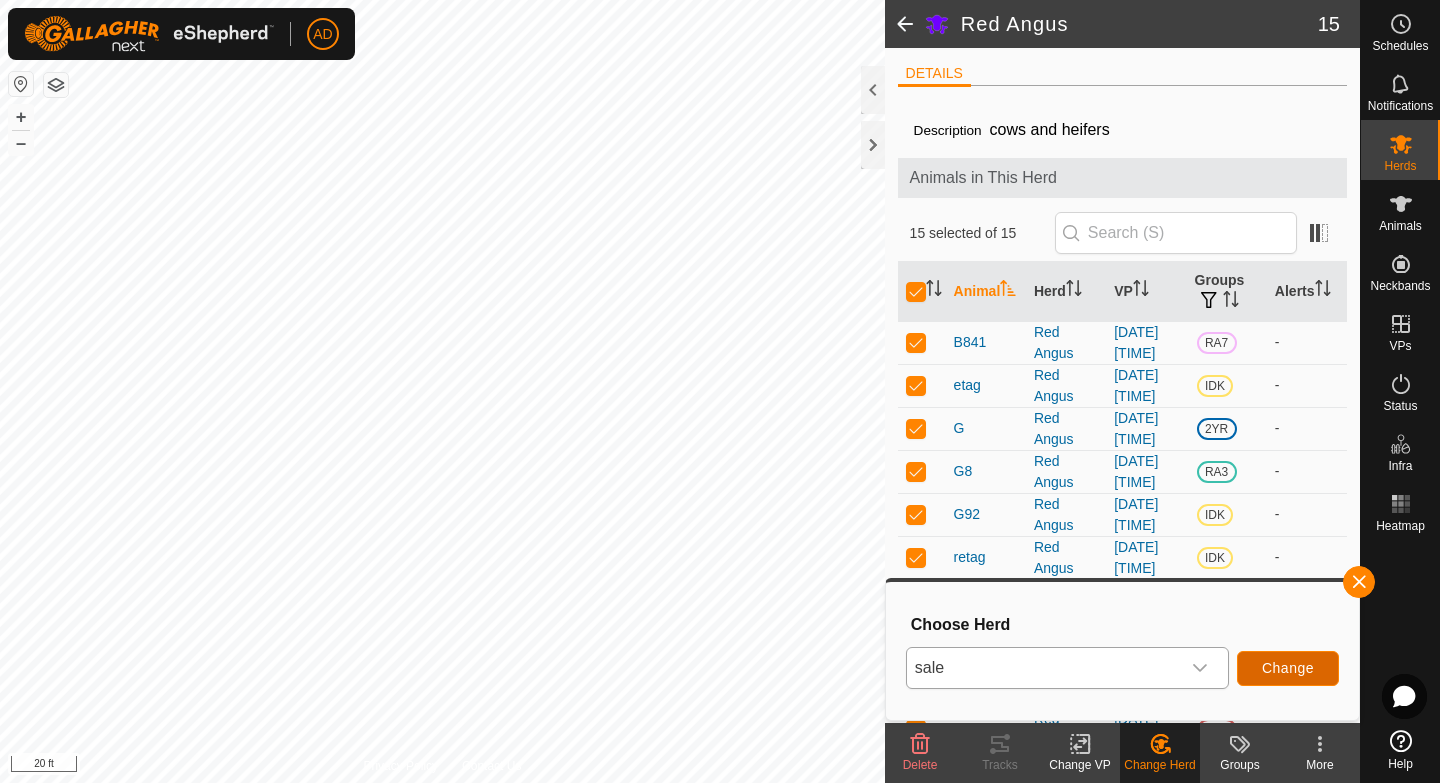 click on "Change" at bounding box center [1288, 668] 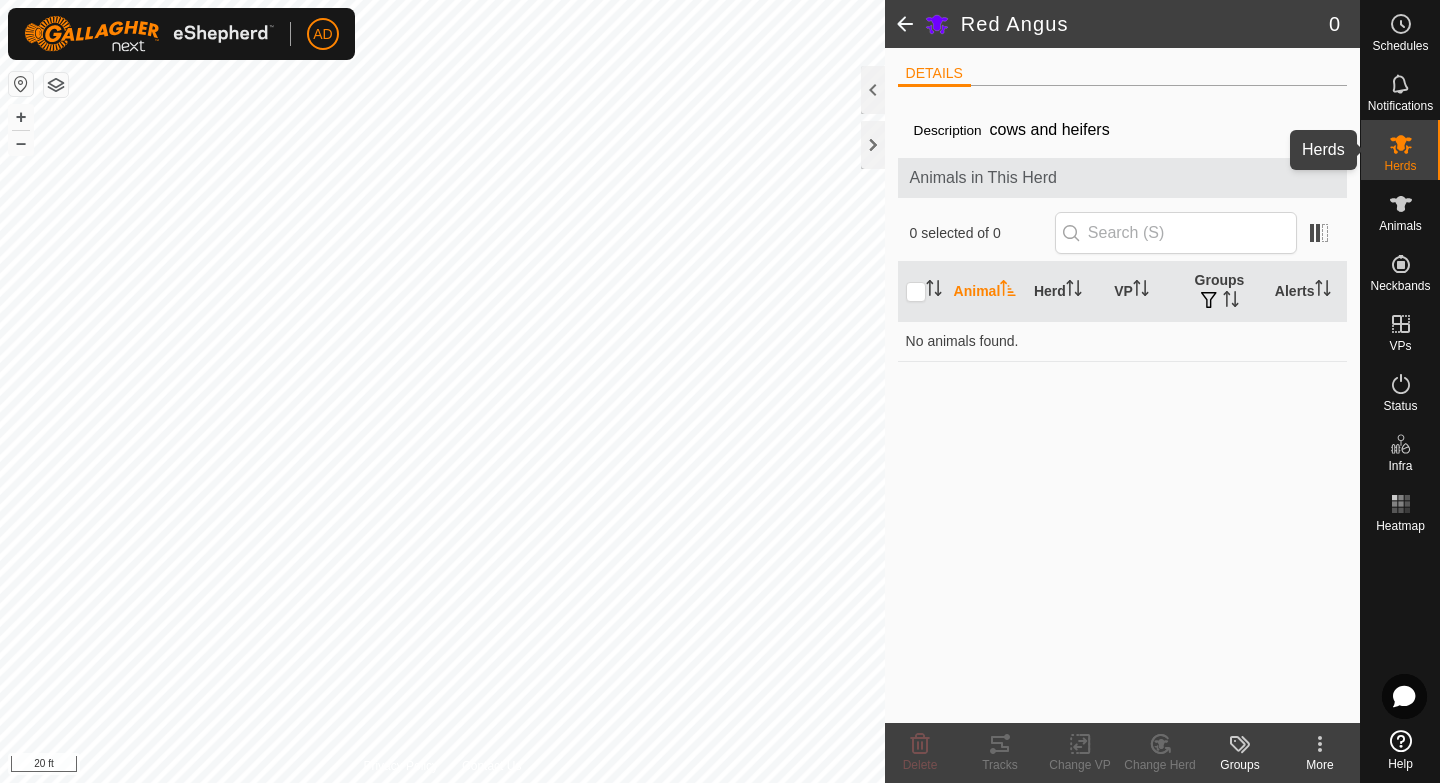 click at bounding box center [1401, 144] 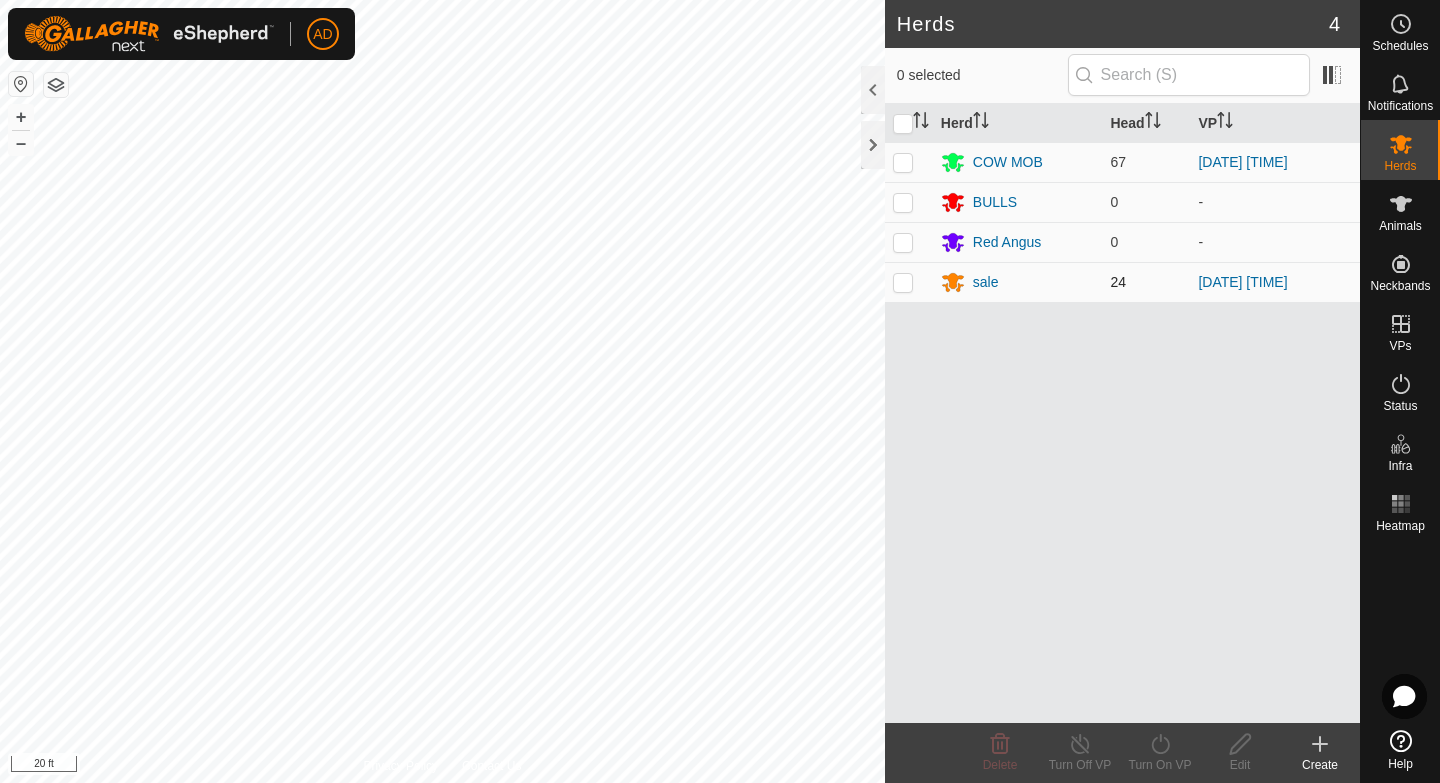 click at bounding box center [909, 282] 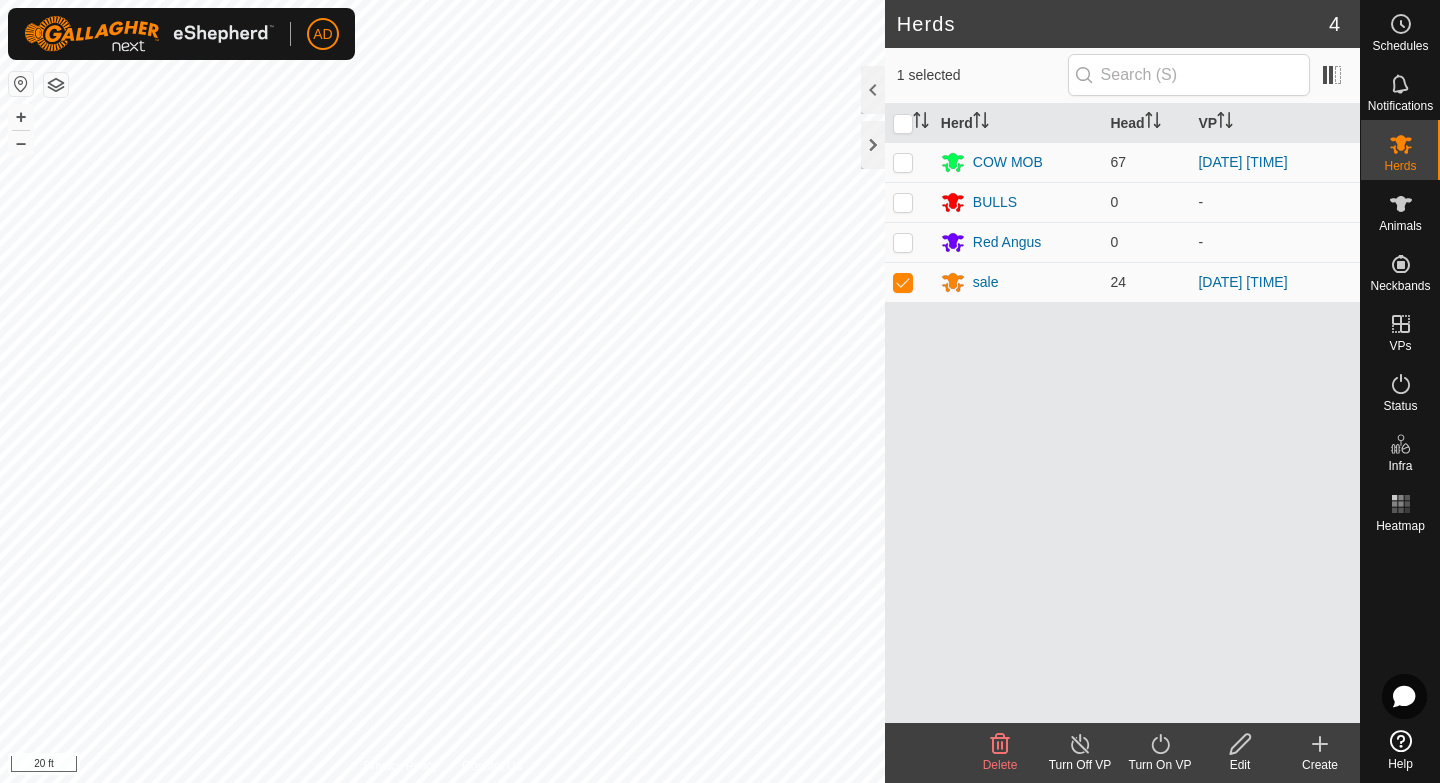 click 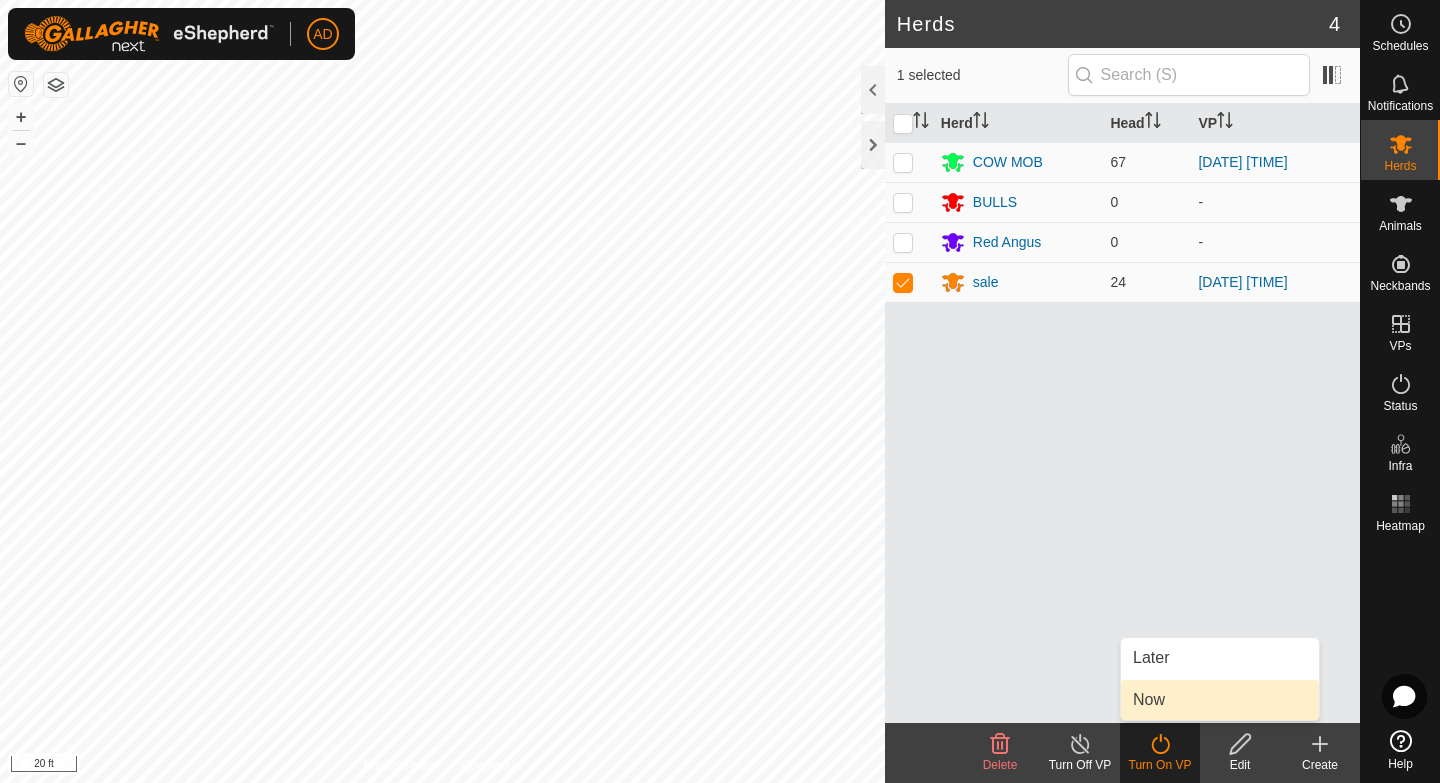 click on "Now" at bounding box center [1149, 700] 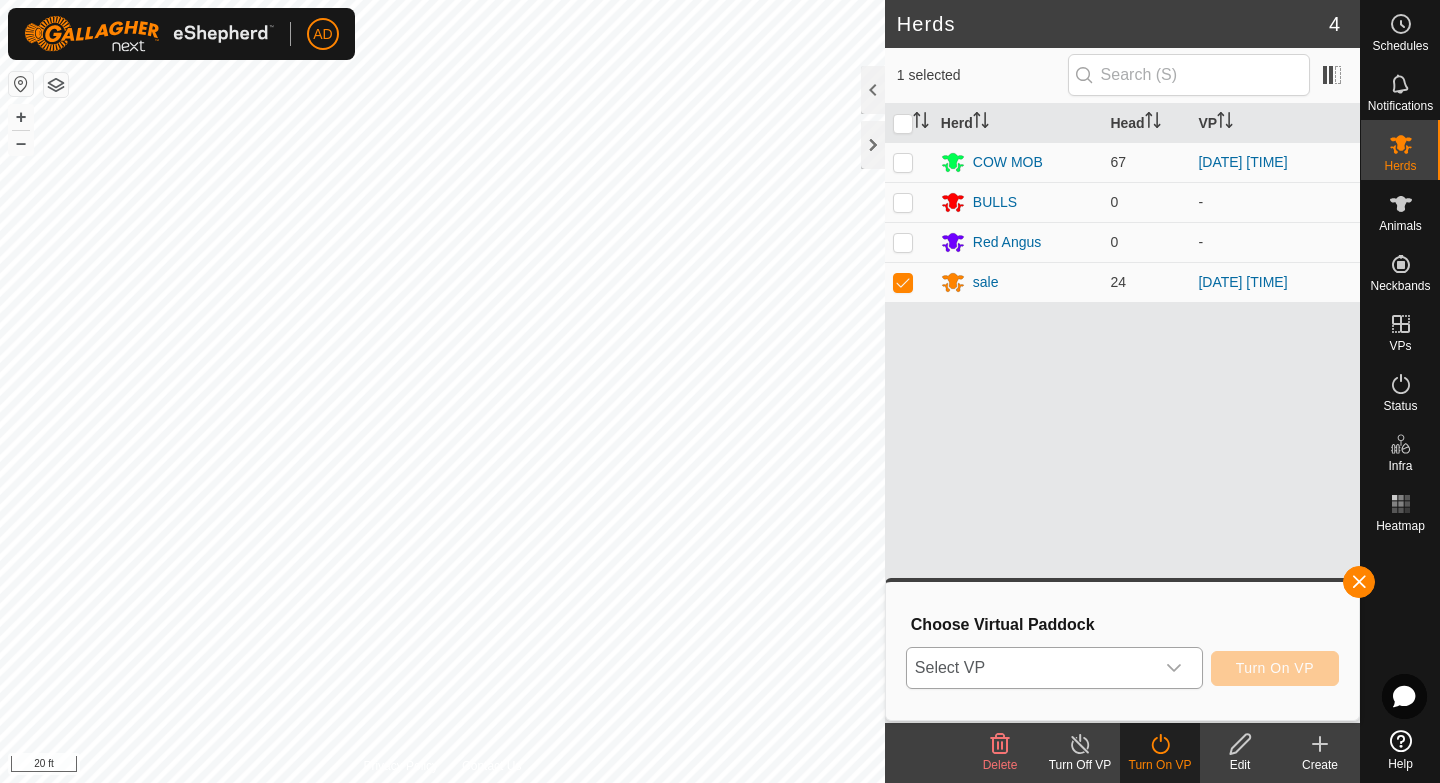 click on "Select VP" at bounding box center [1030, 668] 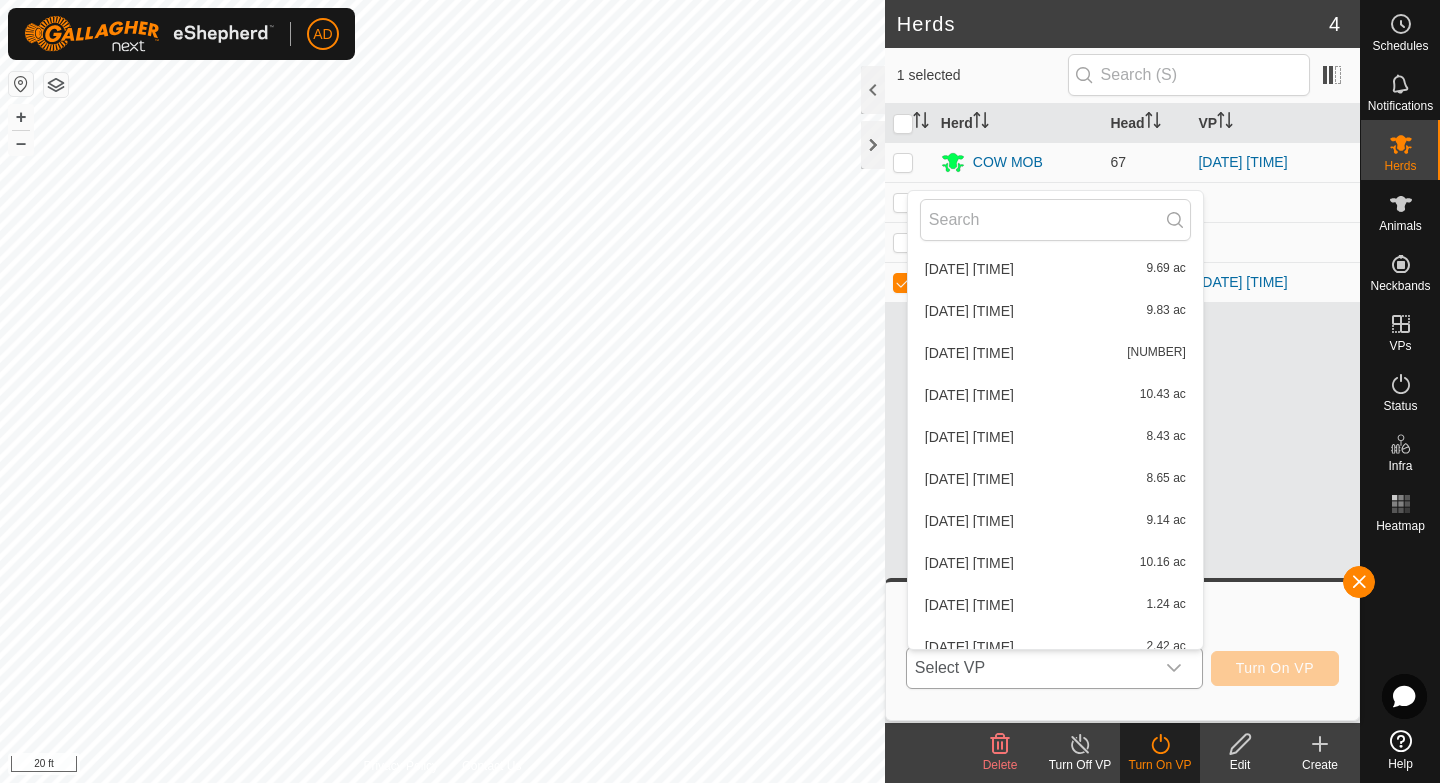 scroll, scrollTop: 5002, scrollLeft: 0, axis: vertical 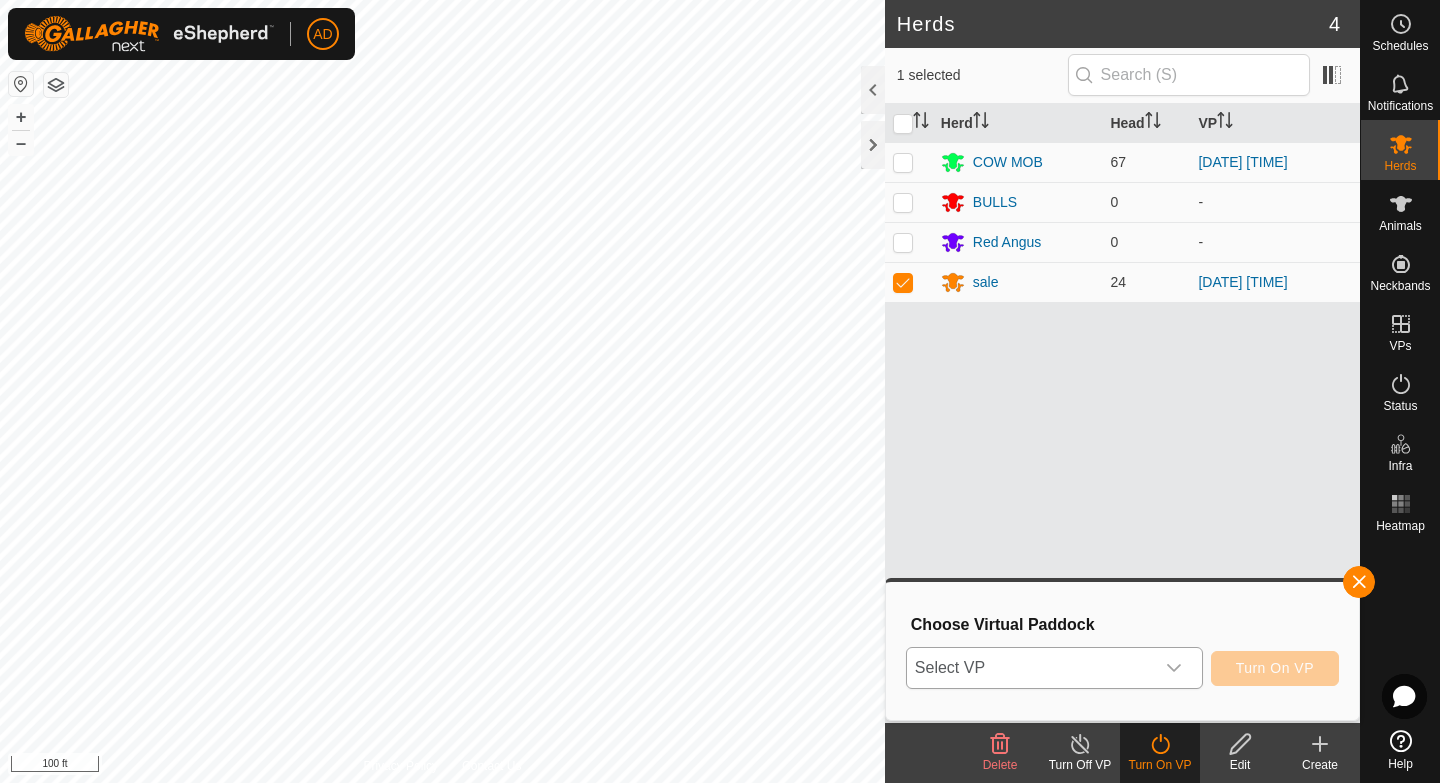 click on "Select VP" at bounding box center (1030, 668) 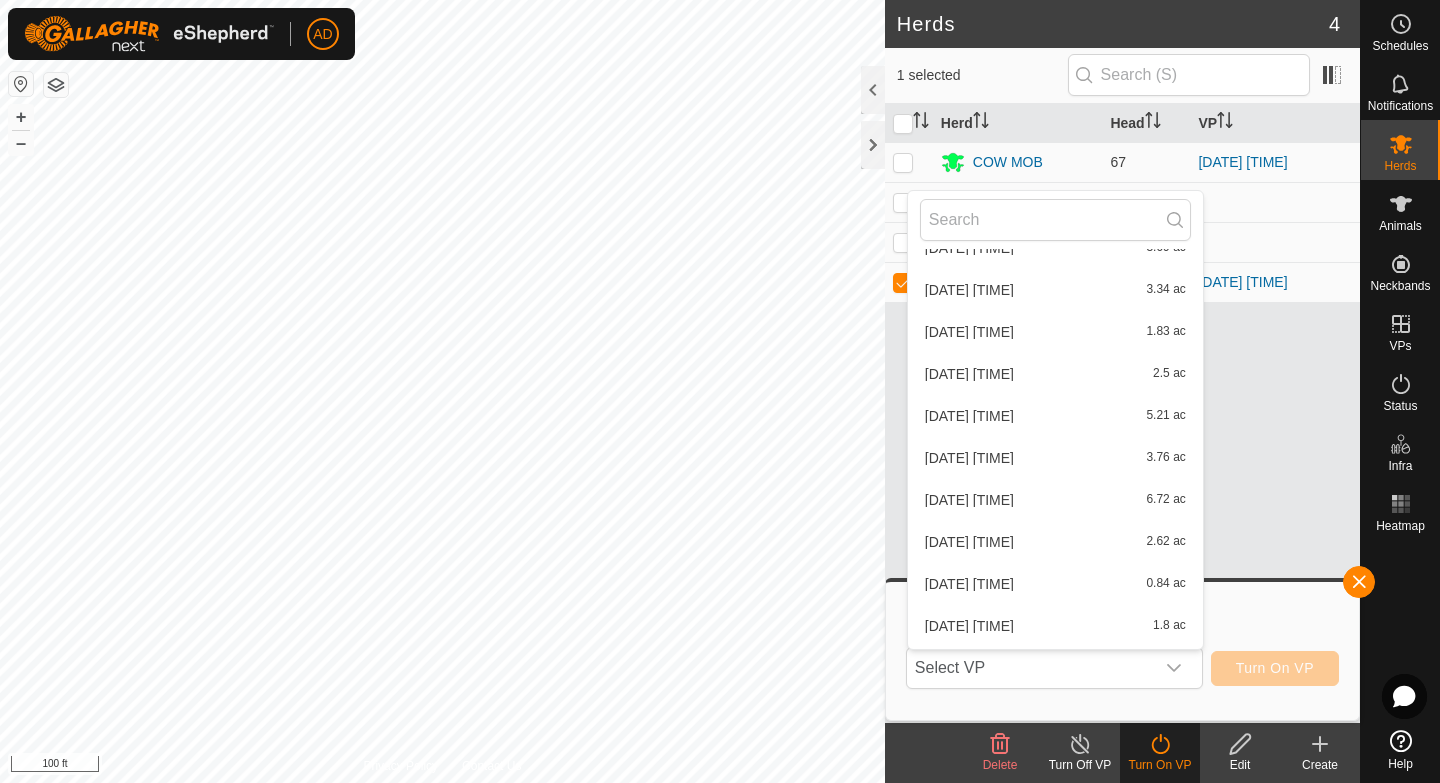 scroll, scrollTop: 5002, scrollLeft: 0, axis: vertical 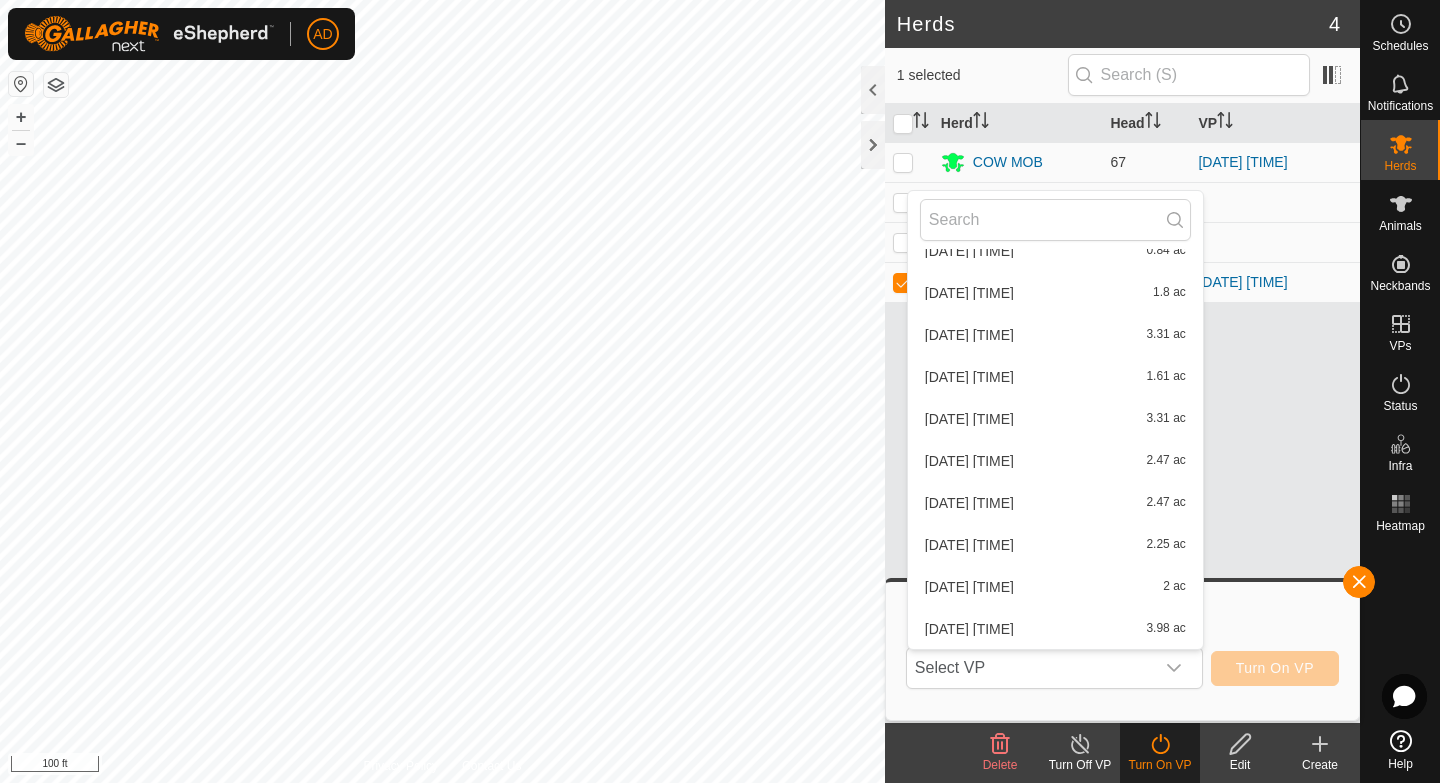 click on "[DATE] [TIME] [NUMBER] ac" at bounding box center [1055, 461] 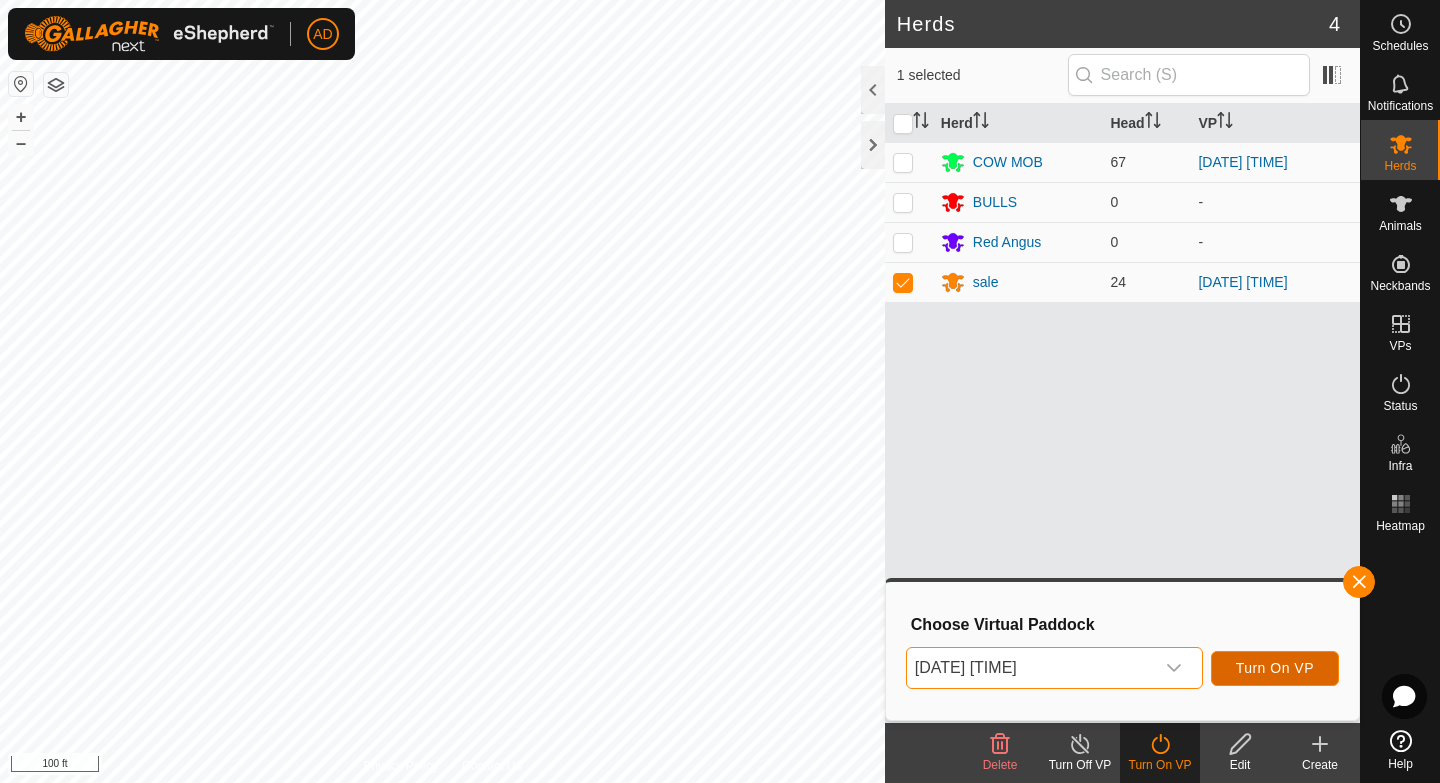 click on "Turn On VP" at bounding box center [1275, 668] 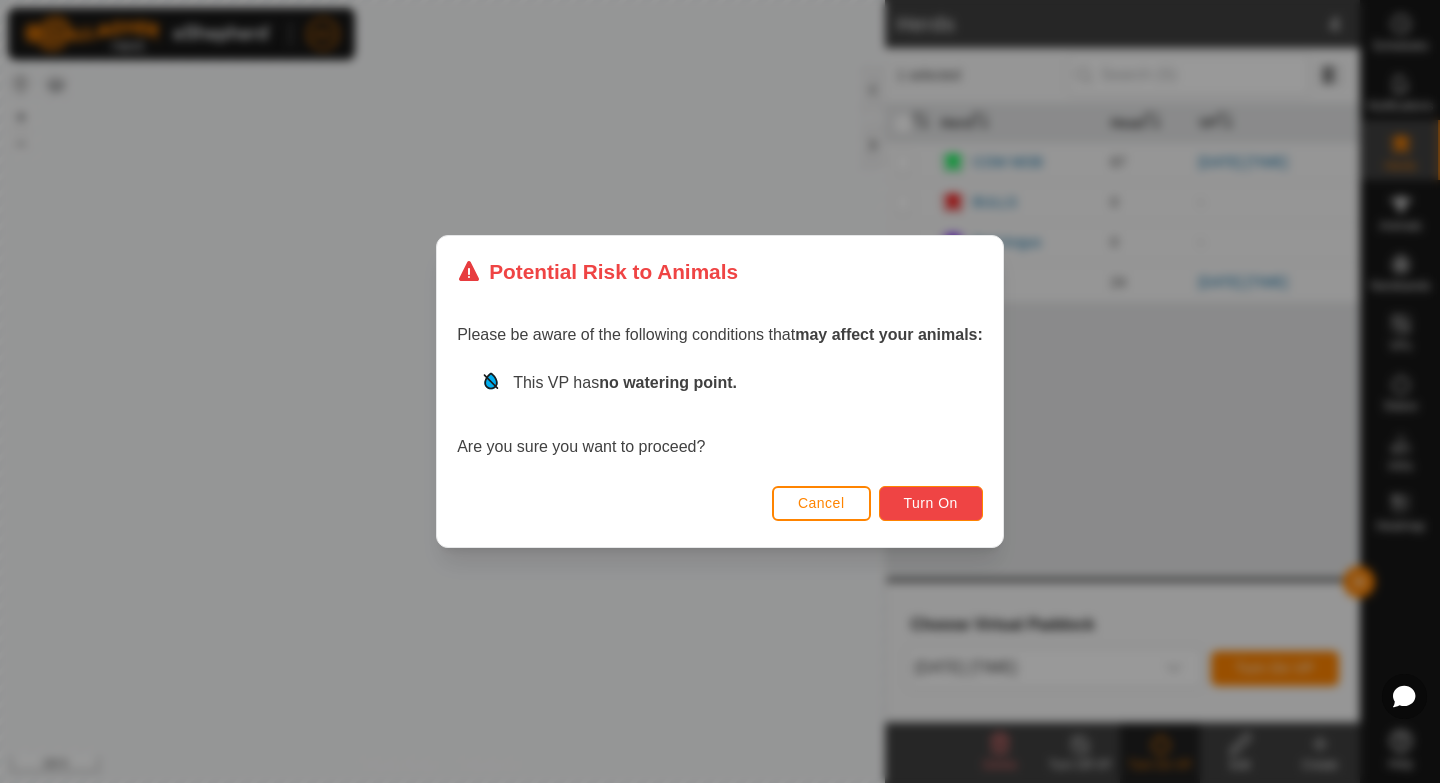 click on "Turn On" at bounding box center (931, 503) 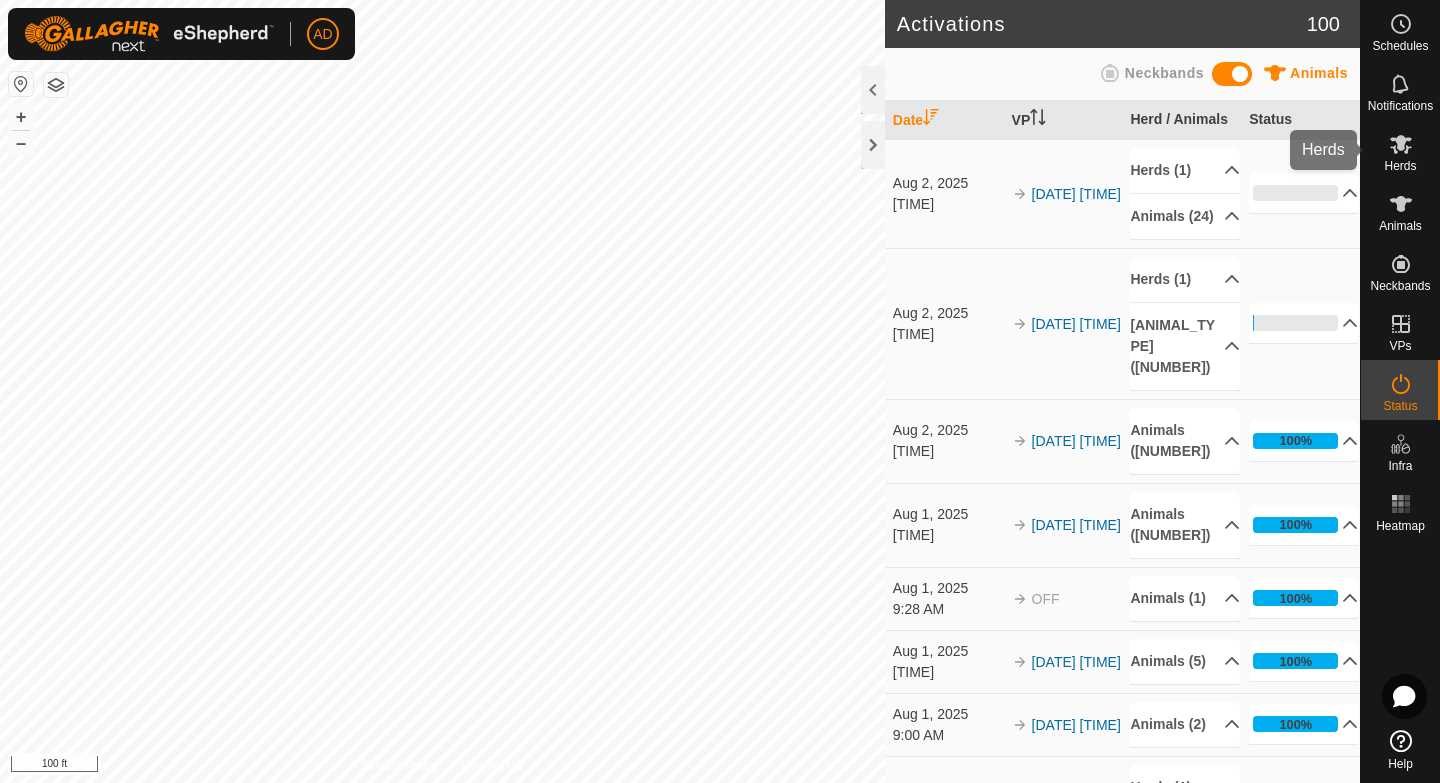 click on "Herds" at bounding box center [1400, 166] 